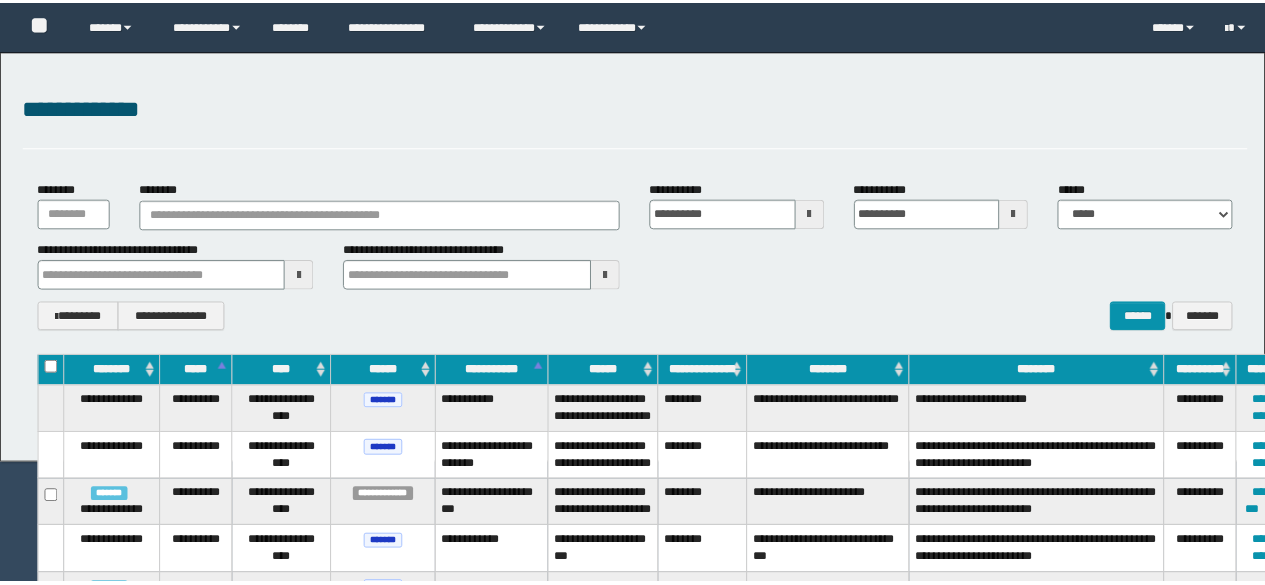 scroll, scrollTop: 0, scrollLeft: 0, axis: both 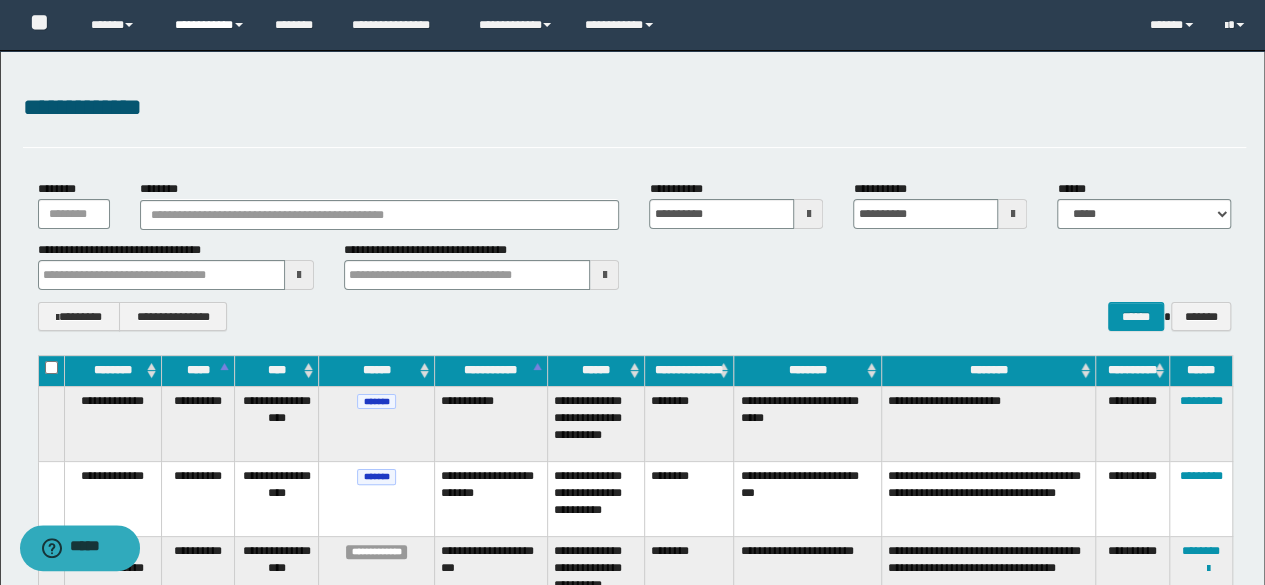 click on "**********" at bounding box center (210, 25) 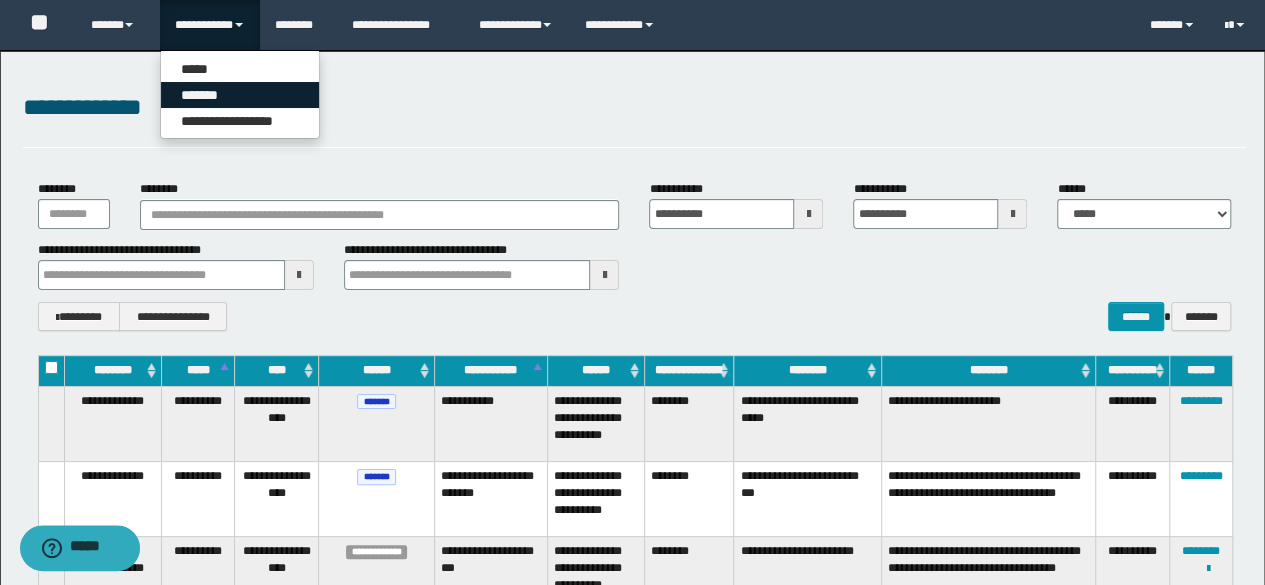 click on "*******" at bounding box center [240, 95] 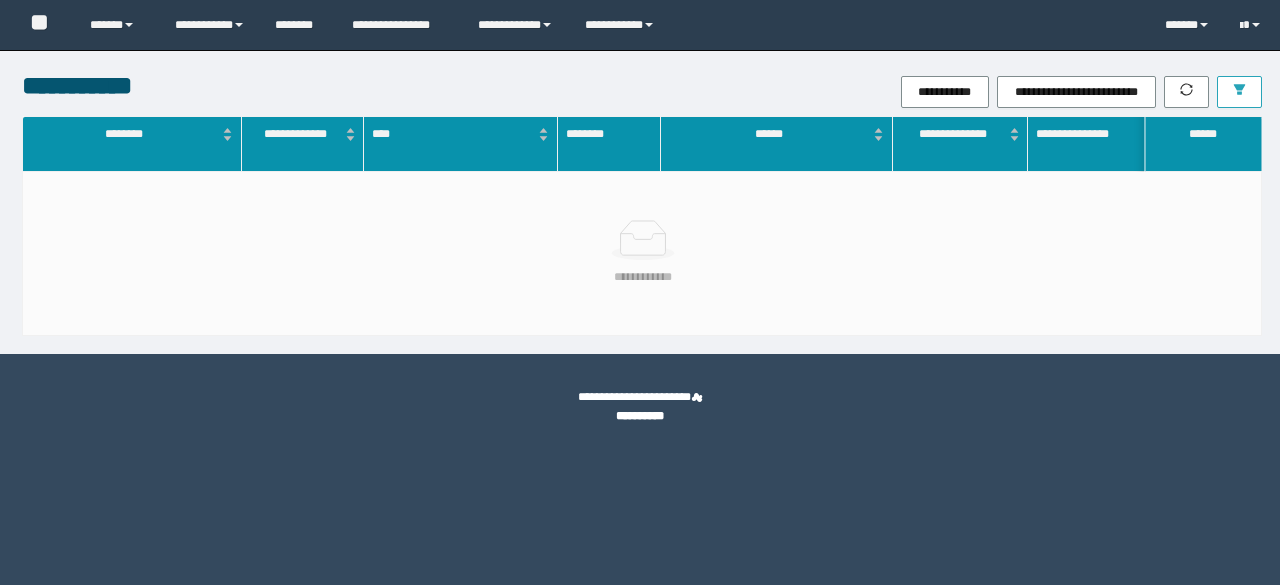 scroll, scrollTop: 0, scrollLeft: 0, axis: both 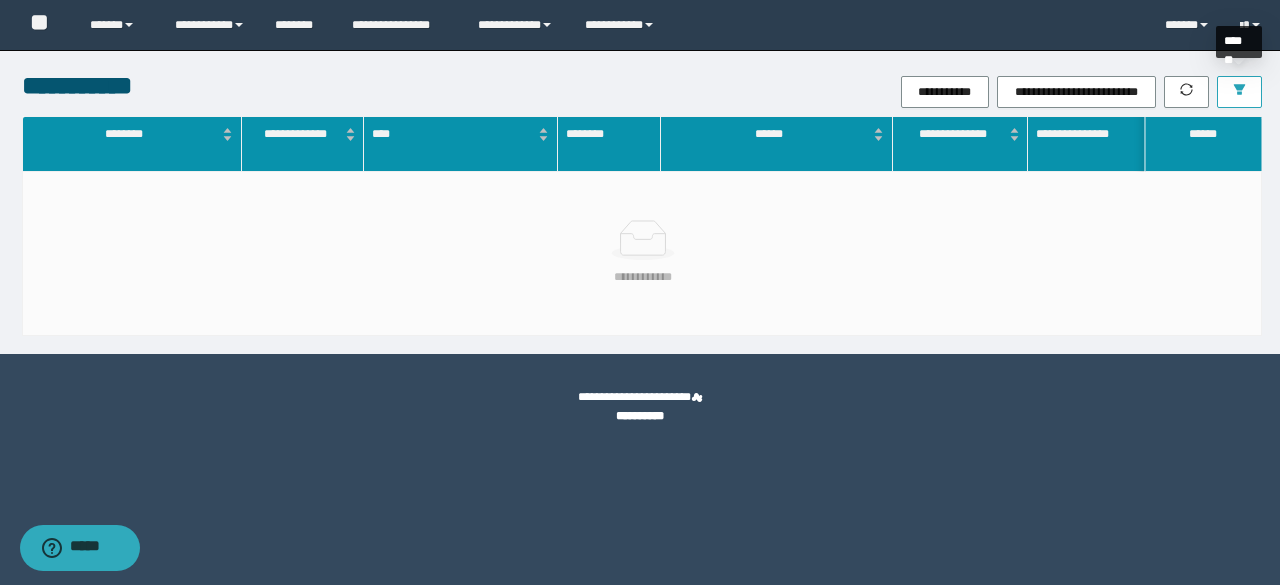 click at bounding box center [1239, 92] 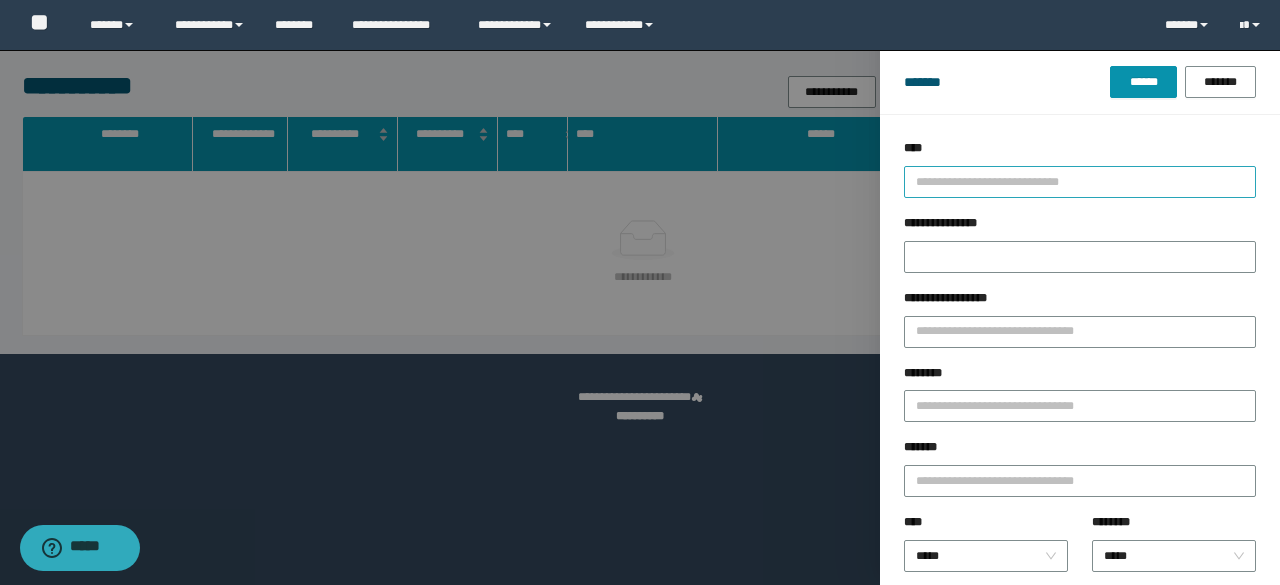 click at bounding box center [1071, 181] 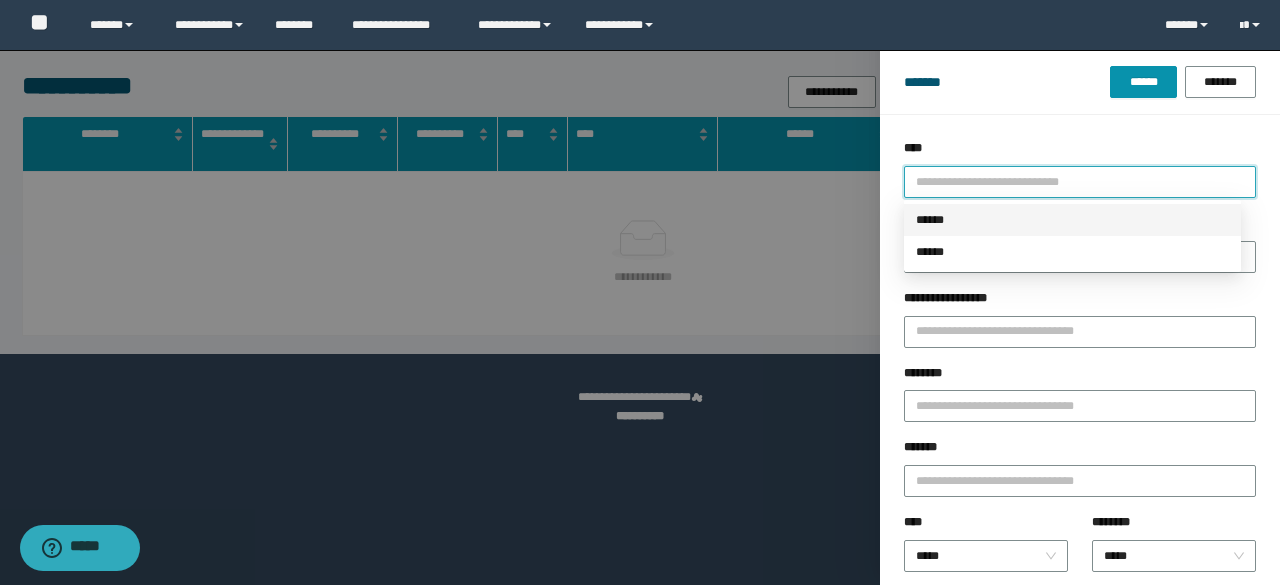 click on "******" at bounding box center (1072, 220) 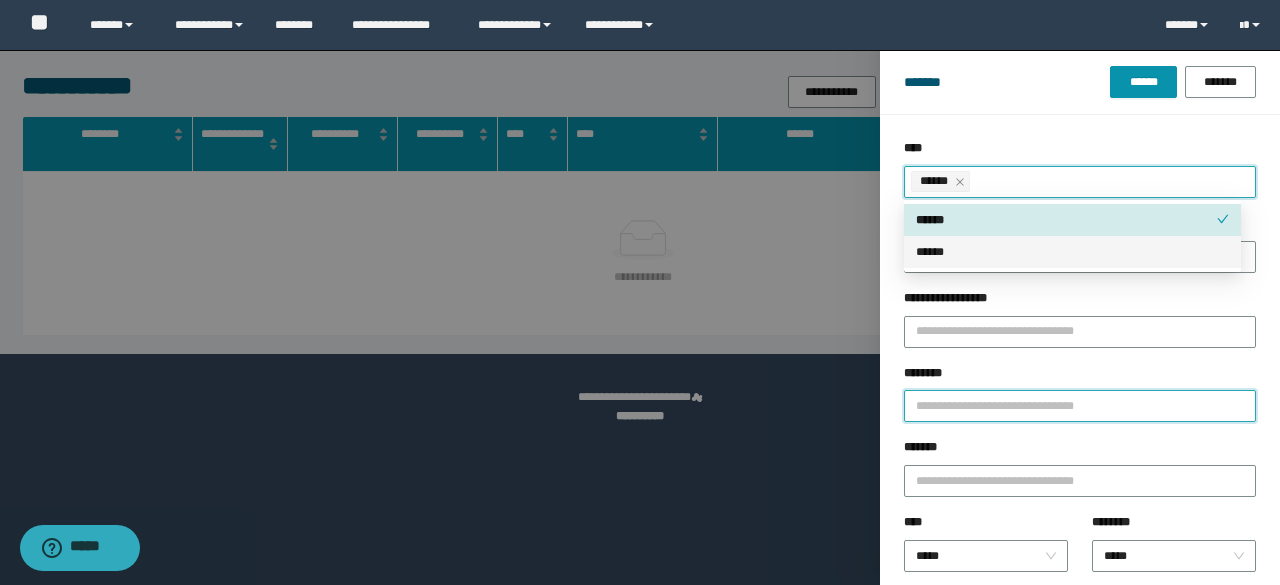 click on "********" at bounding box center (1080, 406) 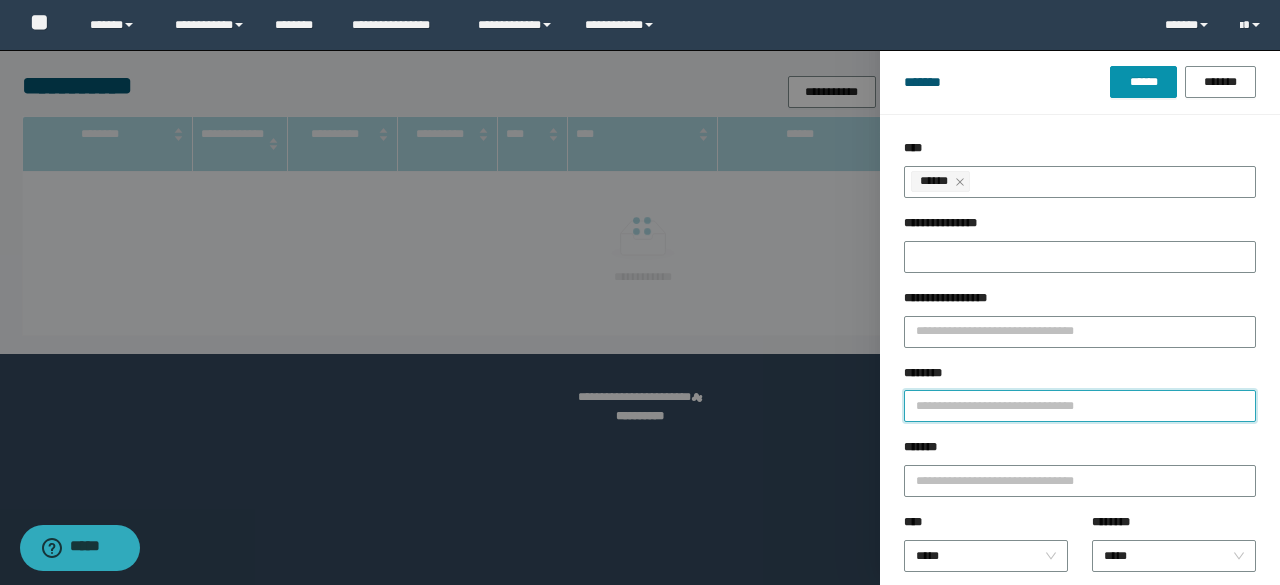 paste on "********" 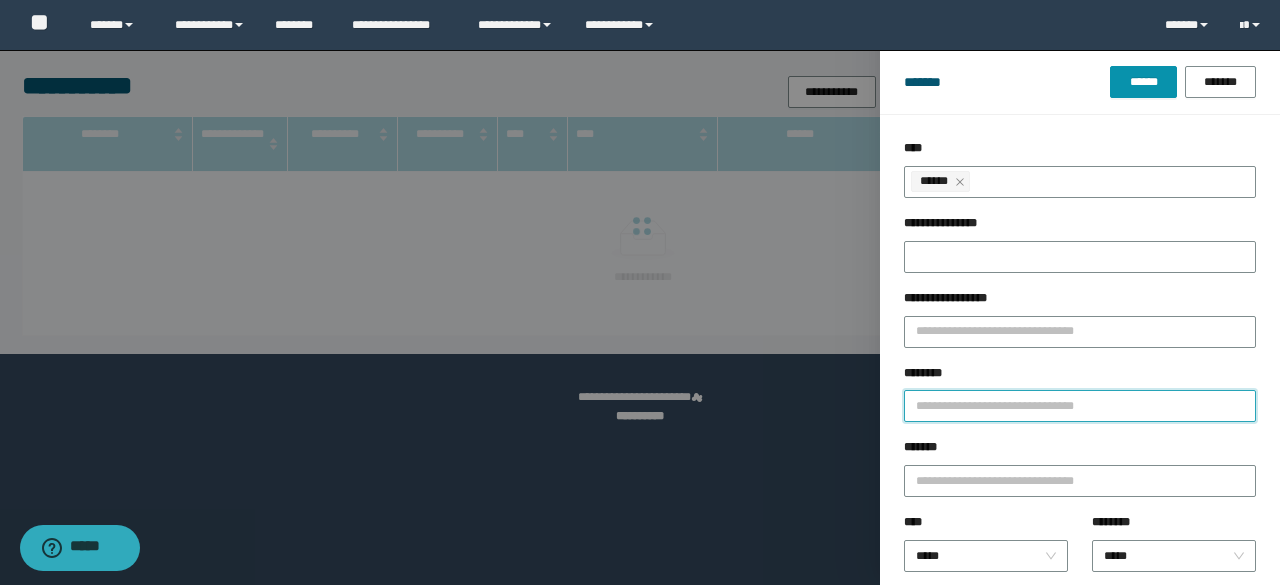 type on "********" 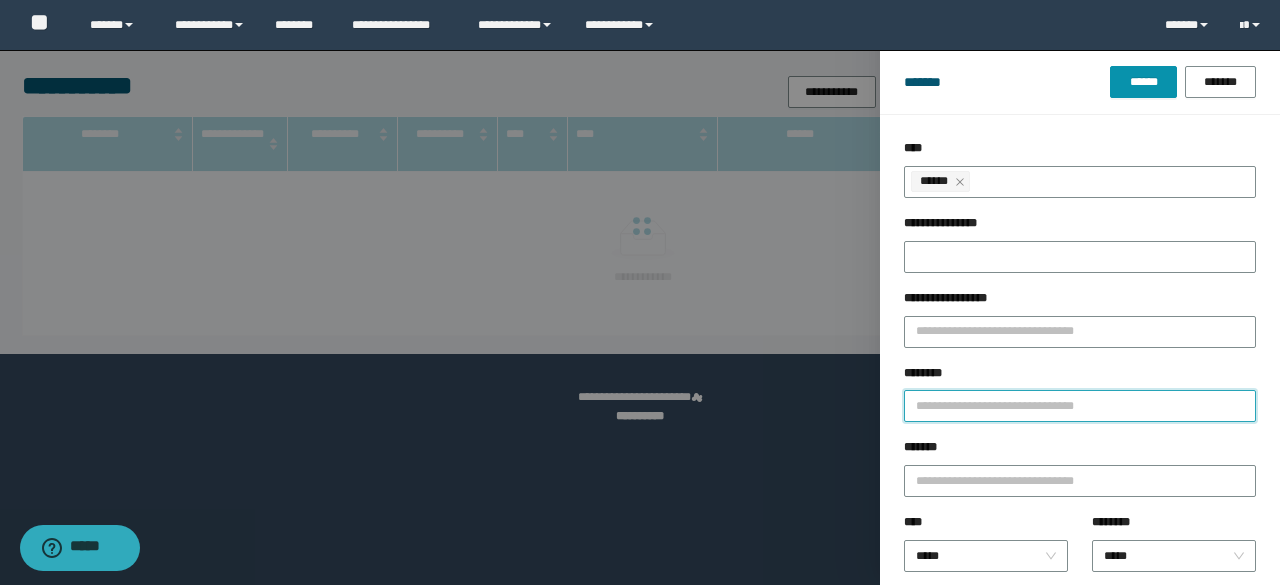 type 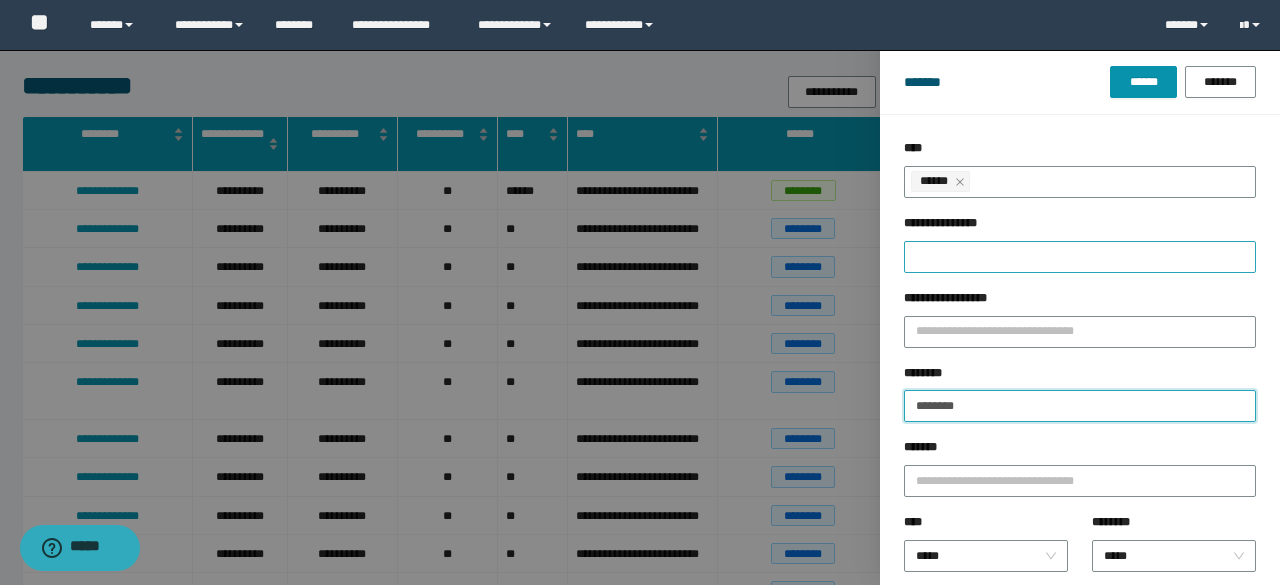 type on "********" 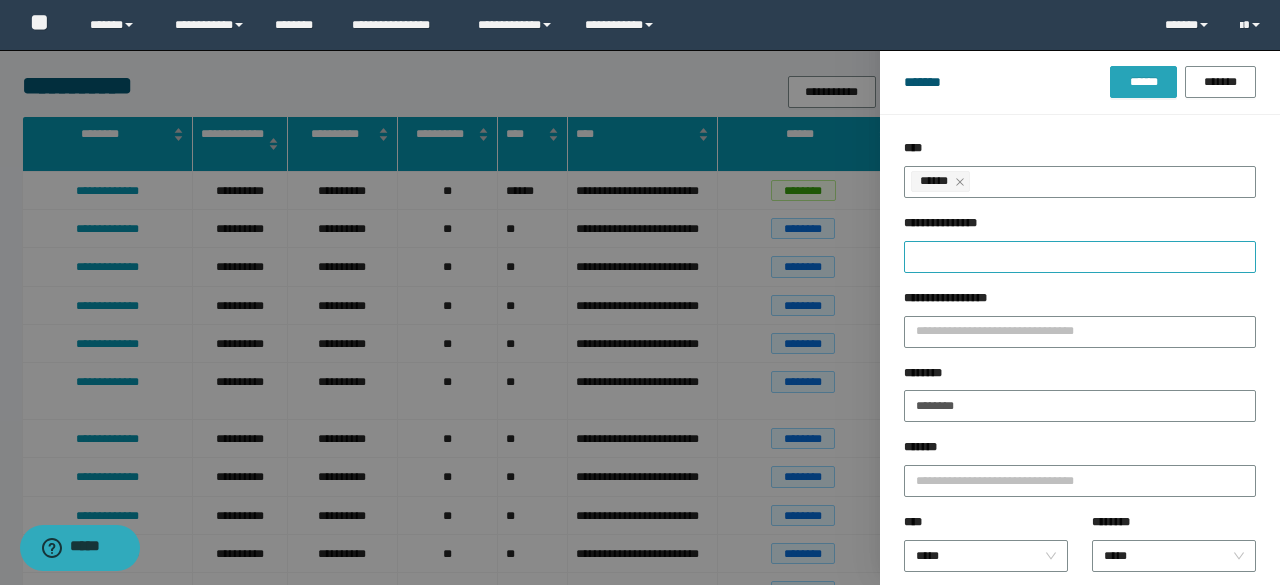 click on "******" at bounding box center (1143, 82) 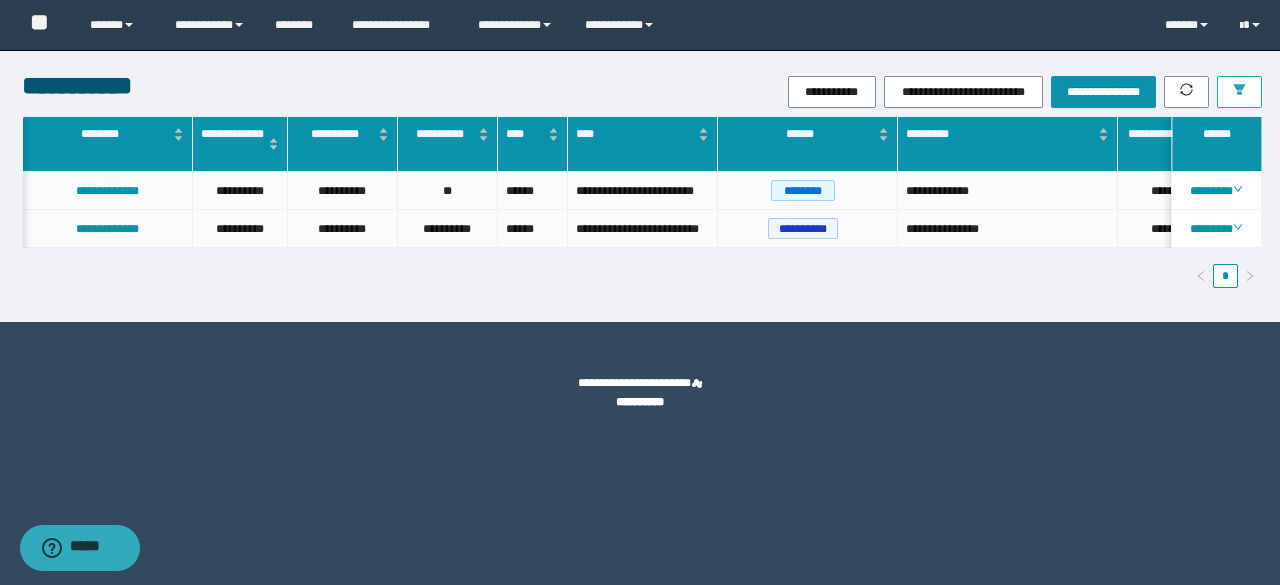 scroll, scrollTop: 0, scrollLeft: 384, axis: horizontal 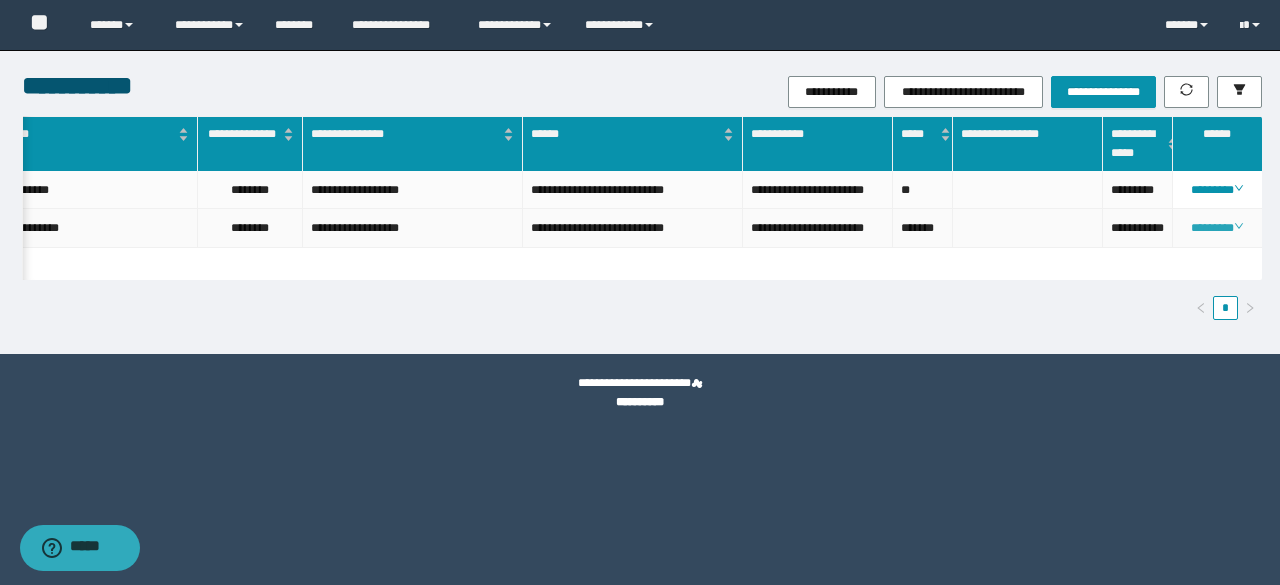 click on "********" at bounding box center (1216, 228) 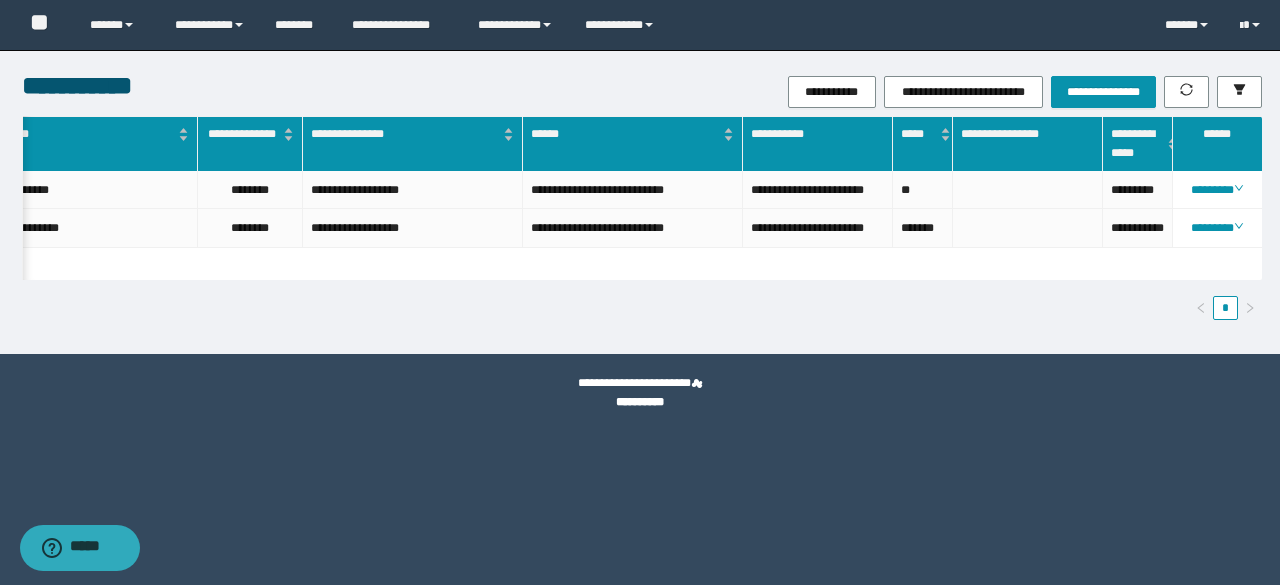 scroll, scrollTop: 0, scrollLeft: 674, axis: horizontal 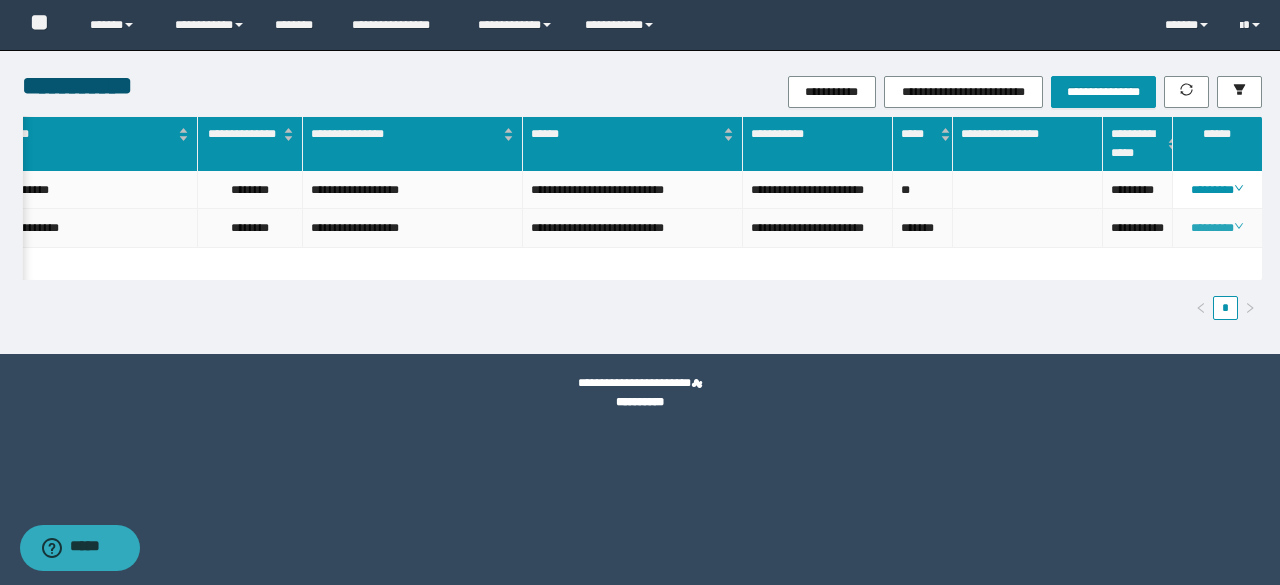 click on "********" at bounding box center (1216, 228) 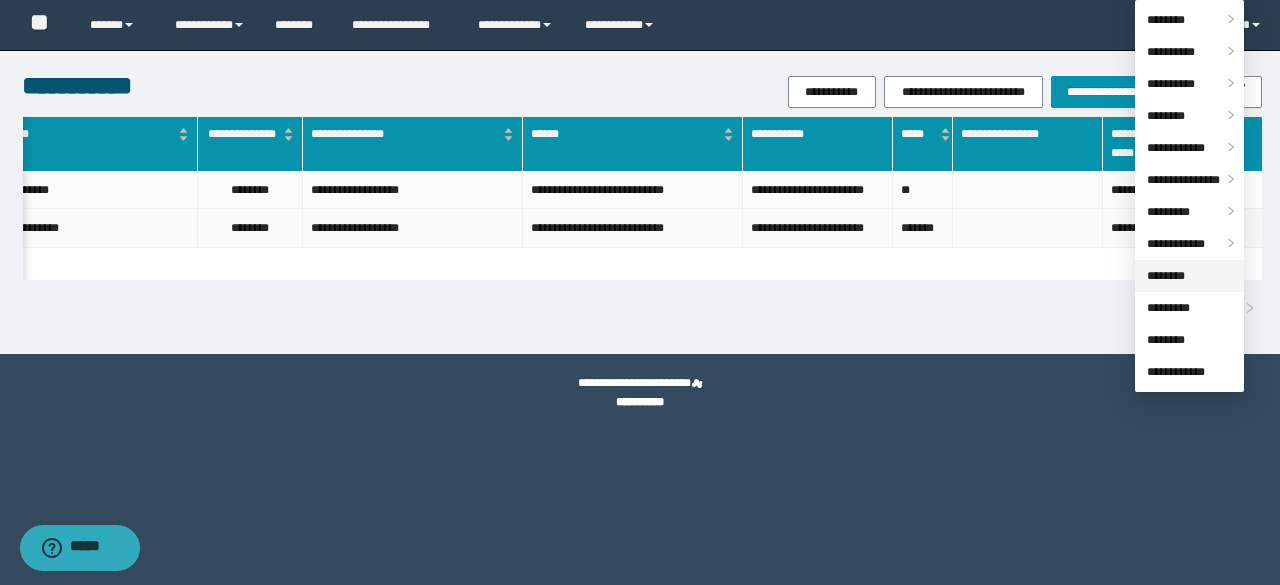 click on "********" at bounding box center (1166, 276) 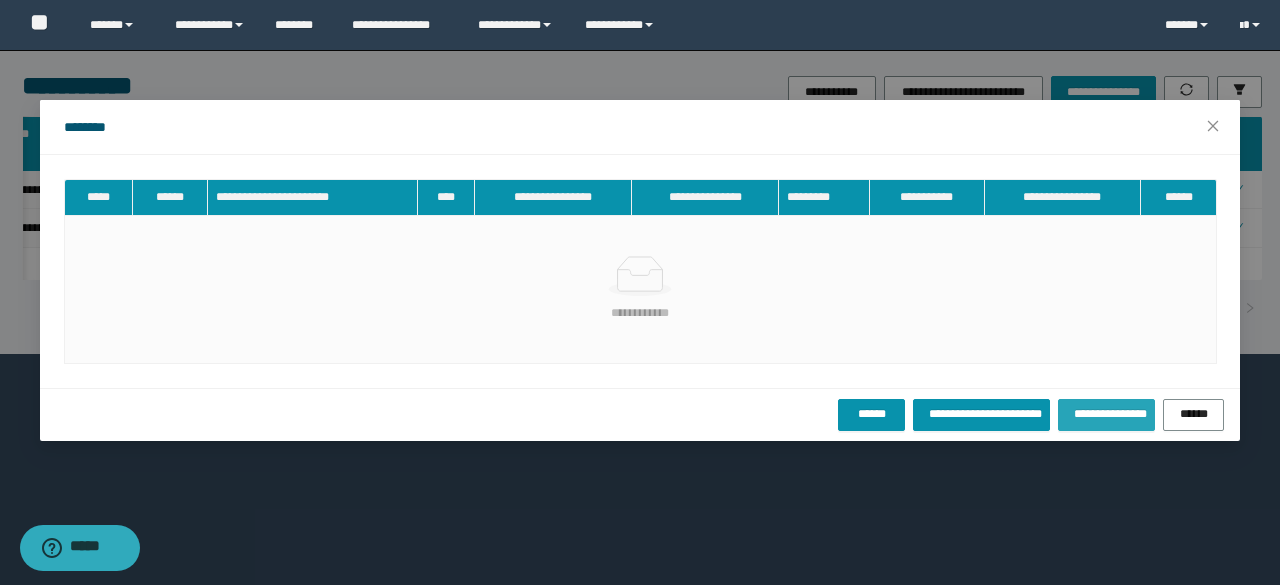 click on "**********" at bounding box center [1107, 413] 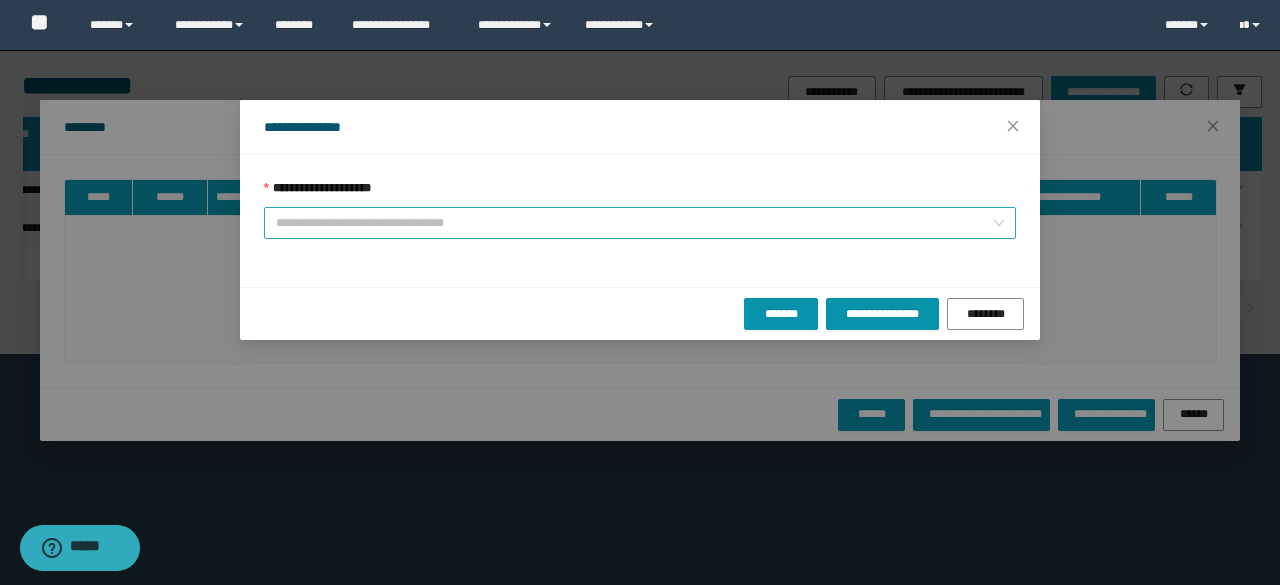 click on "**********" at bounding box center (634, 223) 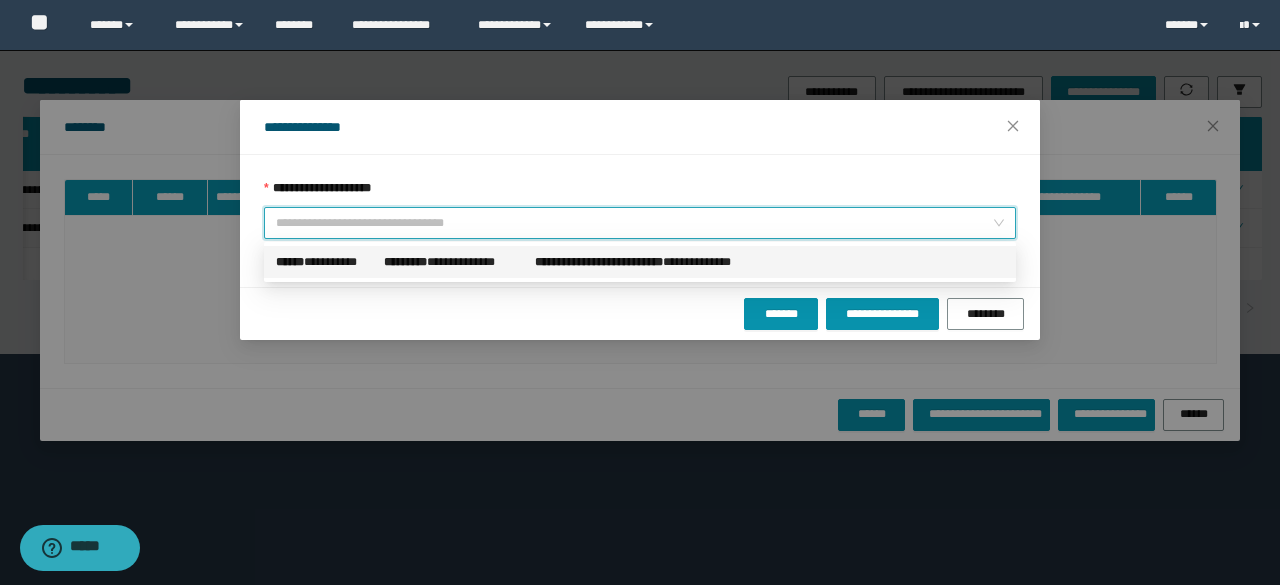 click on "**********" at bounding box center [326, 262] 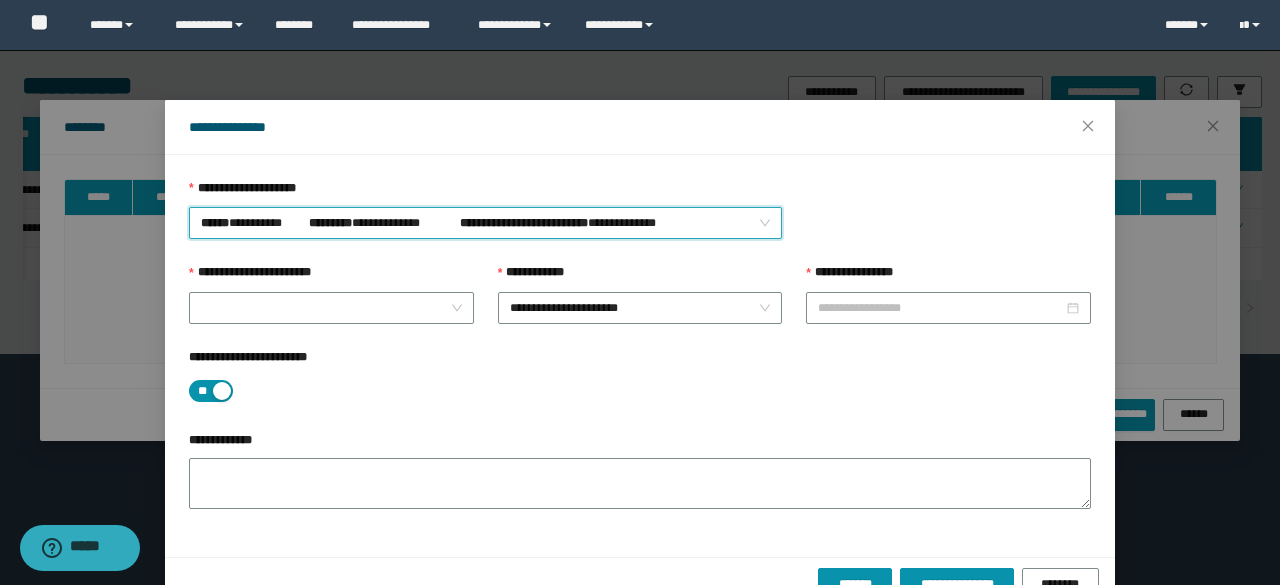 type on "**********" 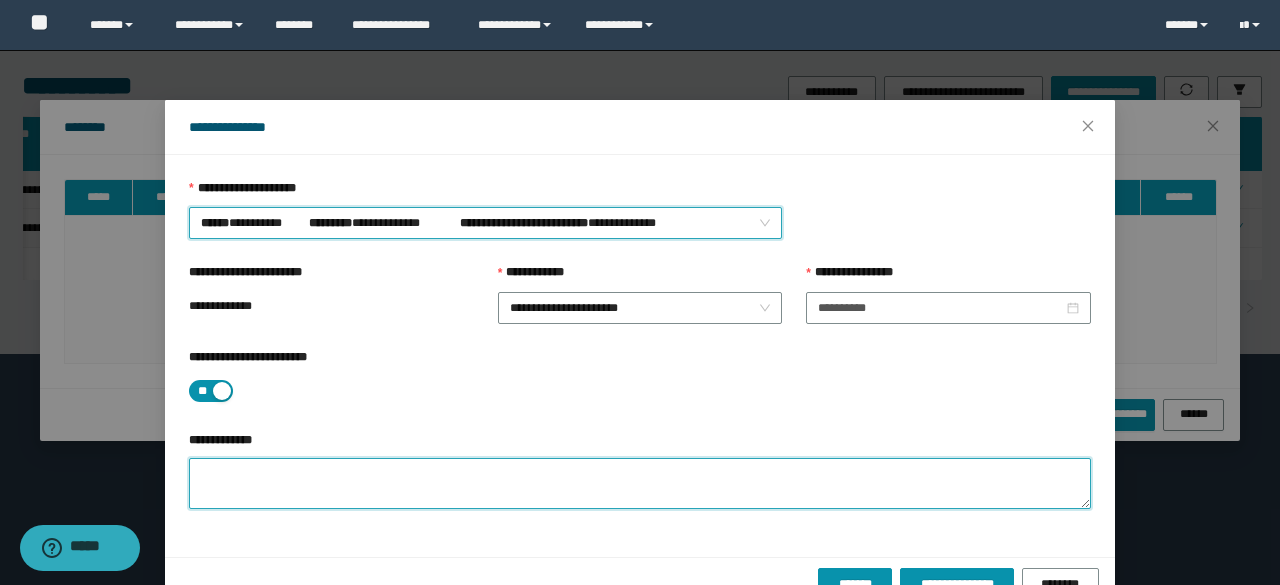 click on "**********" at bounding box center [640, 483] 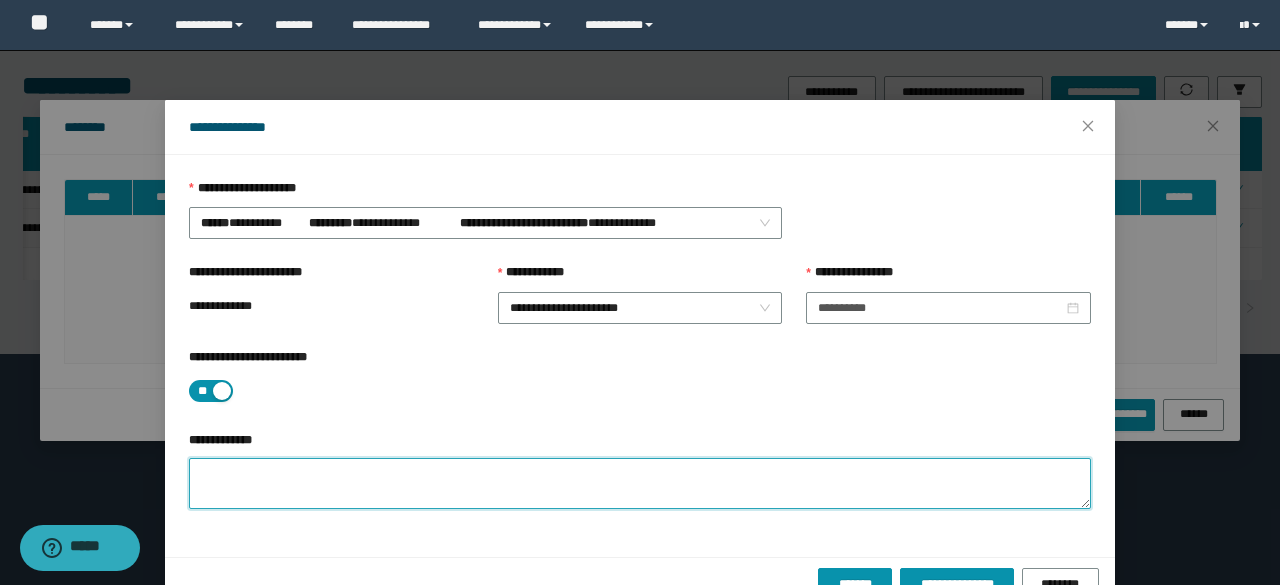 paste on "**********" 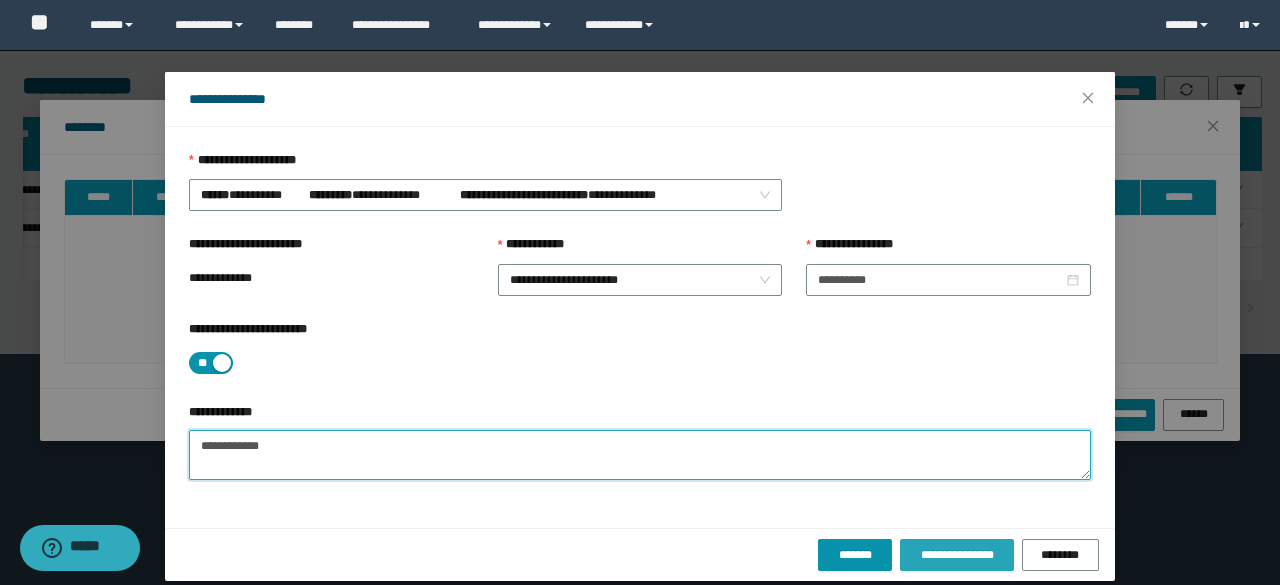 scroll, scrollTop: 44, scrollLeft: 0, axis: vertical 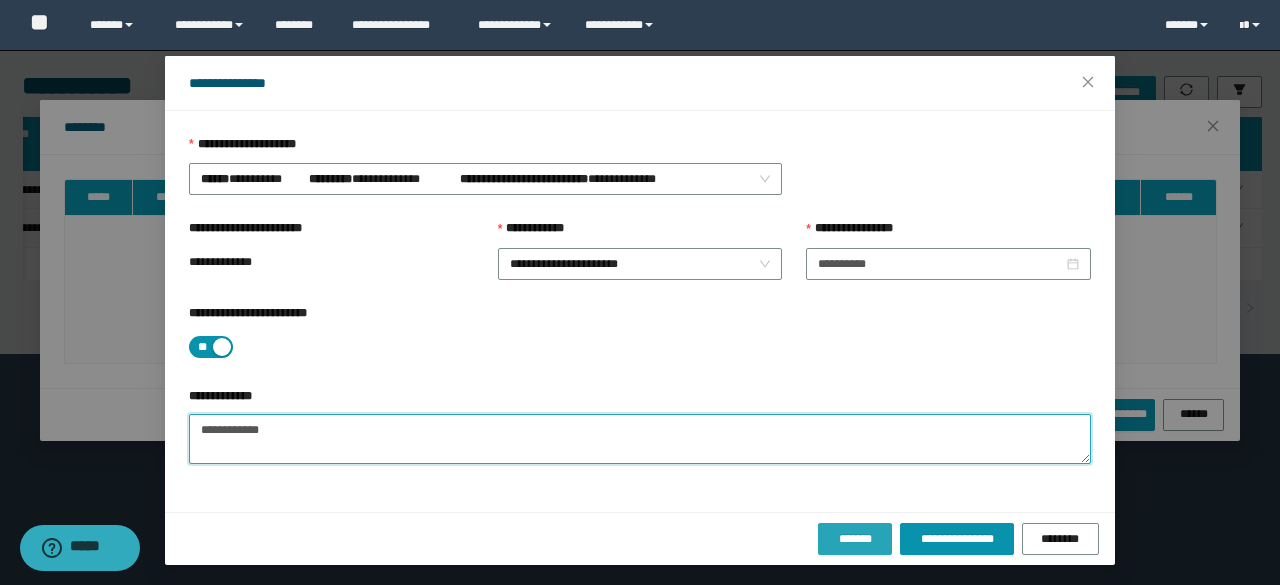 type on "**********" 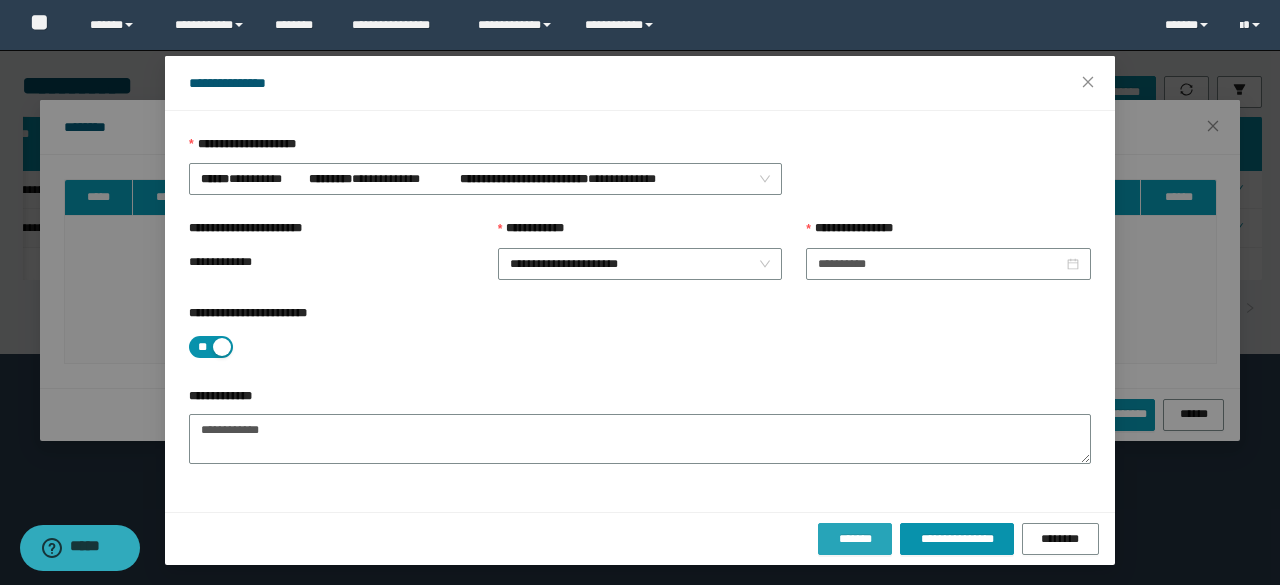 click on "*******" at bounding box center (855, 539) 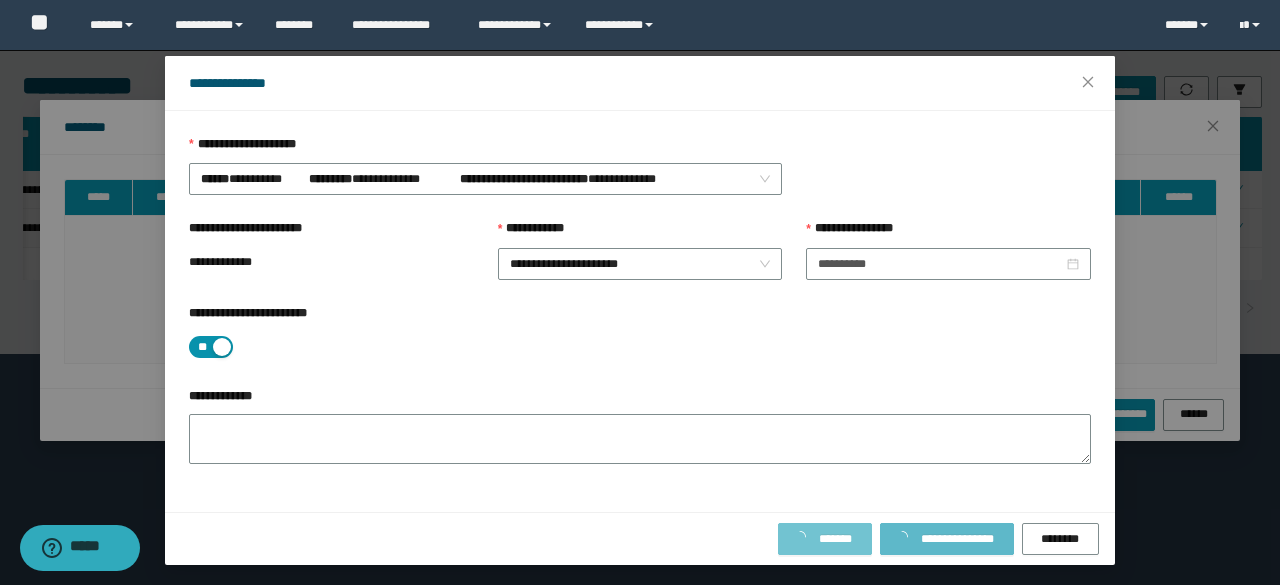 scroll, scrollTop: 0, scrollLeft: 0, axis: both 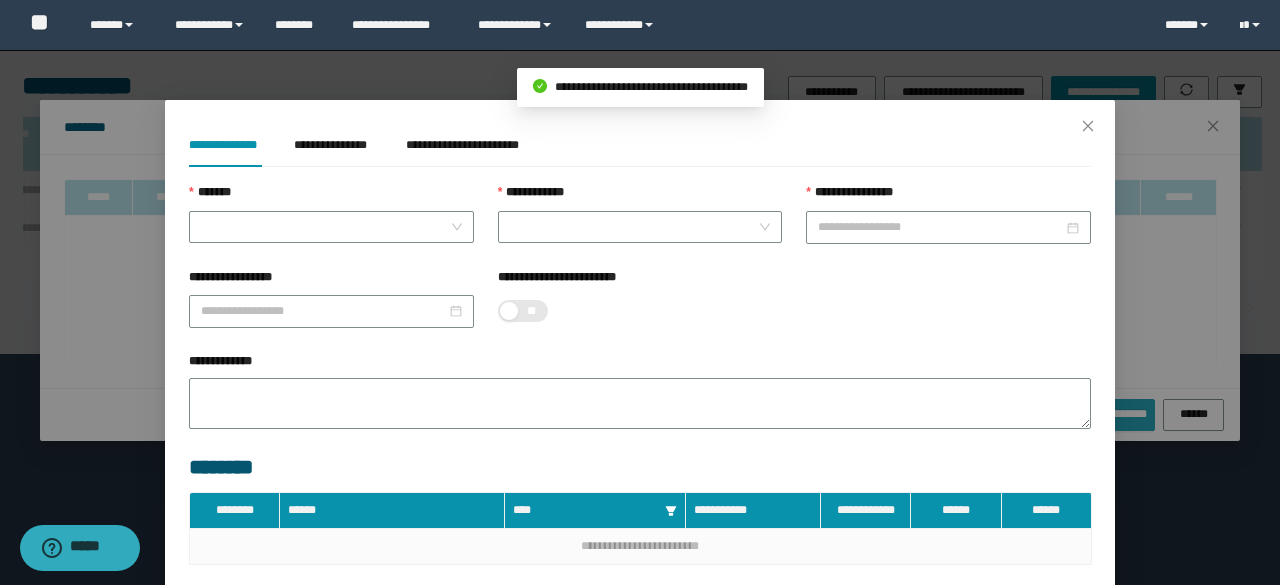 type on "**********" 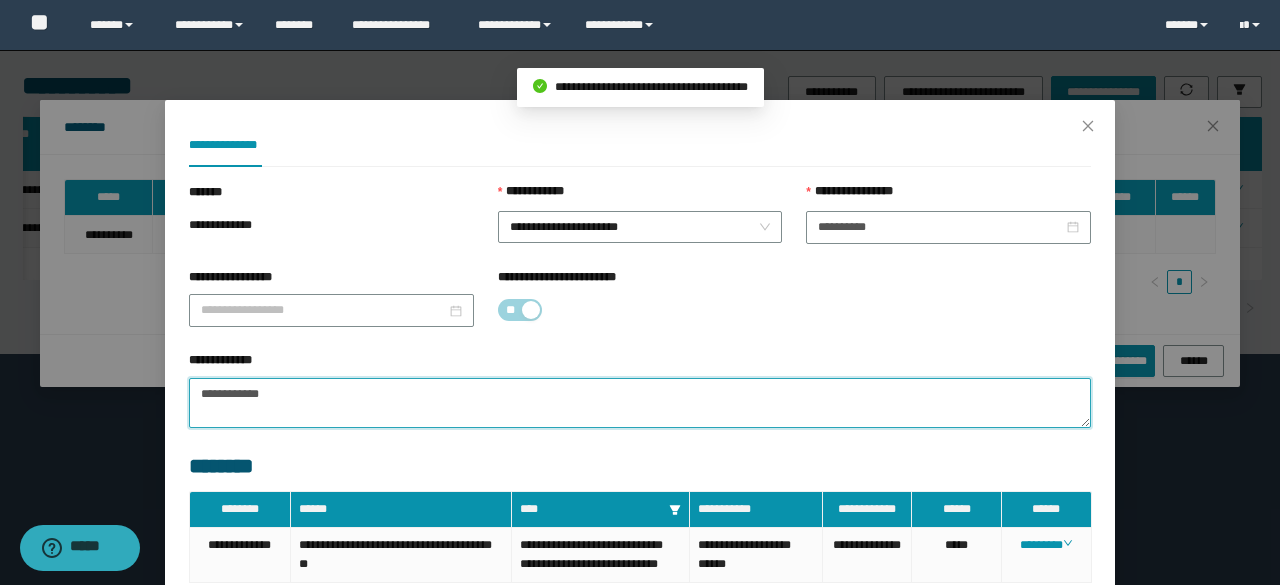 click on "**********" at bounding box center (640, 403) 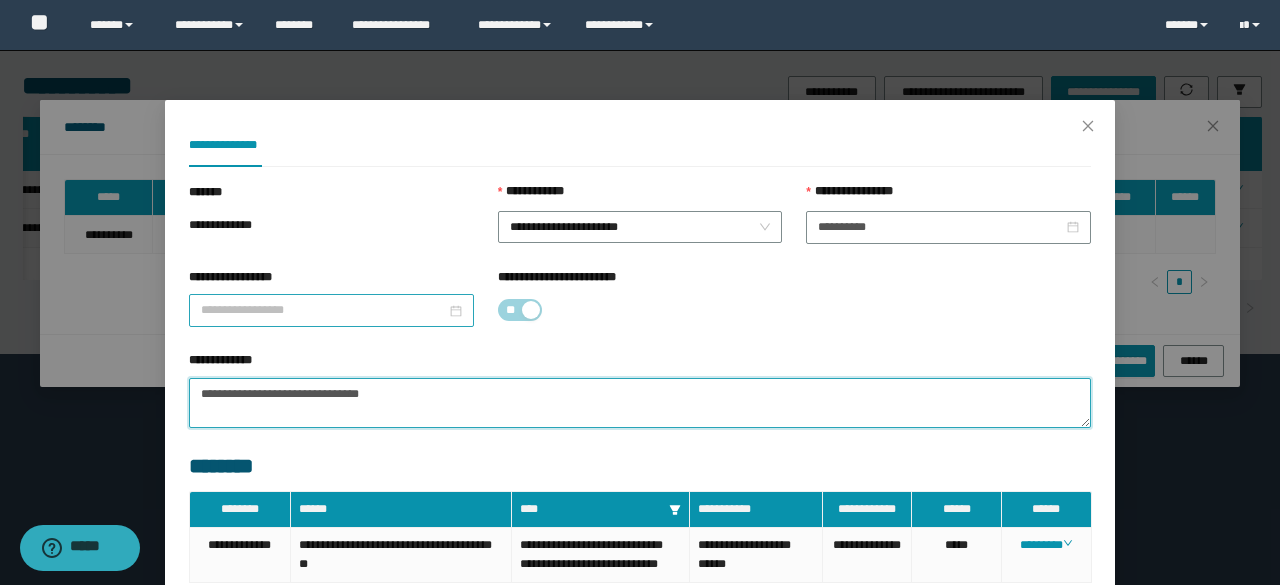 type on "**********" 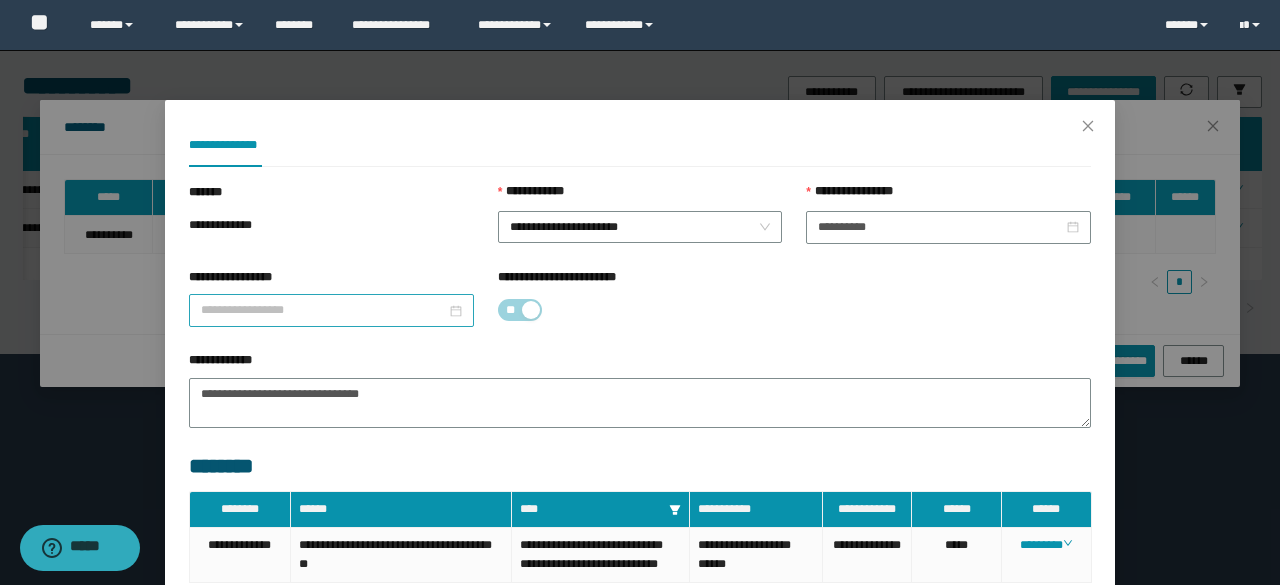 click on "**********" at bounding box center (323, 310) 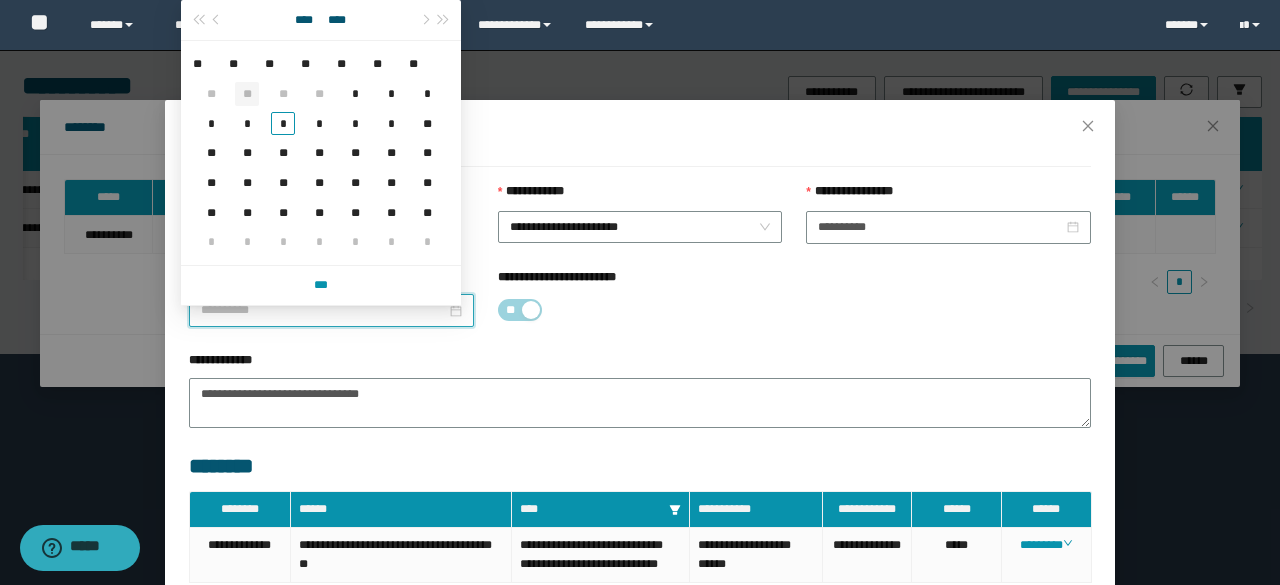 type on "**********" 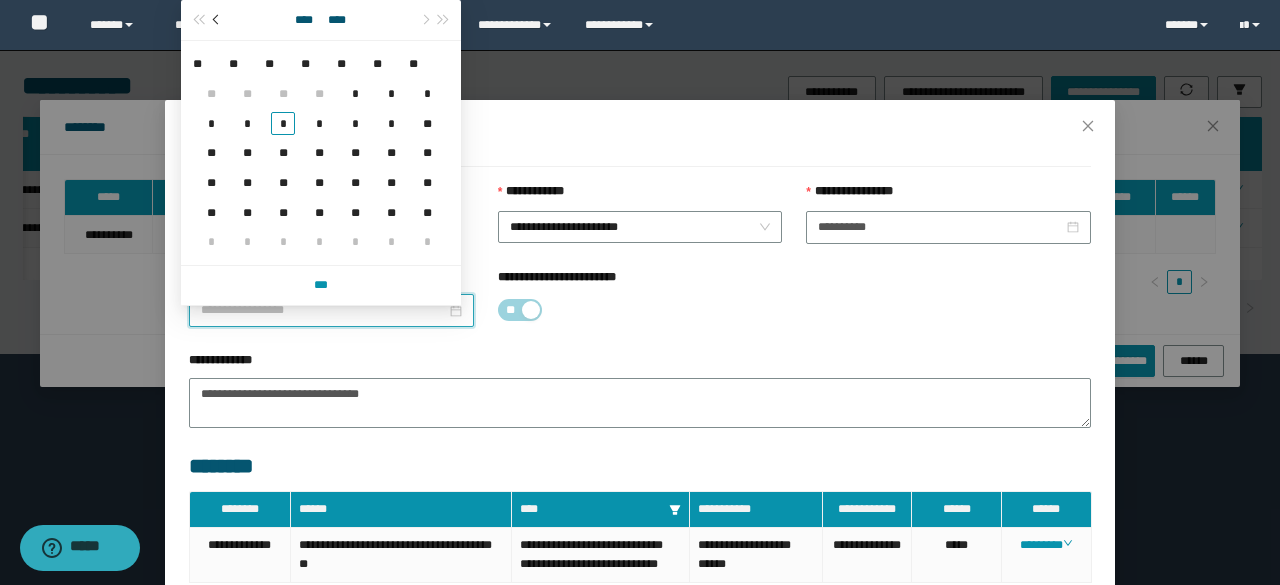 click at bounding box center [217, 20] 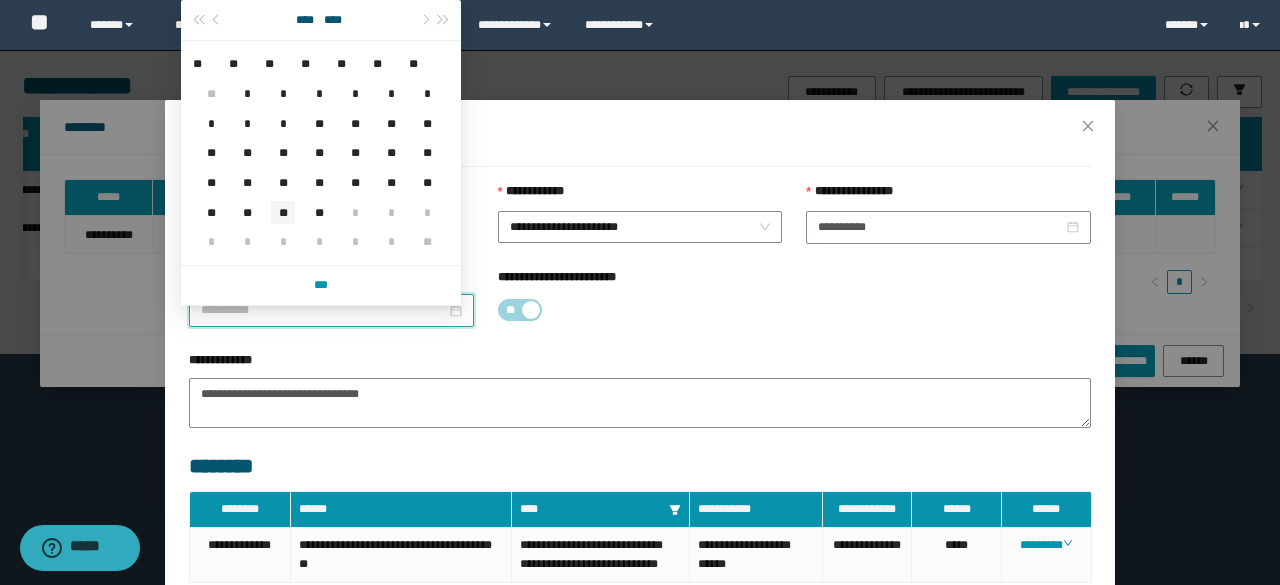 type on "**********" 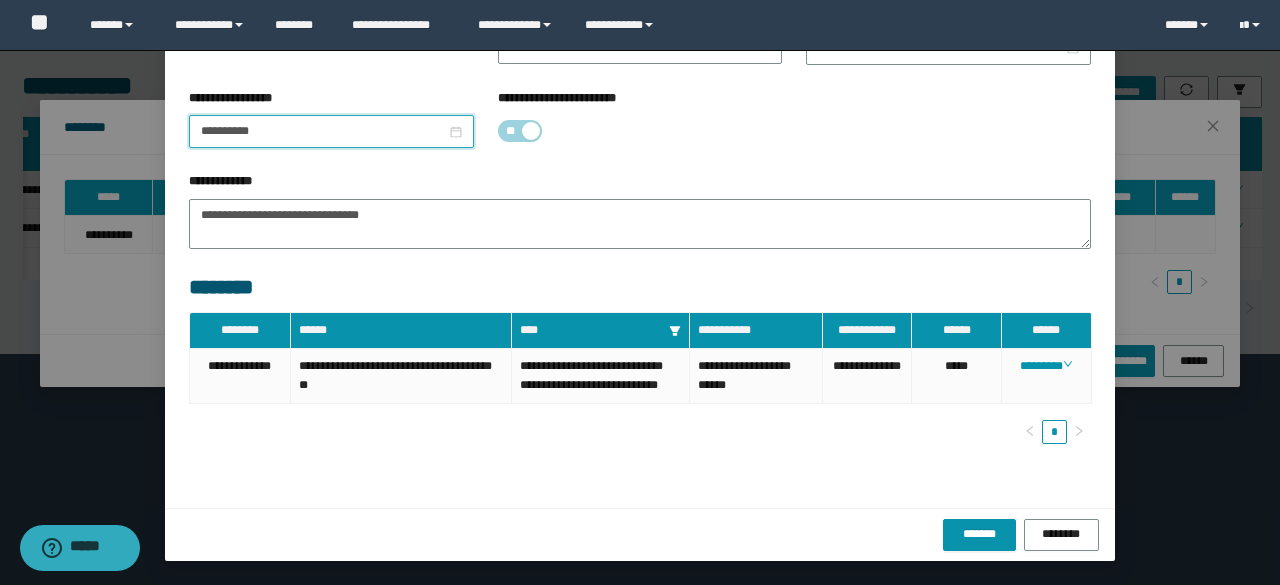 scroll, scrollTop: 194, scrollLeft: 0, axis: vertical 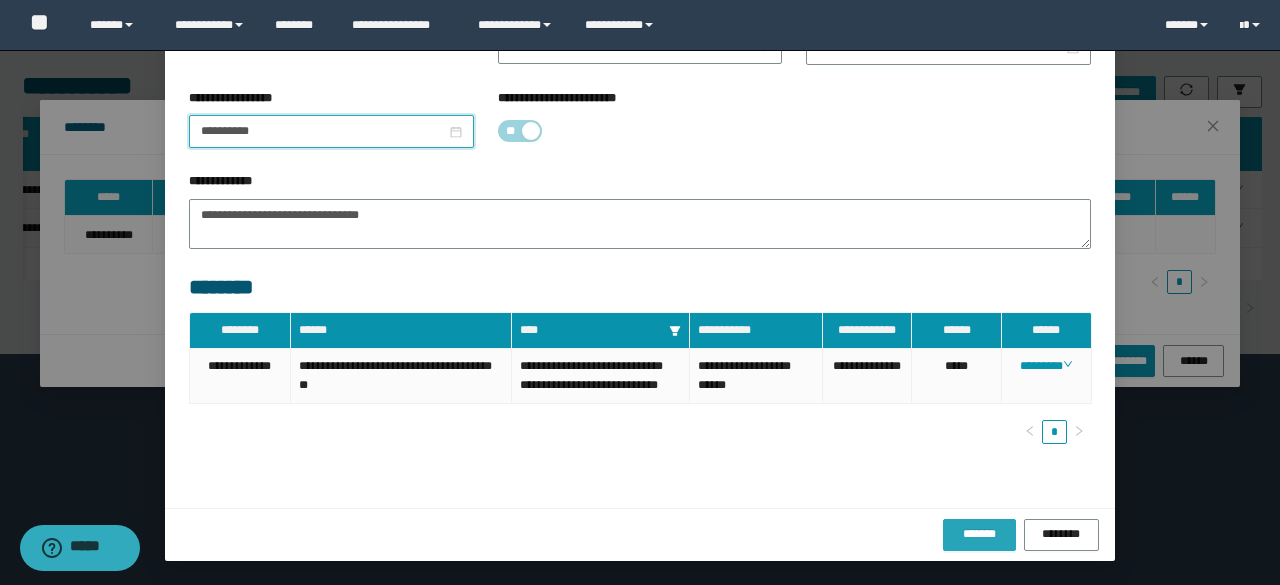 click on "*******" at bounding box center [979, 534] 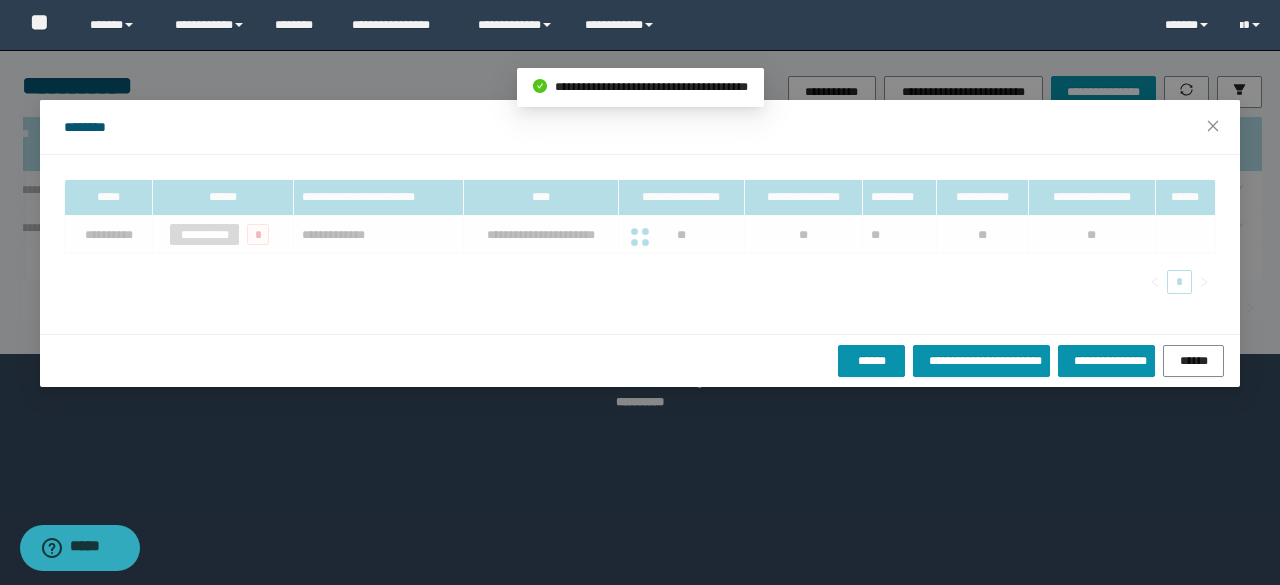 scroll, scrollTop: 94, scrollLeft: 0, axis: vertical 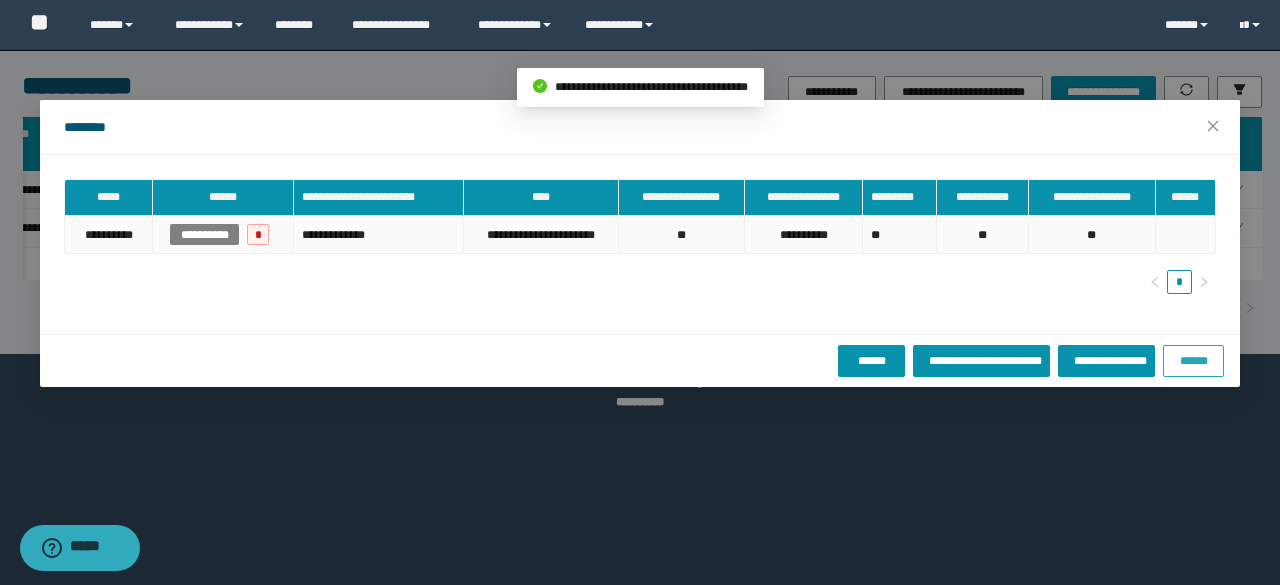 click on "******" at bounding box center [1193, 360] 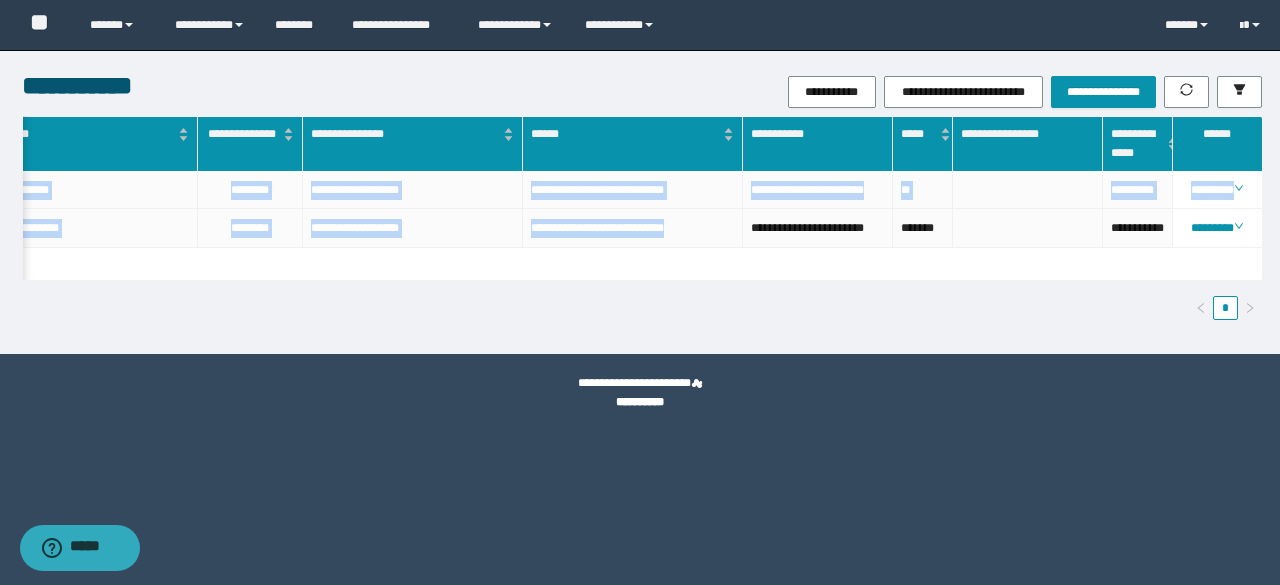 drag, startPoint x: 691, startPoint y: 262, endPoint x: 434, endPoint y: 279, distance: 257.56165 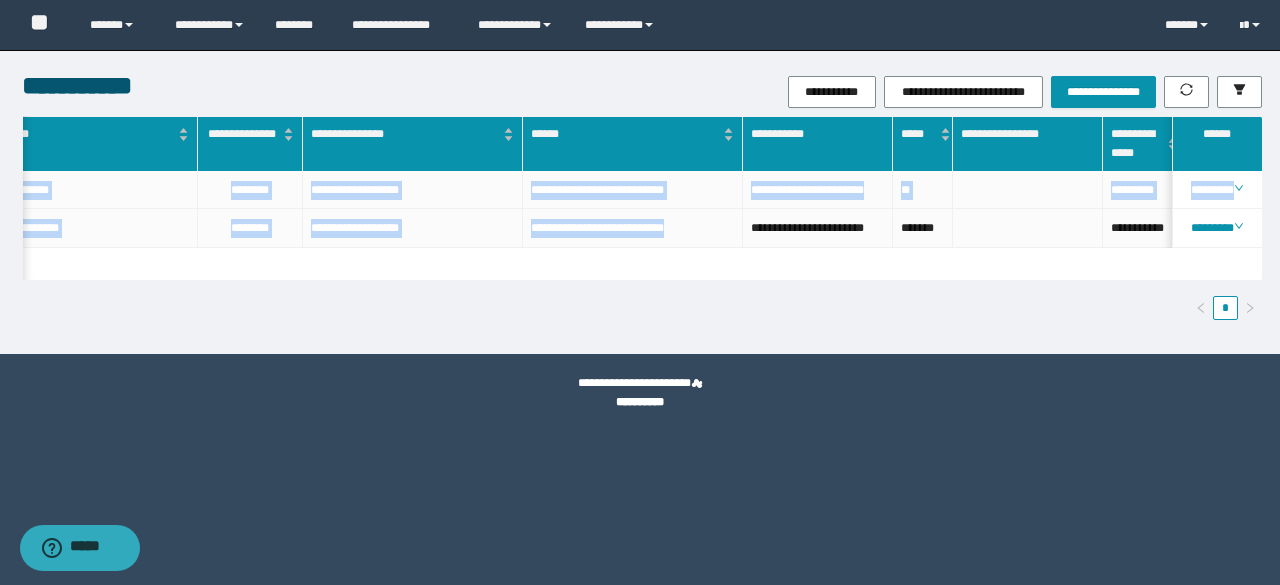 scroll, scrollTop: 0, scrollLeft: 386, axis: horizontal 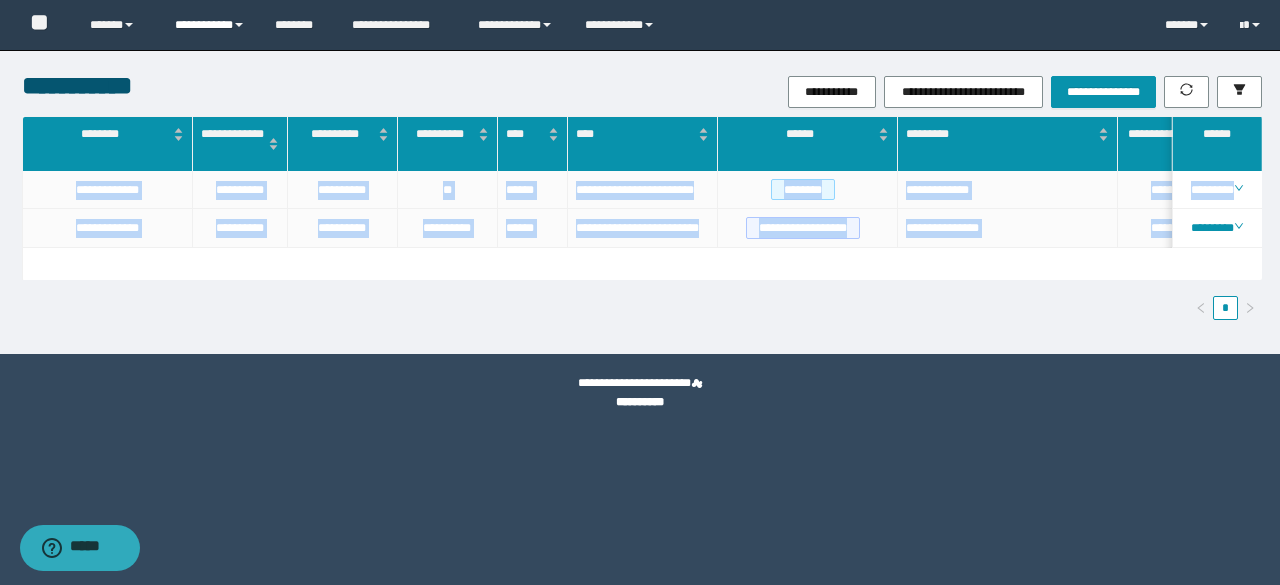 click on "**********" at bounding box center [210, 25] 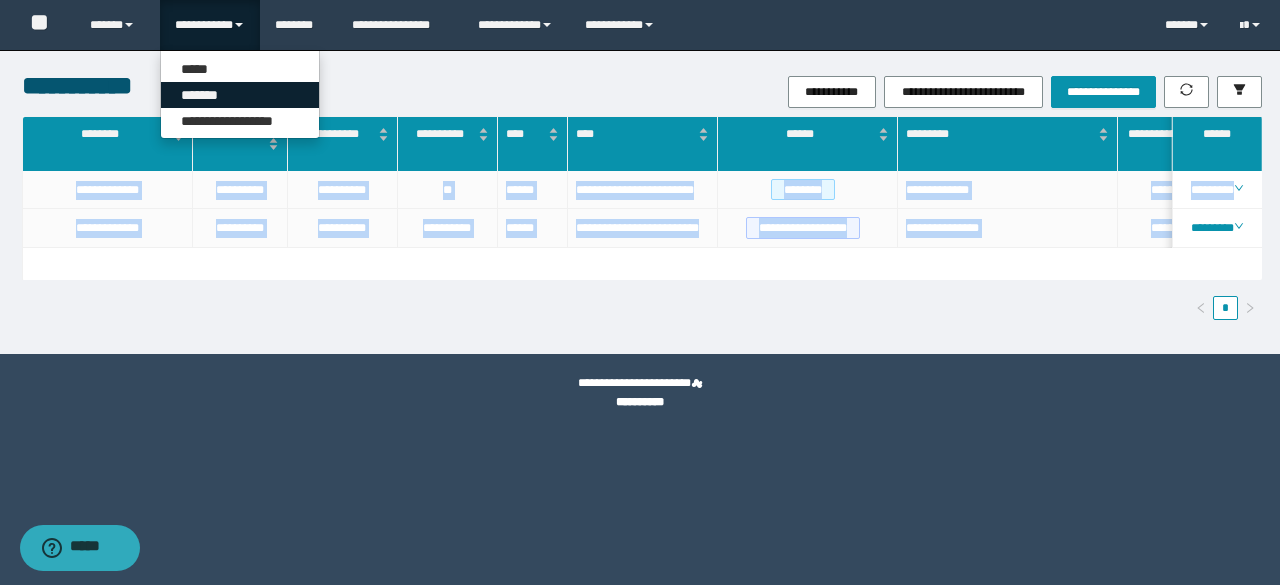 click on "*******" at bounding box center [240, 95] 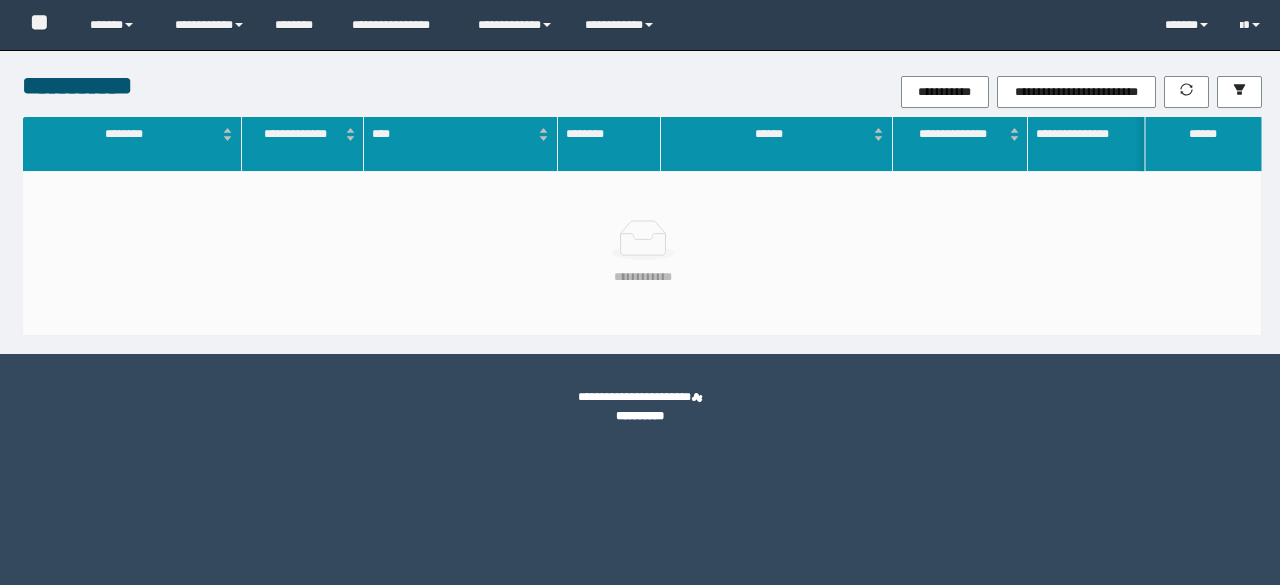 scroll, scrollTop: 0, scrollLeft: 0, axis: both 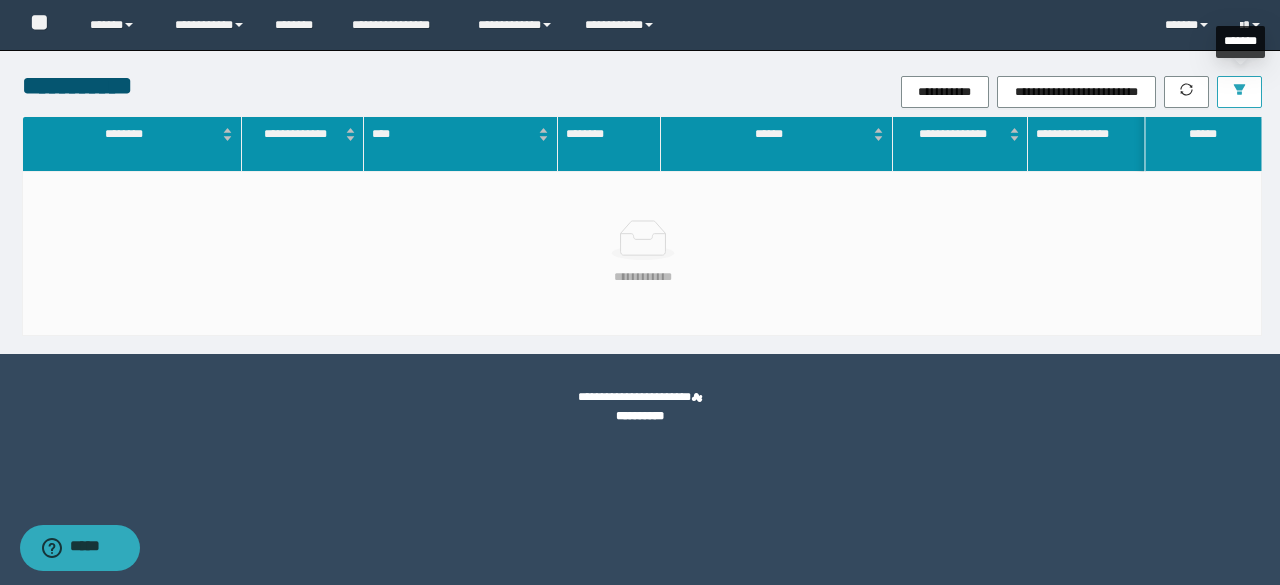 click at bounding box center [1239, 92] 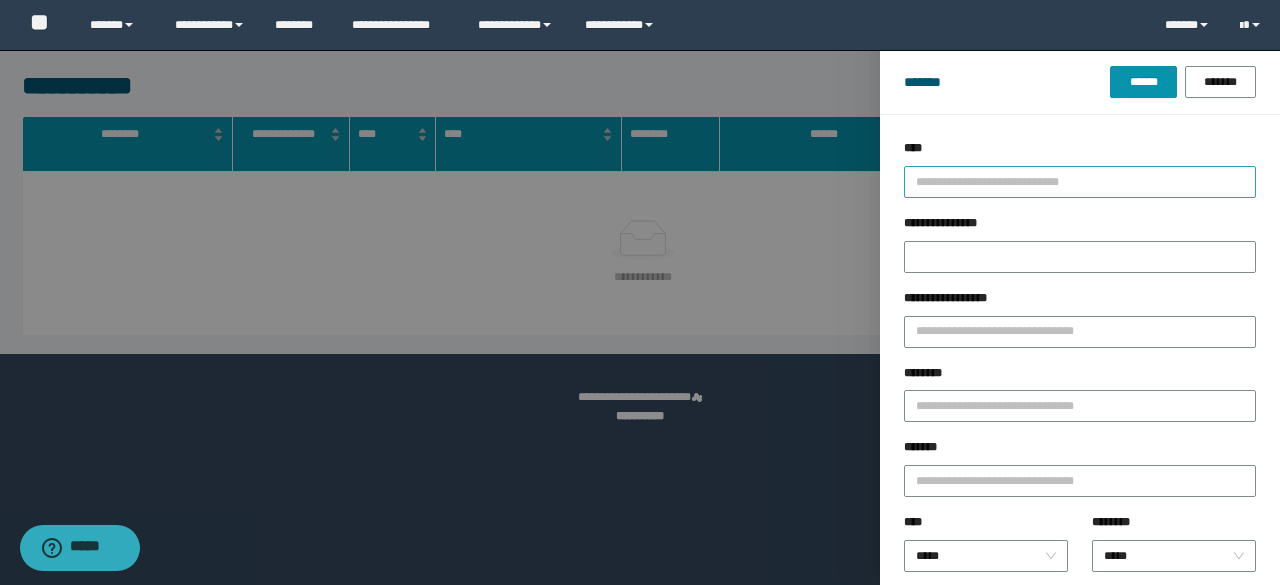 click at bounding box center [1071, 181] 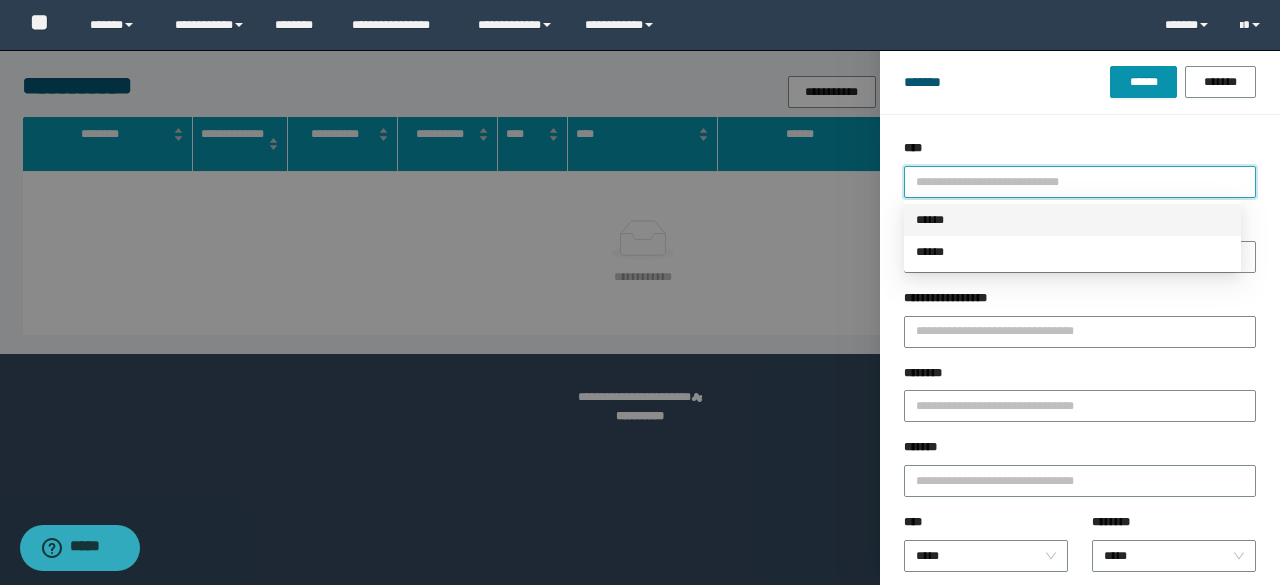 click on "******" at bounding box center (1072, 220) 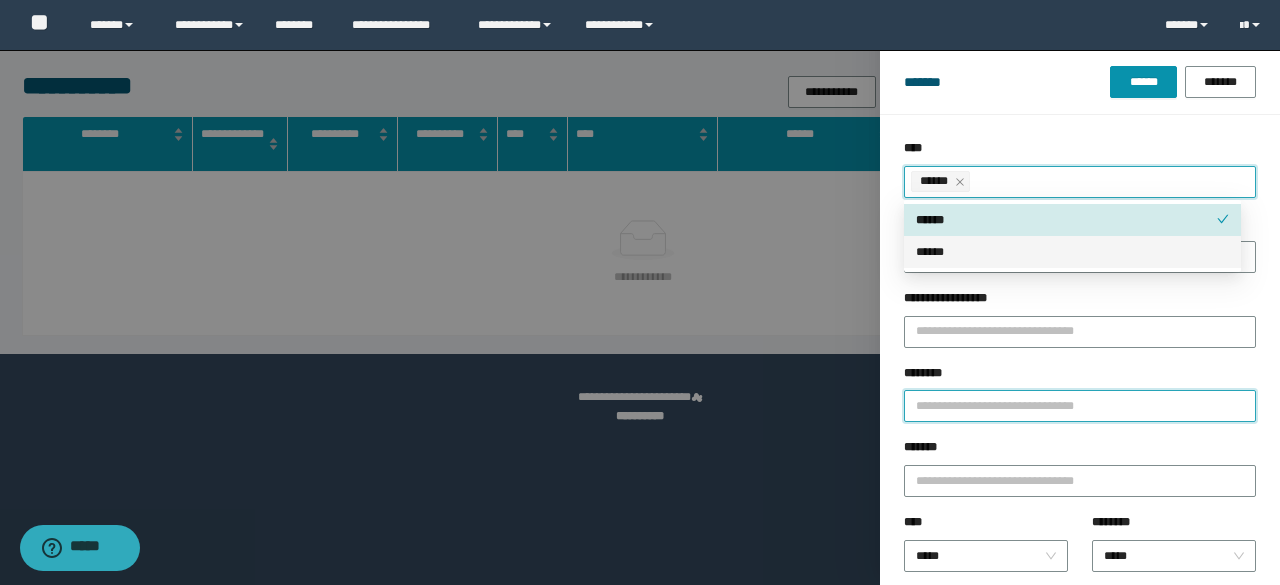 click on "********" at bounding box center [1080, 406] 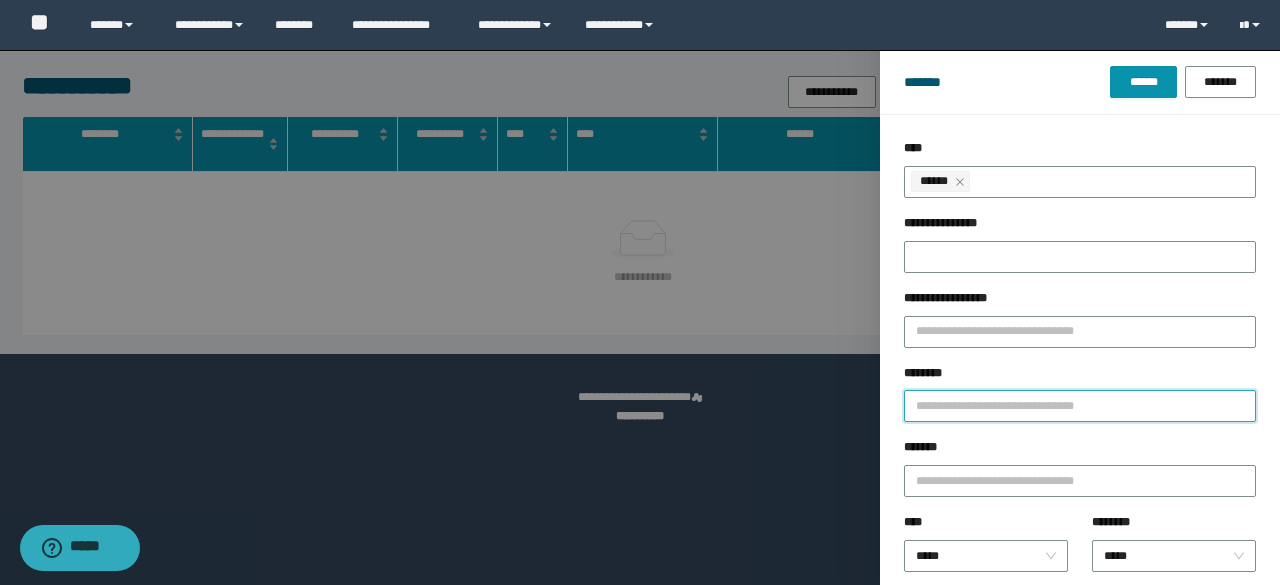 paste on "********" 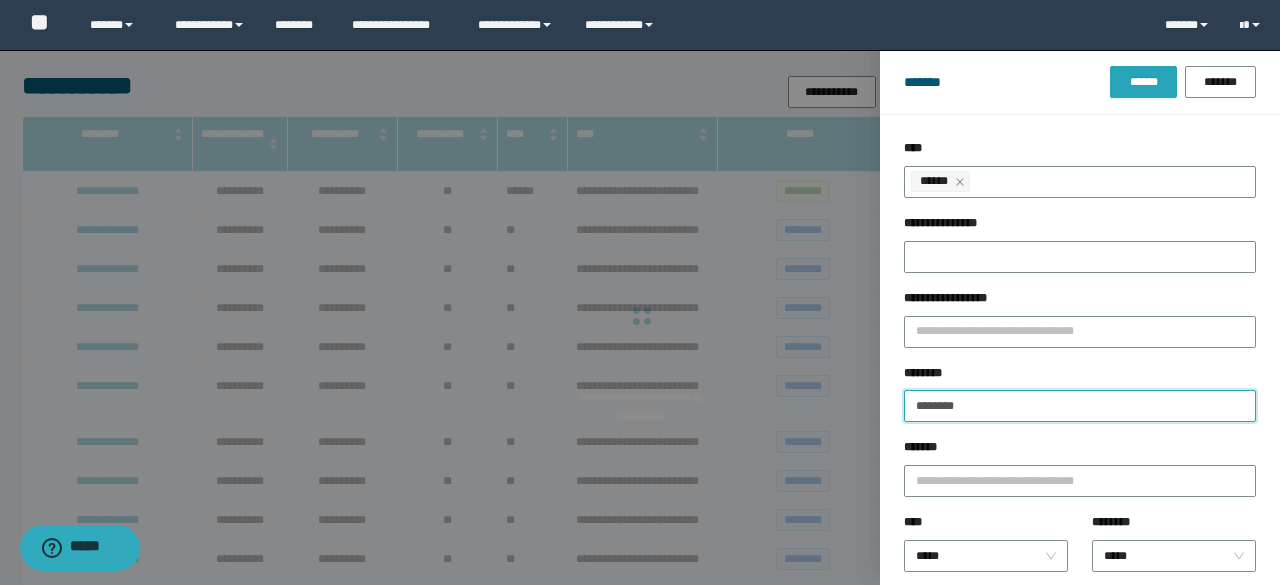 type on "********" 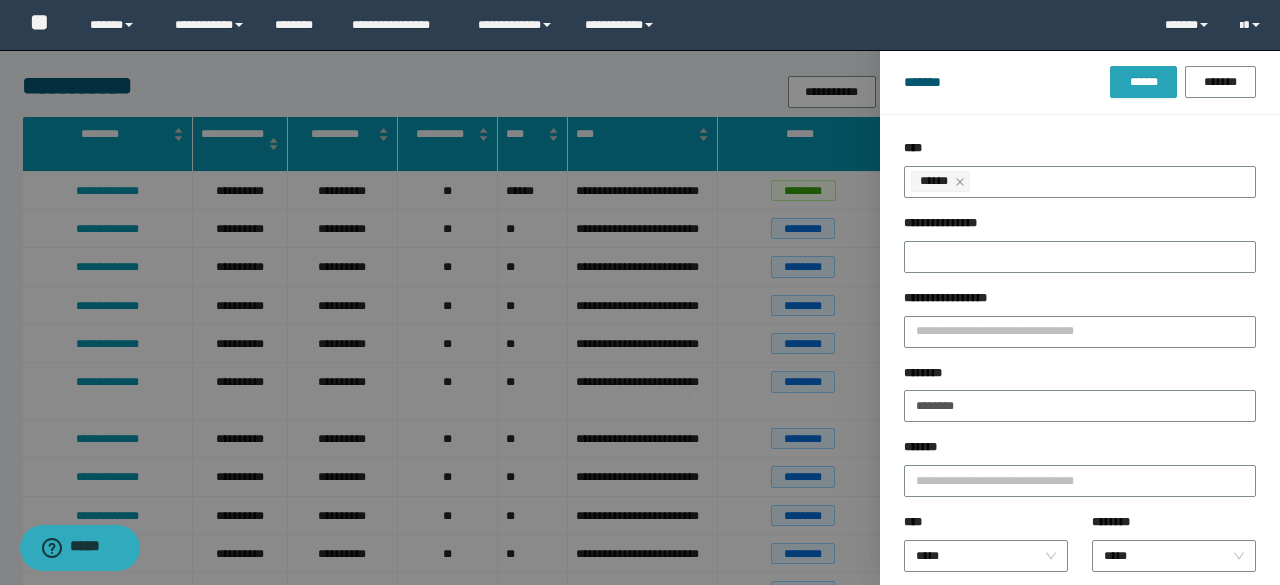 click on "******" at bounding box center [1143, 82] 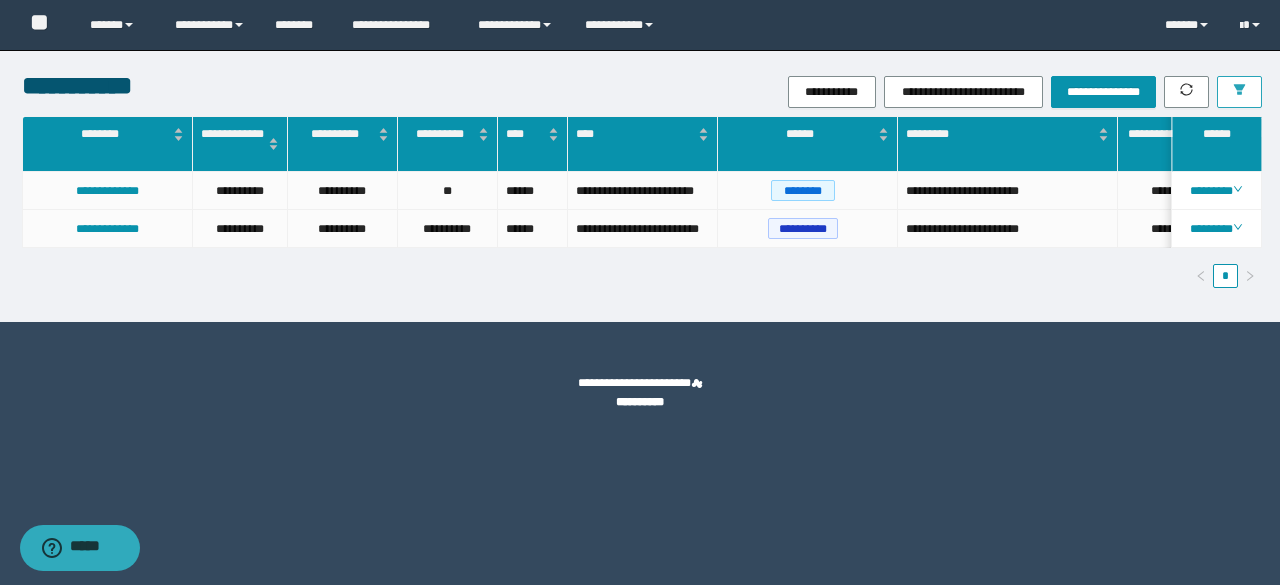 scroll, scrollTop: 0, scrollLeft: 161, axis: horizontal 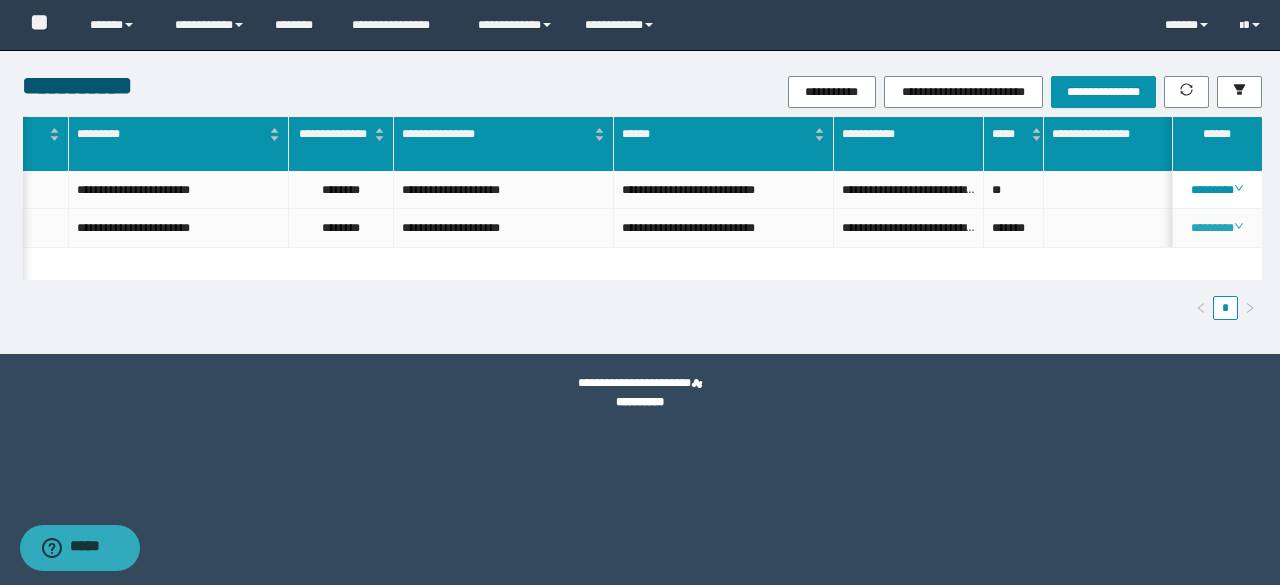 click on "********" at bounding box center (1216, 228) 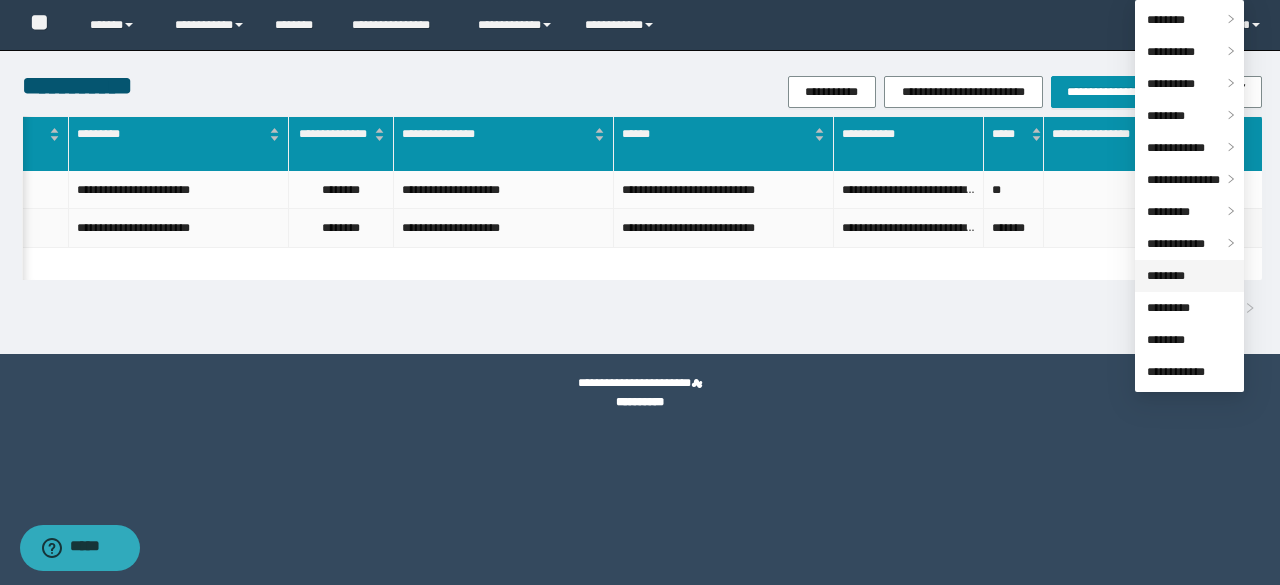 click on "********" at bounding box center [1166, 276] 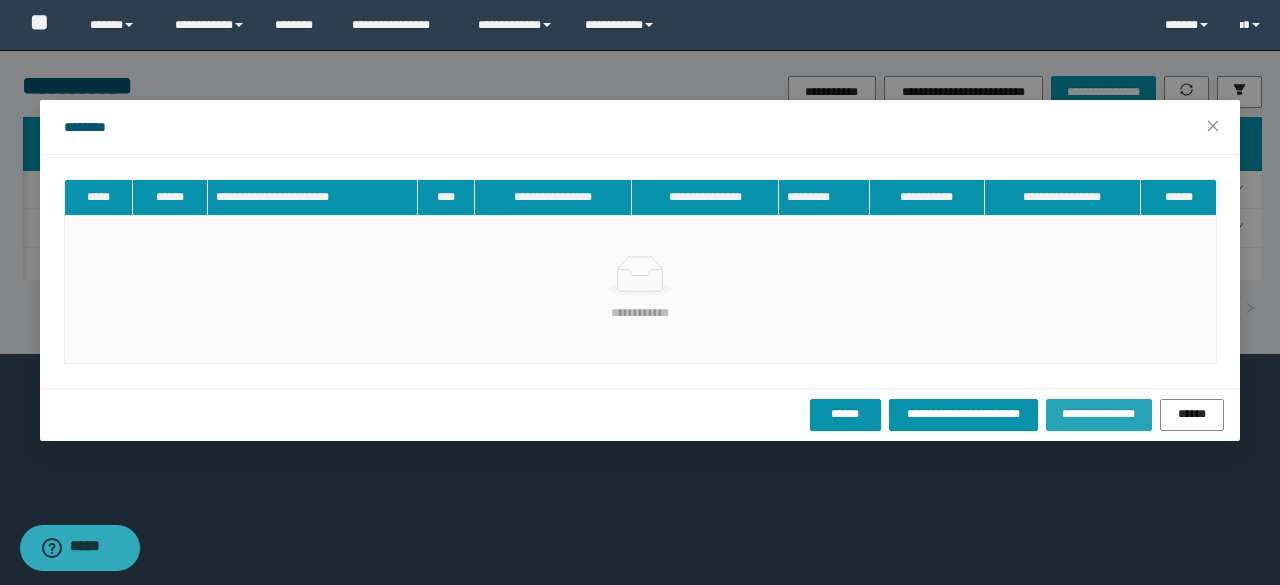 click on "**********" at bounding box center [1099, 414] 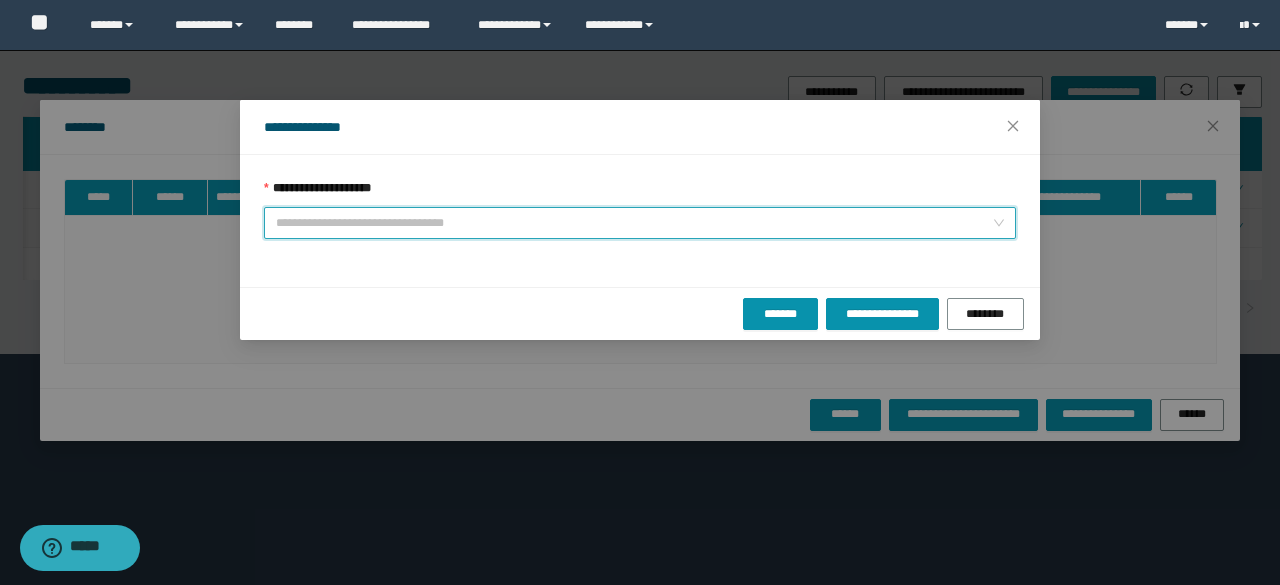 click on "**********" at bounding box center (634, 223) 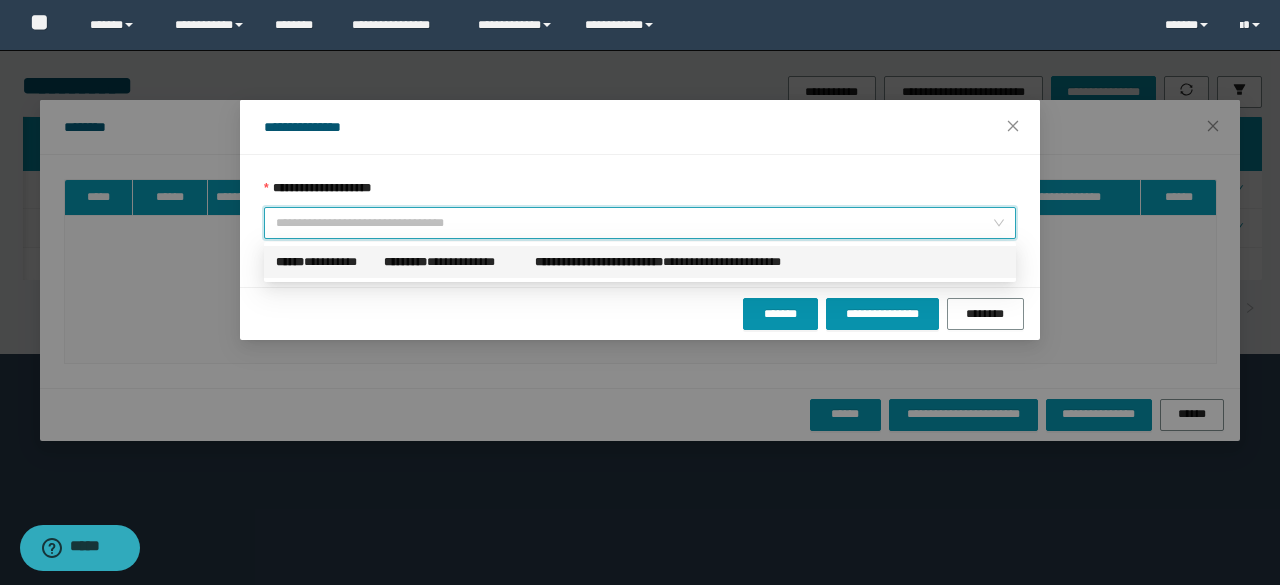 click on "**********" at bounding box center (326, 262) 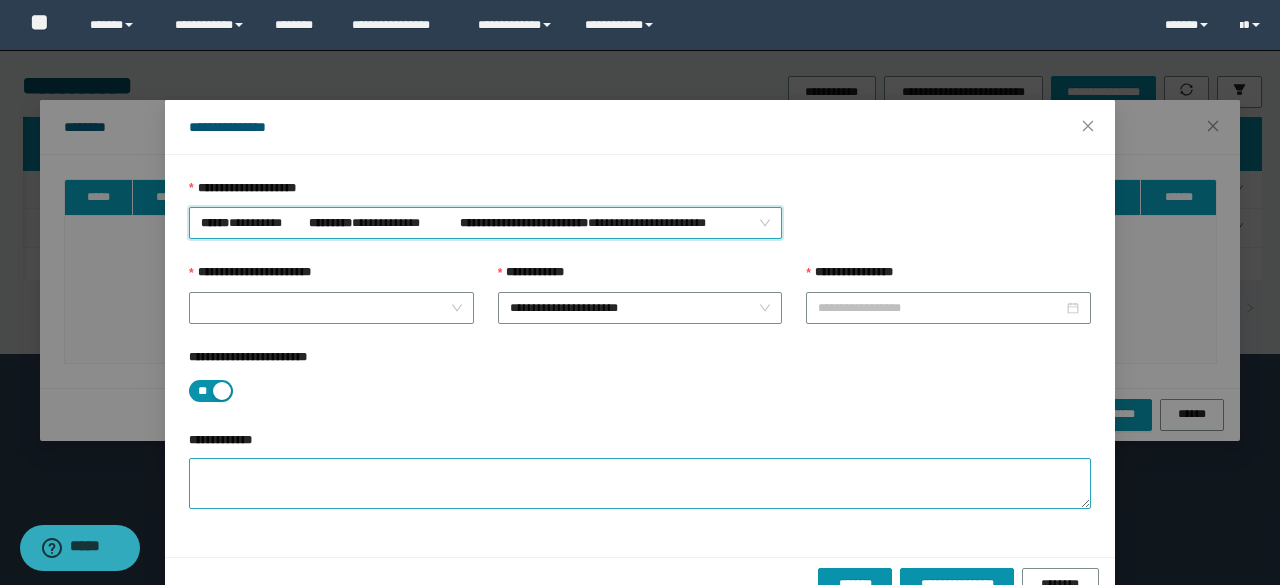 type on "**********" 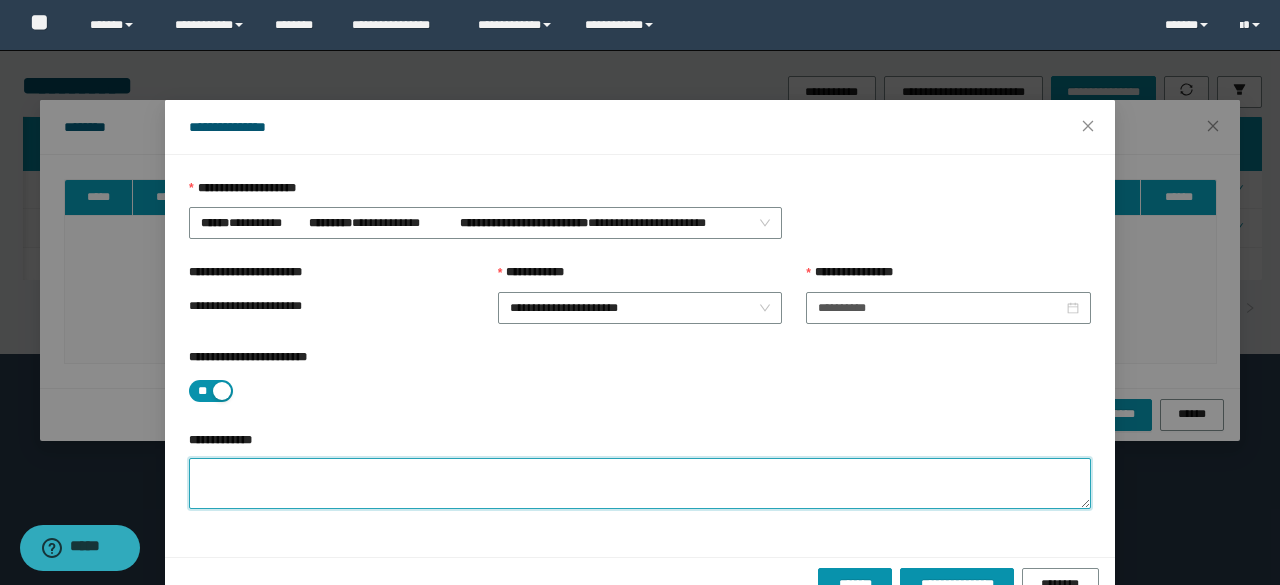 click on "**********" at bounding box center (640, 483) 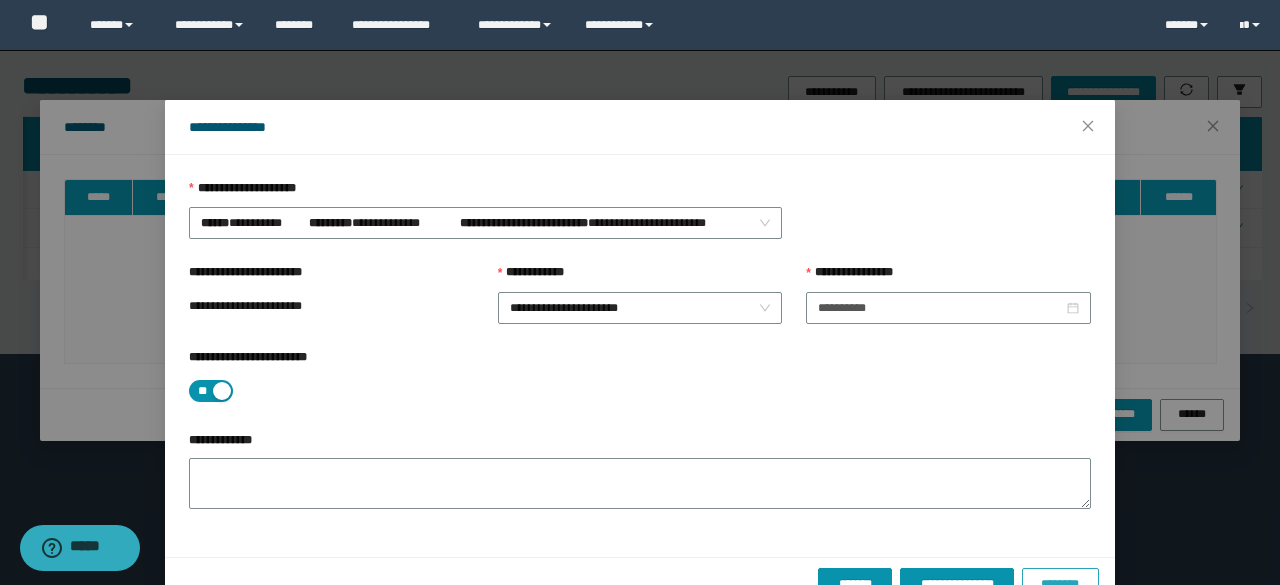 click on "********" at bounding box center [1060, 584] 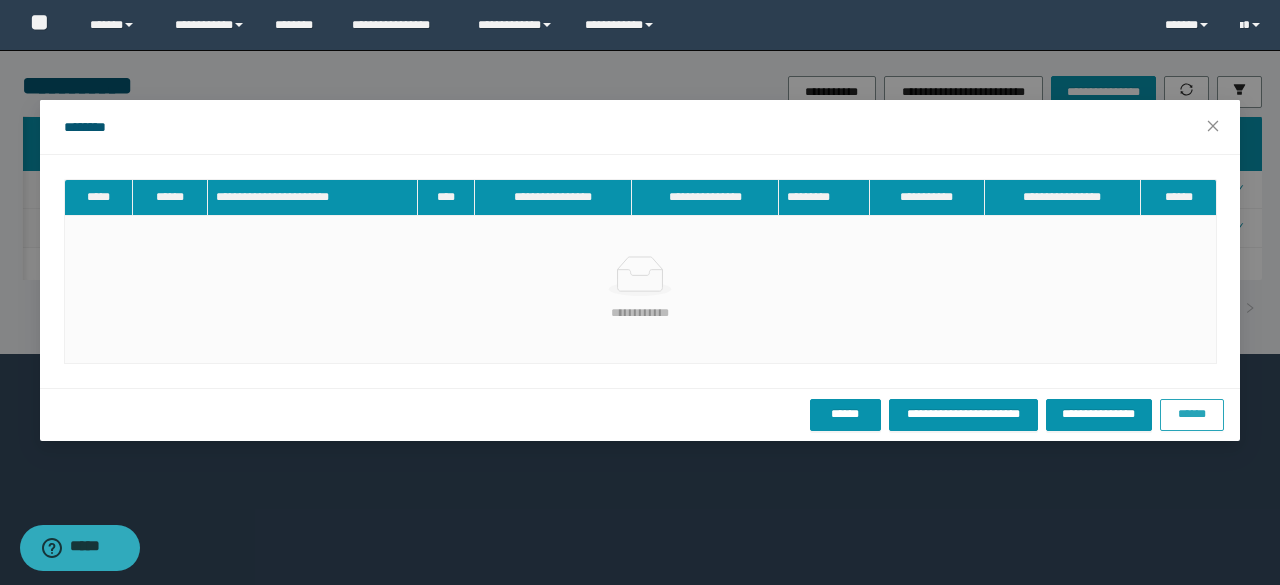 click on "******" at bounding box center [1192, 414] 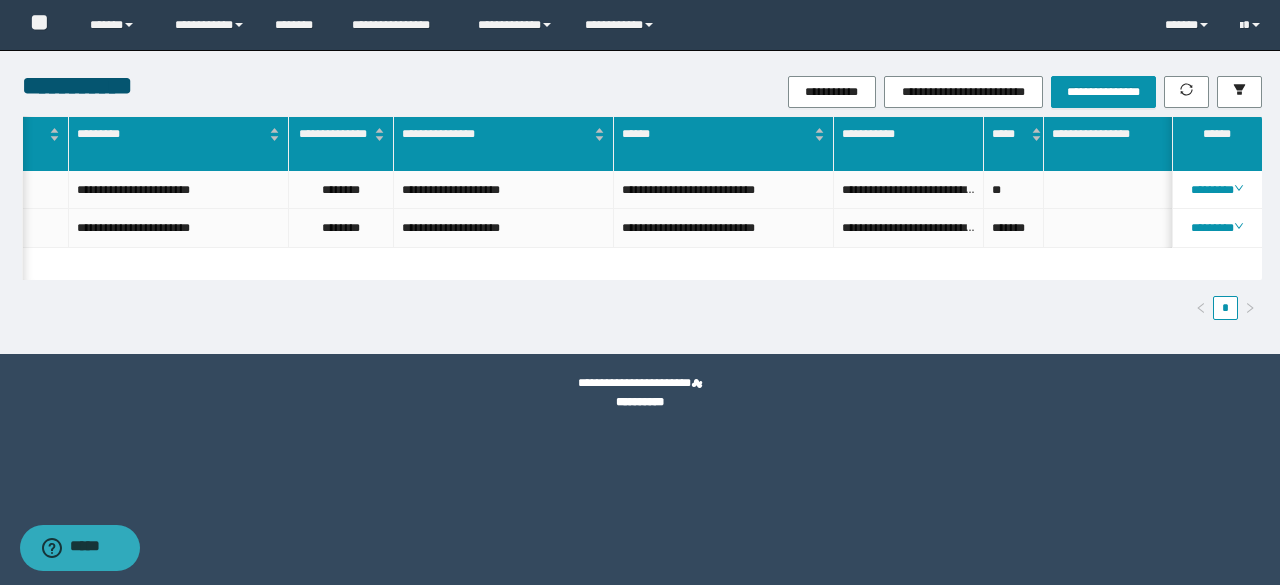 scroll, scrollTop: 0, scrollLeft: 674, axis: horizontal 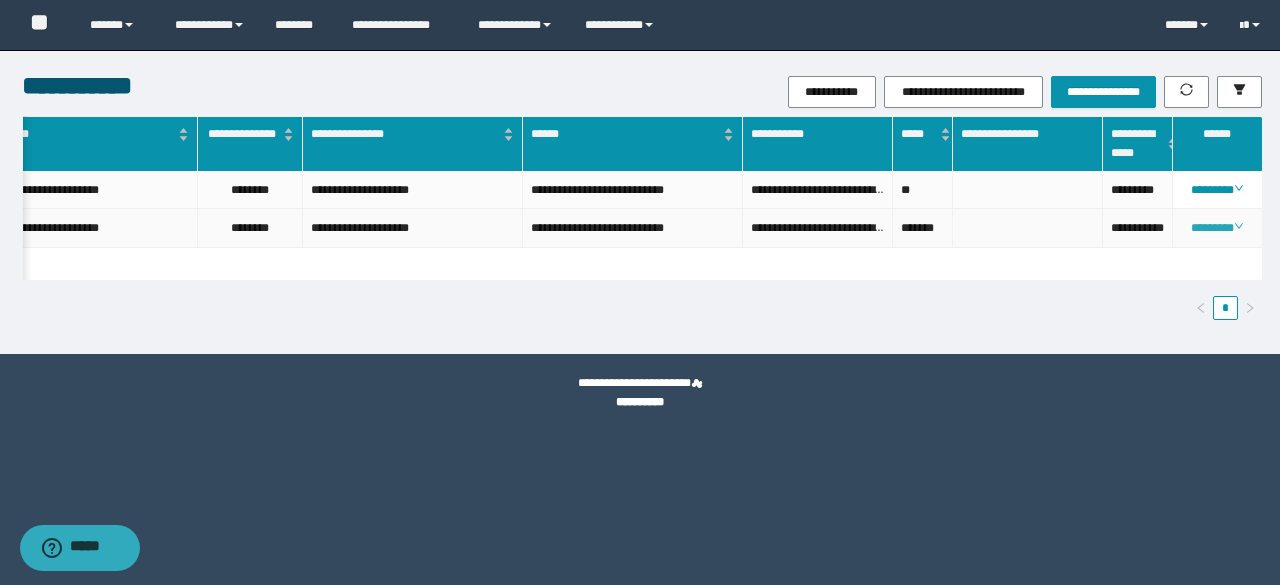 click on "********" at bounding box center (1216, 228) 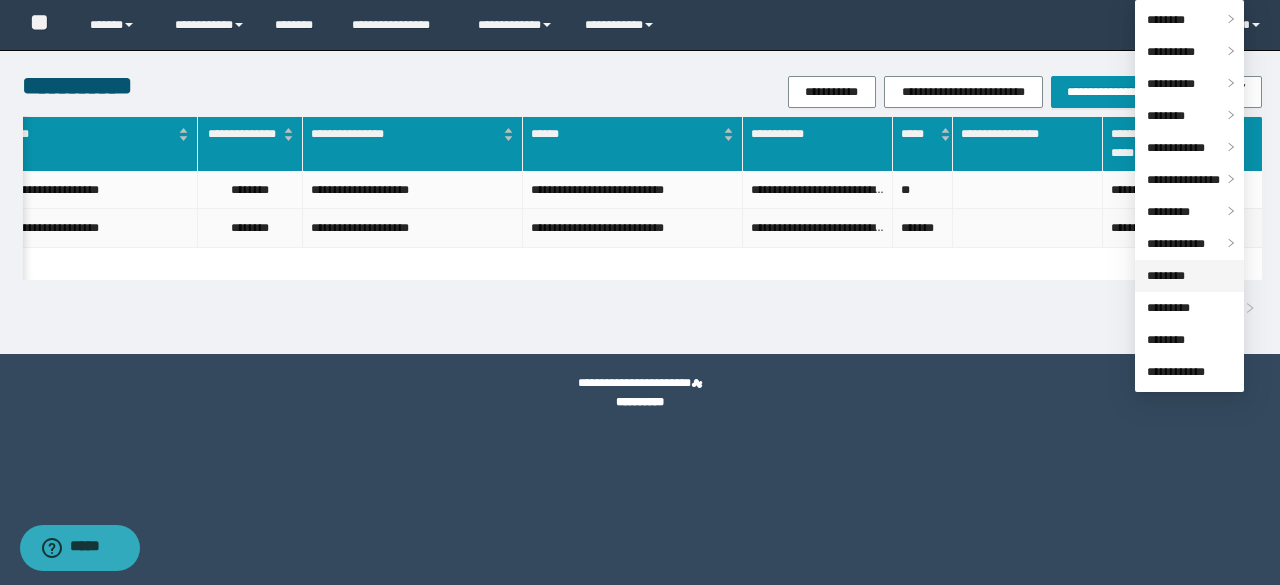 click on "********" at bounding box center (1166, 276) 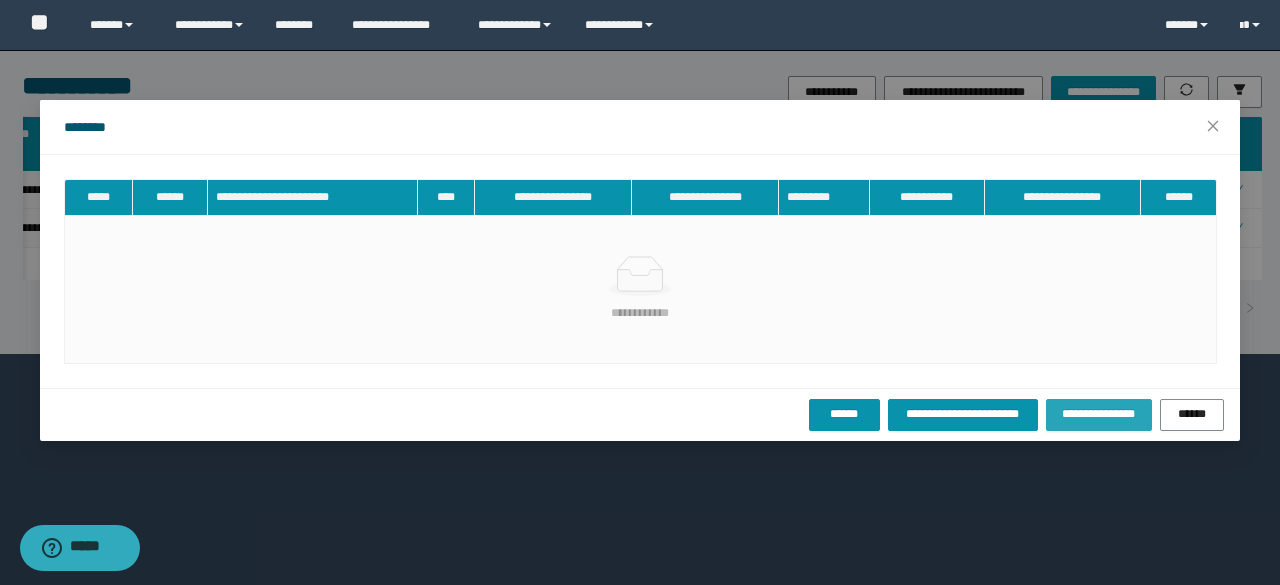 click on "**********" at bounding box center (1099, 414) 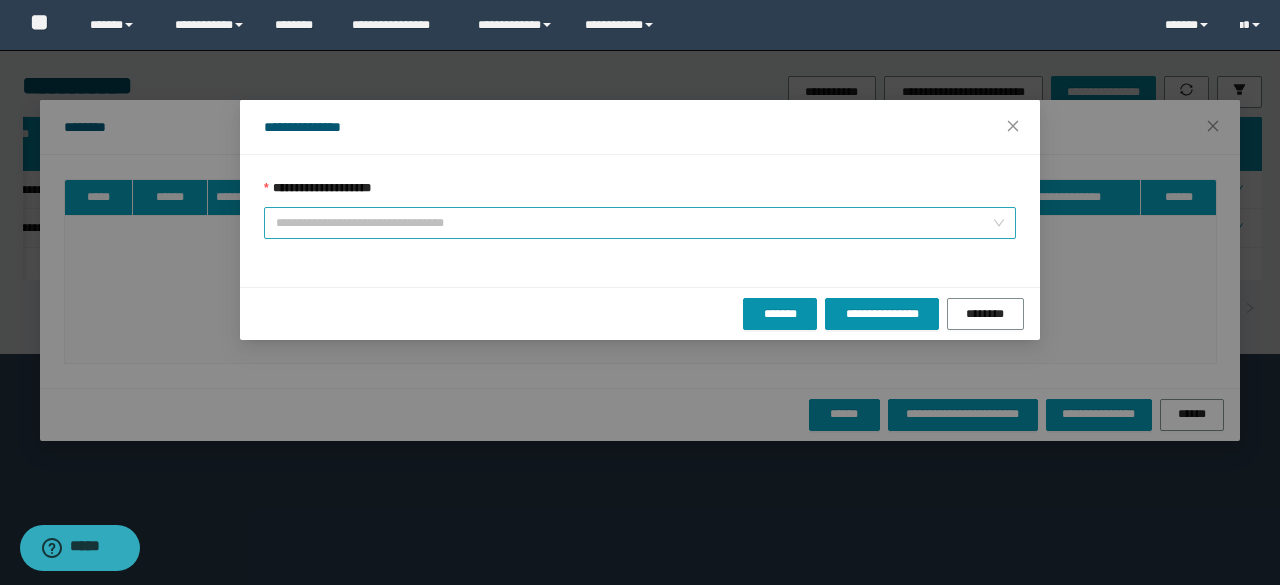 click on "**********" at bounding box center (634, 223) 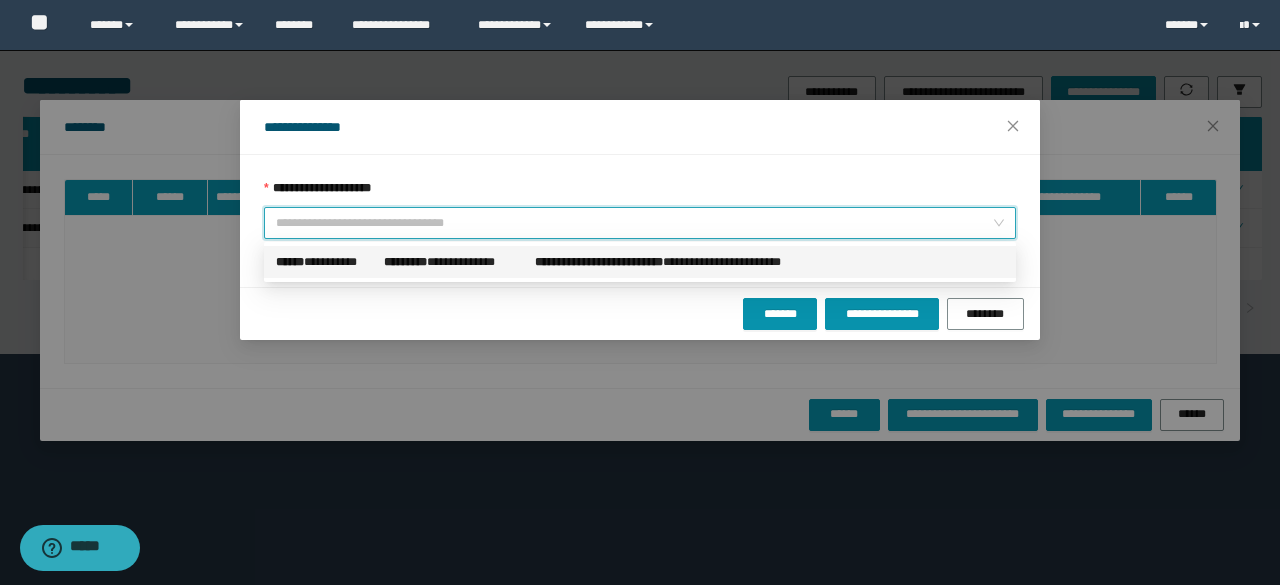 click on "******" at bounding box center [290, 262] 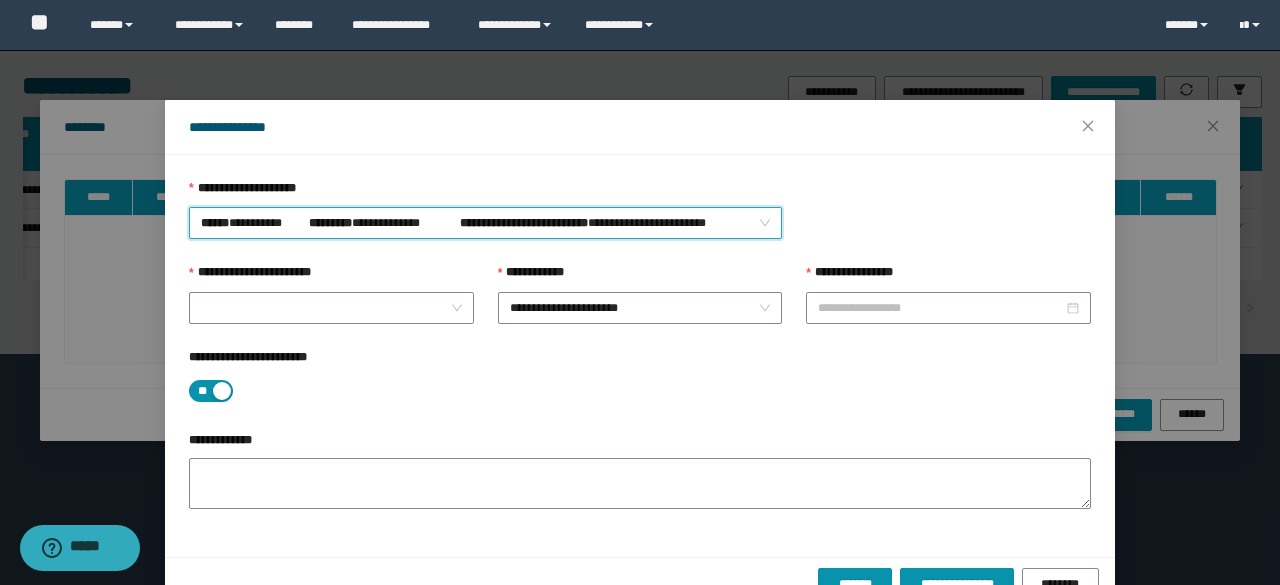 type on "**********" 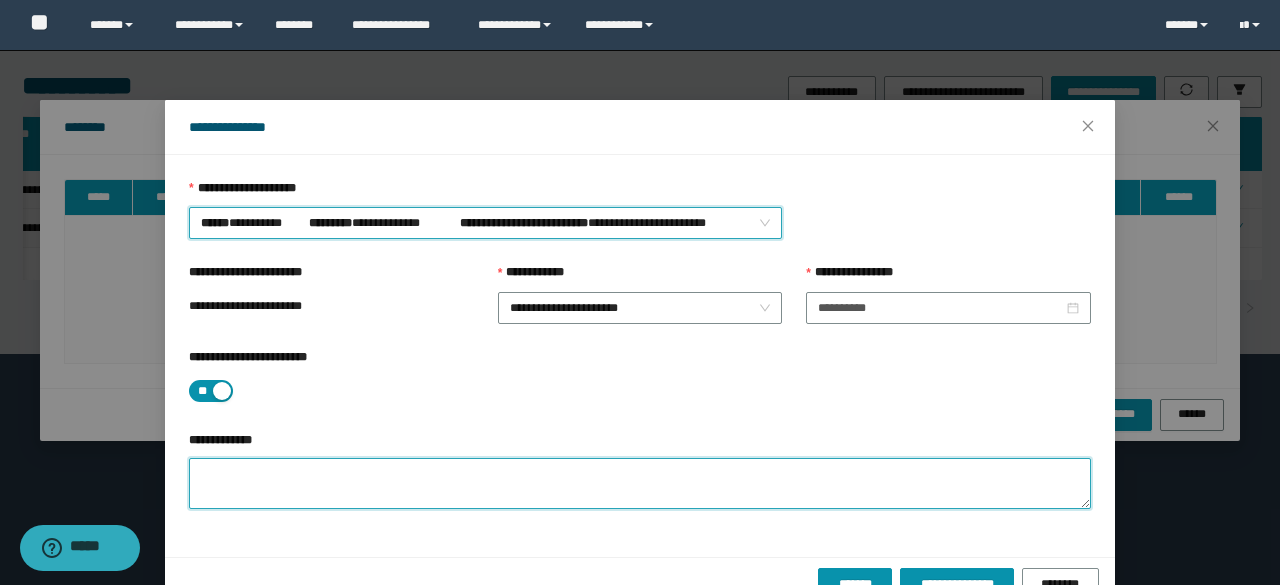 click on "**********" at bounding box center (640, 483) 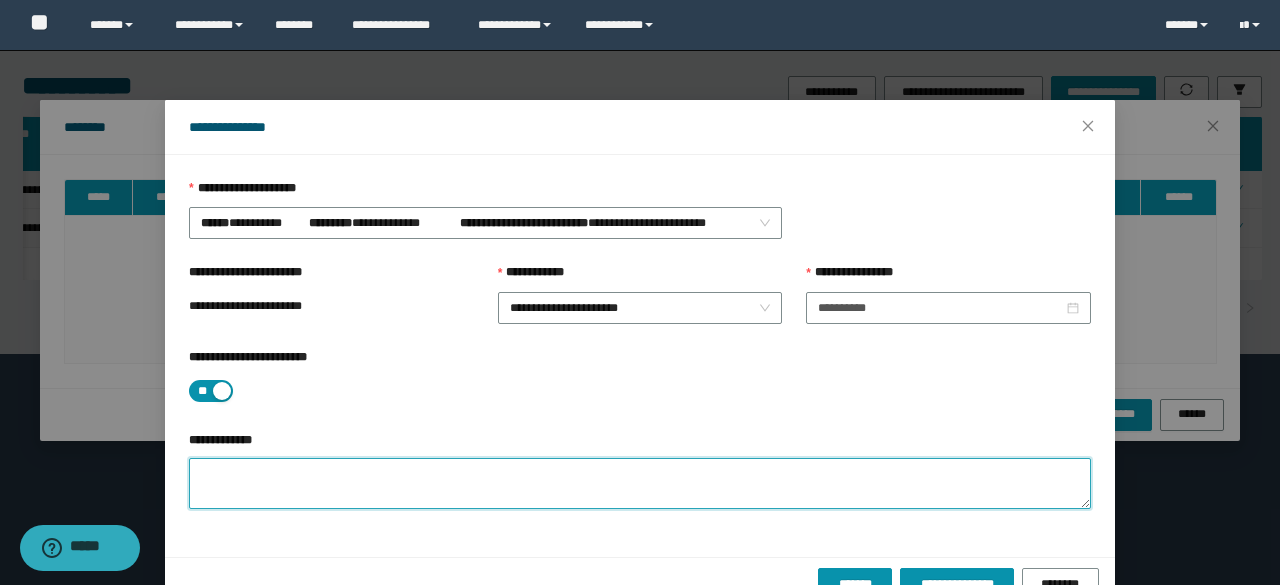 paste on "********" 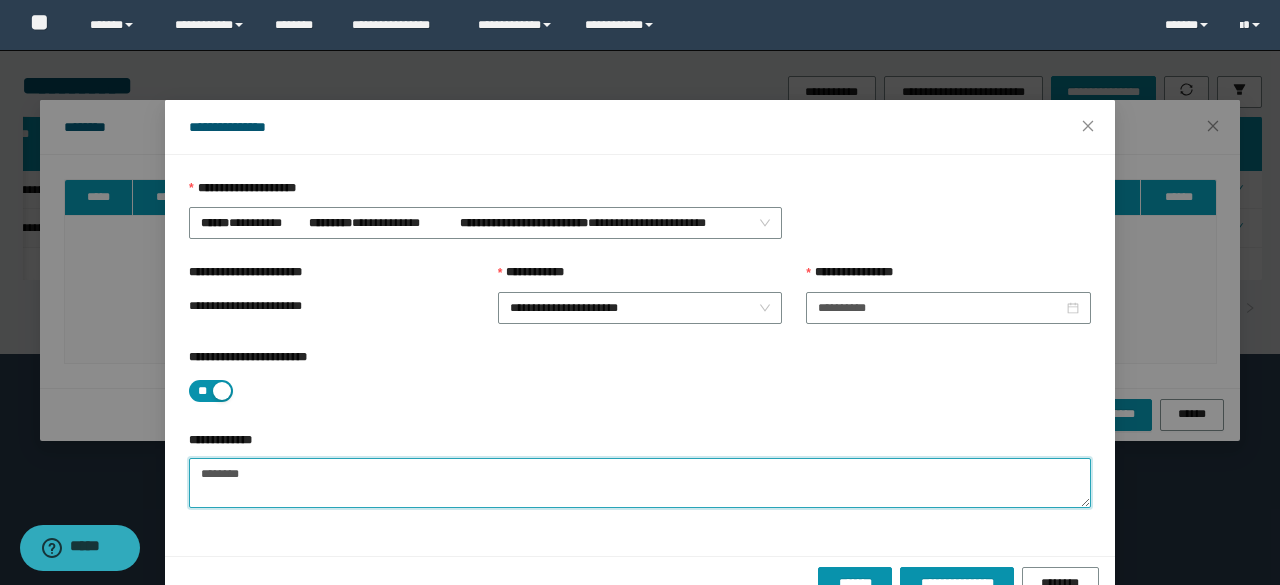drag, startPoint x: 250, startPoint y: 477, endPoint x: 100, endPoint y: 433, distance: 156.32019 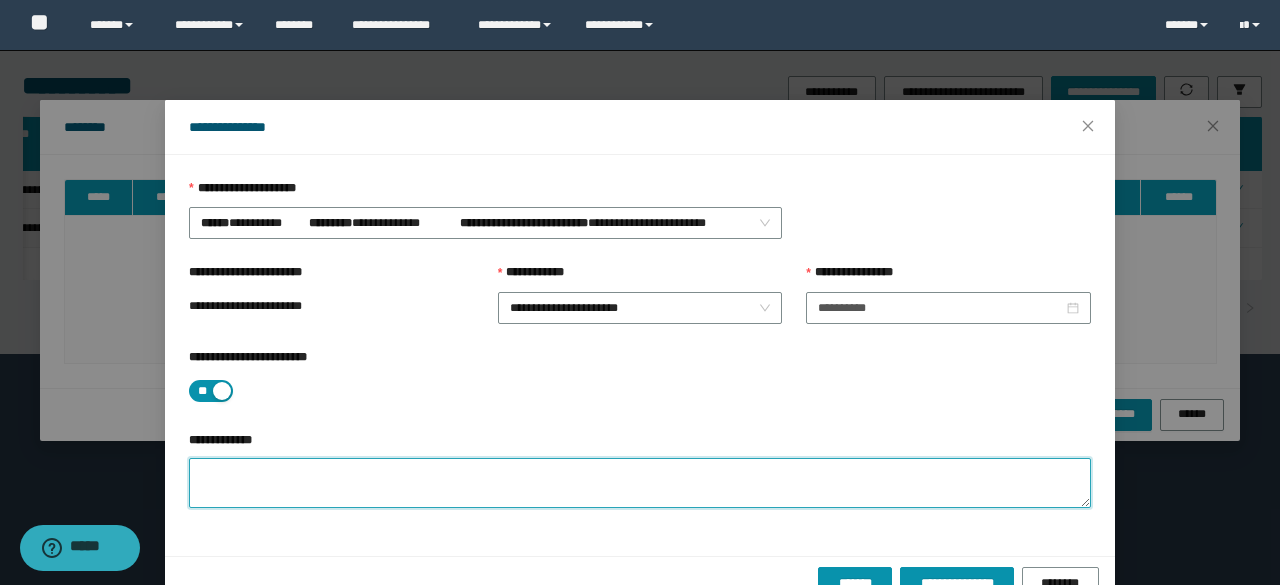paste on "**********" 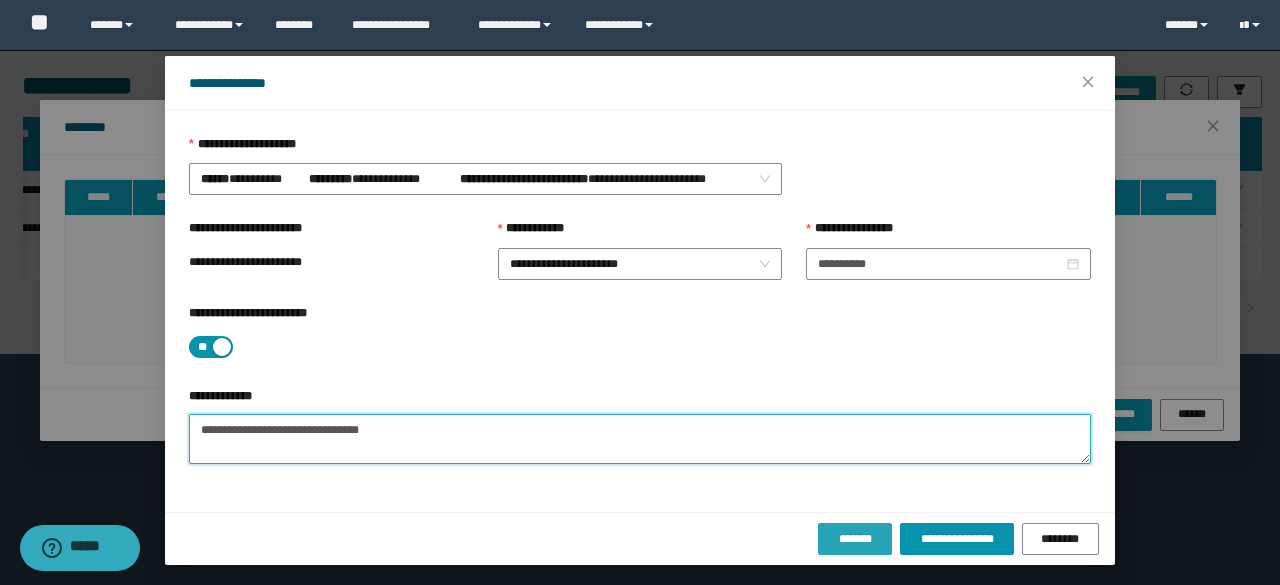 type on "**********" 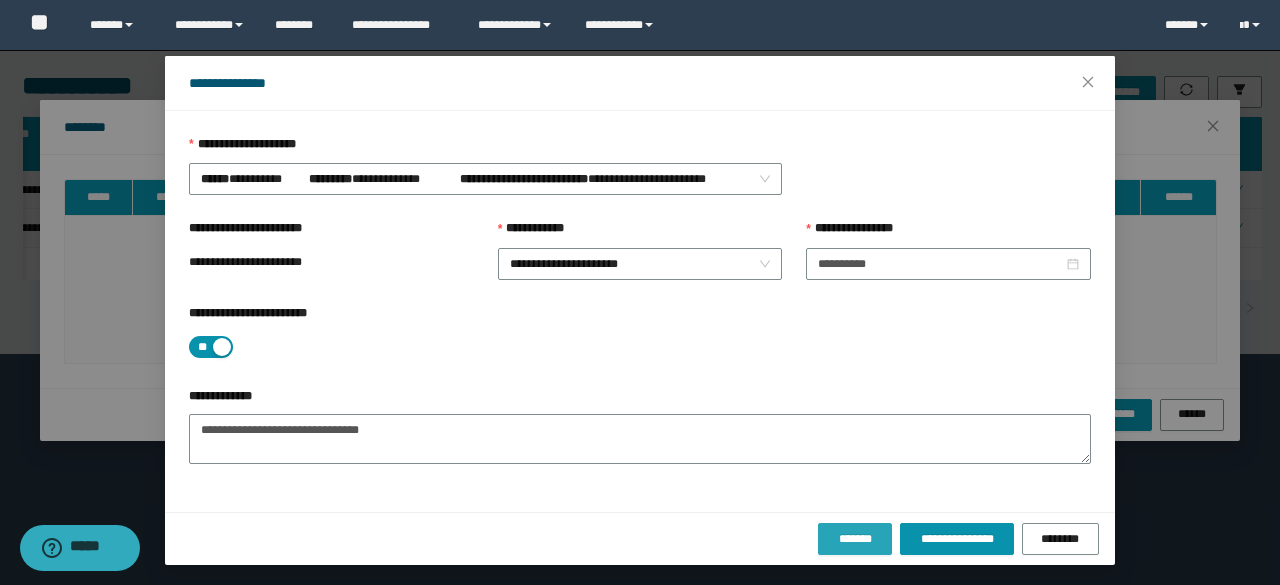click on "*******" at bounding box center (855, 539) 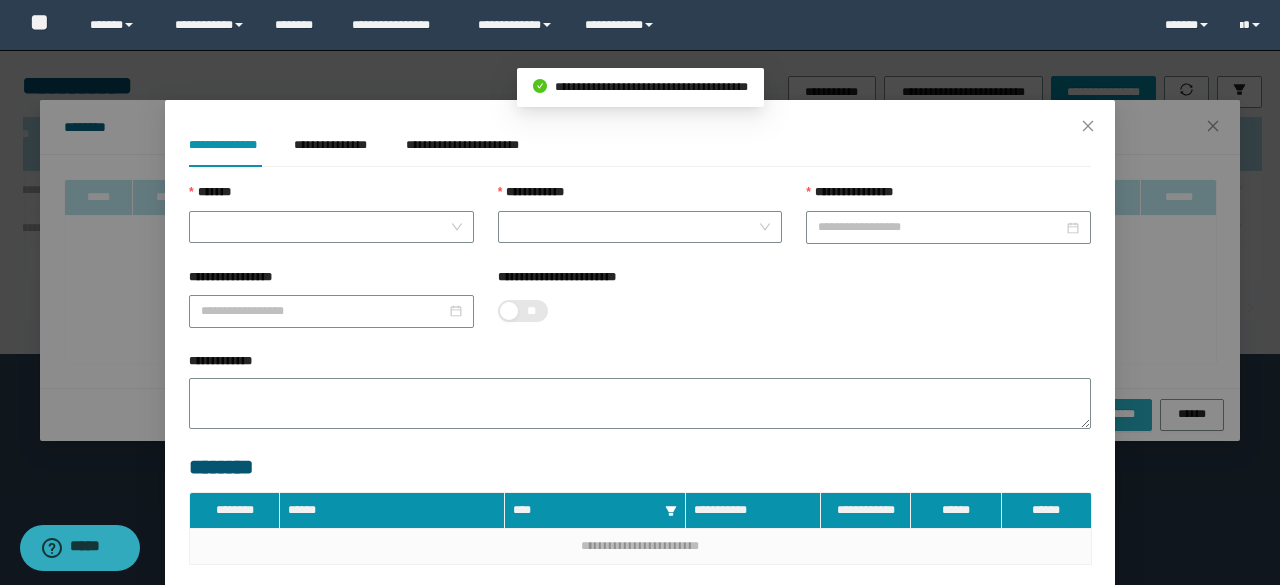 type on "**********" 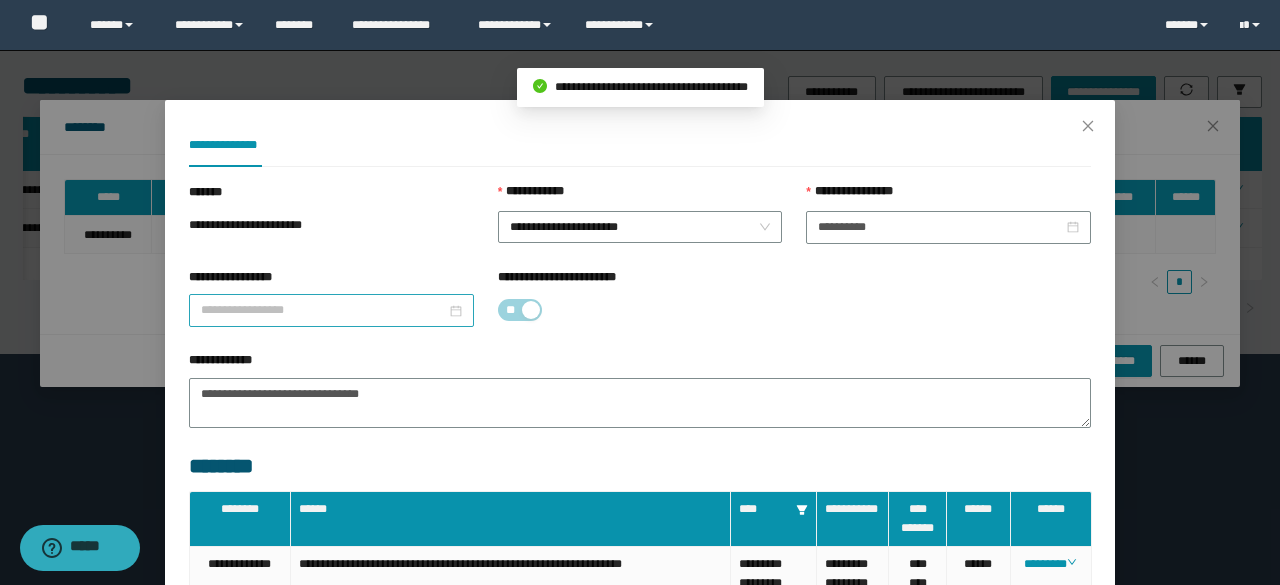 click on "**********" at bounding box center [323, 310] 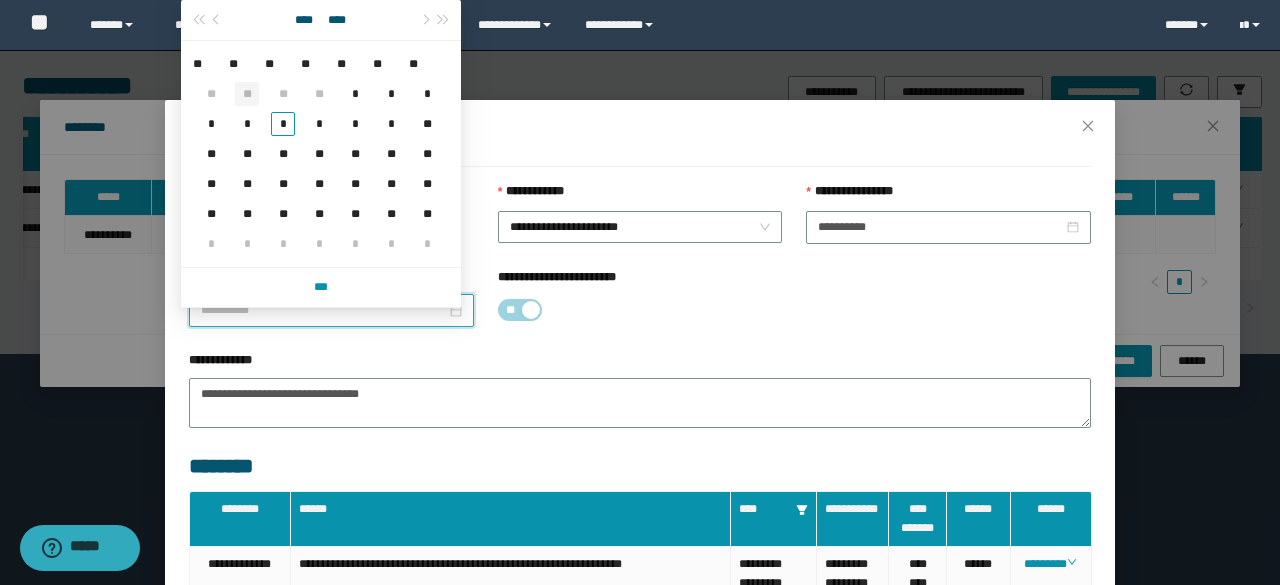type on "**********" 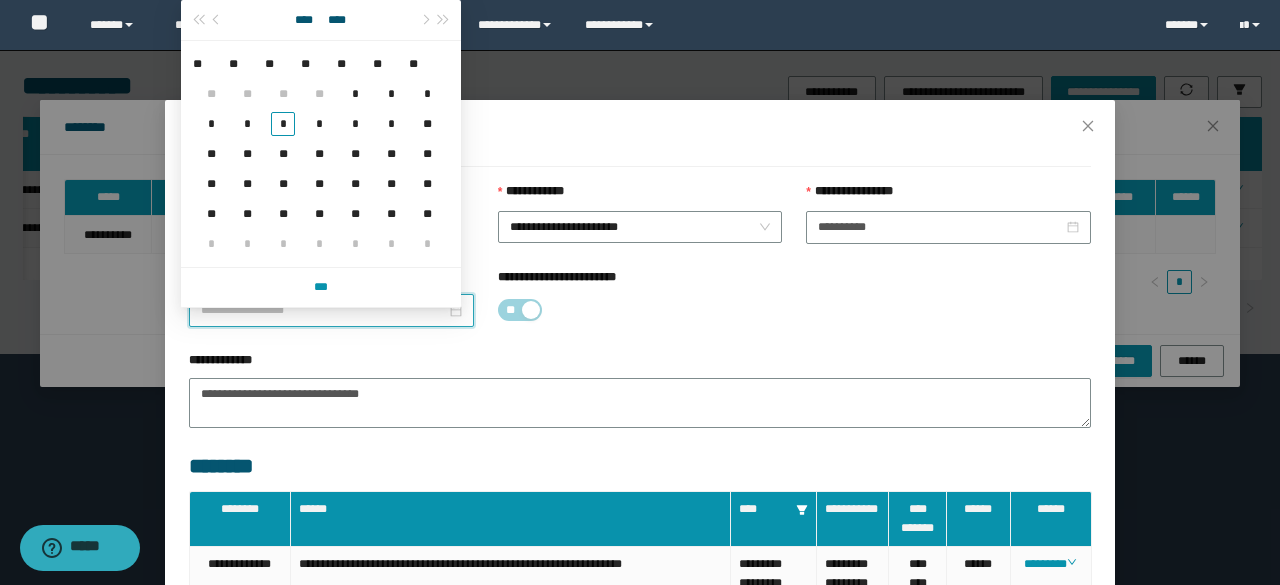 drag, startPoint x: 218, startPoint y: 27, endPoint x: 219, endPoint y: 41, distance: 14.035668 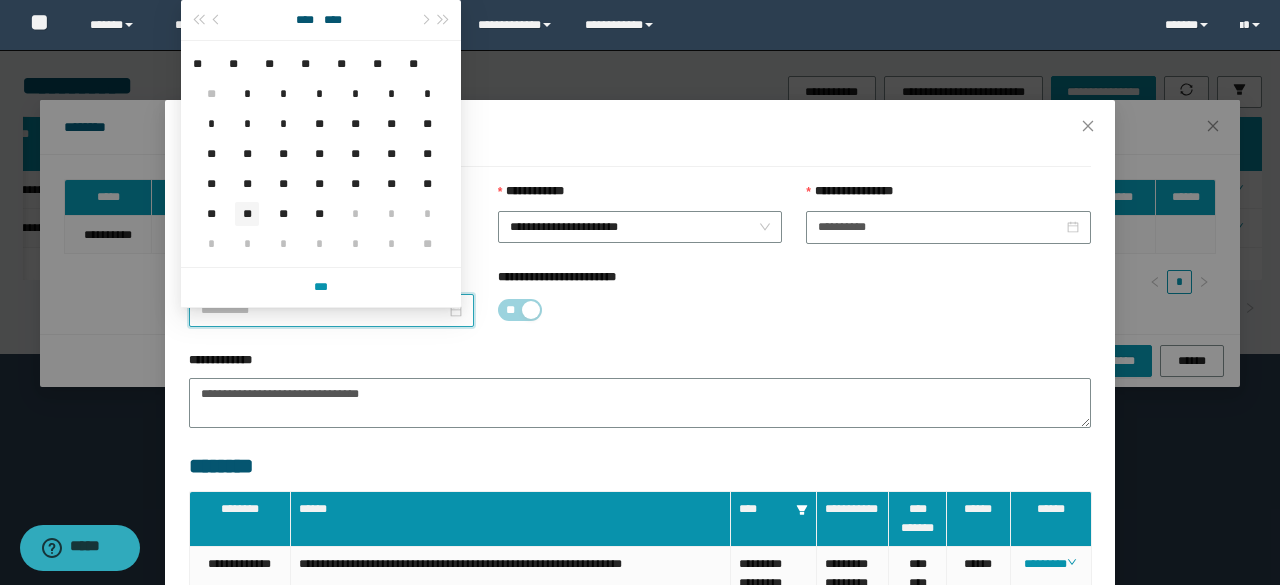 type on "**********" 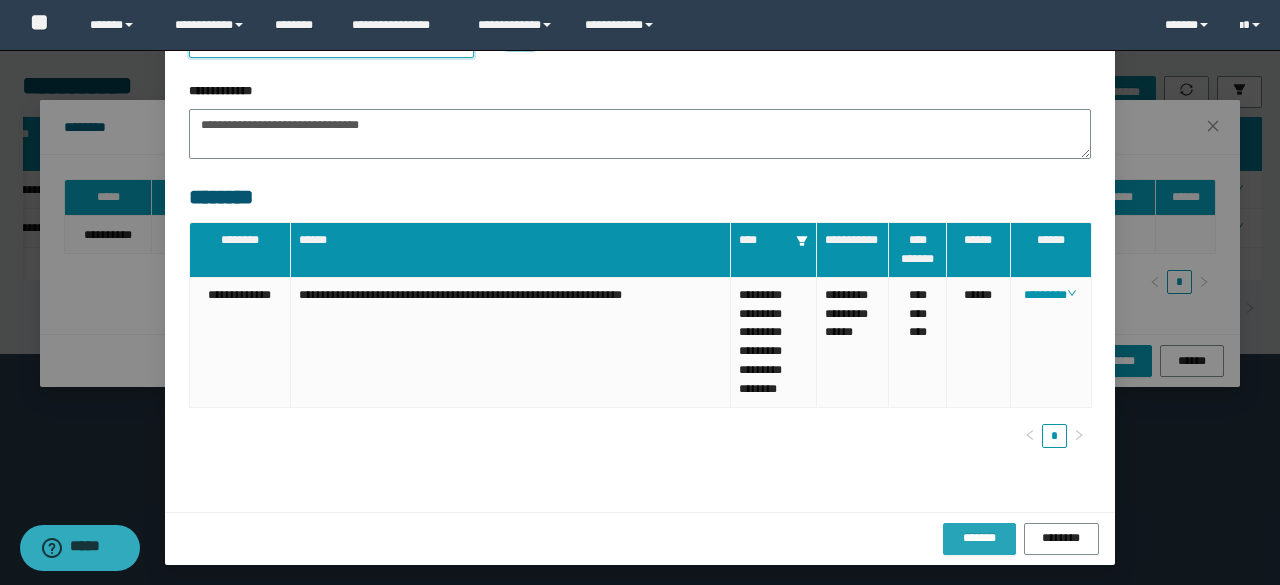 click on "*******" at bounding box center [979, 538] 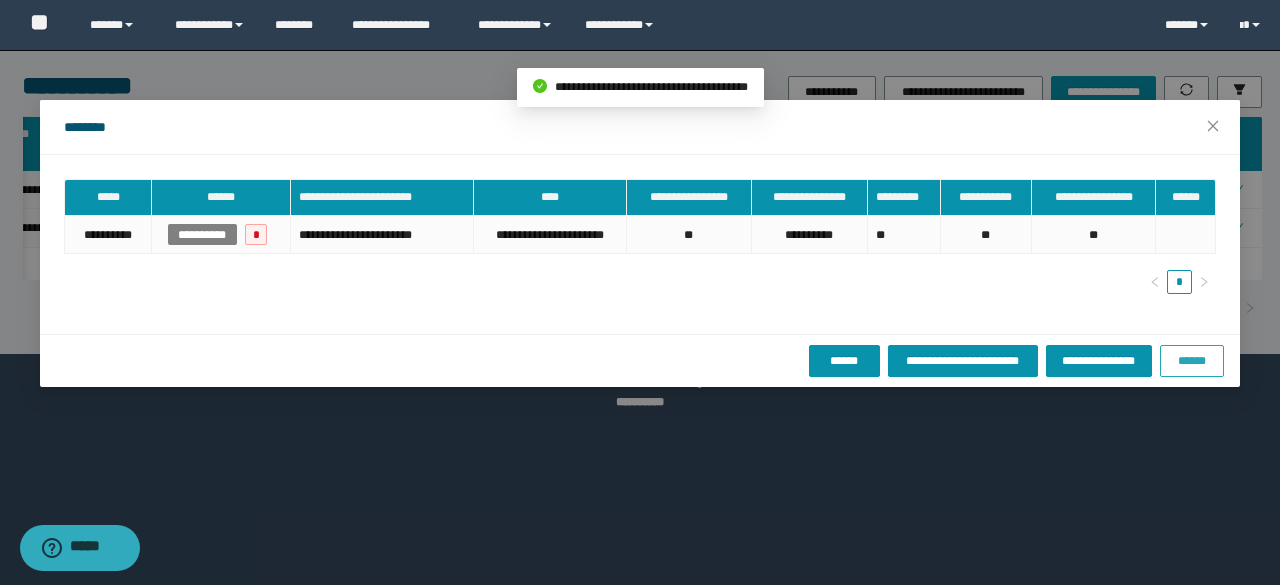 click on "******" at bounding box center [1192, 361] 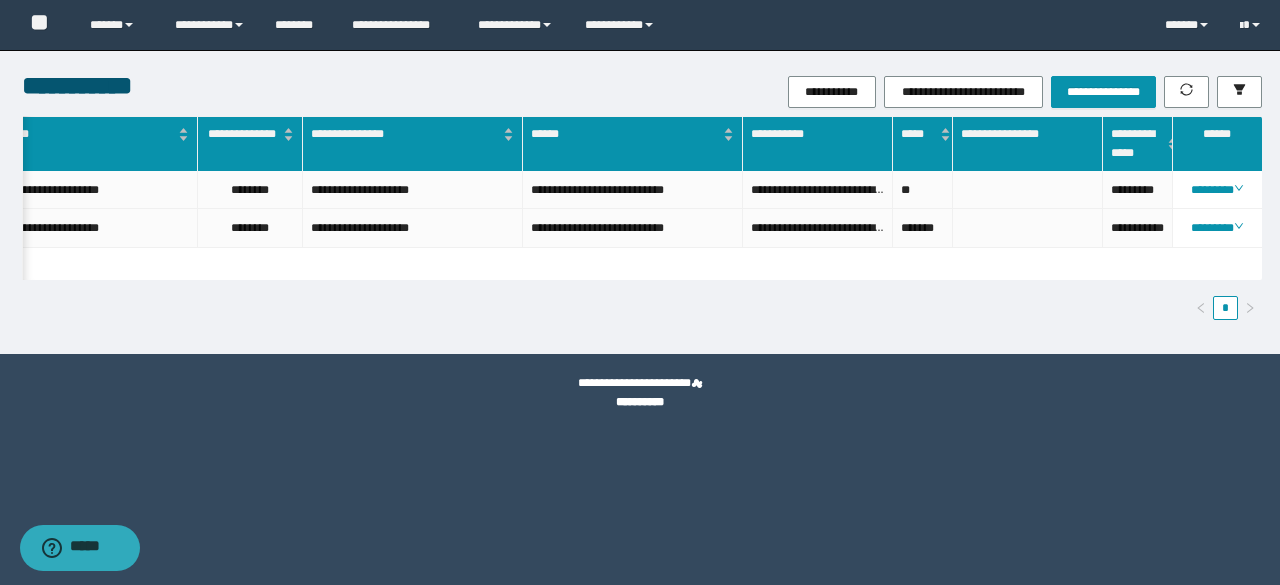 scroll, scrollTop: 0, scrollLeft: 607, axis: horizontal 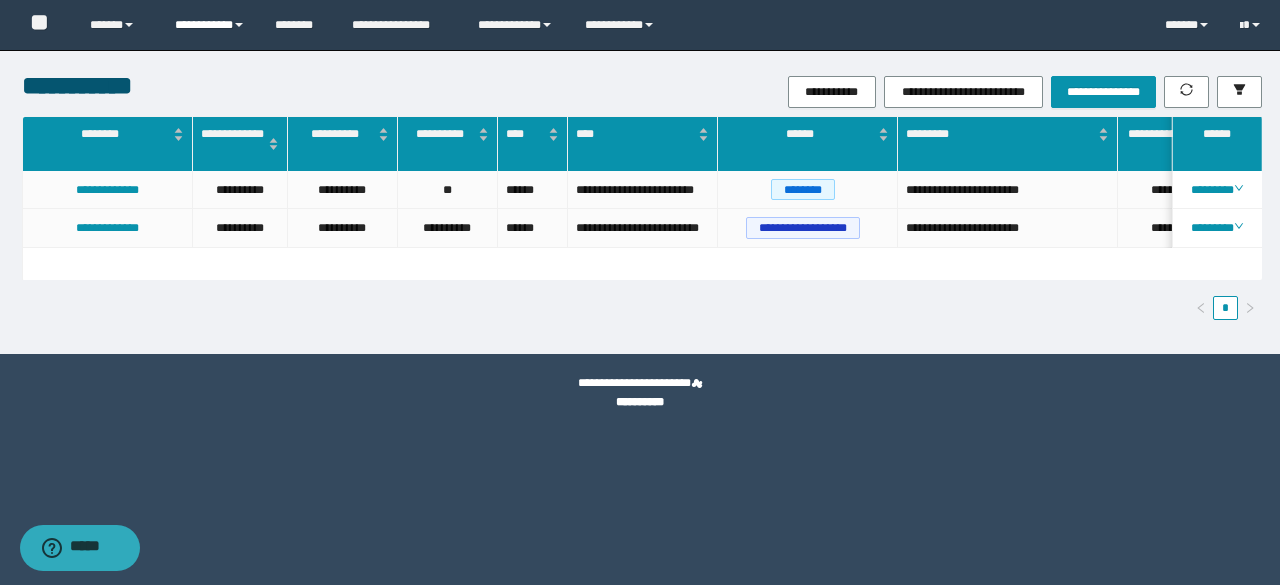 click on "**********" at bounding box center (210, 25) 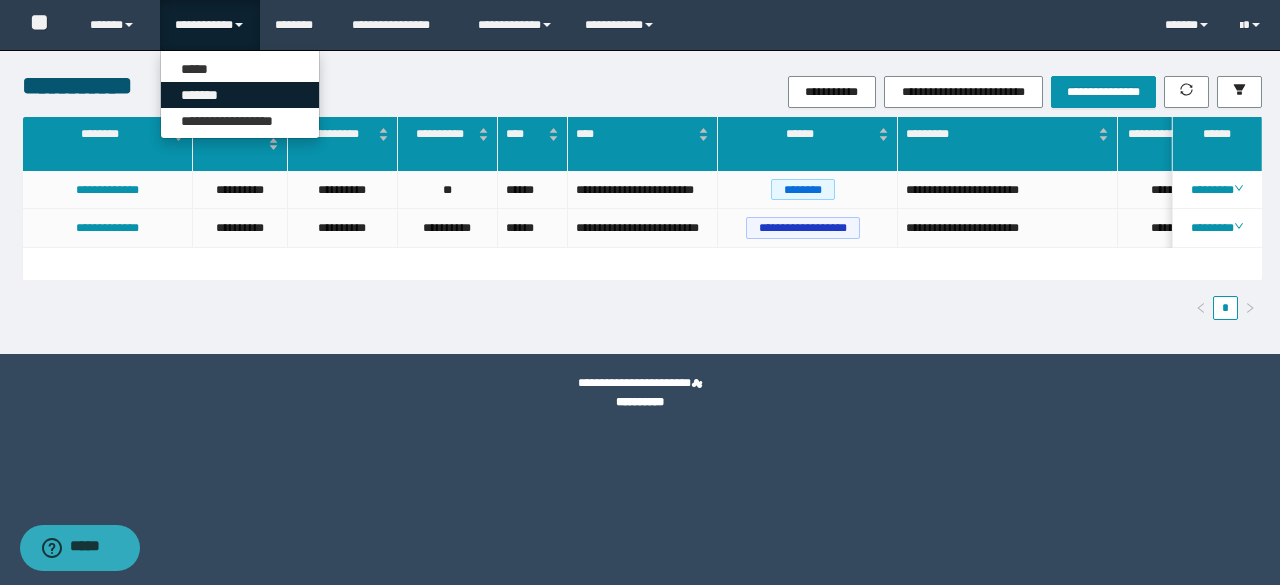 click on "*******" at bounding box center [240, 95] 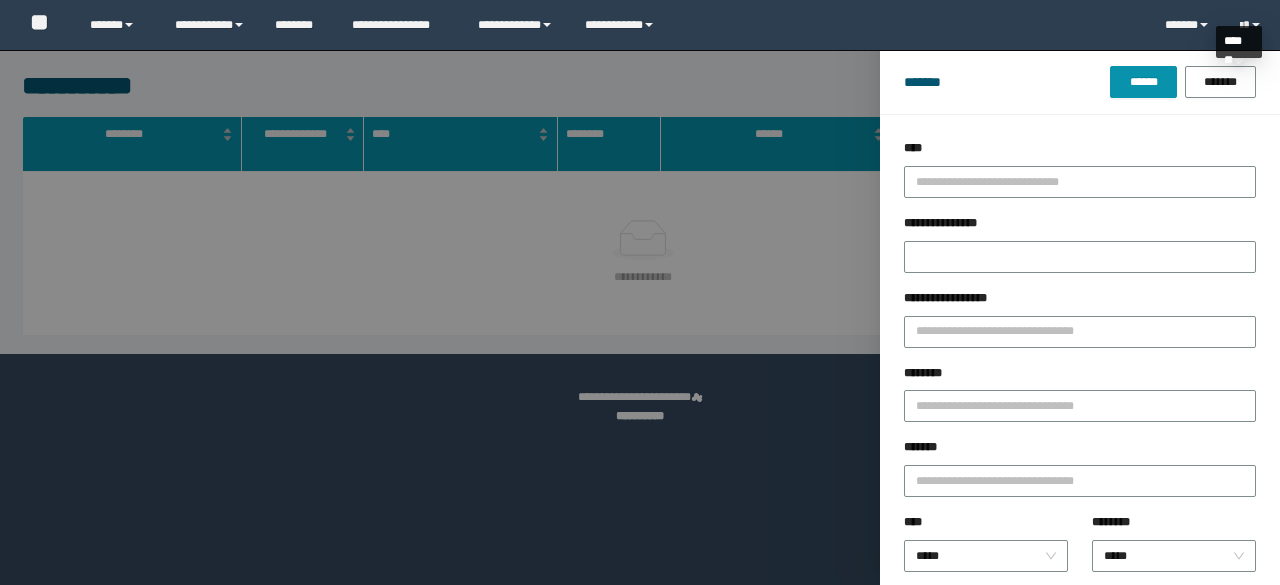 scroll, scrollTop: 0, scrollLeft: 0, axis: both 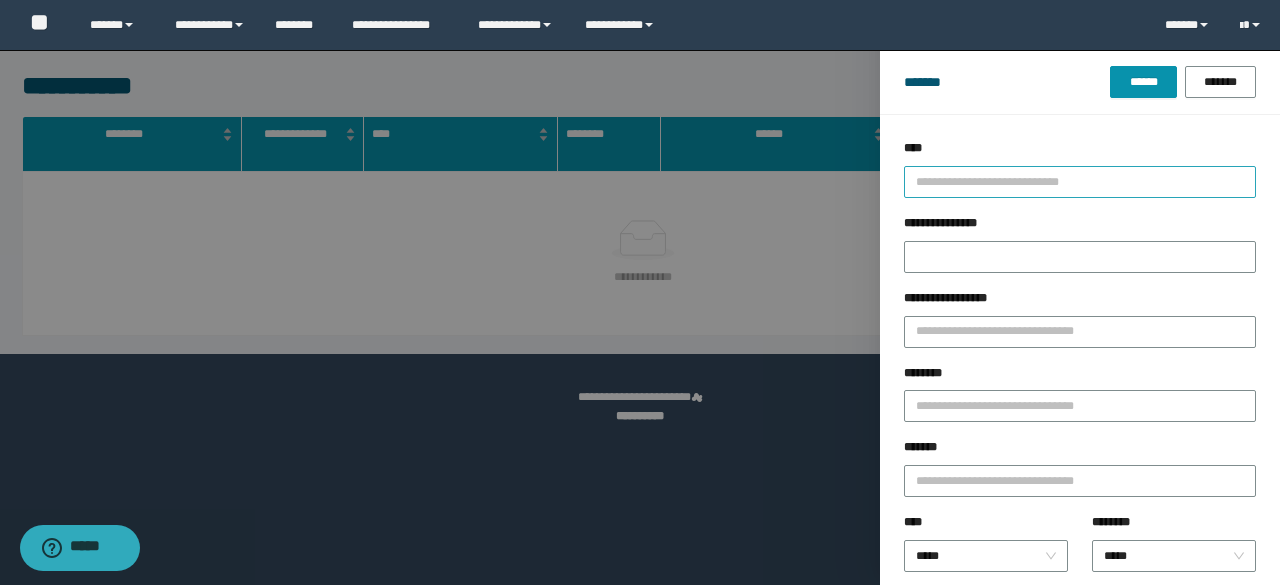 click at bounding box center (1071, 181) 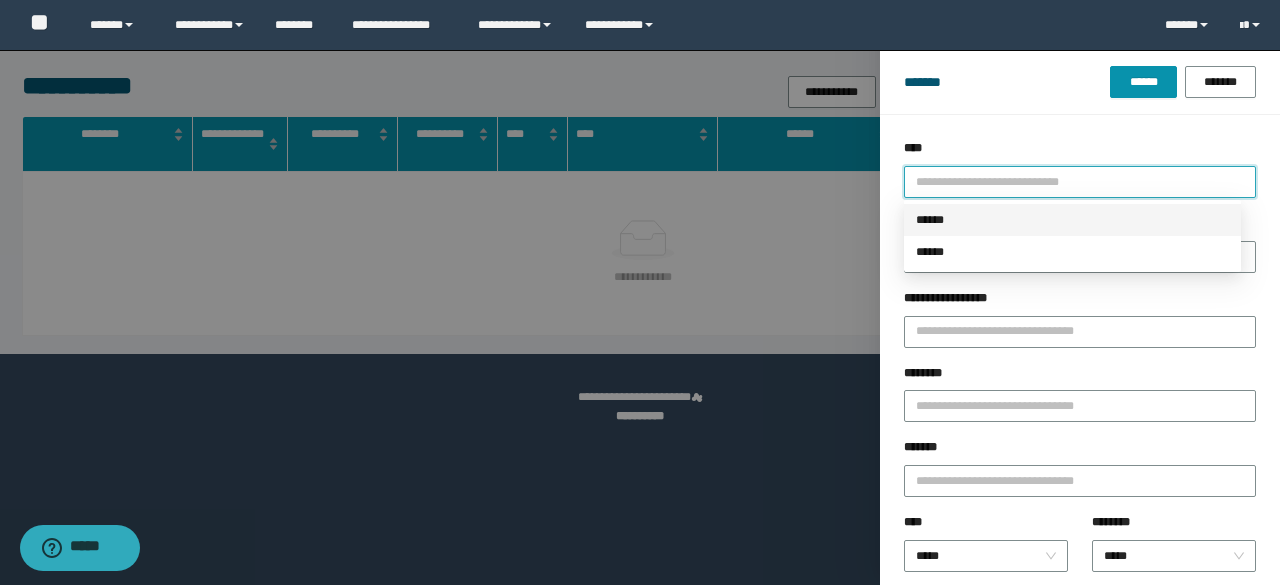 click on "******" at bounding box center (1072, 220) 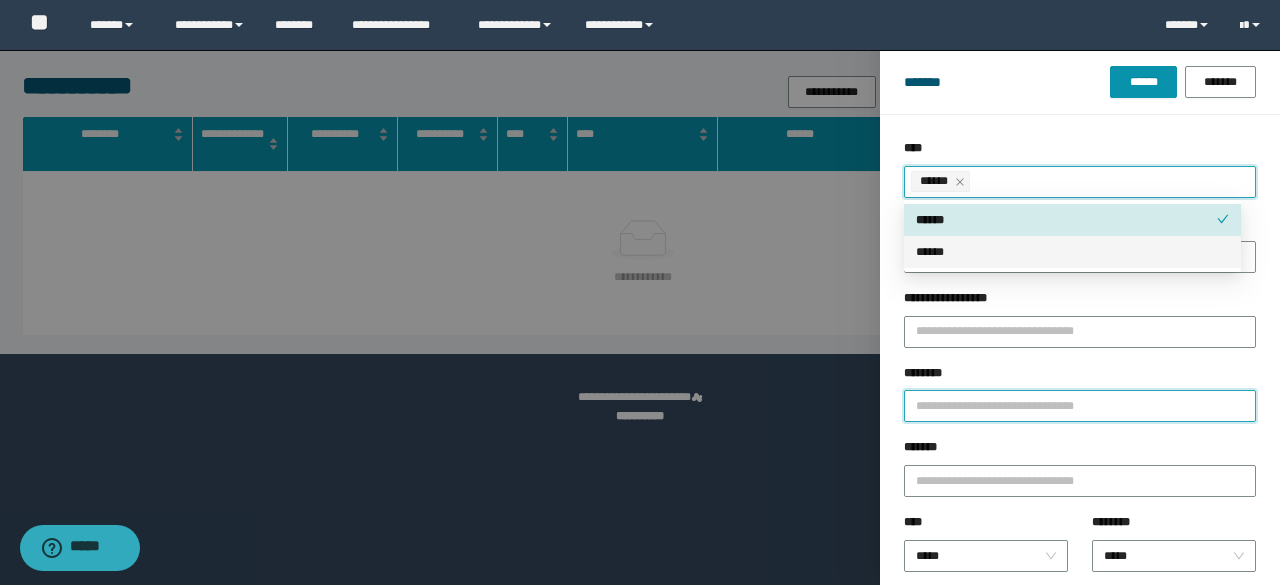 click on "********" at bounding box center [1080, 406] 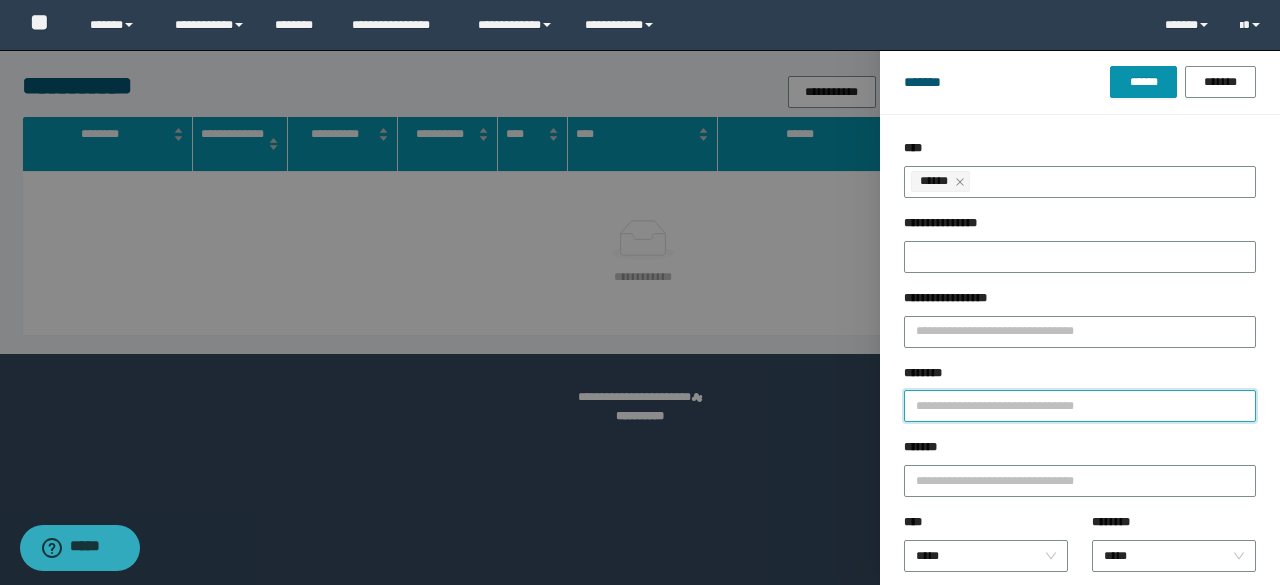 paste on "********" 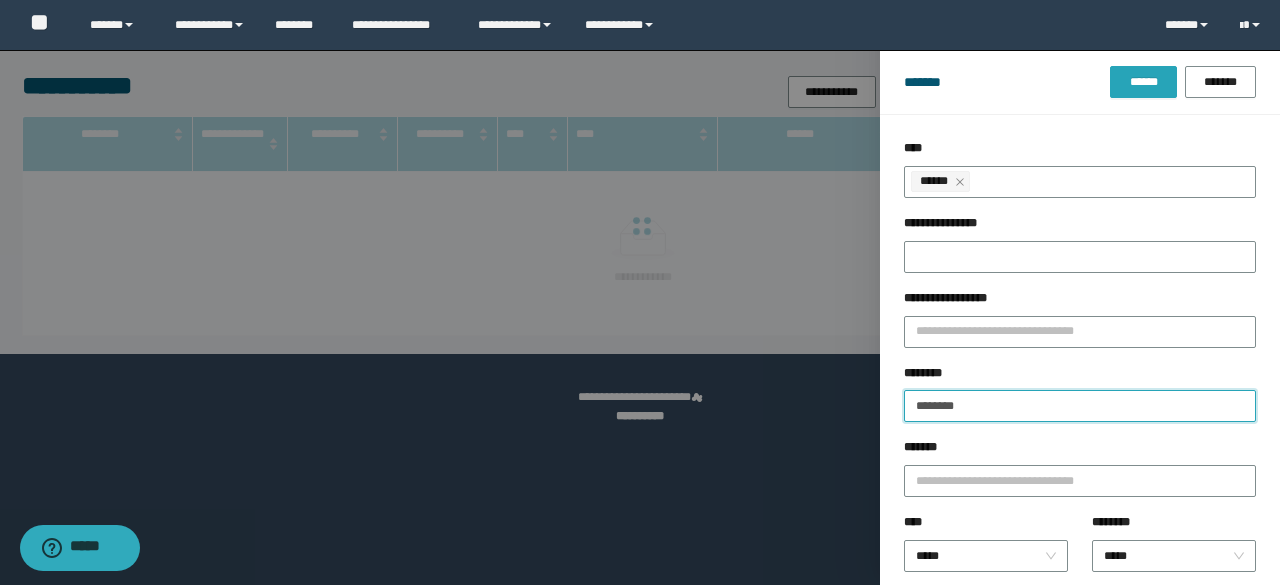 type on "********" 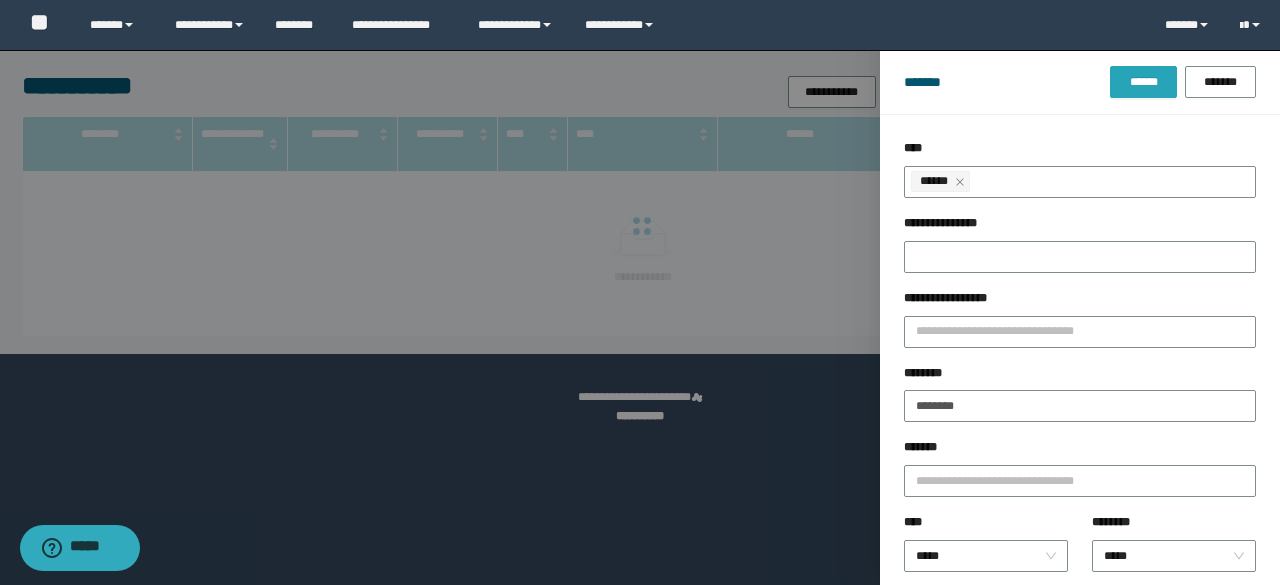 click on "******" at bounding box center (1143, 82) 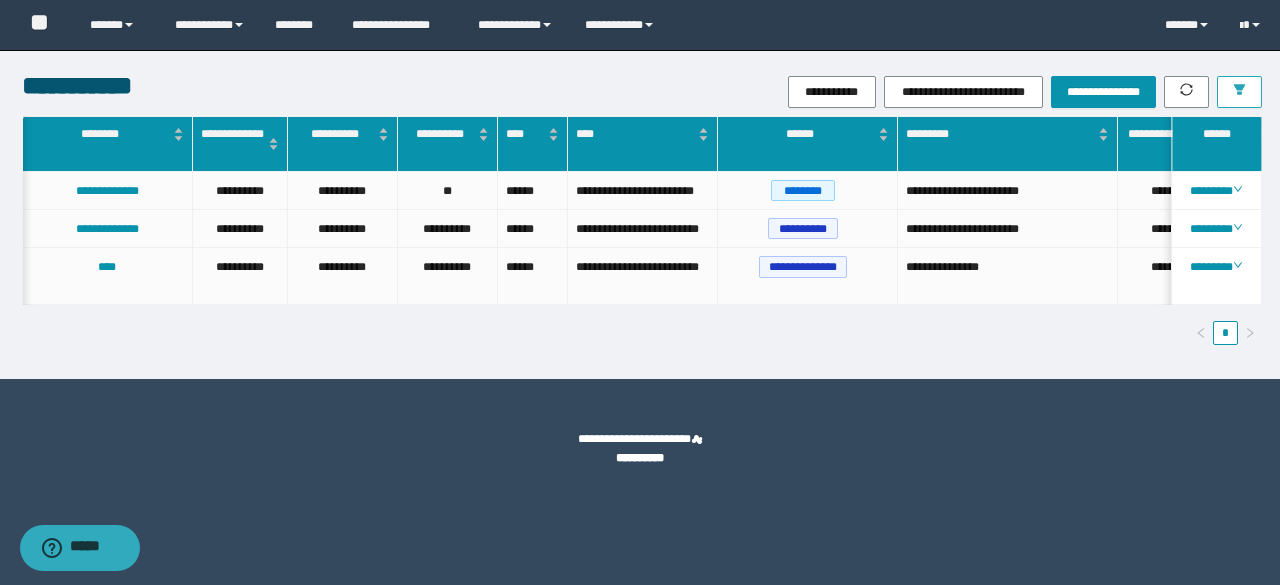 scroll, scrollTop: 0, scrollLeft: 0, axis: both 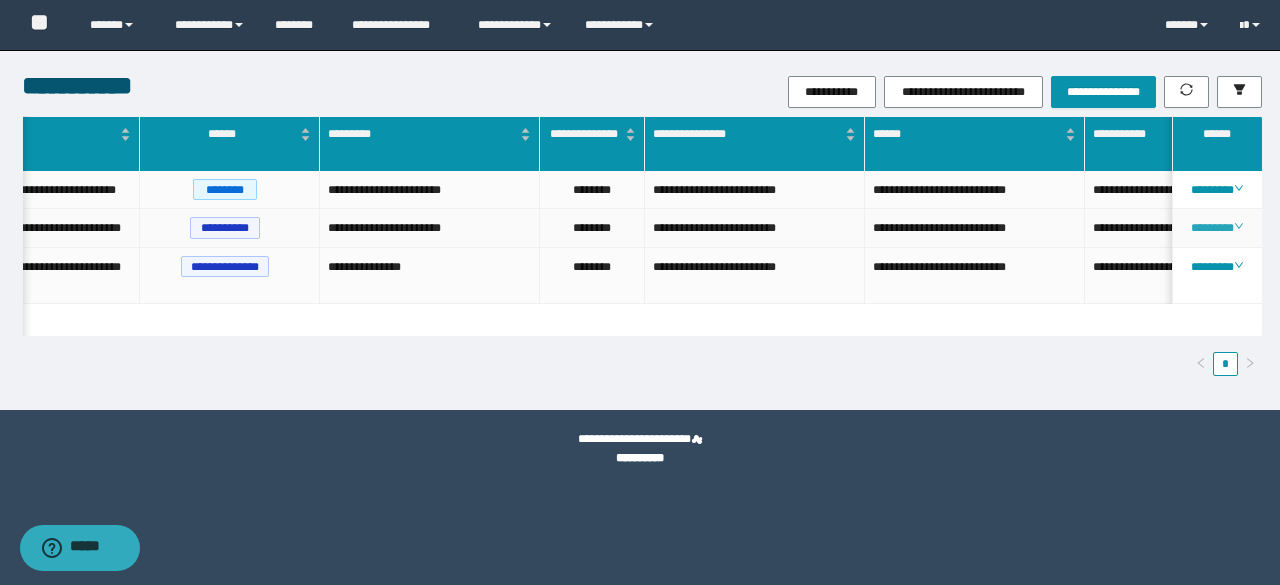 click on "********" at bounding box center [1216, 228] 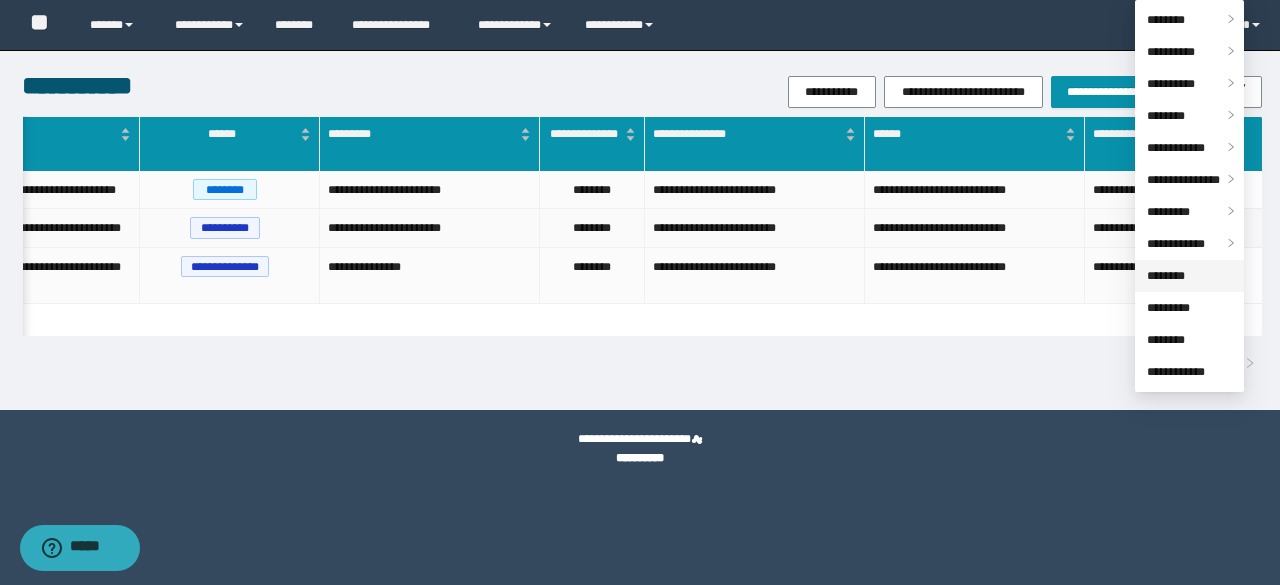 click on "********" at bounding box center [1166, 276] 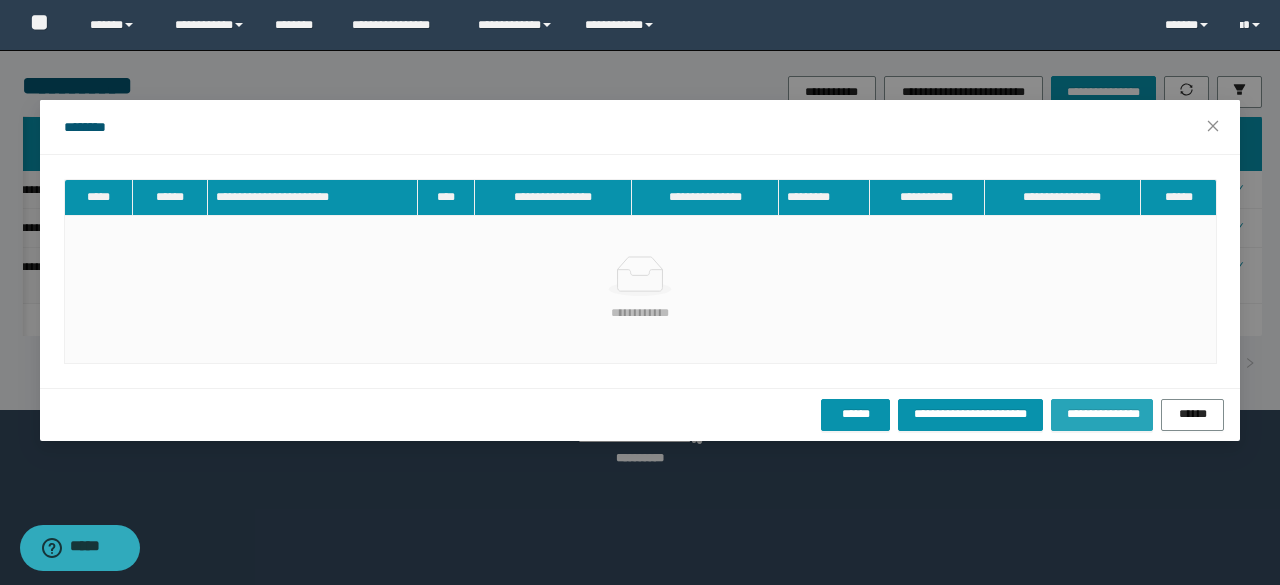click on "**********" at bounding box center (1102, 414) 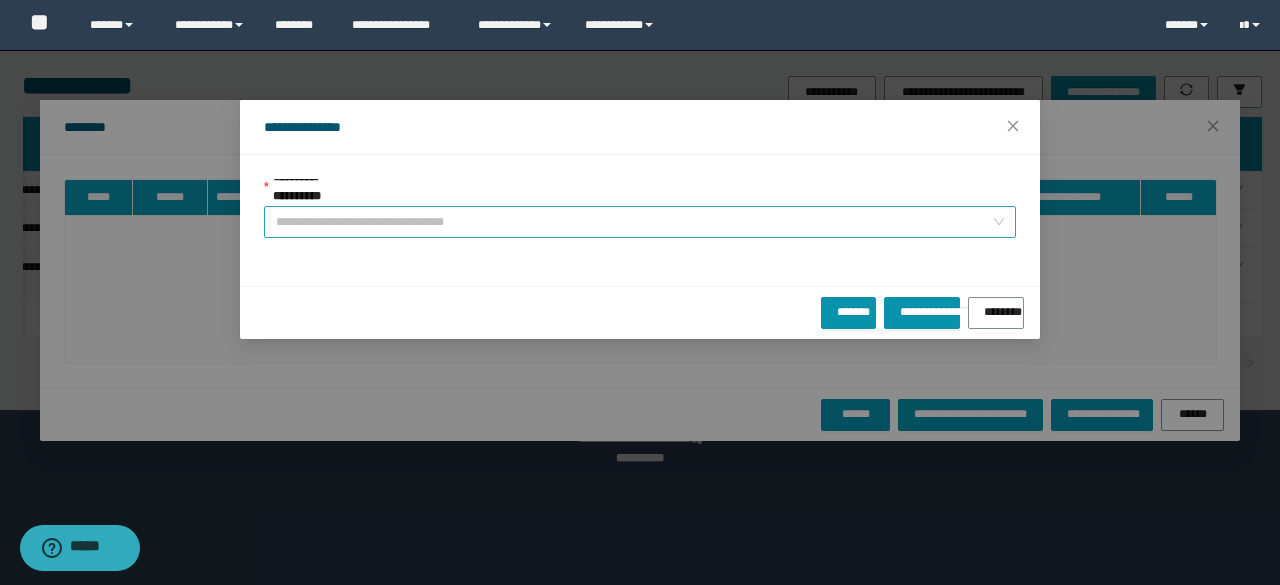 click on "**********" at bounding box center (634, 222) 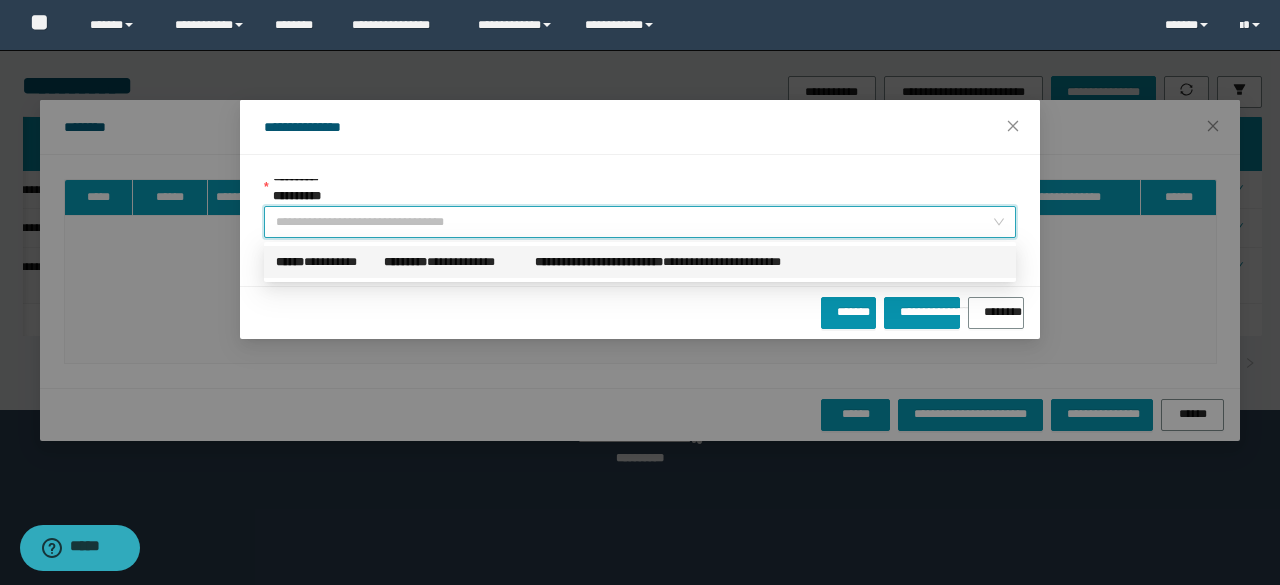 click on "******" at bounding box center (290, 262) 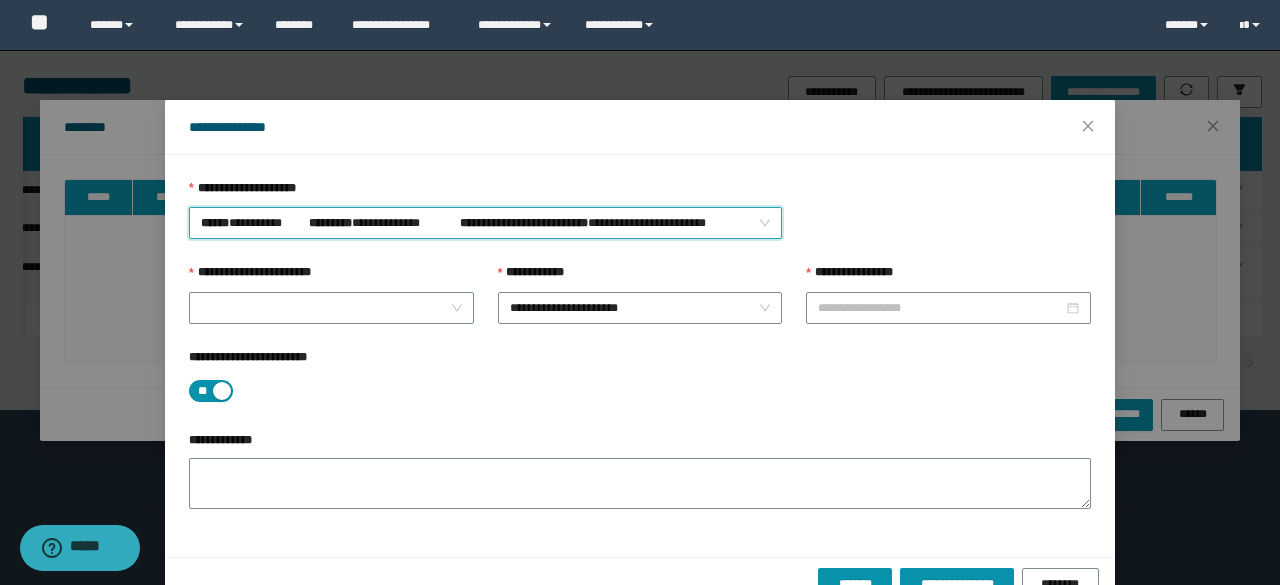 type on "**********" 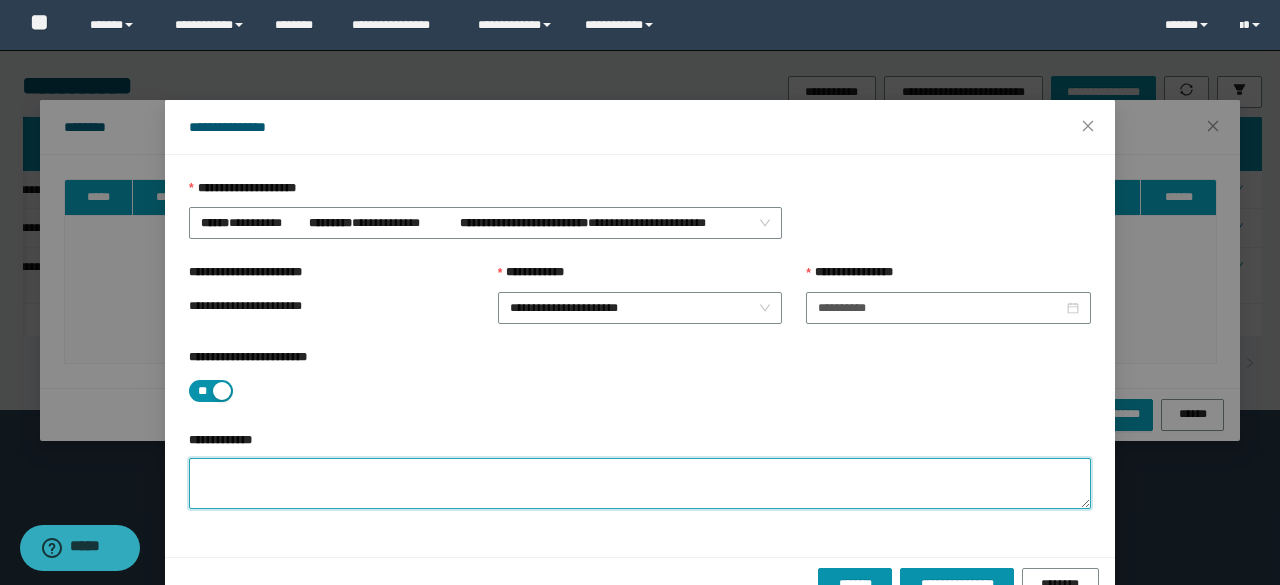 click on "**********" at bounding box center (640, 483) 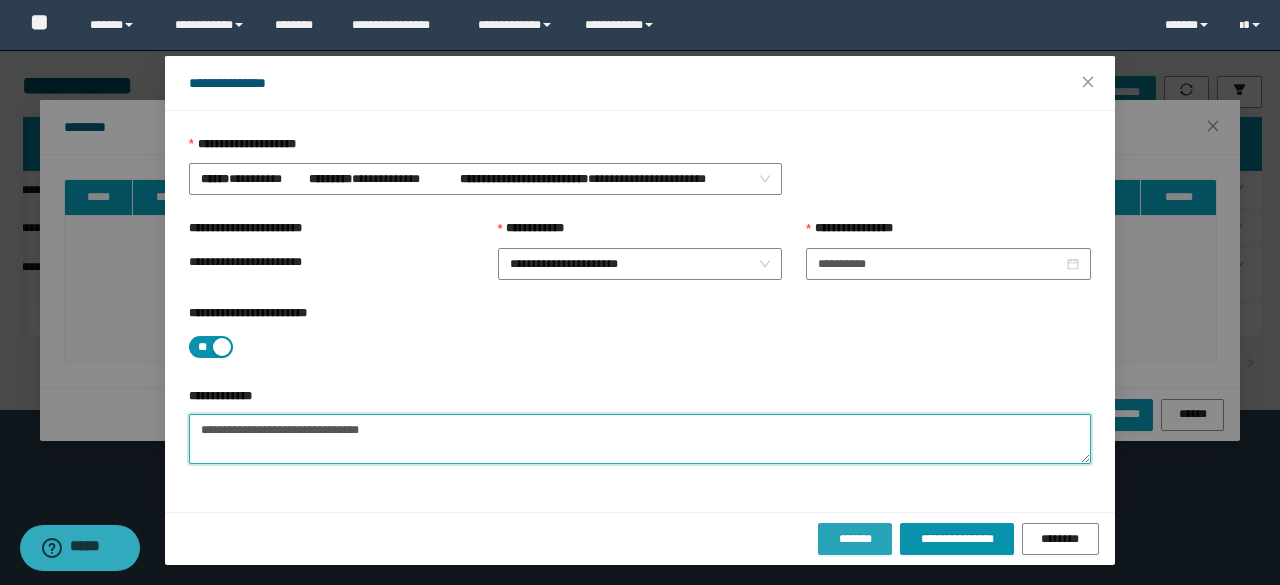 type on "**********" 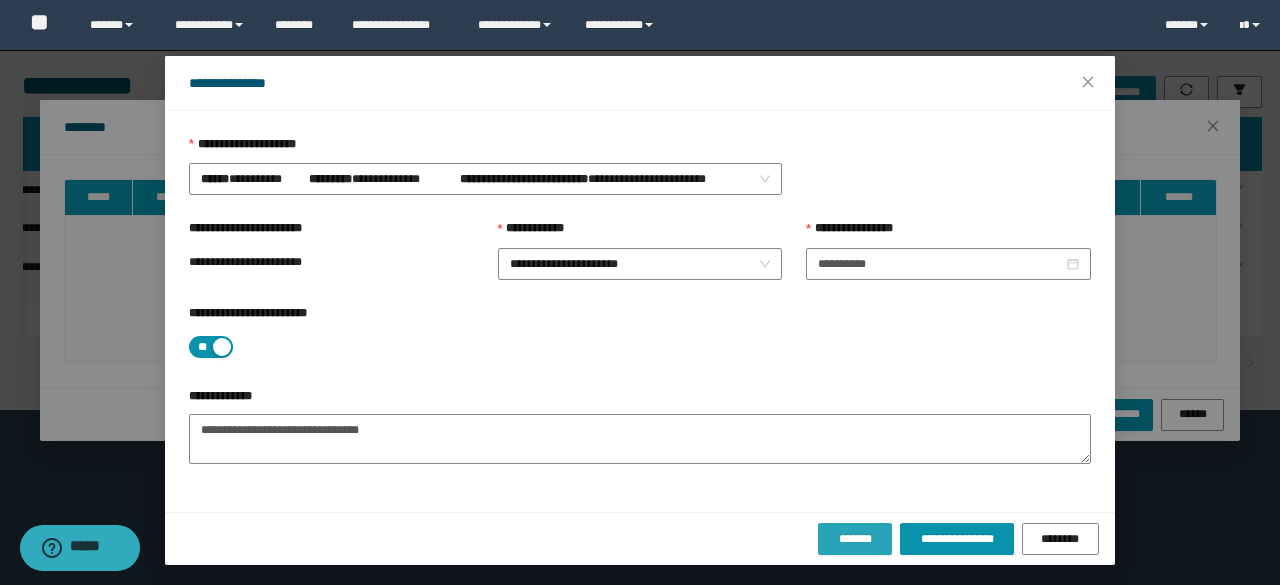 click on "*******" at bounding box center (855, 539) 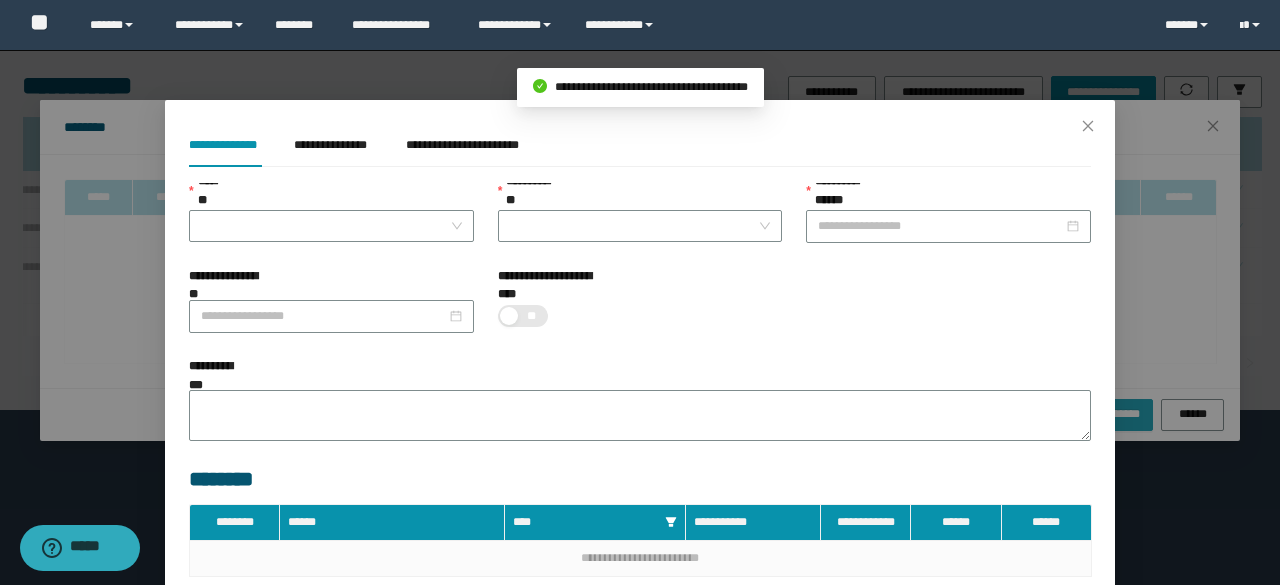 type on "**********" 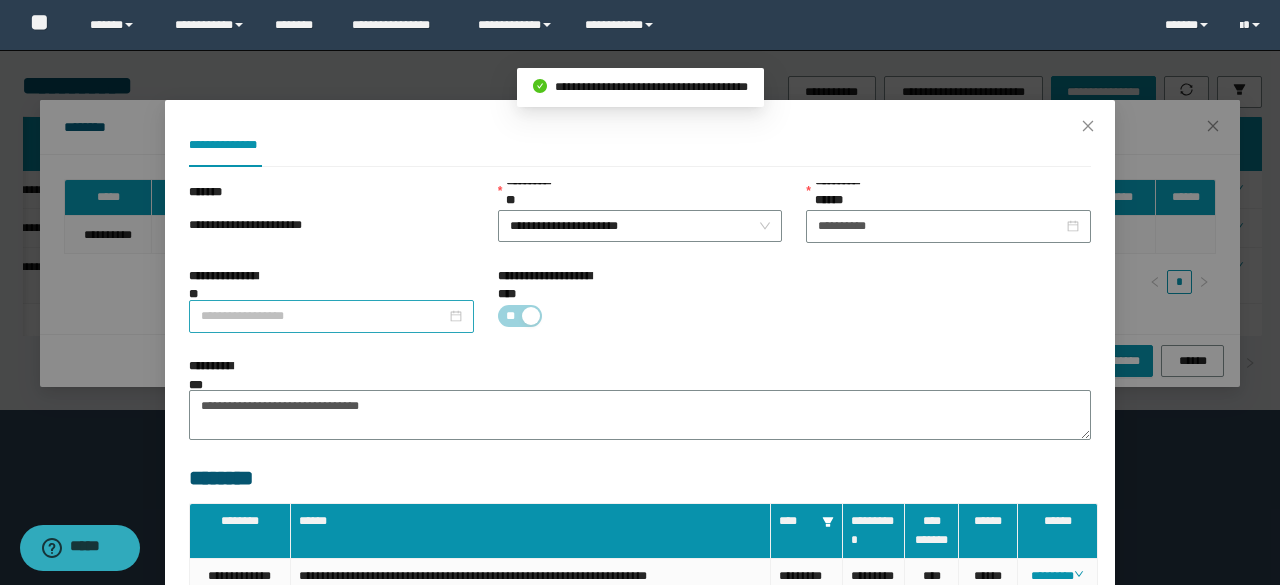 click on "**********" at bounding box center (323, 316) 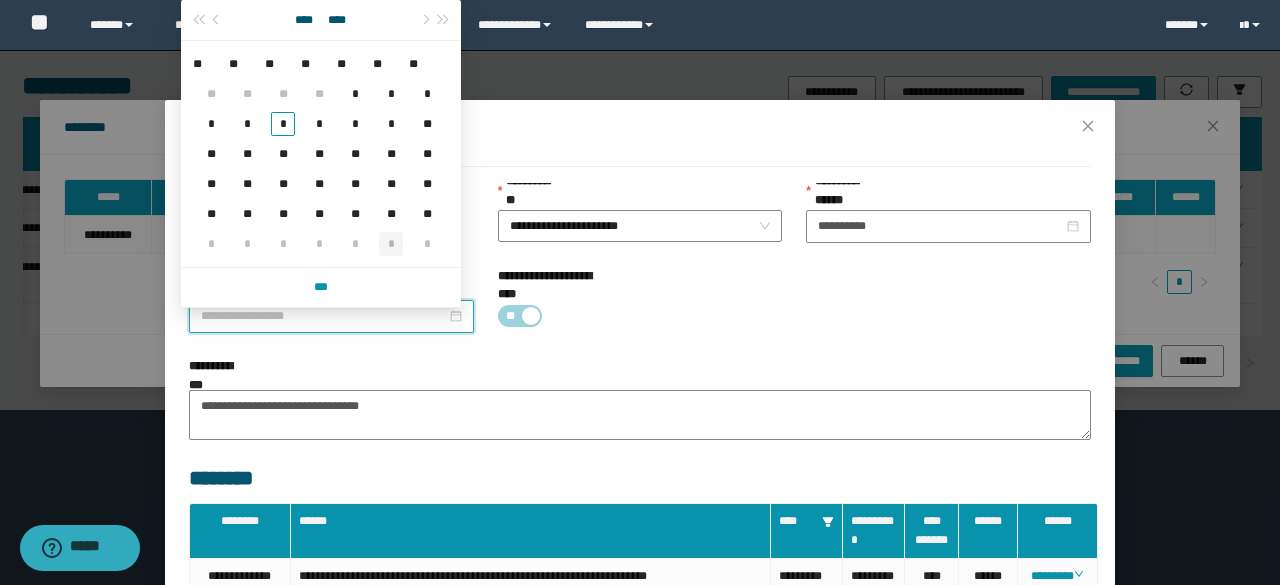 type on "**********" 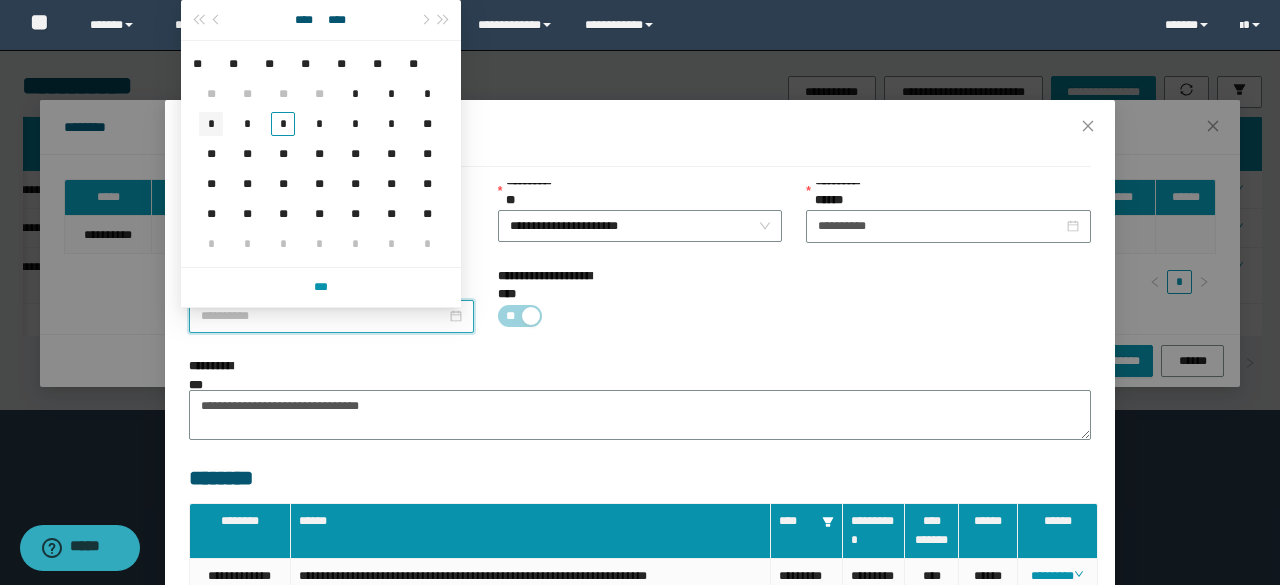 type on "**********" 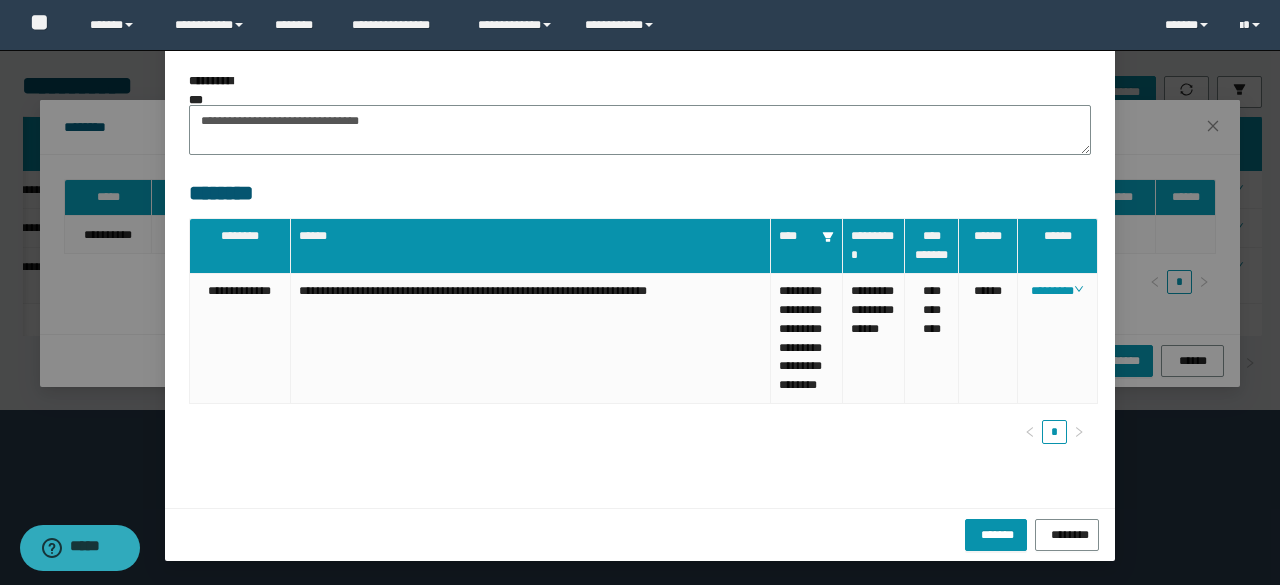 scroll, scrollTop: 307, scrollLeft: 0, axis: vertical 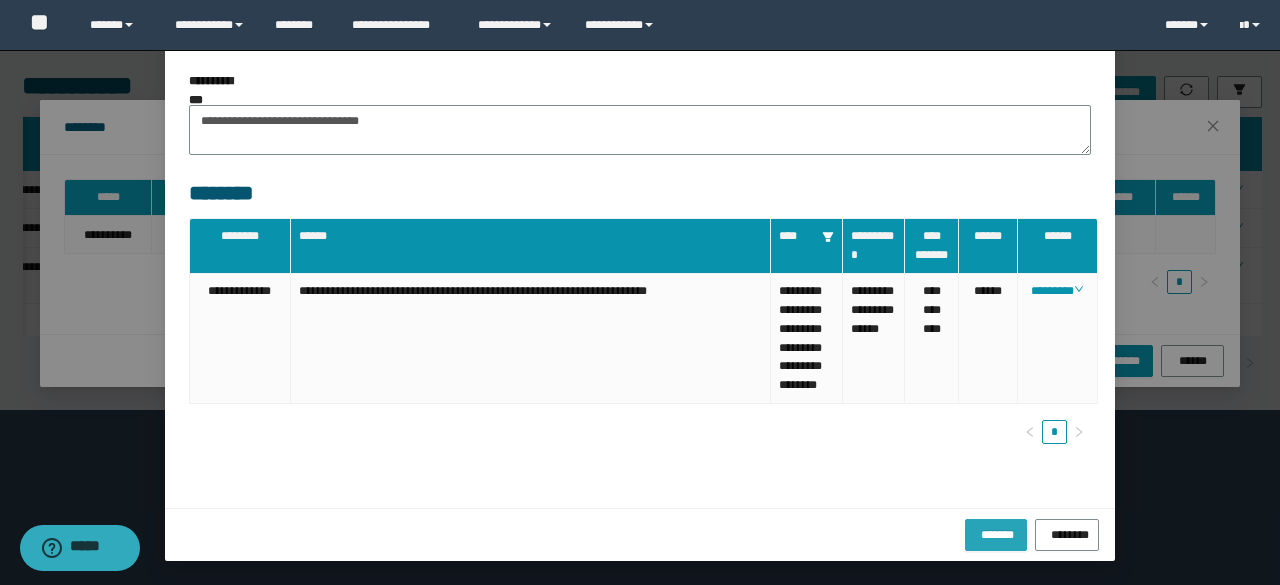 click on "*******" at bounding box center (996, 532) 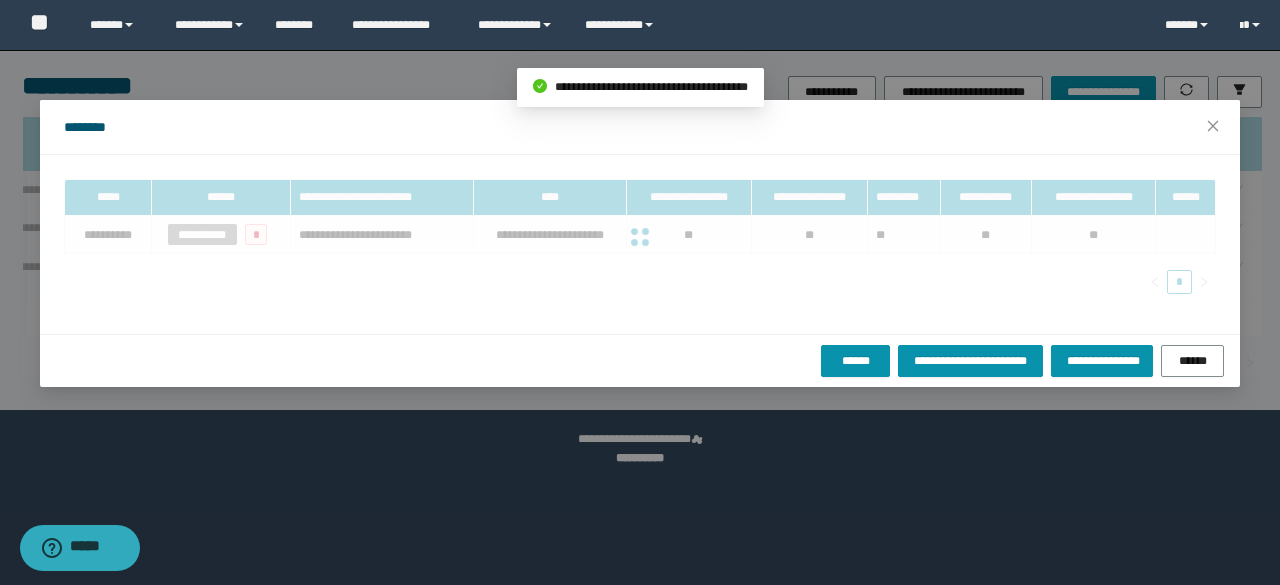 scroll, scrollTop: 207, scrollLeft: 0, axis: vertical 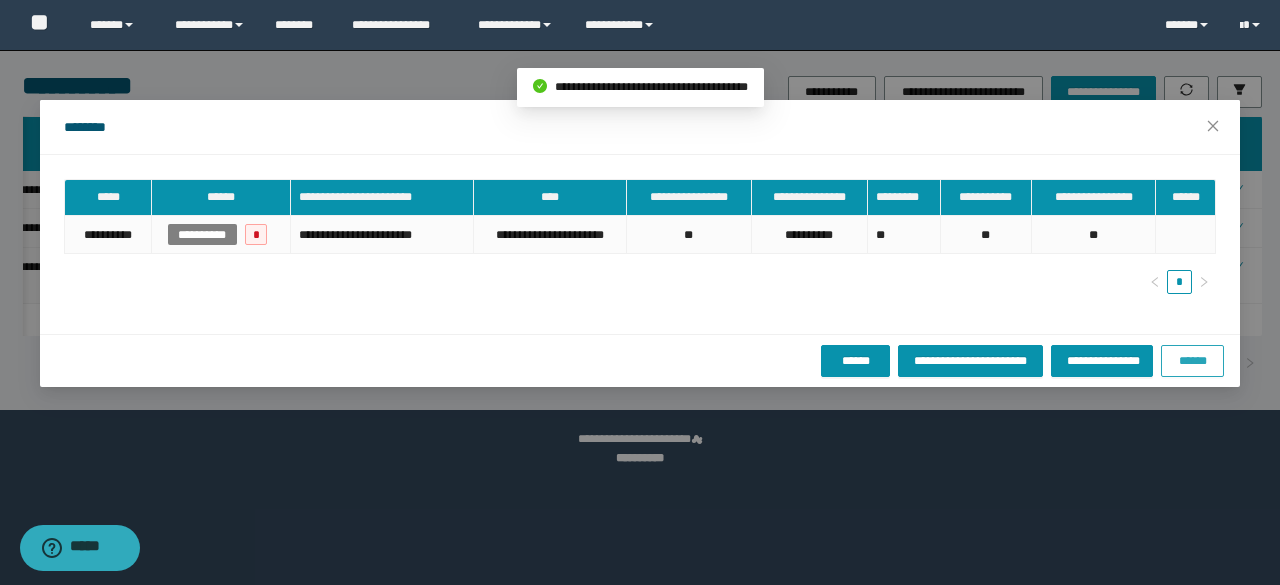 click on "******" at bounding box center (1192, 361) 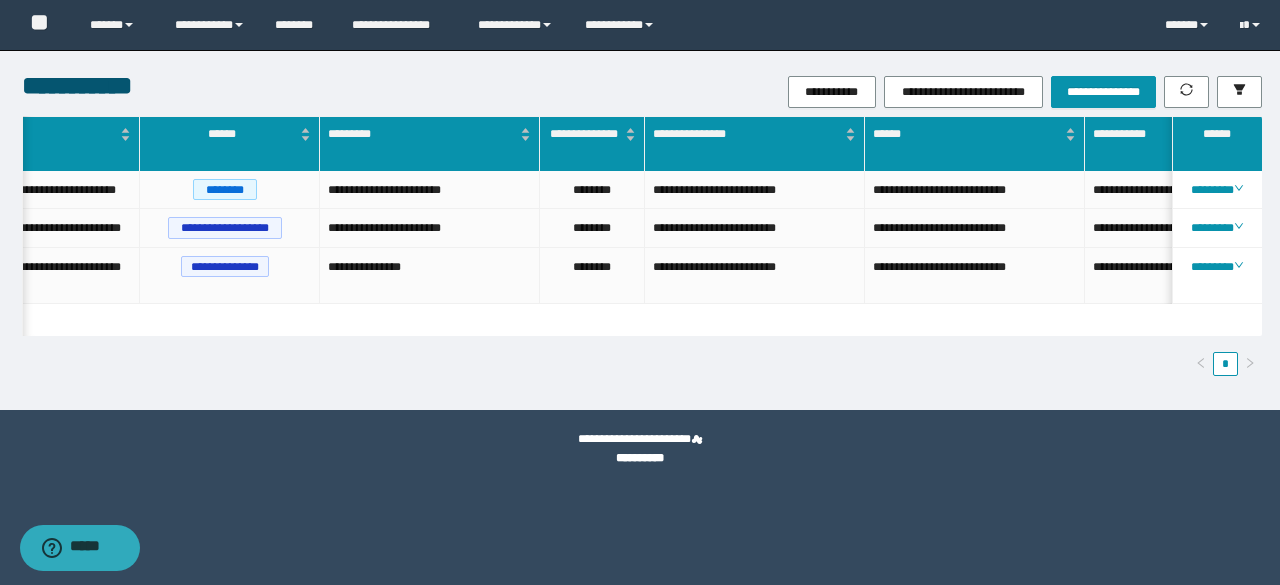 scroll, scrollTop: 0, scrollLeft: 0, axis: both 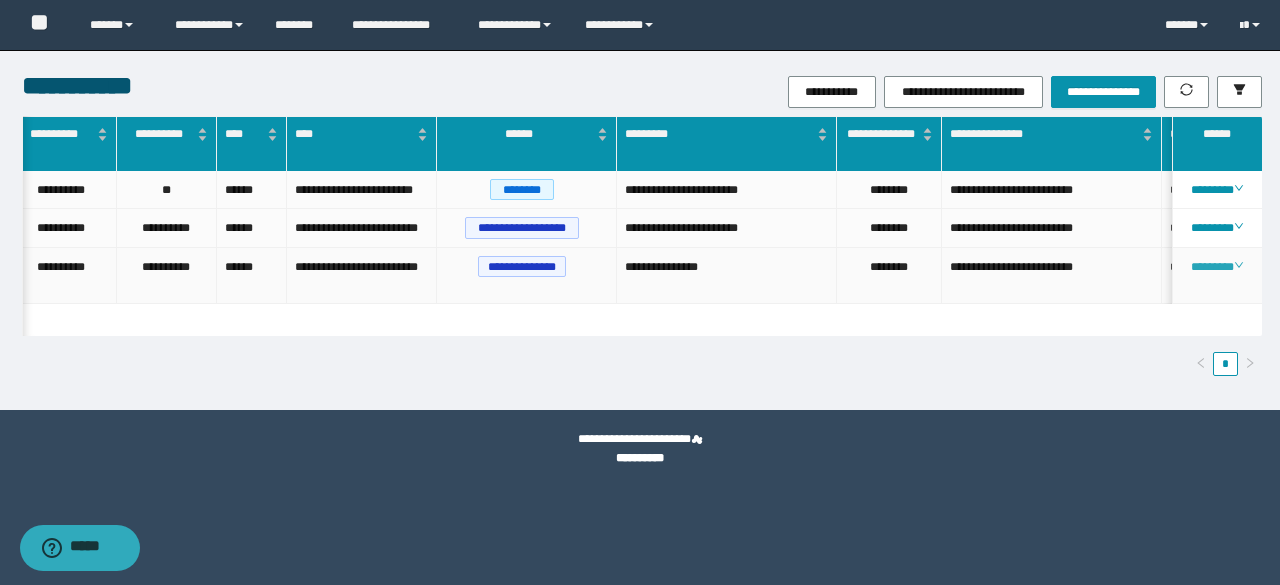 click on "********" at bounding box center [1216, 267] 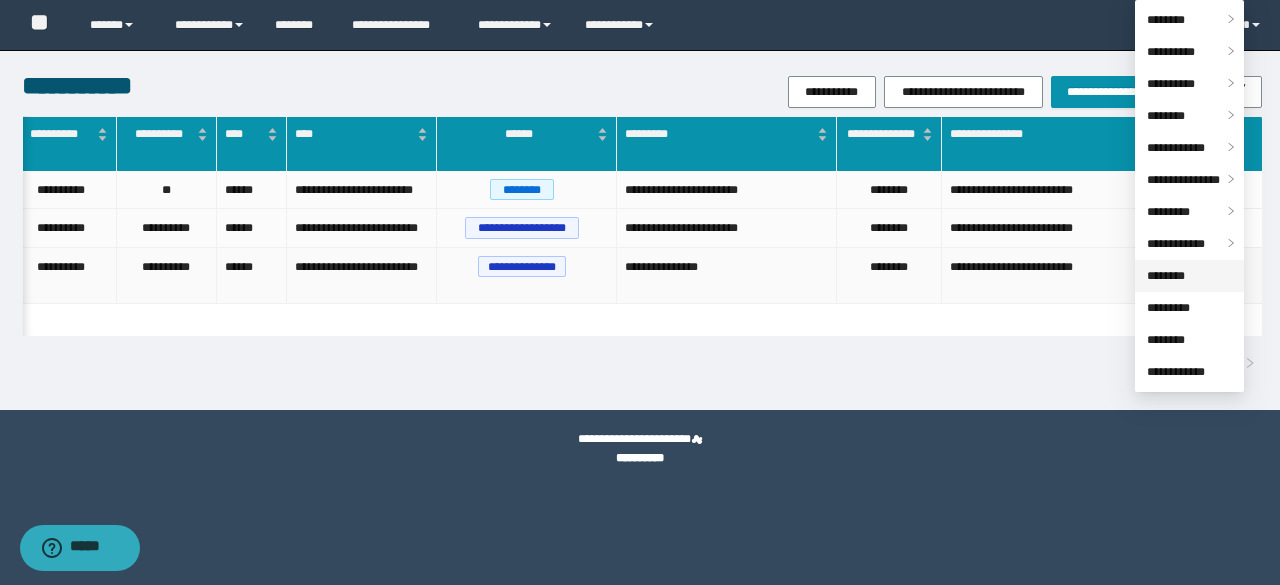 click on "********" at bounding box center [1166, 276] 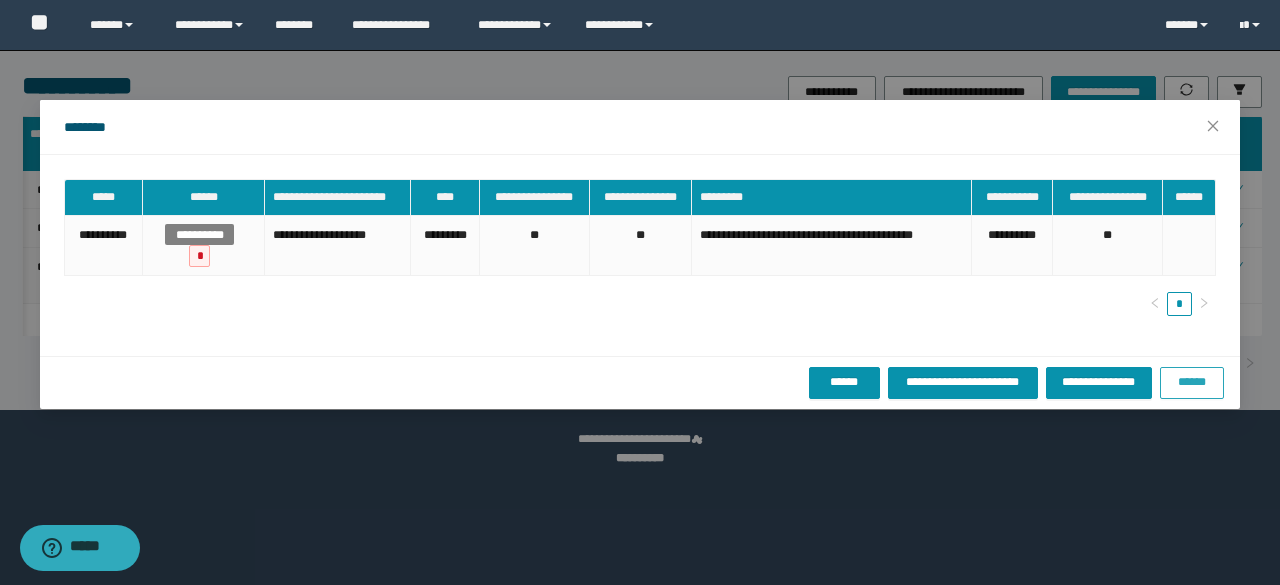 click on "******" at bounding box center (1192, 382) 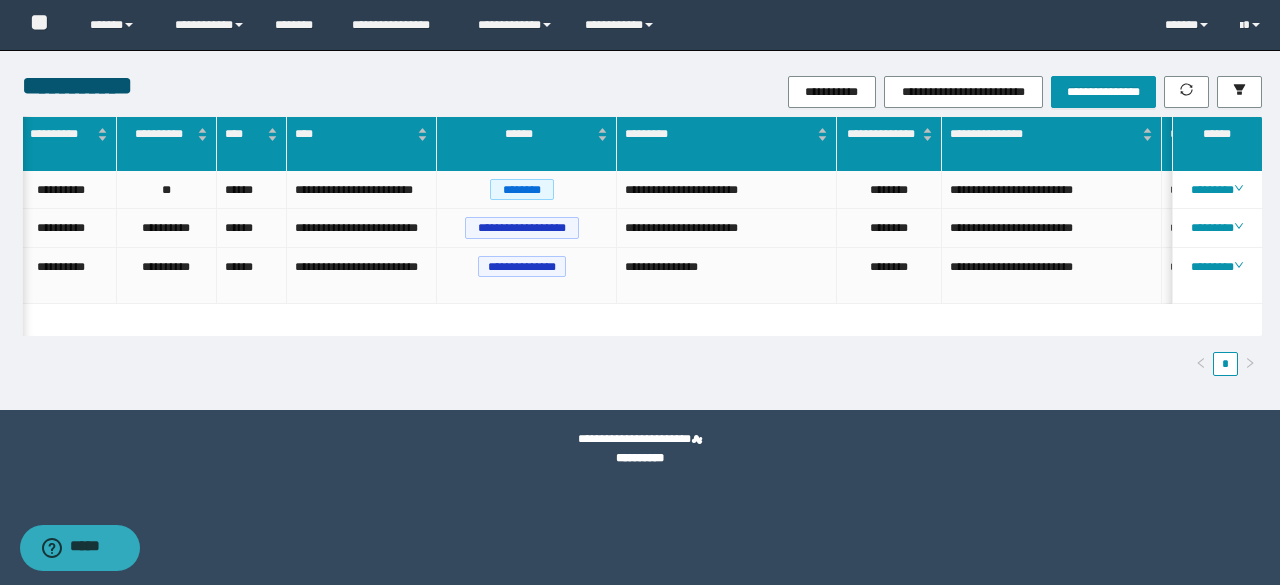 scroll, scrollTop: 0, scrollLeft: 417, axis: horizontal 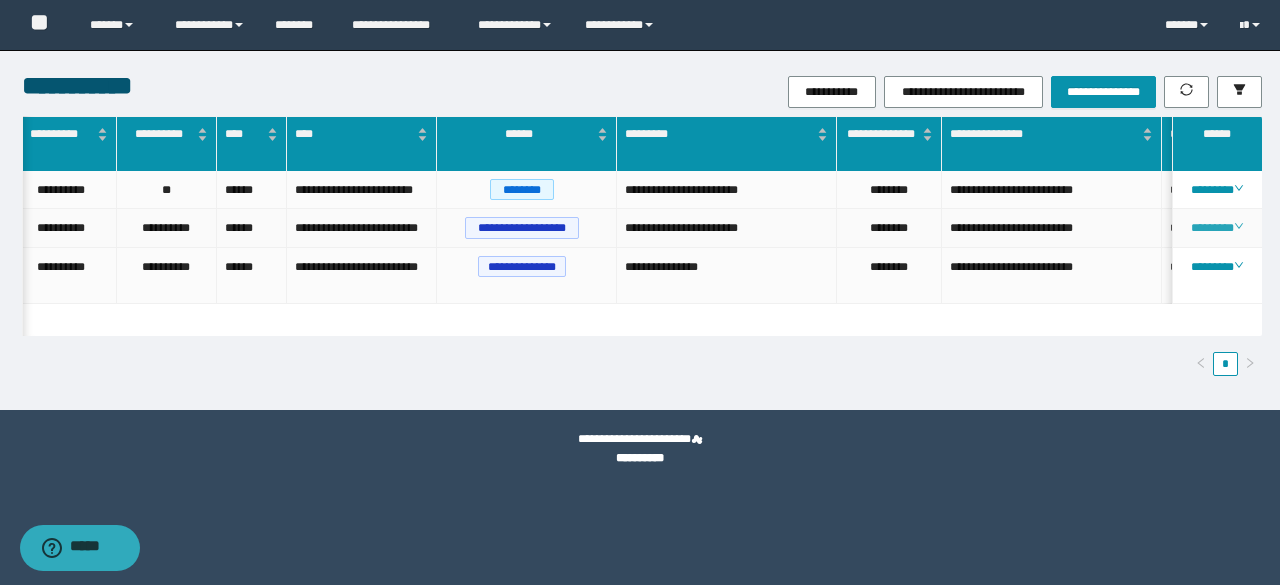 click on "********" at bounding box center [1216, 228] 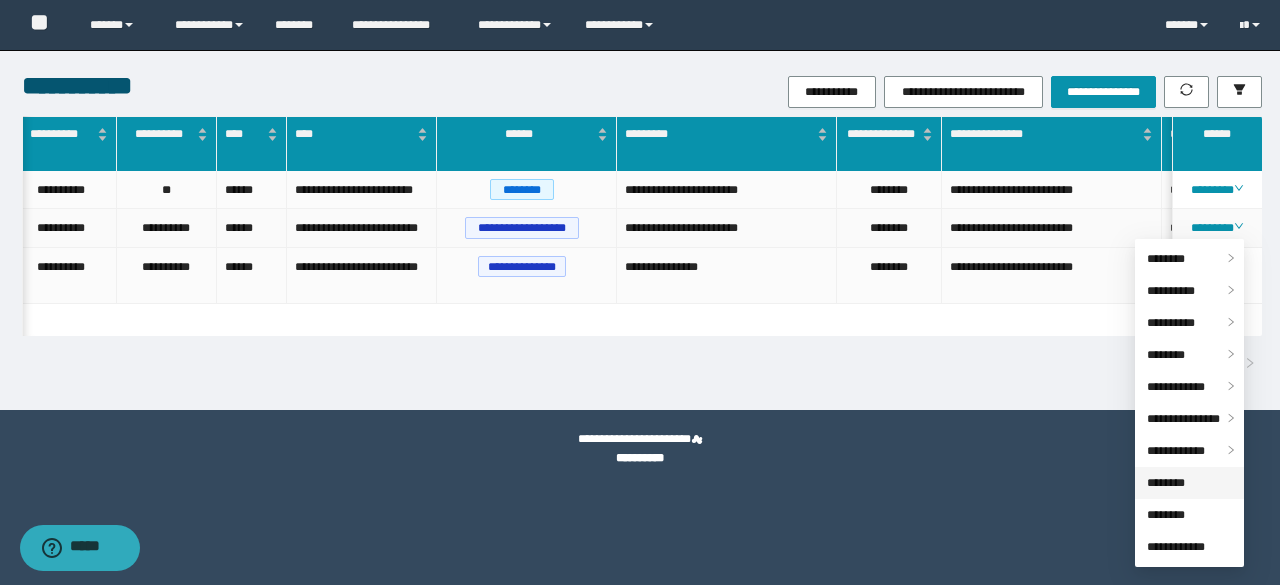 click on "********" at bounding box center (1166, 483) 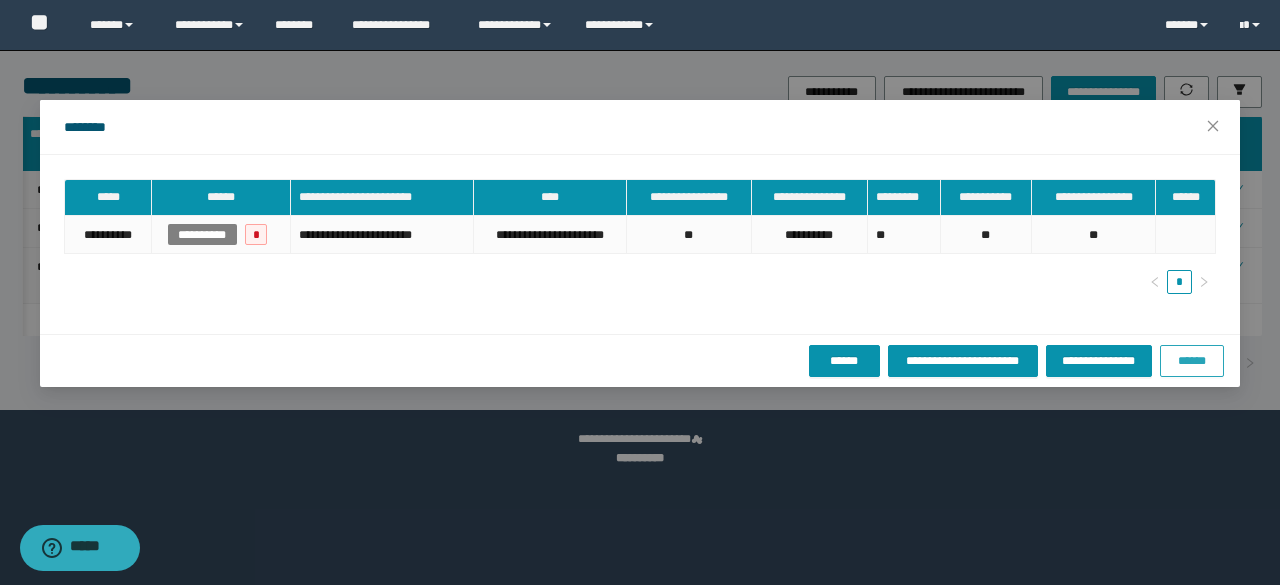 click on "******" at bounding box center (1192, 361) 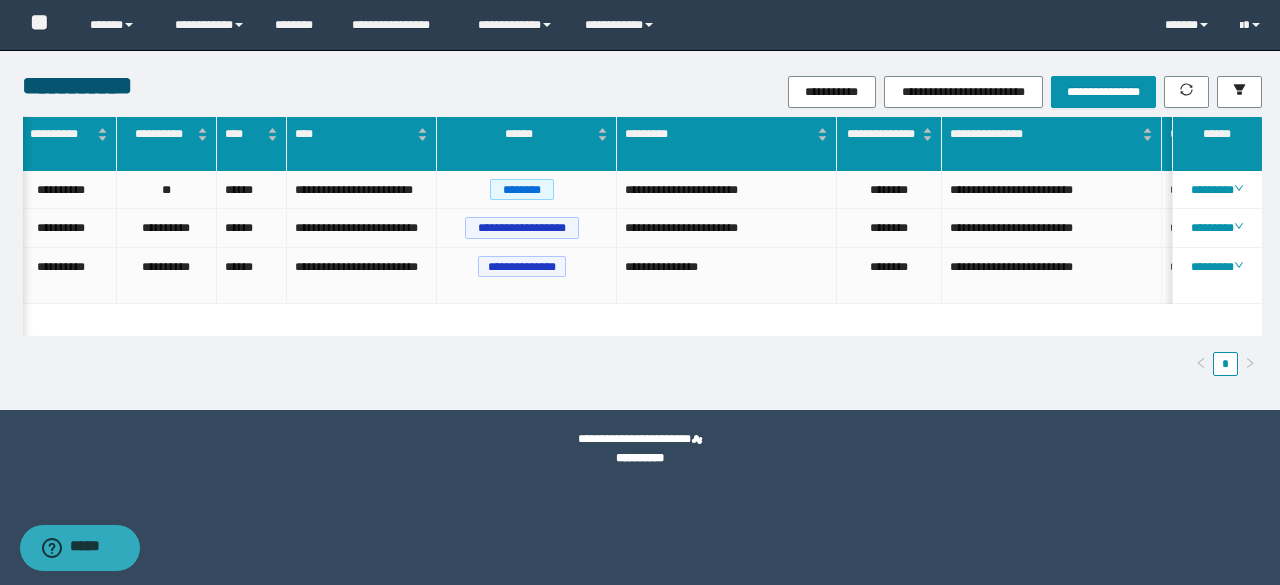 scroll, scrollTop: 0, scrollLeft: 92, axis: horizontal 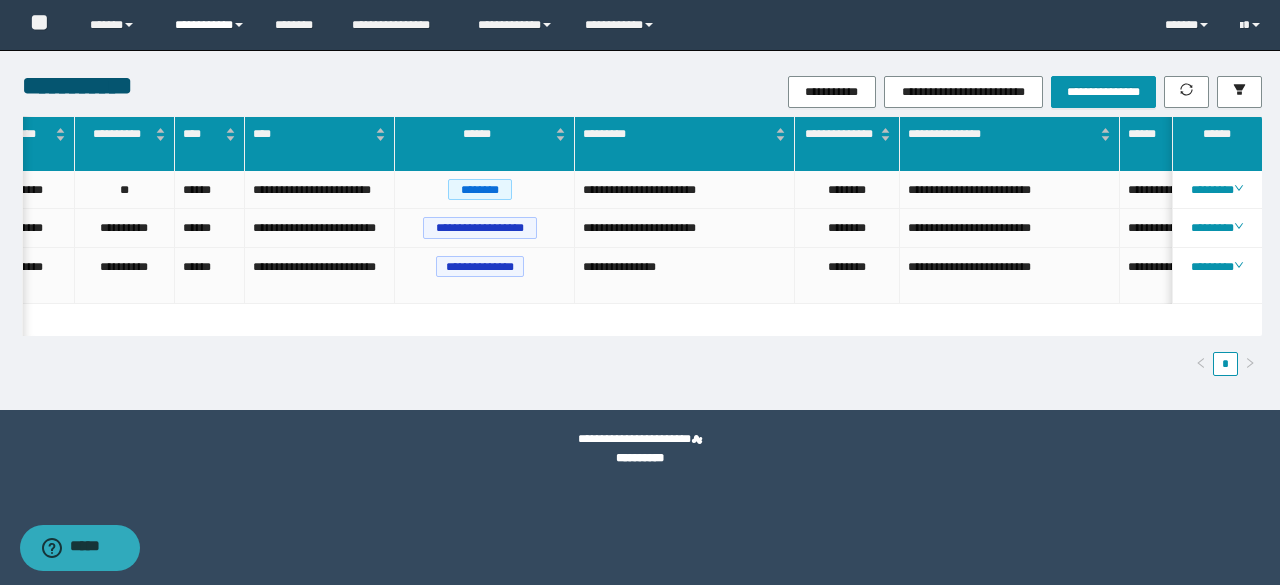 click on "**********" at bounding box center (210, 25) 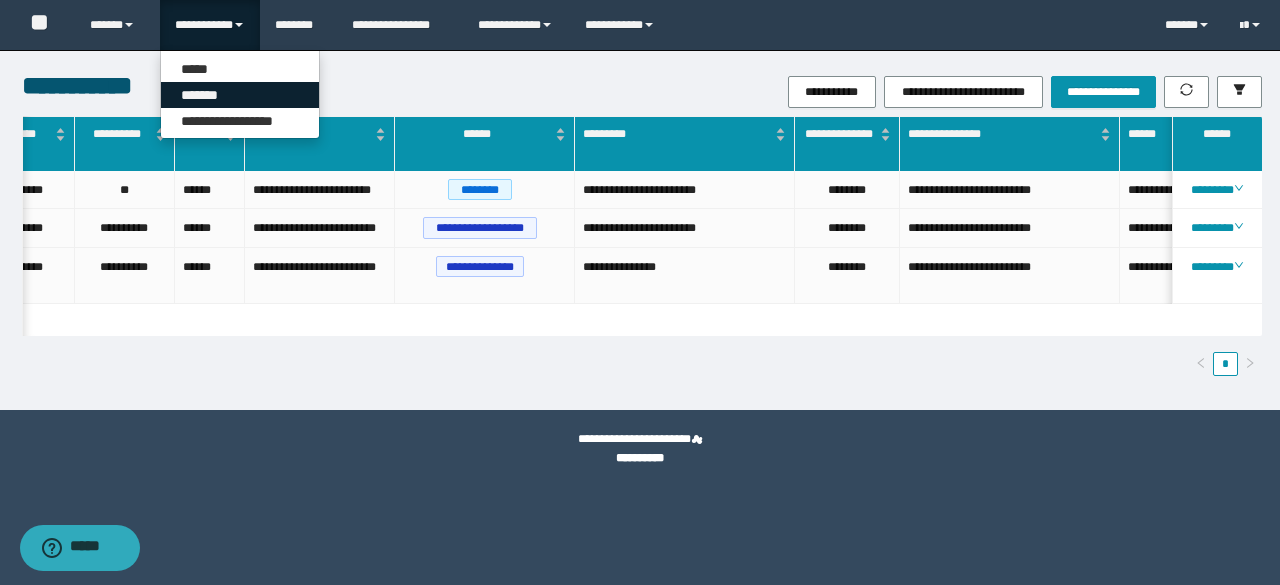 click on "*******" at bounding box center [240, 95] 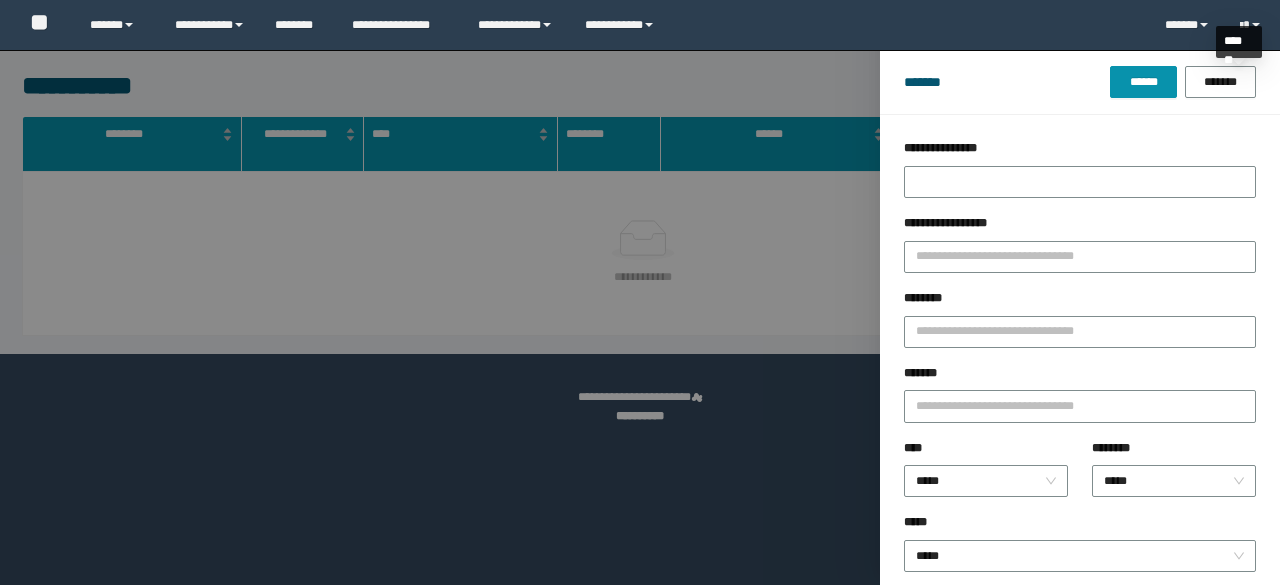 scroll, scrollTop: 0, scrollLeft: 0, axis: both 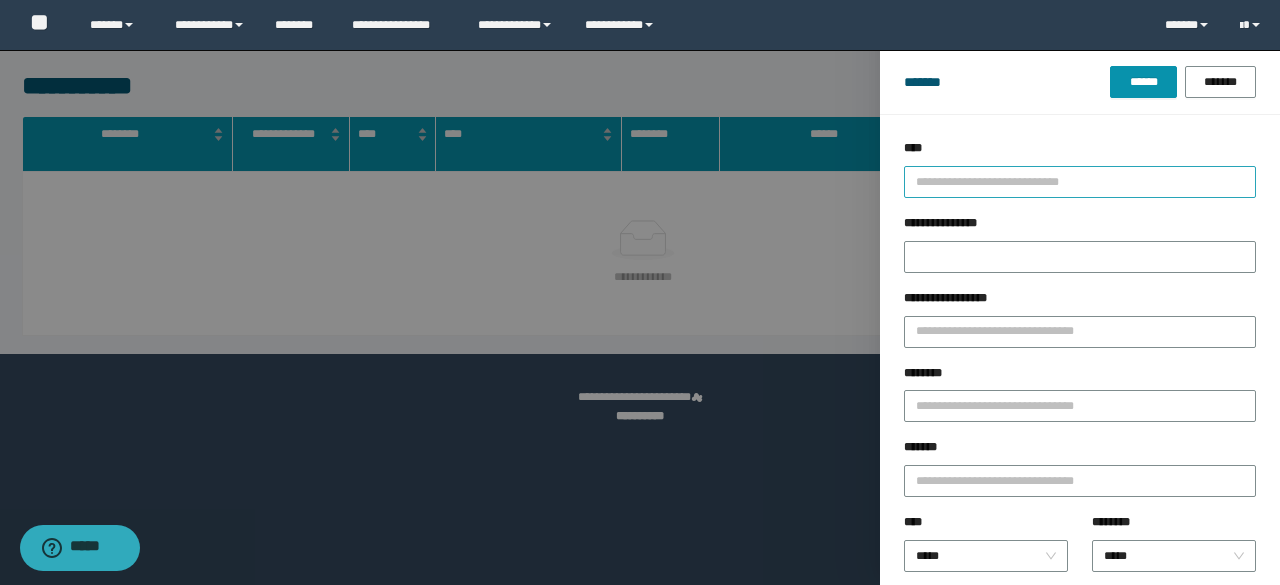 click at bounding box center [1071, 181] 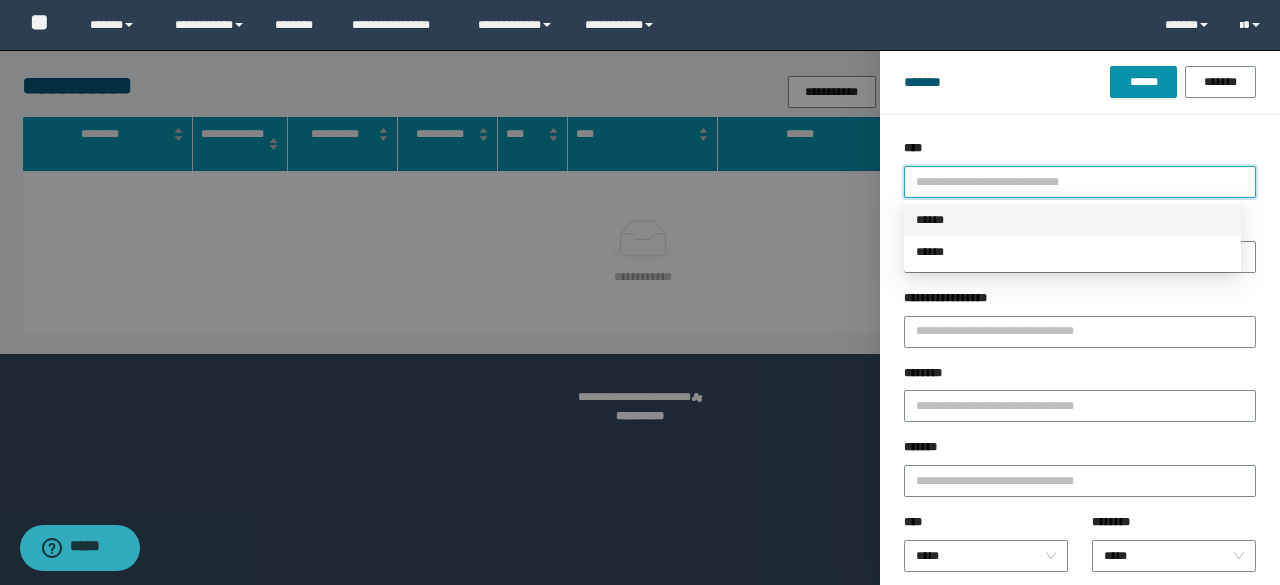 click on "******" at bounding box center [1072, 220] 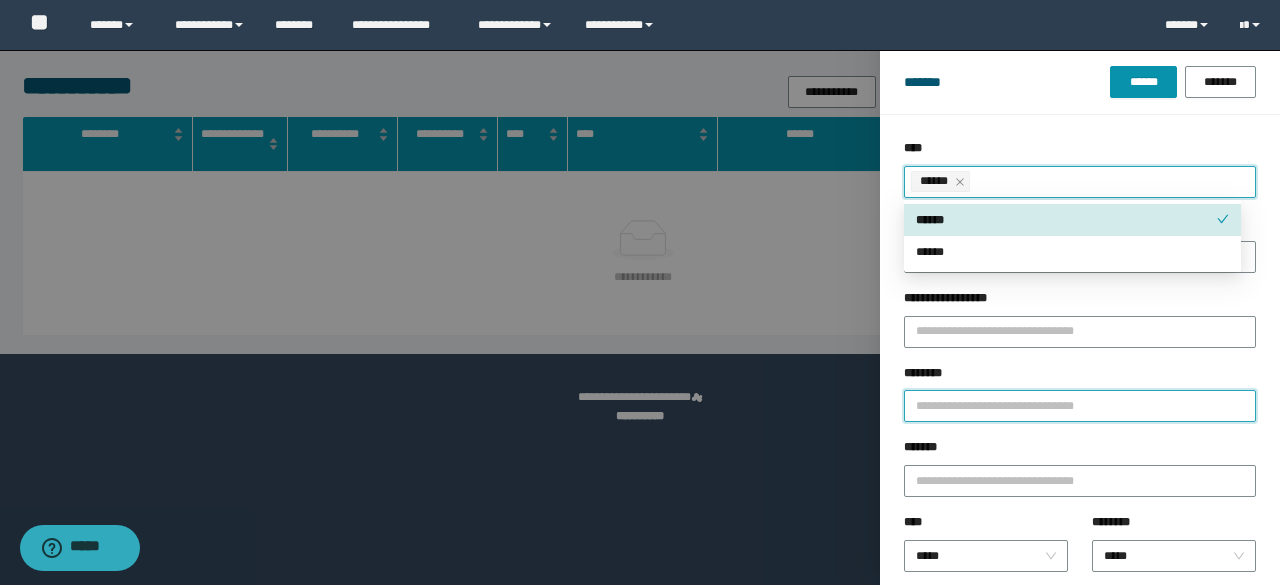 click on "********" at bounding box center (1080, 406) 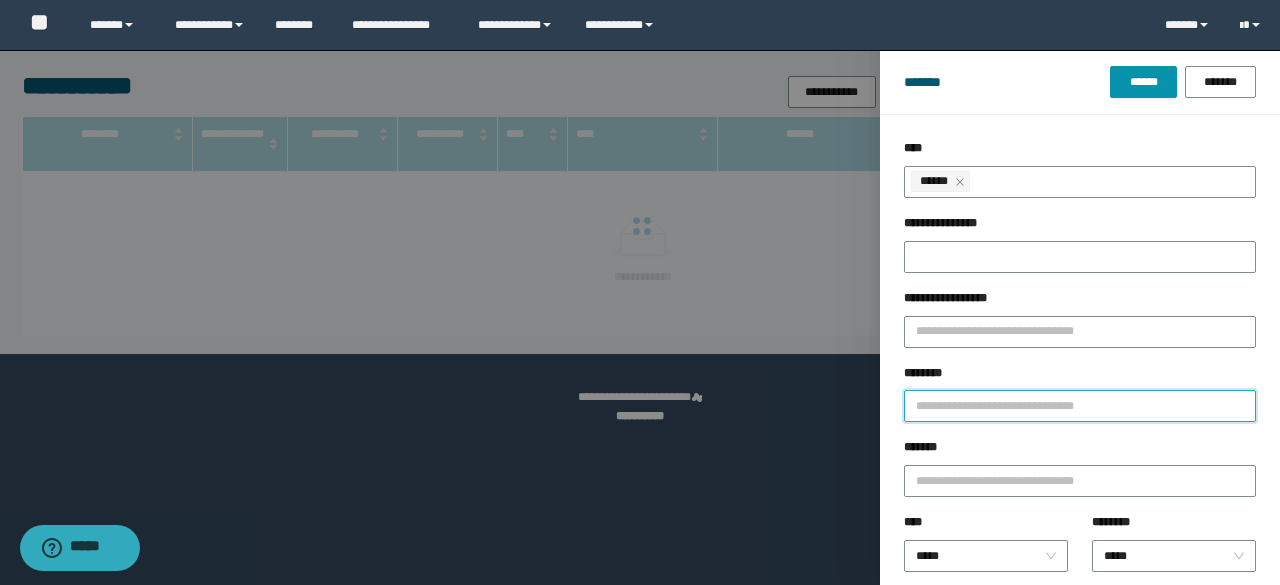 paste on "********" 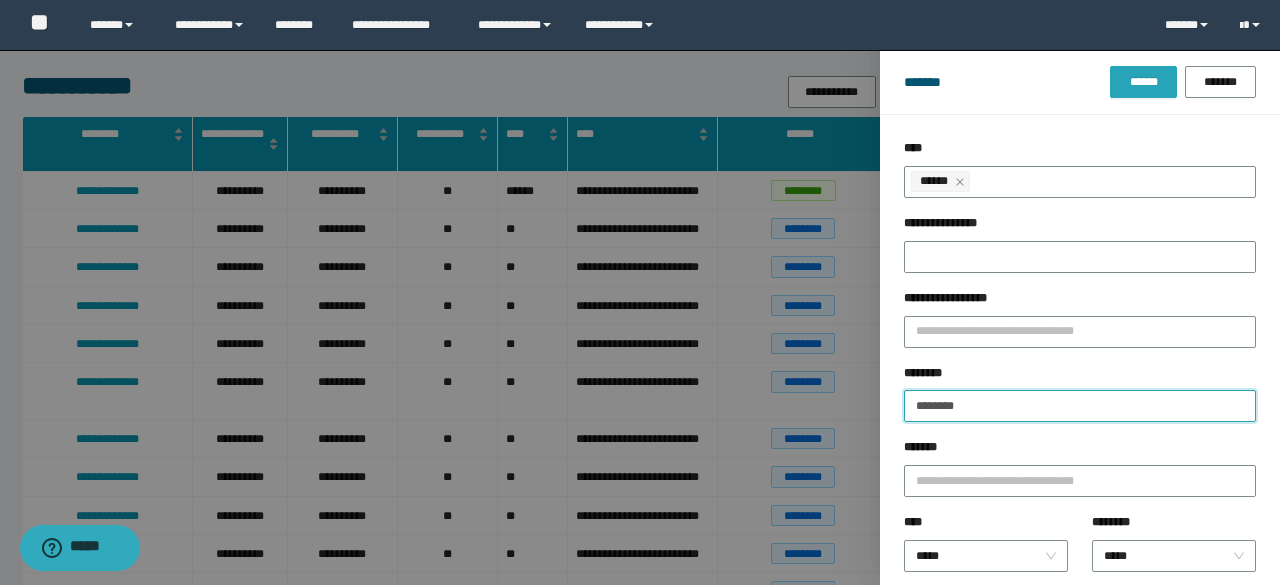 type on "********" 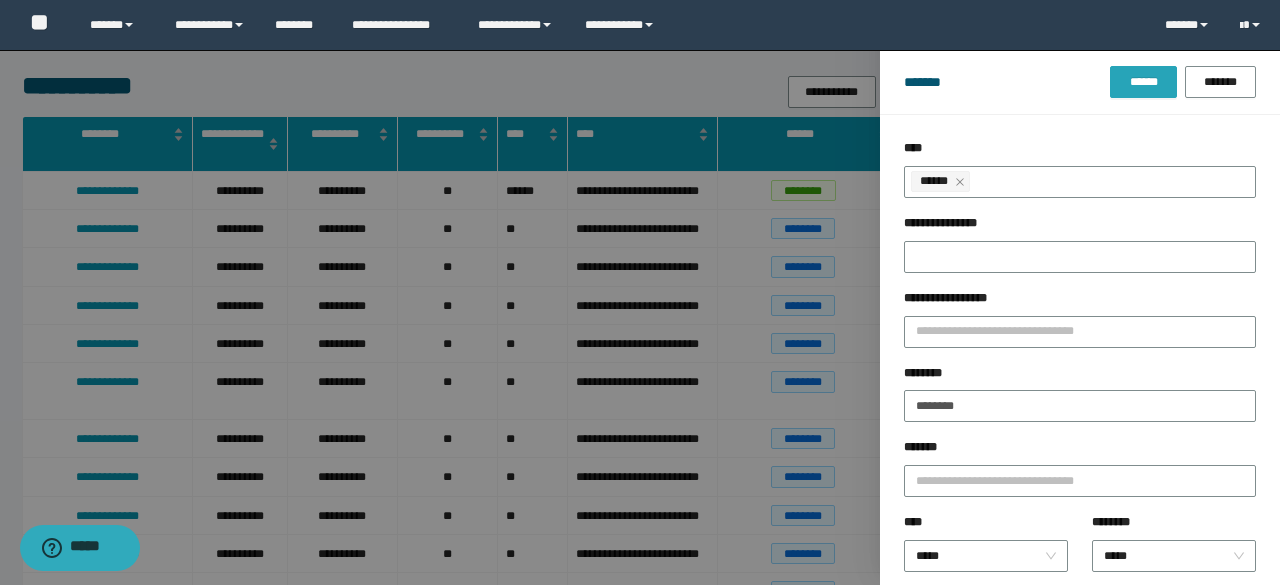 click on "******" at bounding box center [1143, 82] 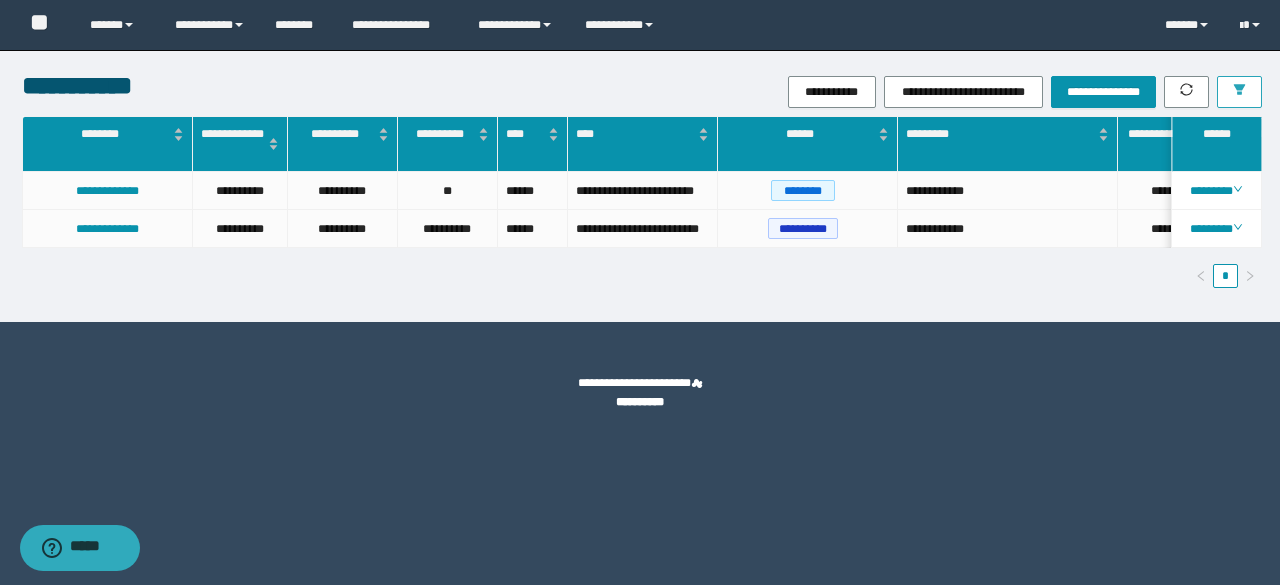 scroll, scrollTop: 0, scrollLeft: 84, axis: horizontal 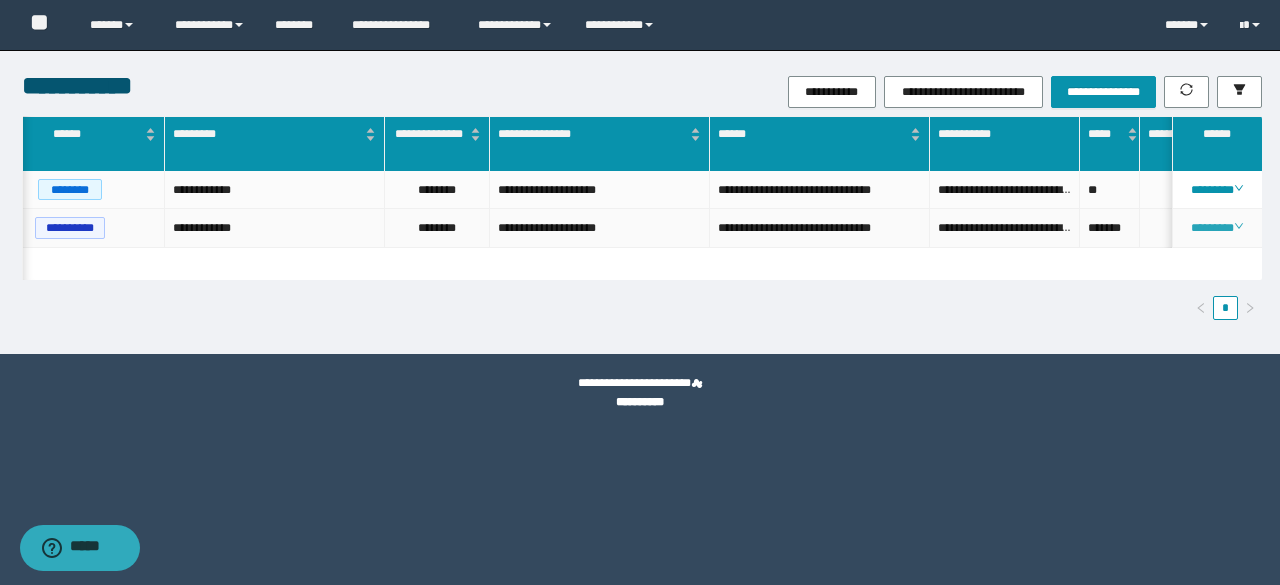 click on "********" at bounding box center (1216, 228) 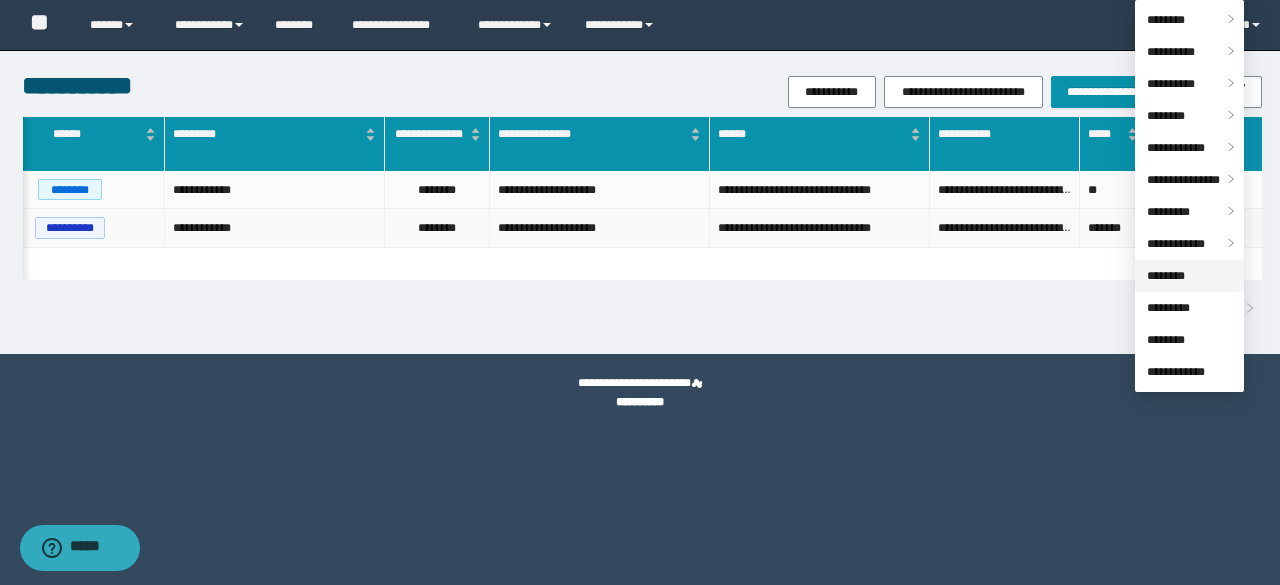 click on "********" at bounding box center [1166, 276] 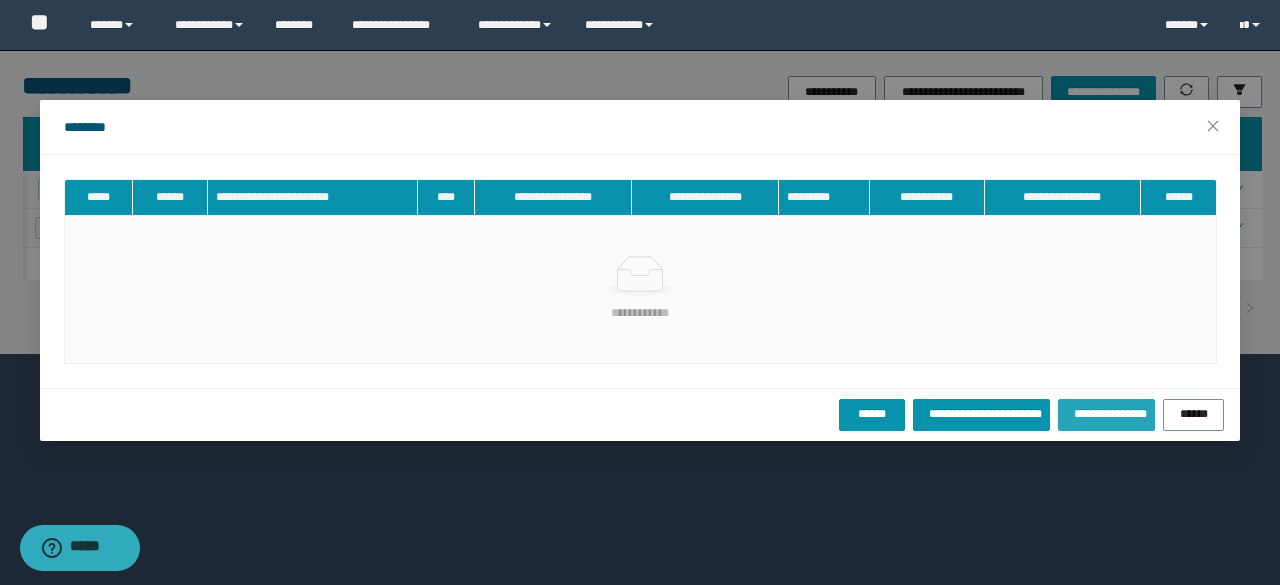click on "**********" at bounding box center (1107, 413) 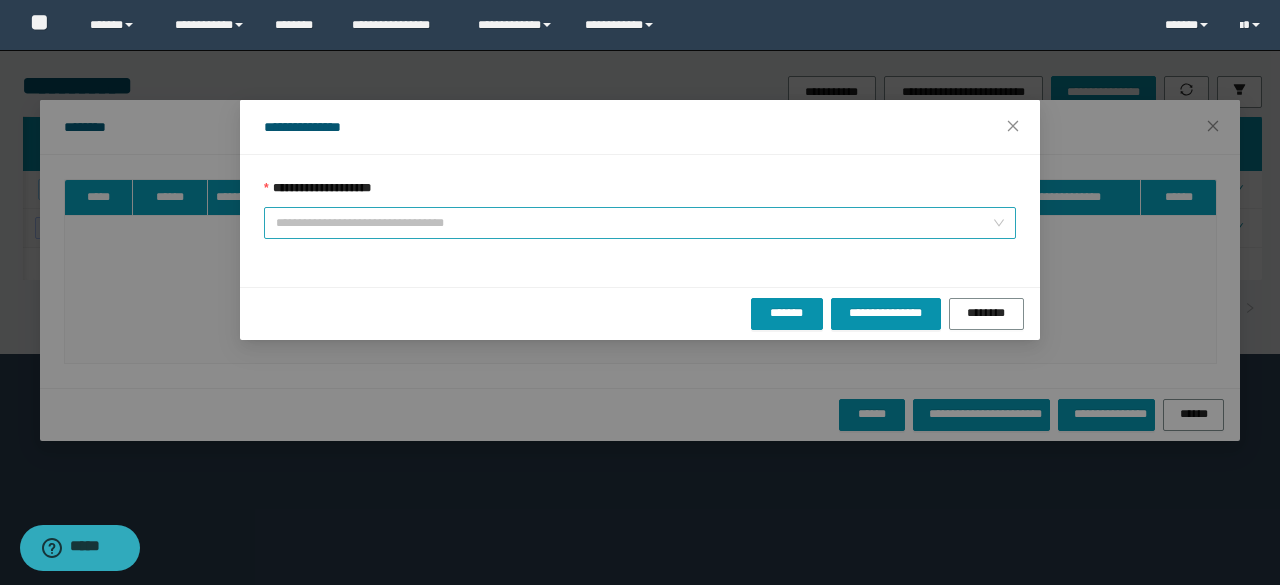 click on "**********" at bounding box center (634, 223) 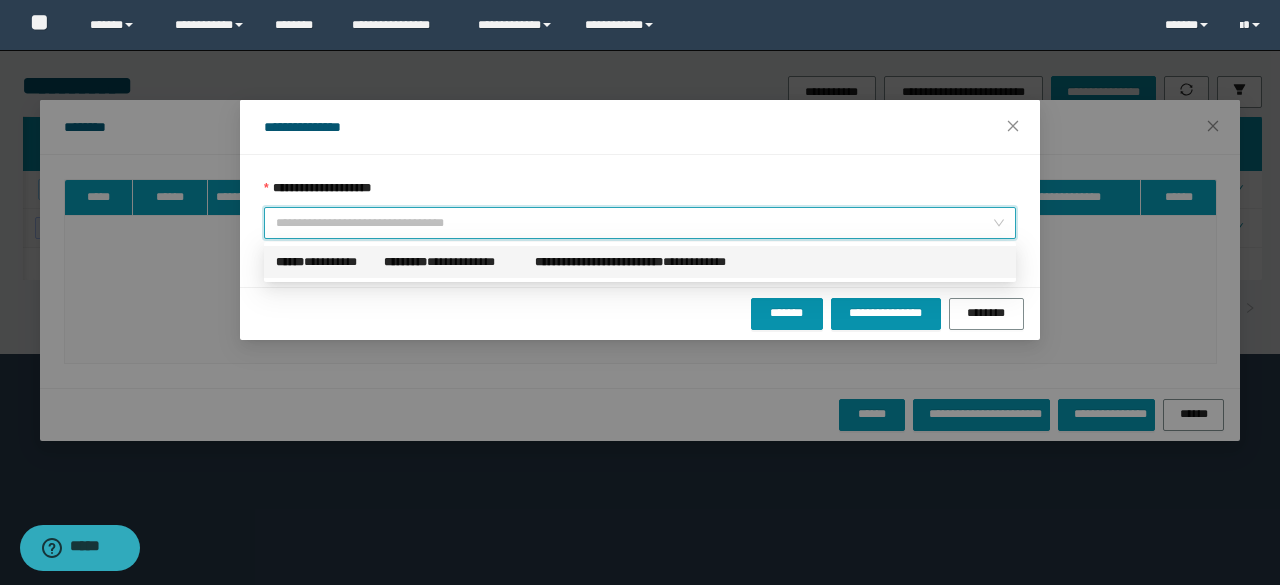 click on "**********" at bounding box center (326, 262) 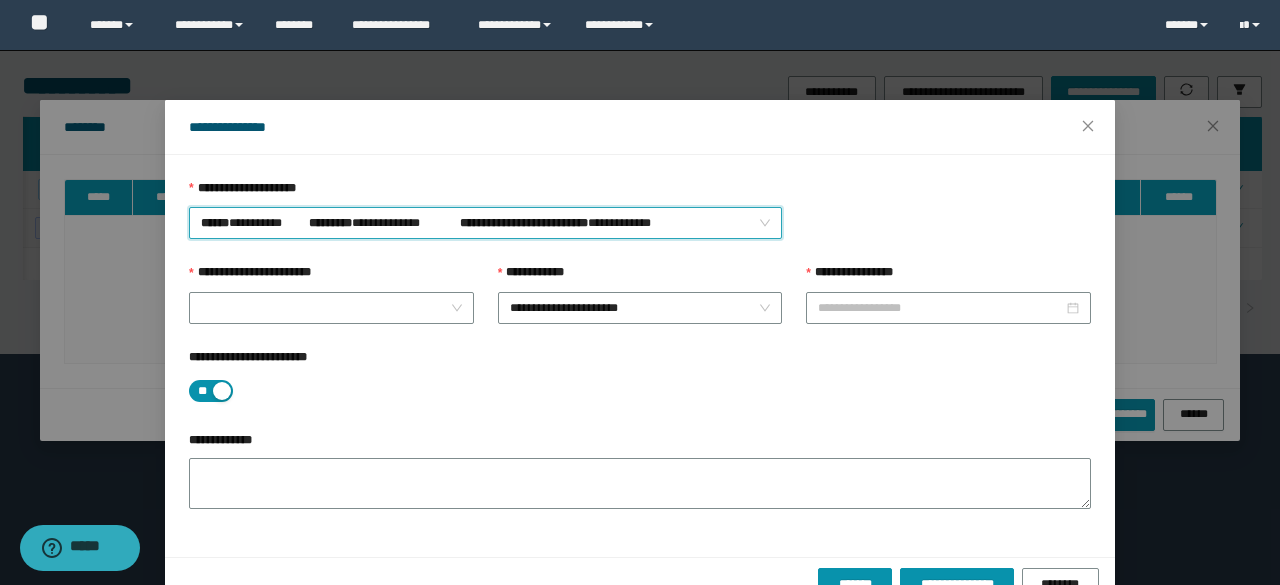 type on "**********" 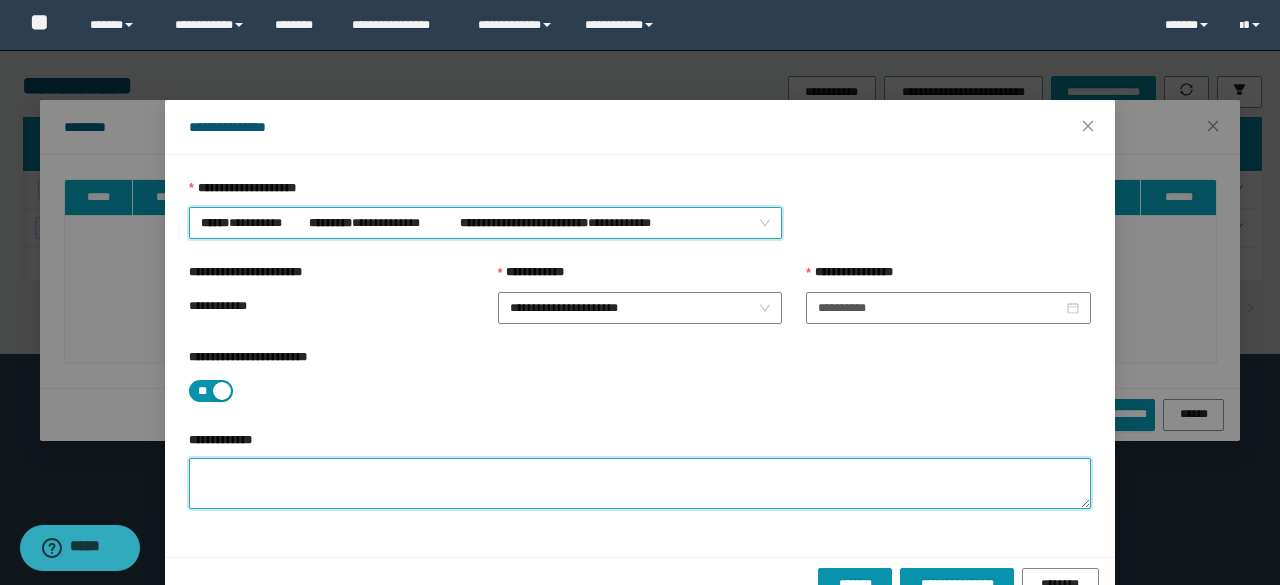 click on "**********" at bounding box center [640, 483] 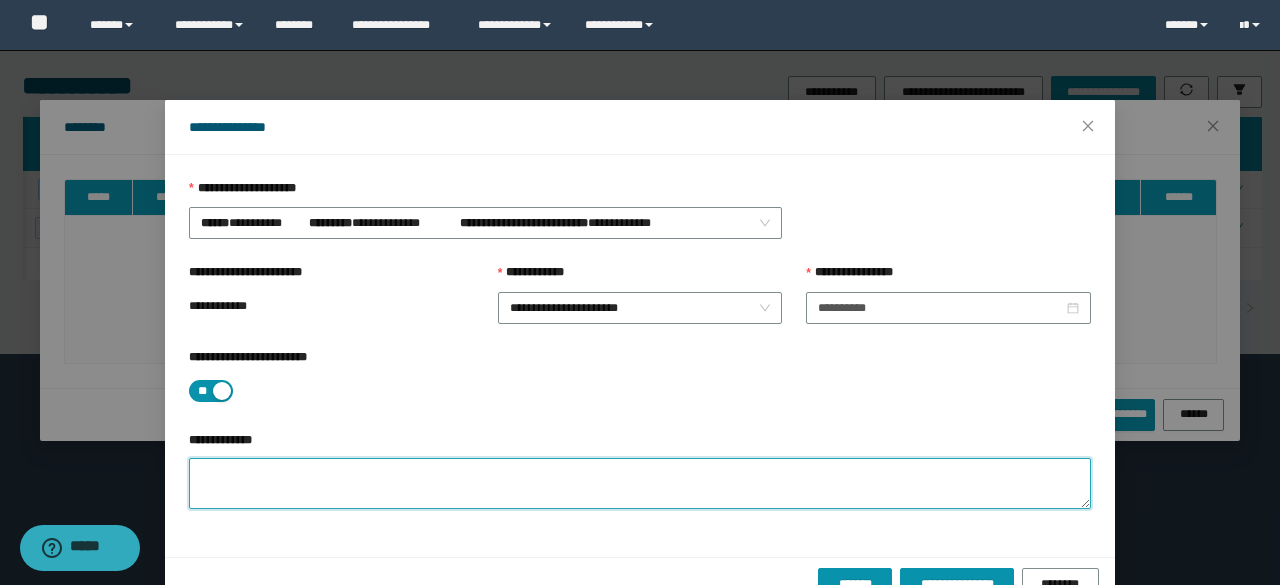 paste on "**********" 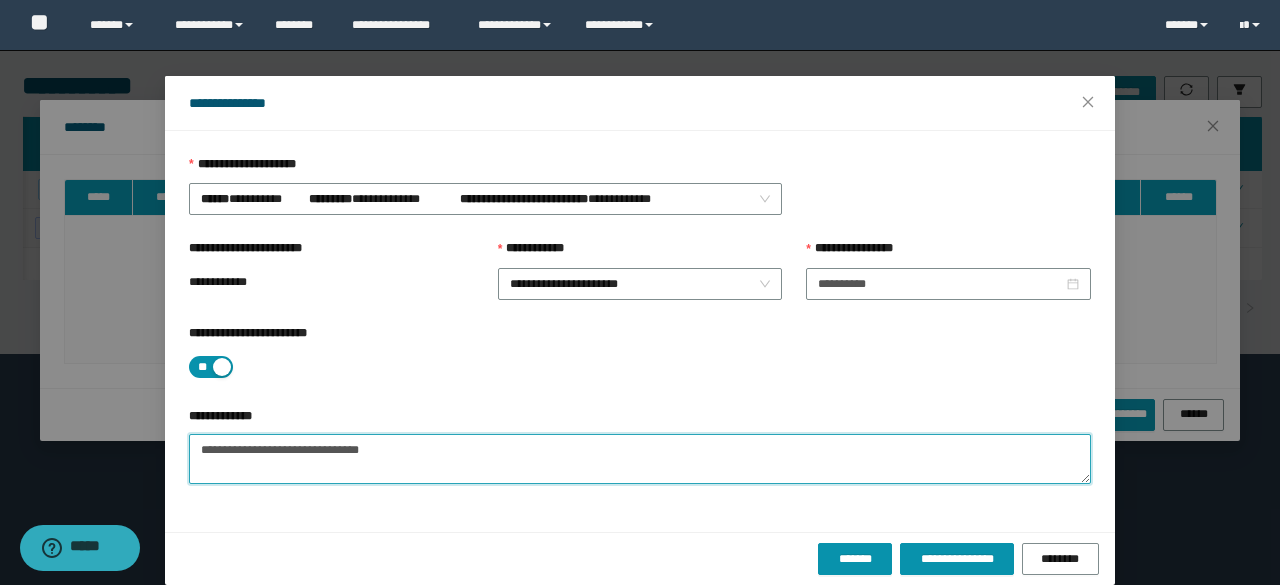scroll, scrollTop: 44, scrollLeft: 0, axis: vertical 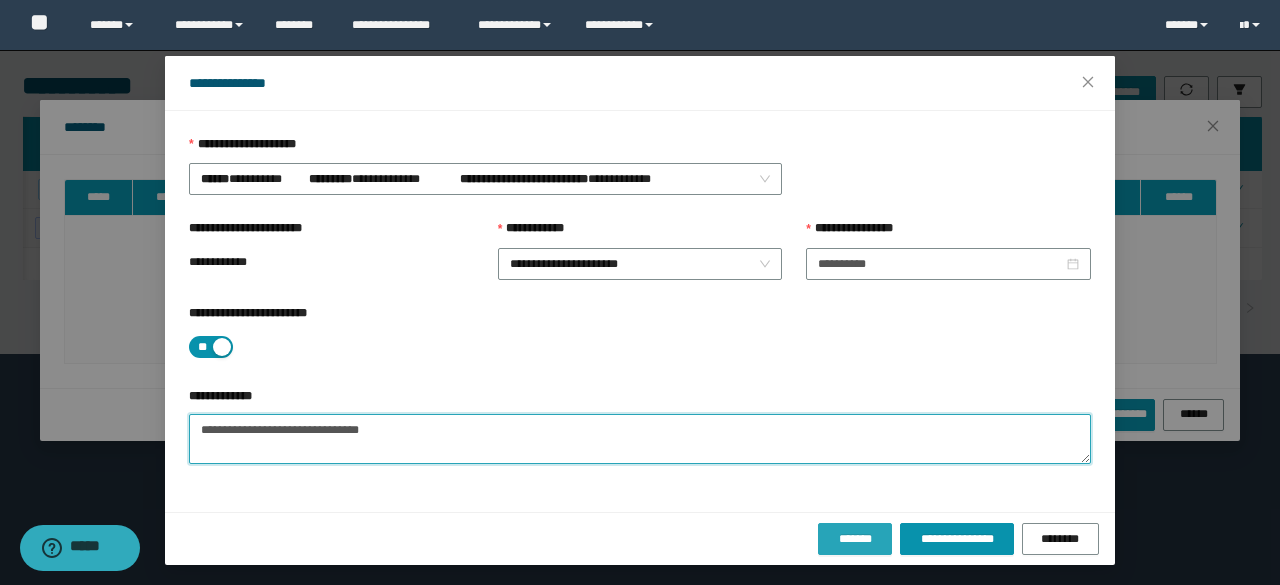 type on "**********" 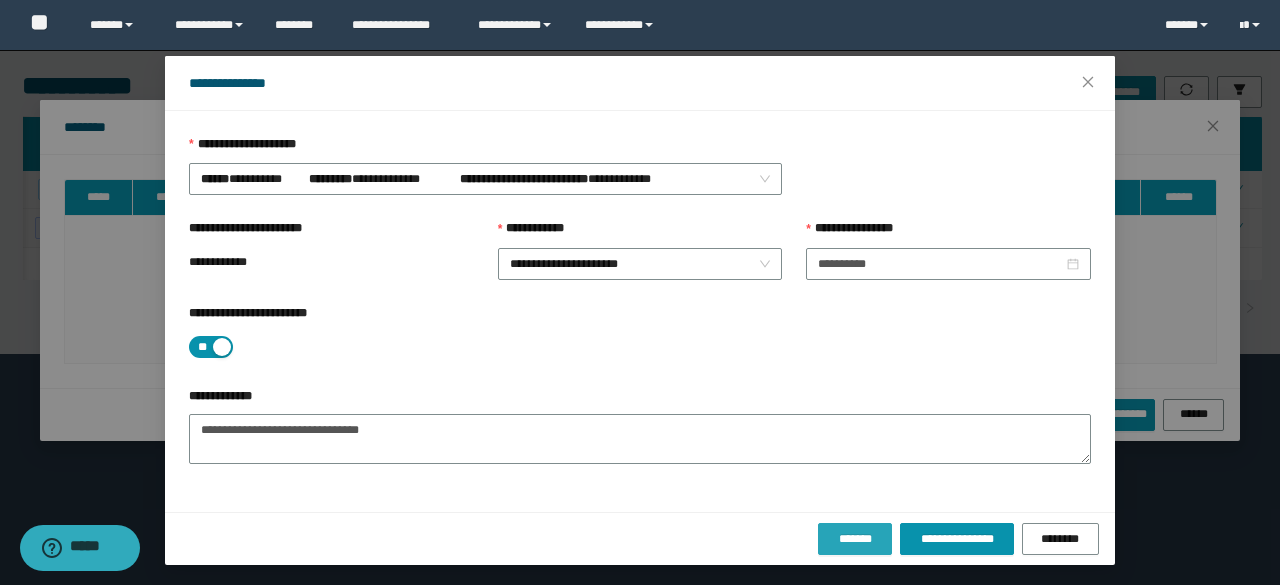 click on "*******" at bounding box center (855, 539) 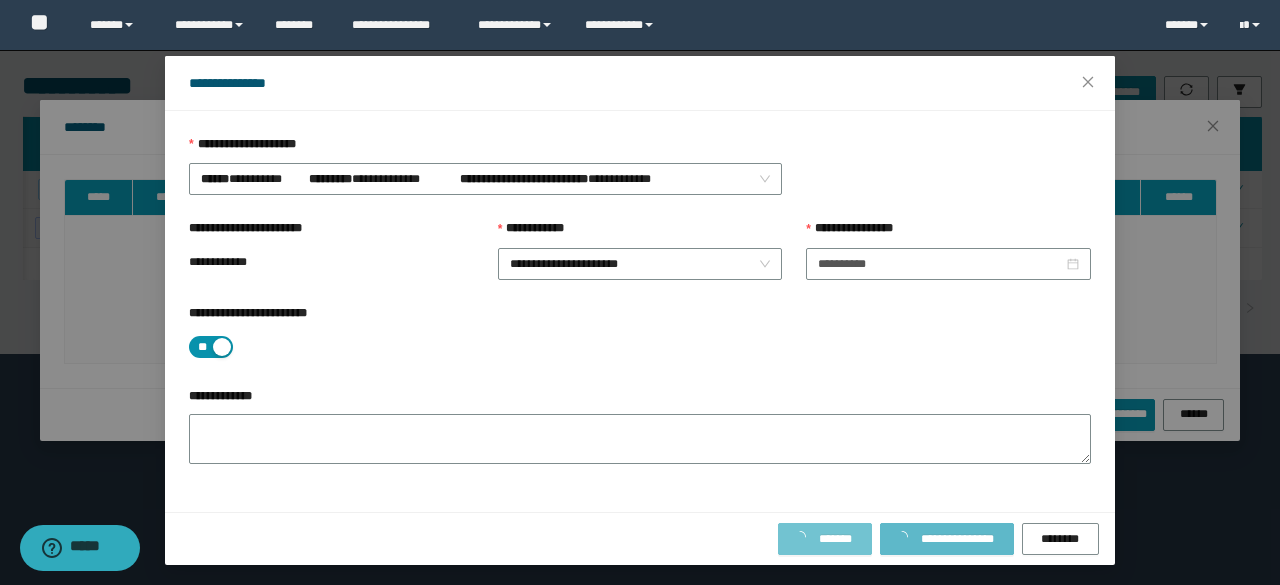 scroll, scrollTop: 0, scrollLeft: 0, axis: both 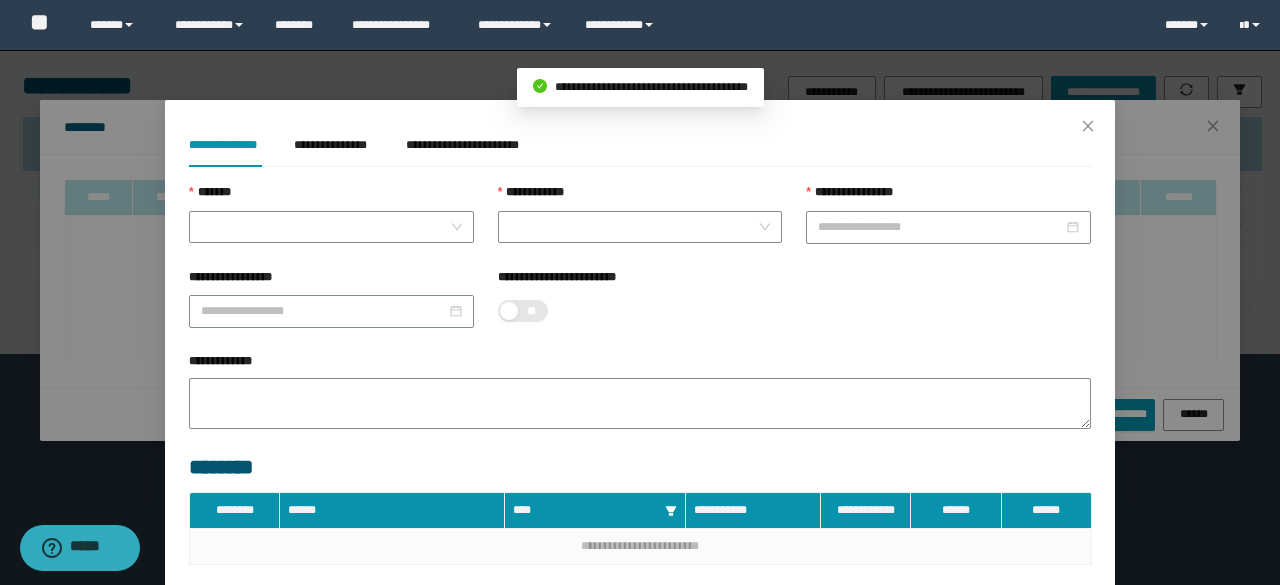type on "**********" 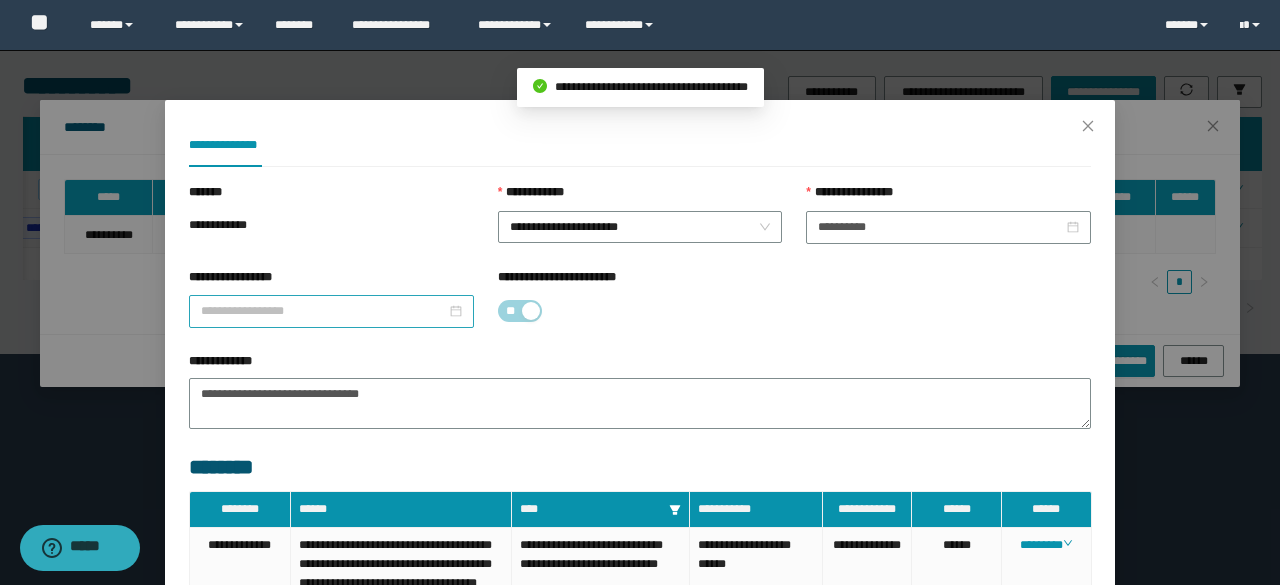 click on "**********" at bounding box center [323, 311] 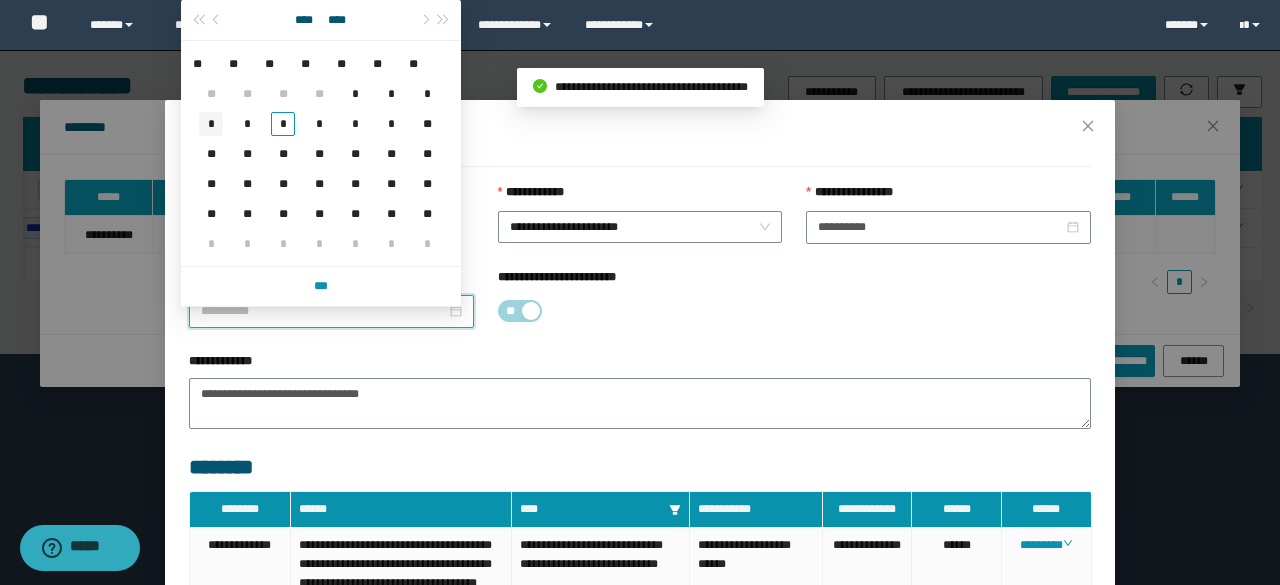 type on "**********" 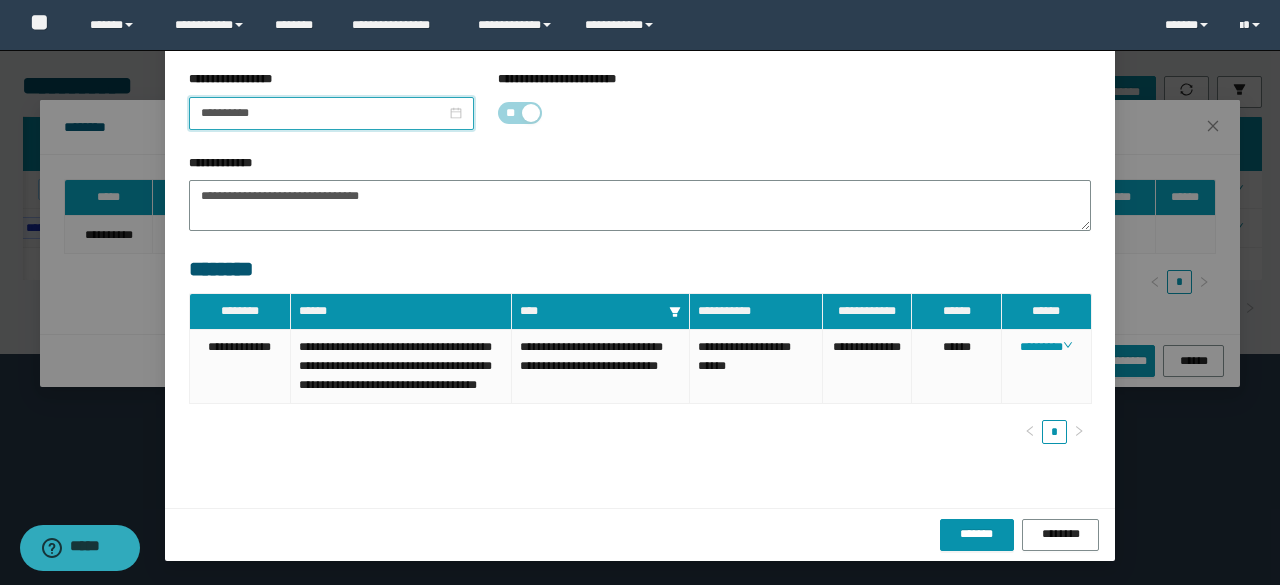 scroll, scrollTop: 213, scrollLeft: 0, axis: vertical 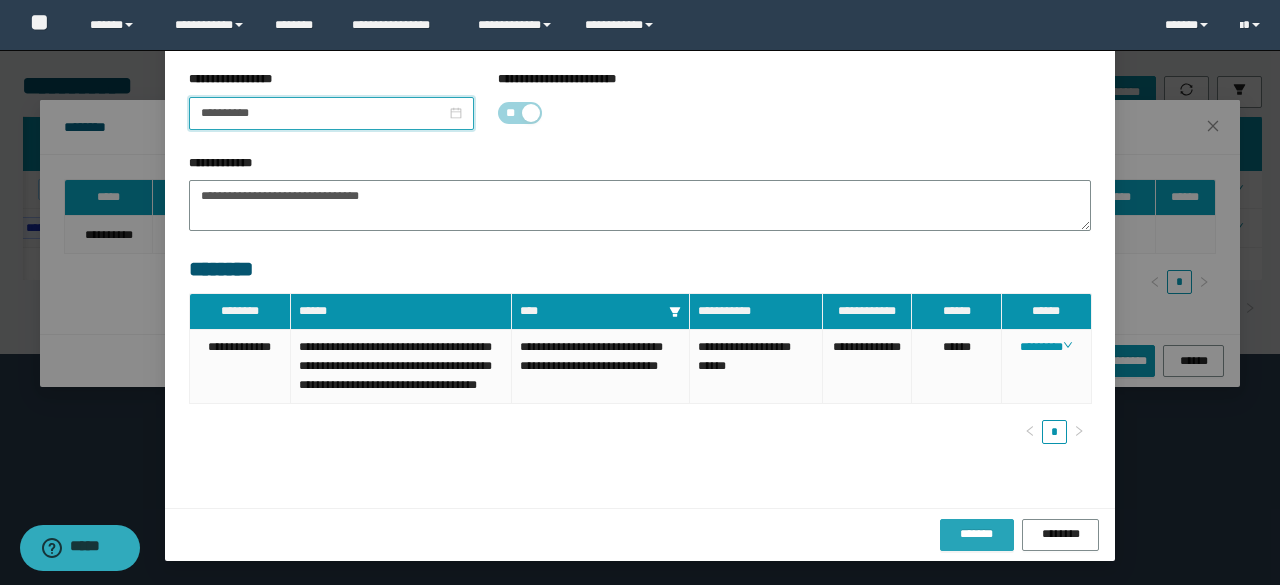 click on "*******" at bounding box center (977, 534) 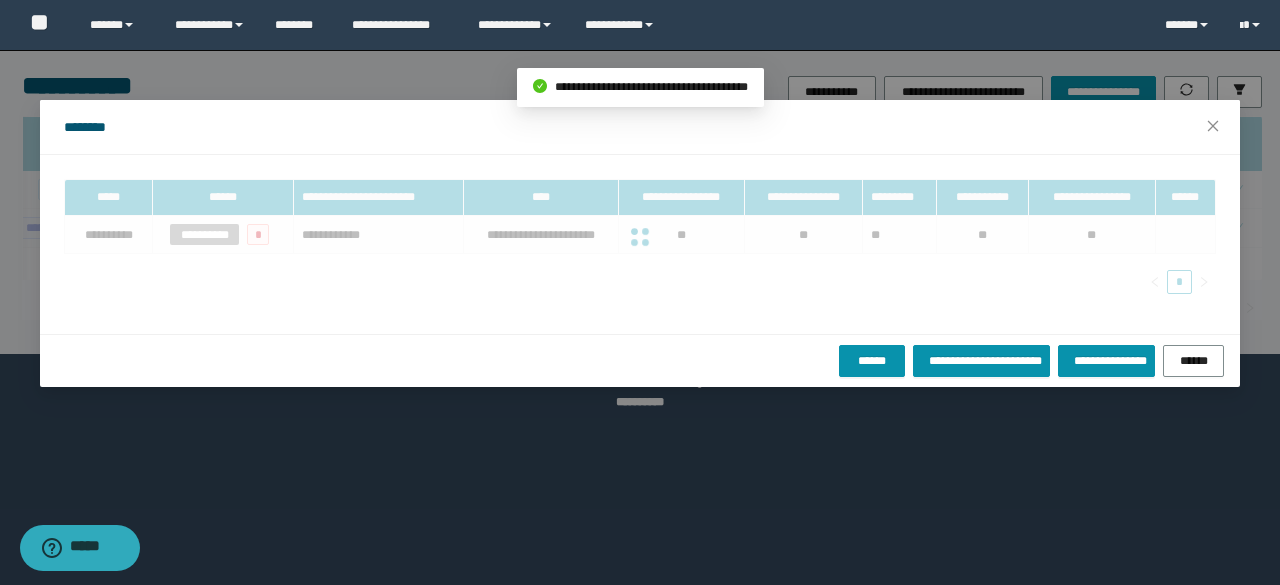 scroll, scrollTop: 113, scrollLeft: 0, axis: vertical 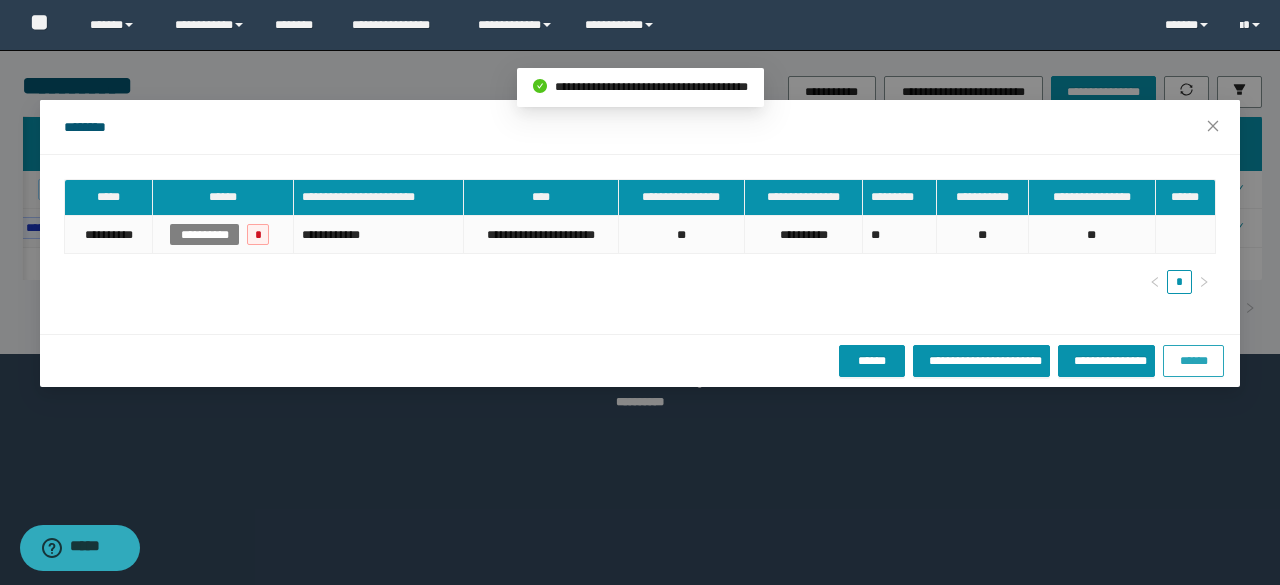 click on "******" at bounding box center (1193, 360) 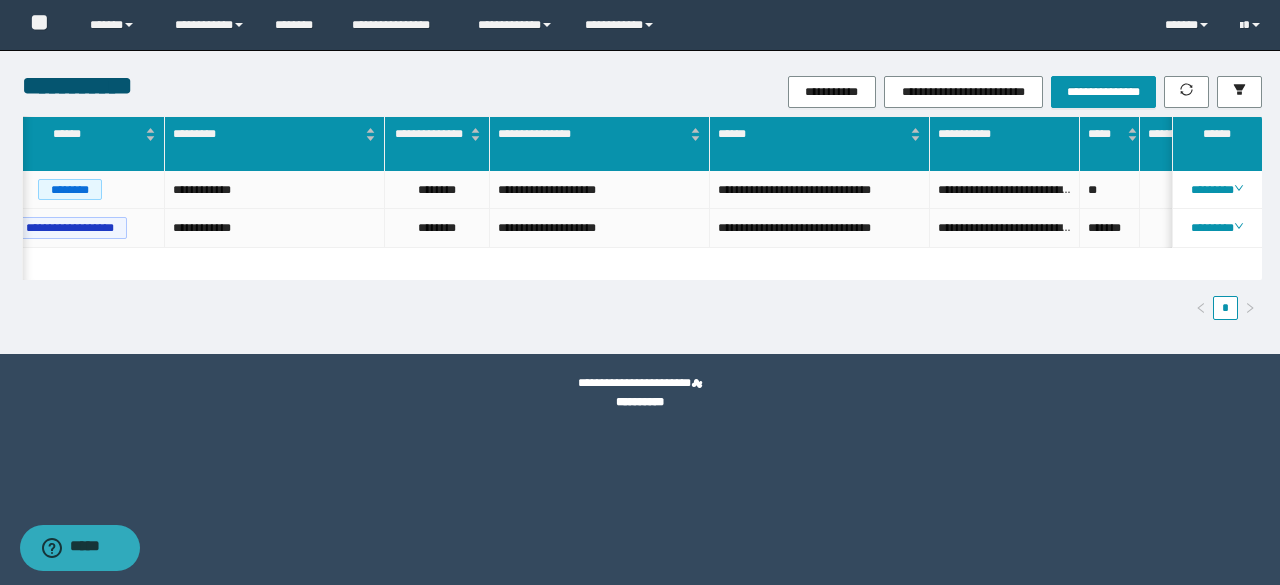 scroll, scrollTop: 0, scrollLeft: 350, axis: horizontal 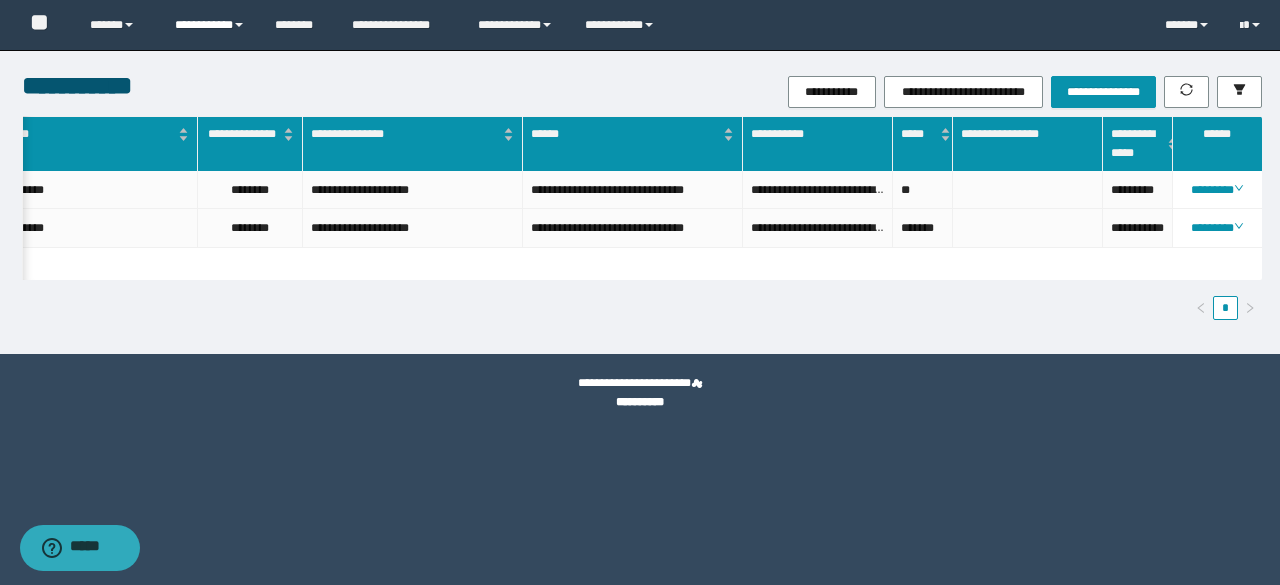 click on "**********" at bounding box center [210, 25] 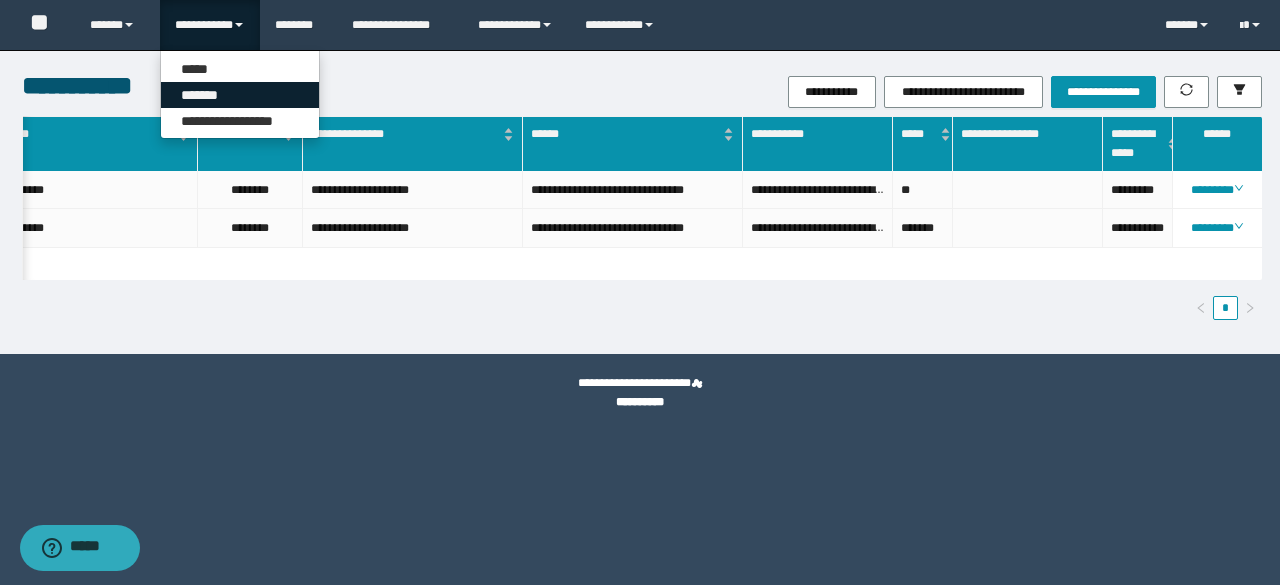 click on "*******" at bounding box center [240, 95] 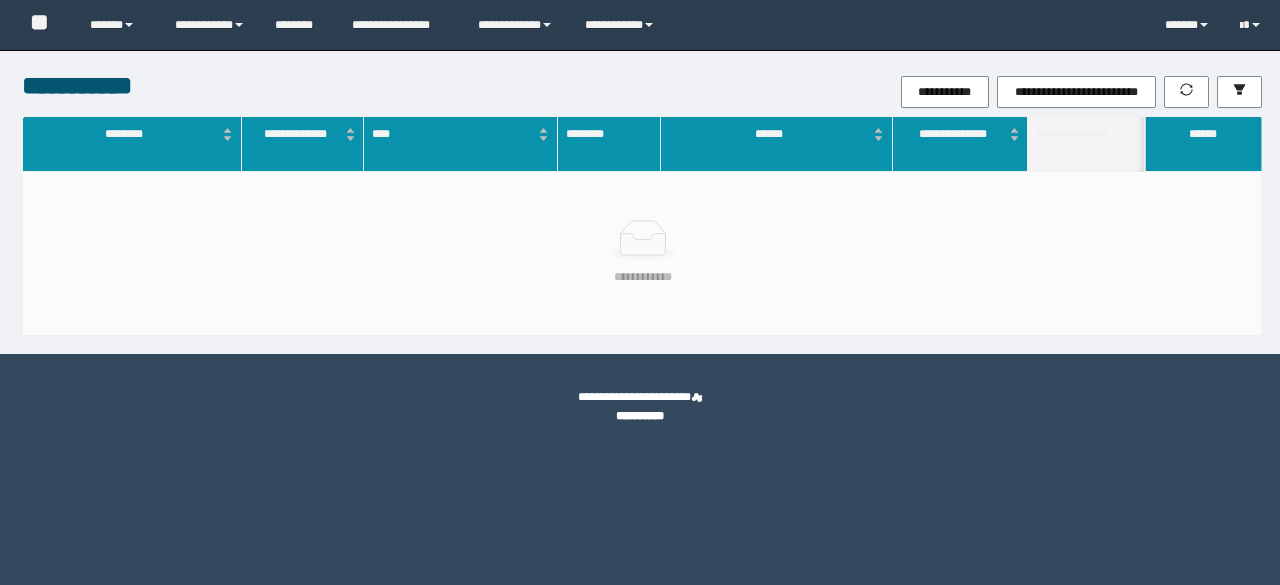 scroll, scrollTop: 0, scrollLeft: 0, axis: both 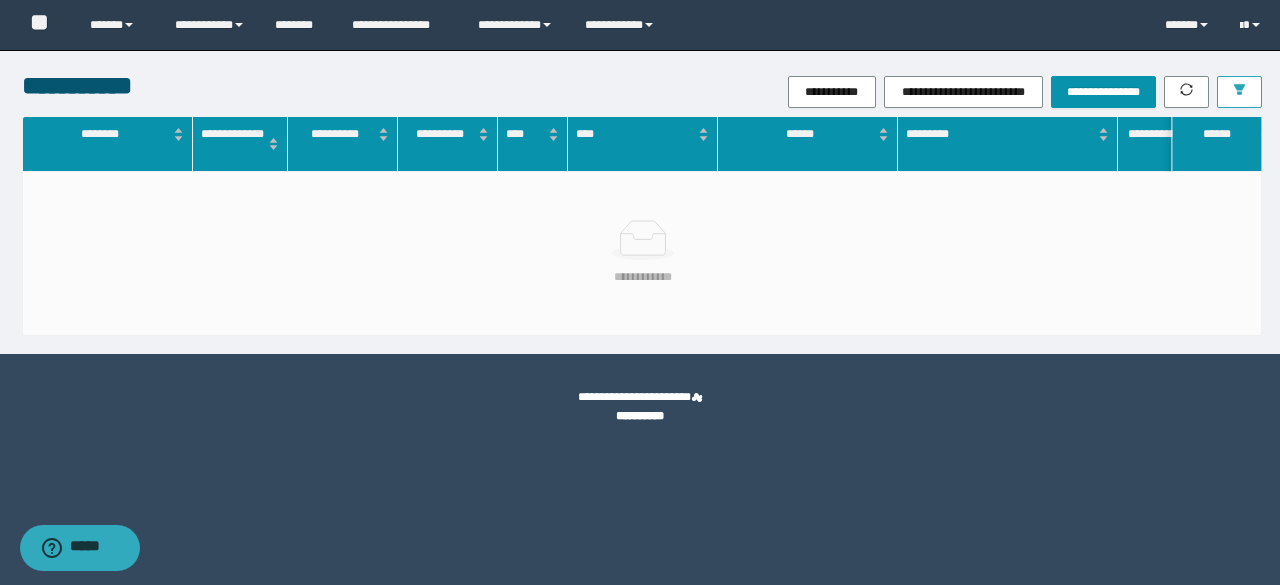 click at bounding box center (1239, 91) 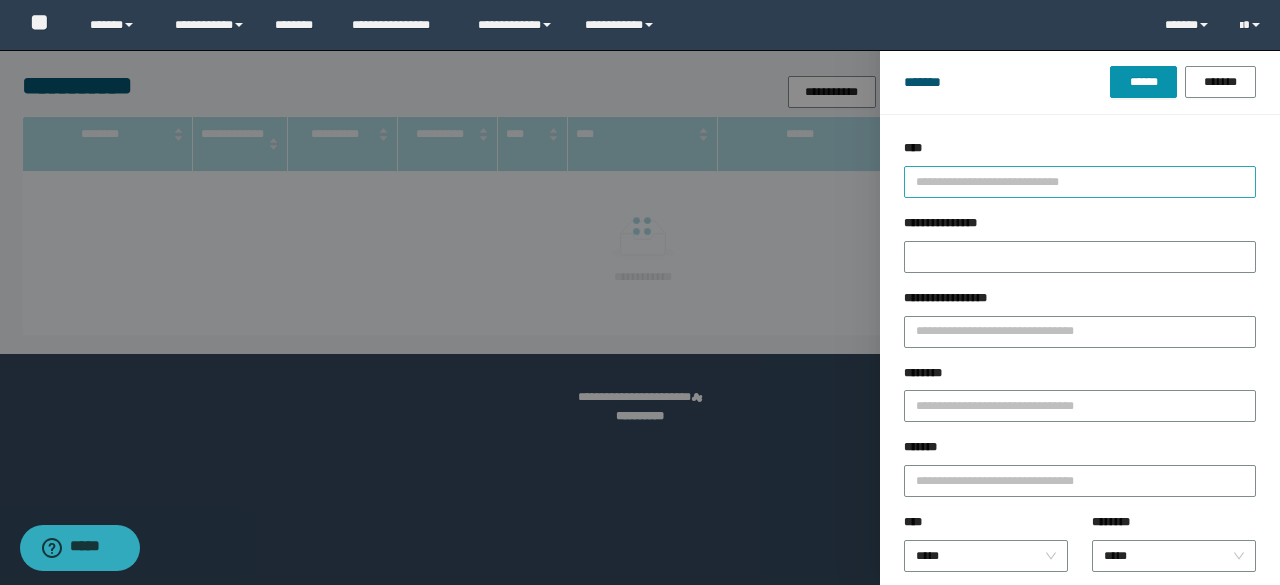 click at bounding box center (1071, 181) 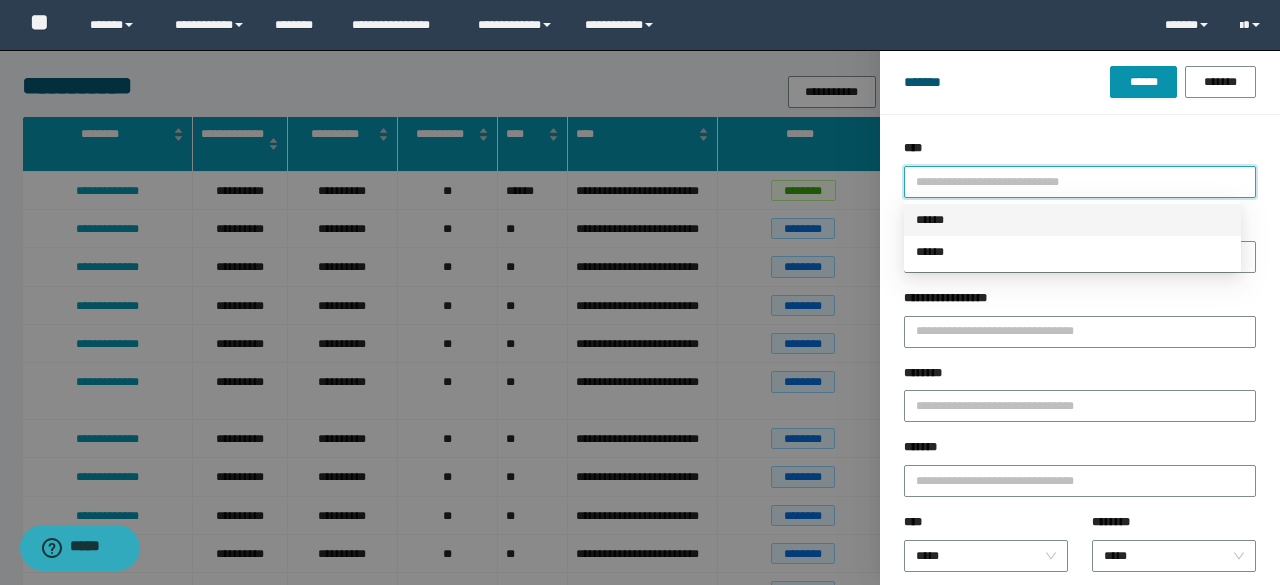 click on "******" at bounding box center [1072, 220] 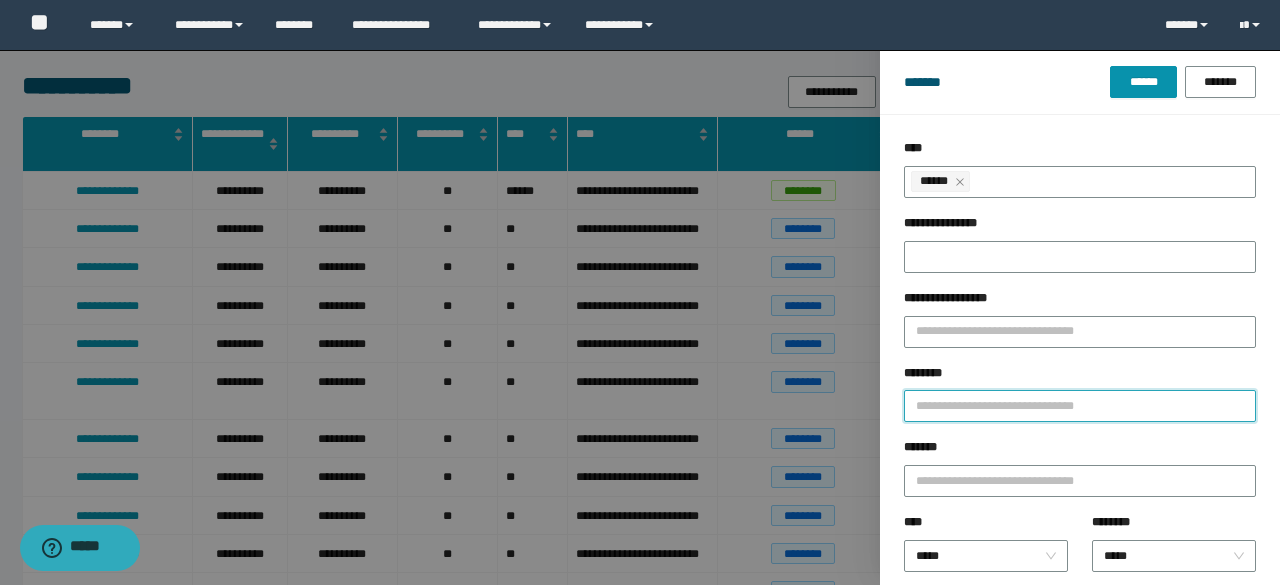 click on "********" at bounding box center [1080, 406] 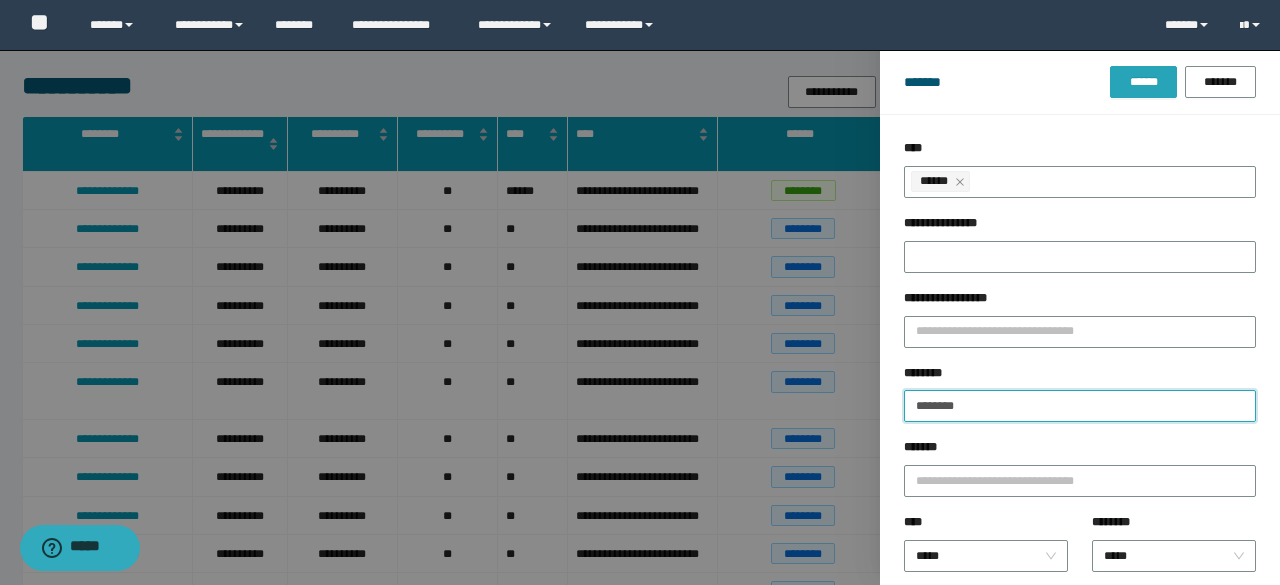 type on "********" 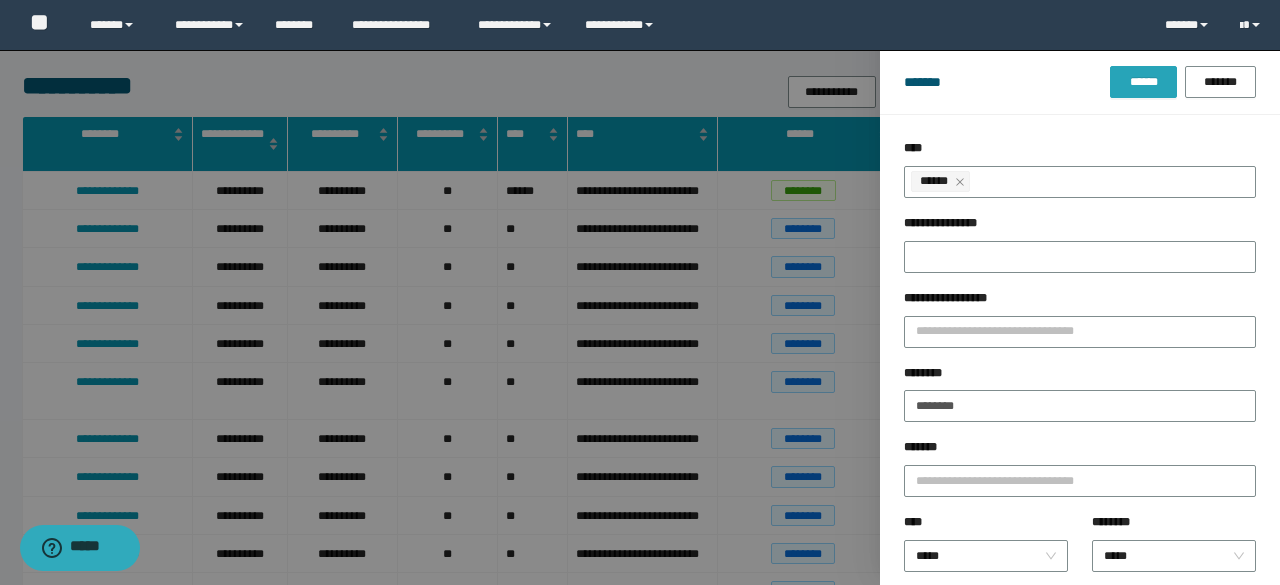 click on "******" at bounding box center [1143, 82] 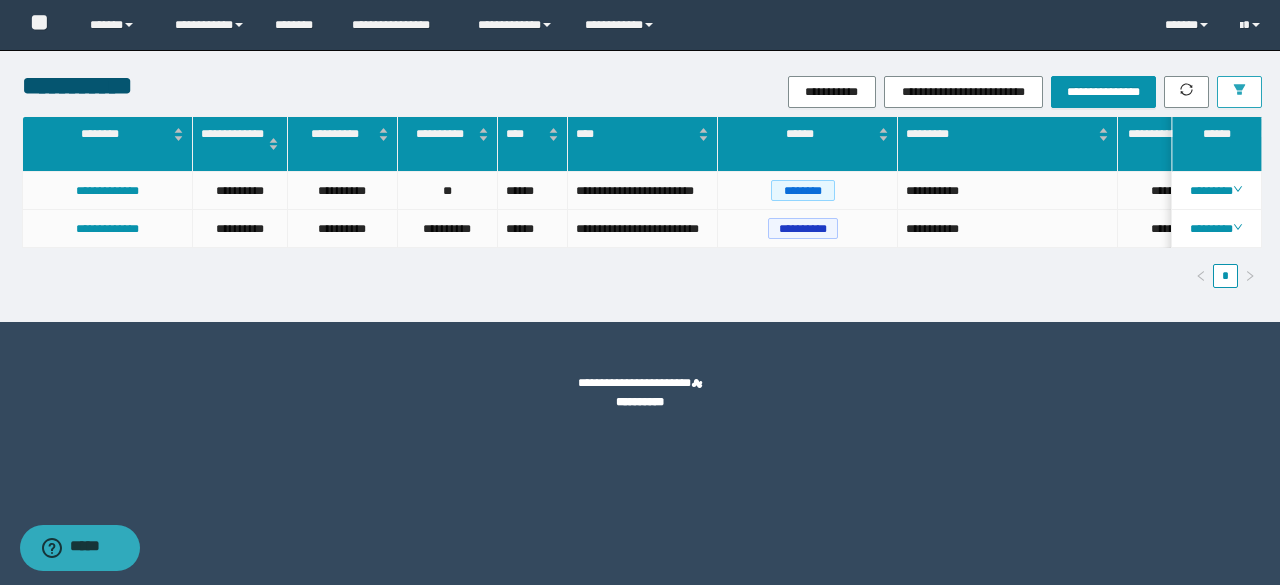 scroll, scrollTop: 0, scrollLeft: 418, axis: horizontal 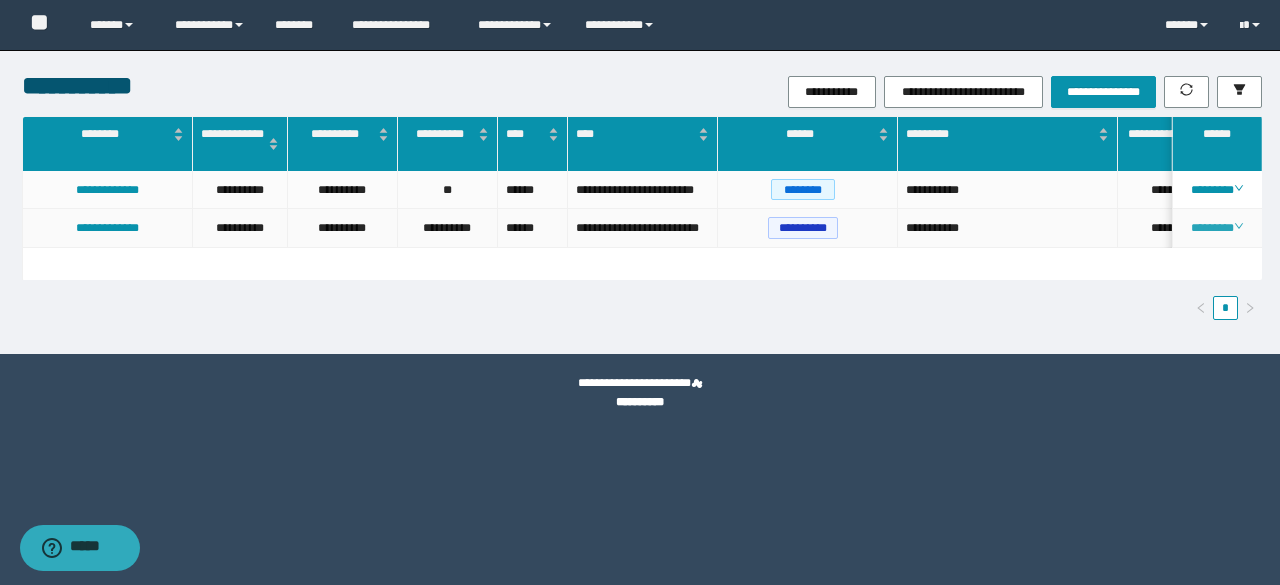 click on "********" at bounding box center [1216, 228] 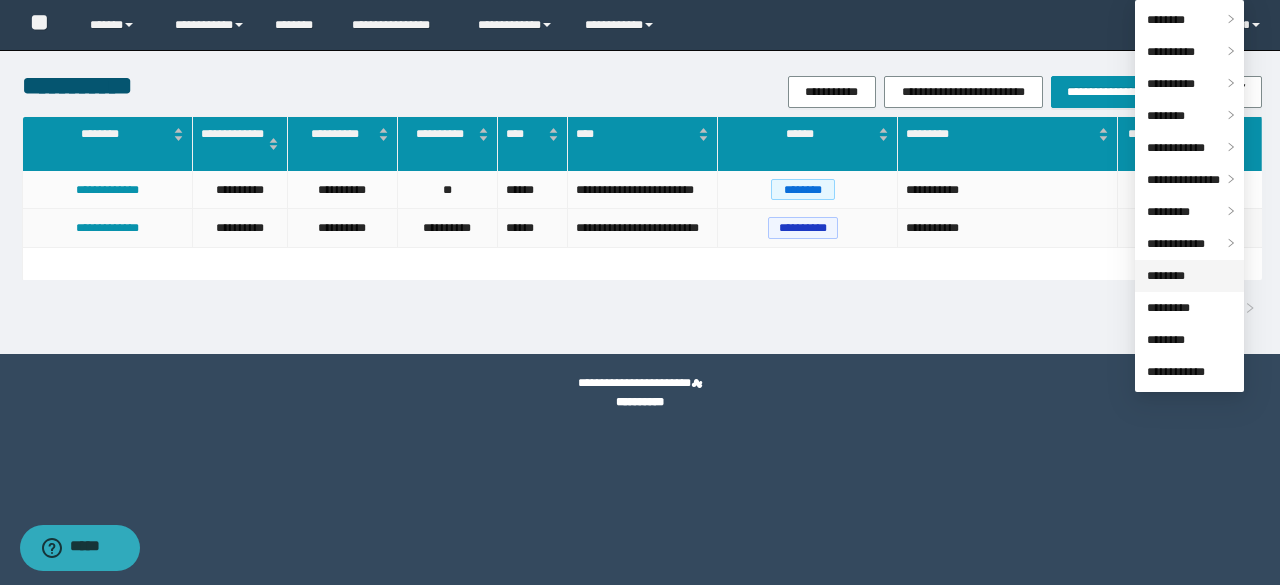 click on "********" at bounding box center [1166, 276] 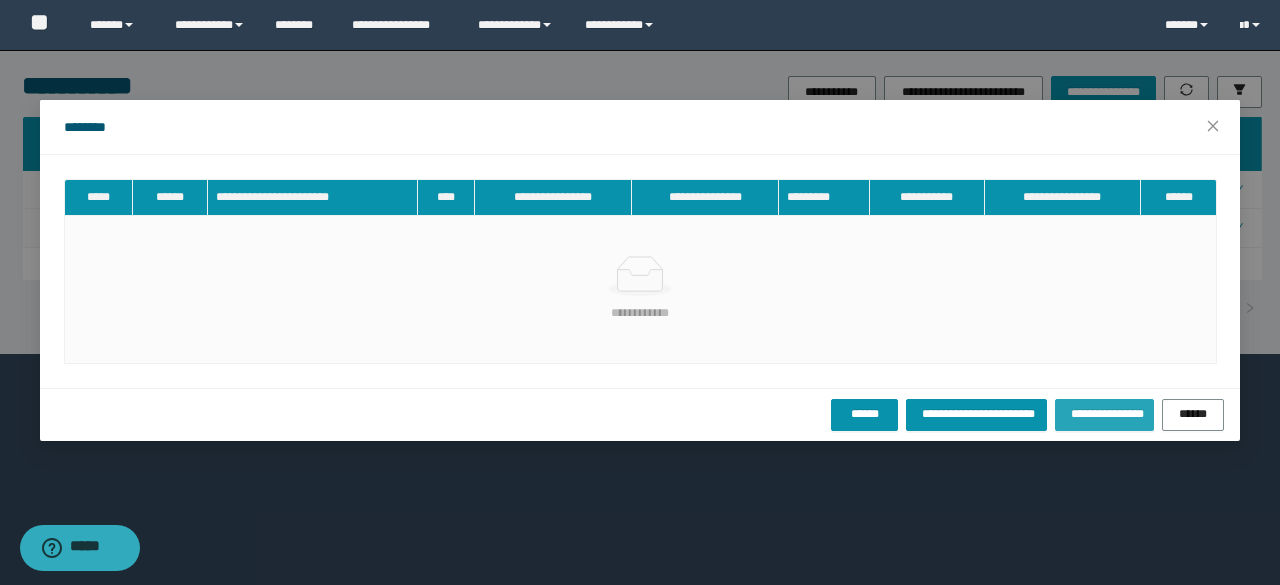 click on "**********" at bounding box center [1105, 413] 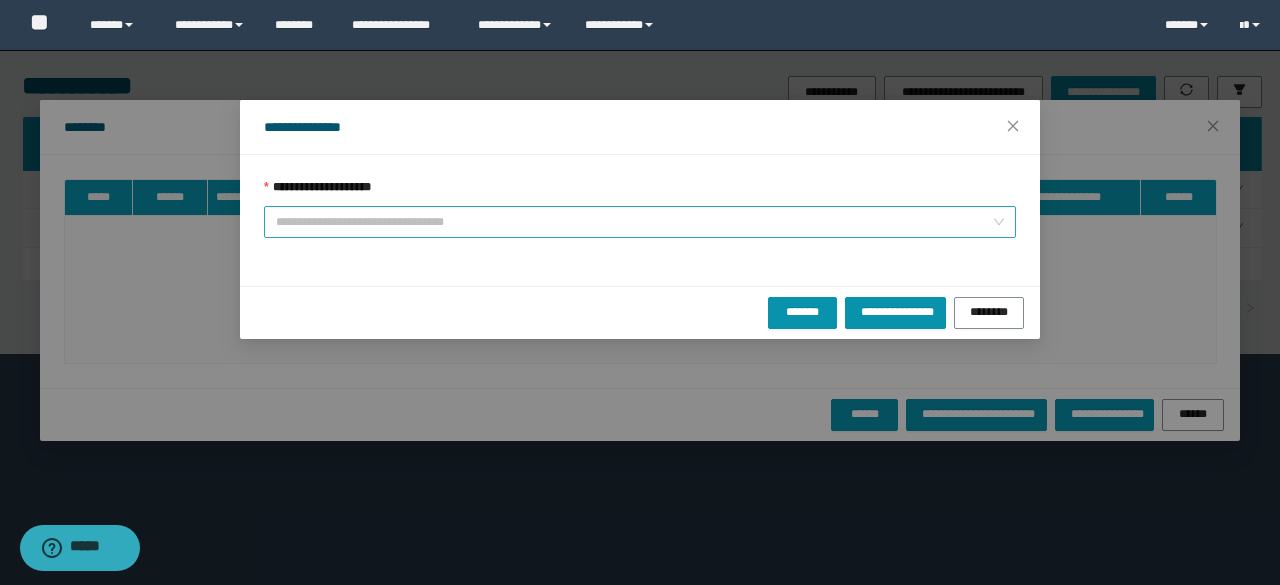 click on "**********" at bounding box center [634, 222] 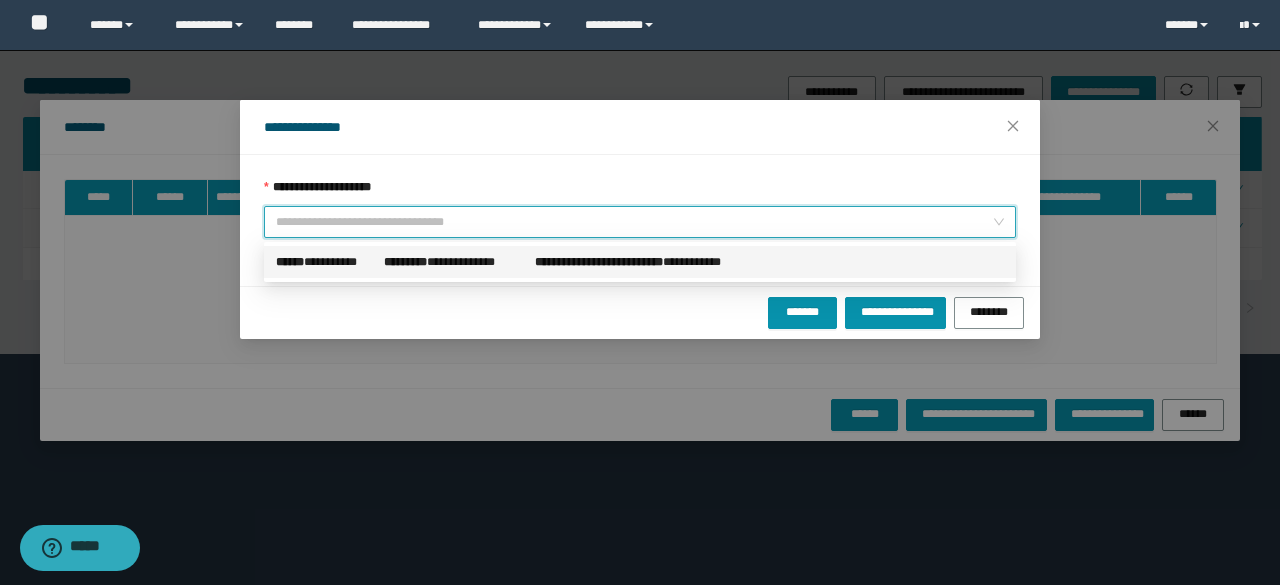 click on "******" at bounding box center [290, 262] 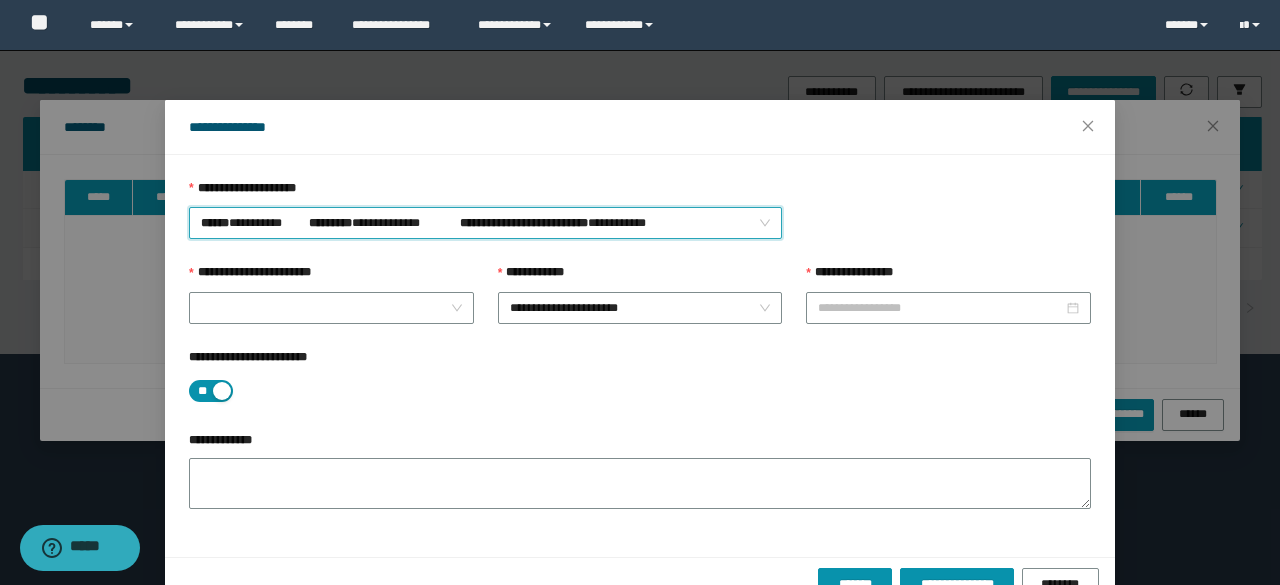 type on "**********" 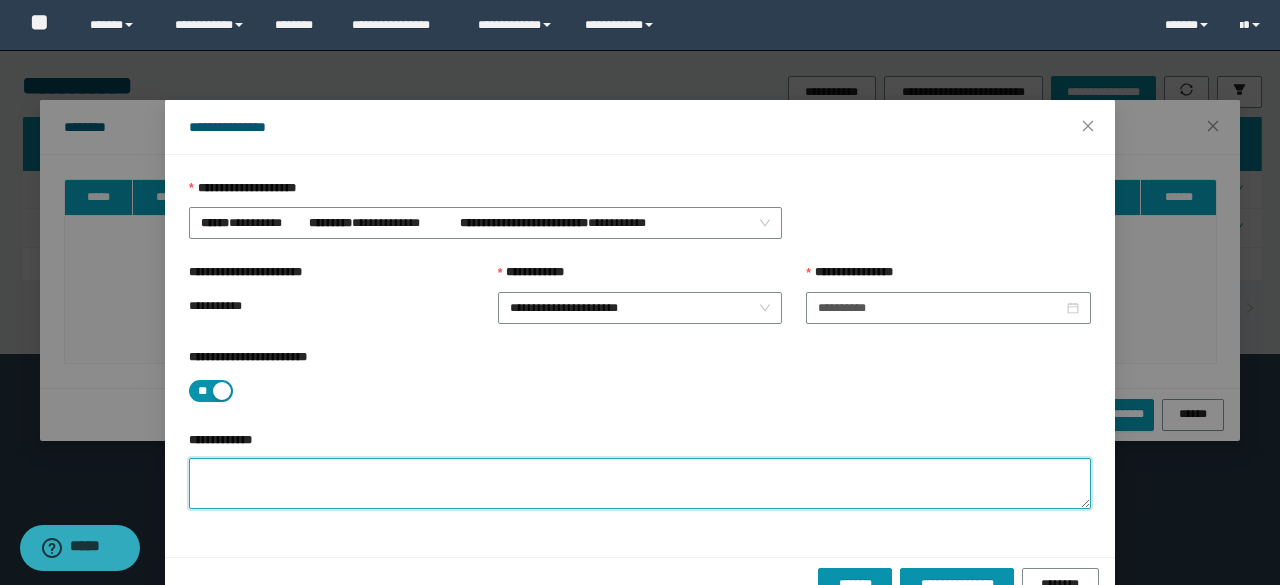 click on "**********" at bounding box center (640, 483) 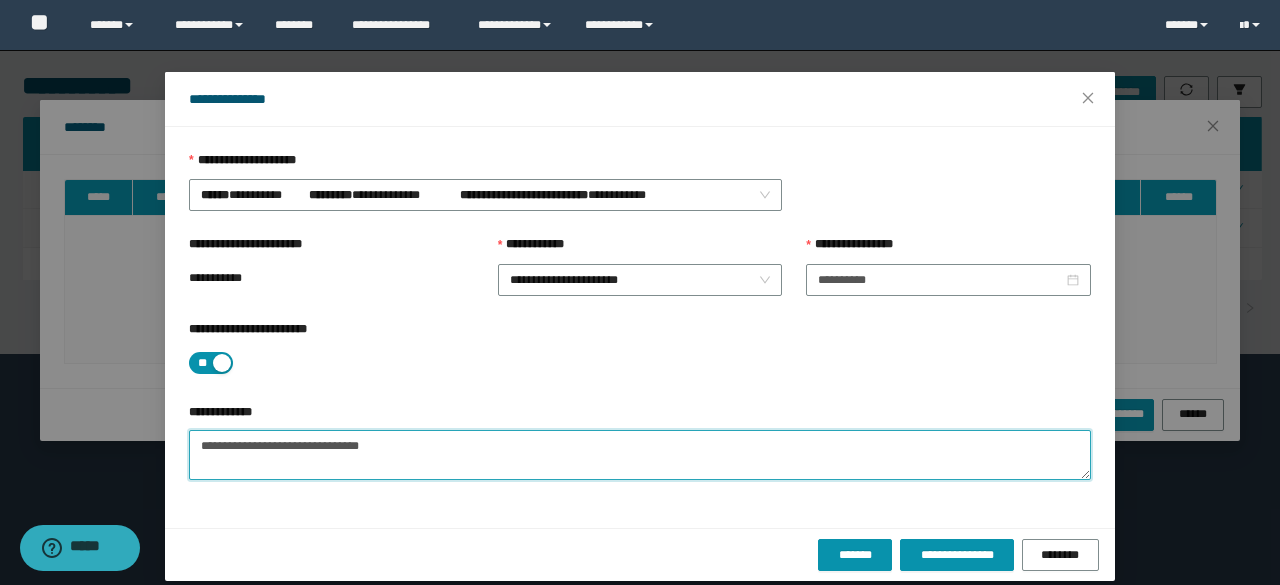 scroll, scrollTop: 44, scrollLeft: 0, axis: vertical 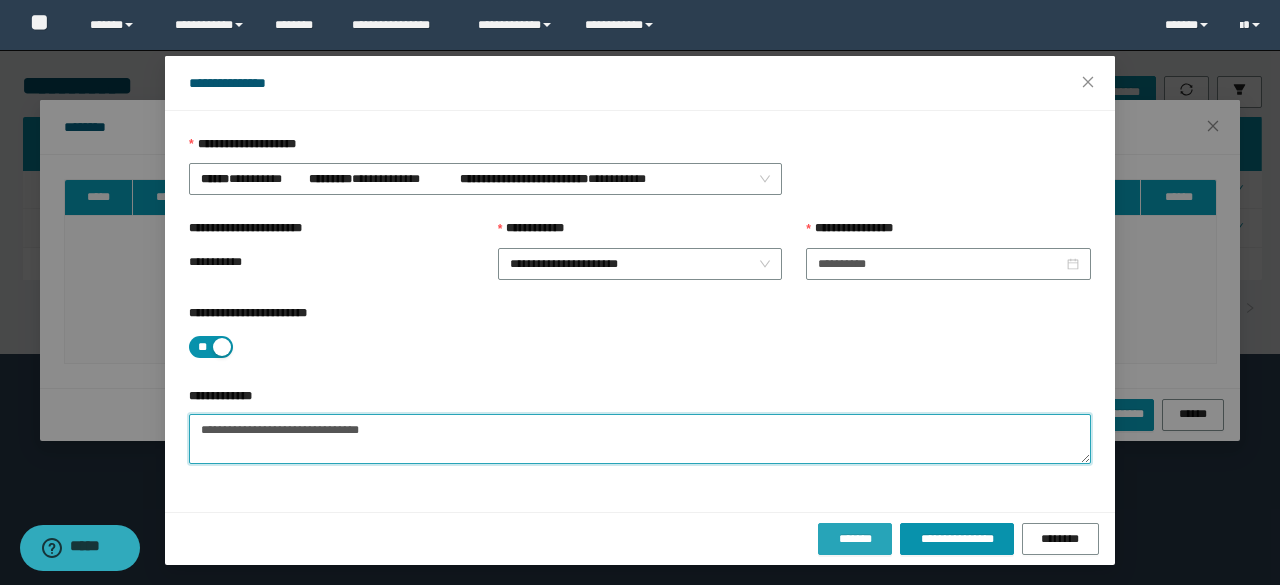 type on "**********" 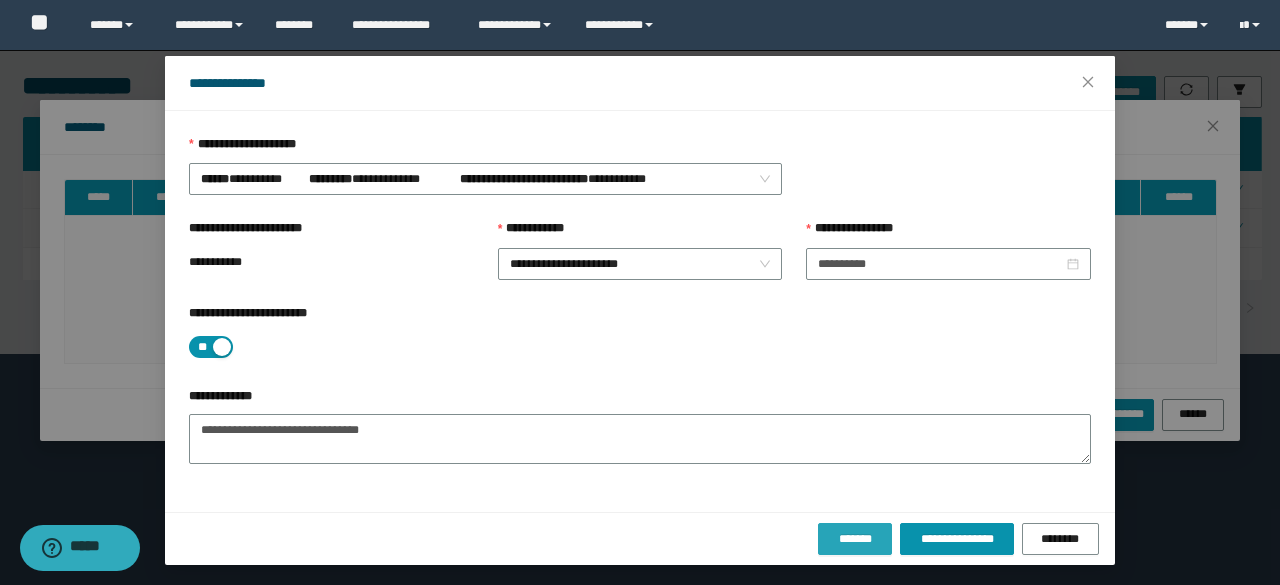 click on "*******" at bounding box center (855, 539) 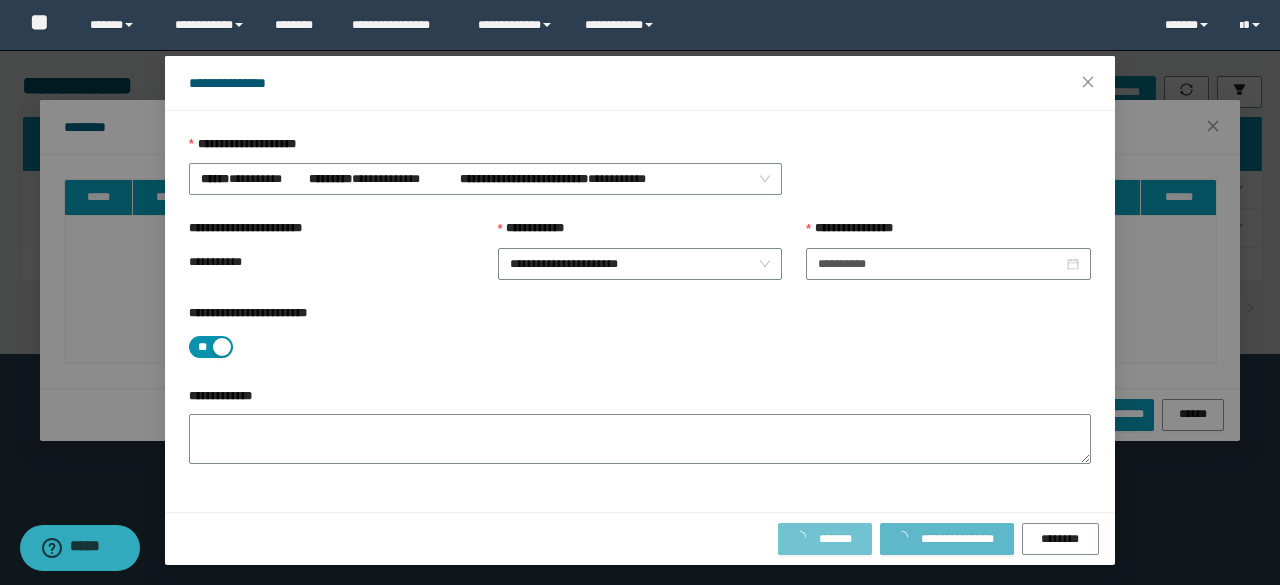 scroll, scrollTop: 0, scrollLeft: 0, axis: both 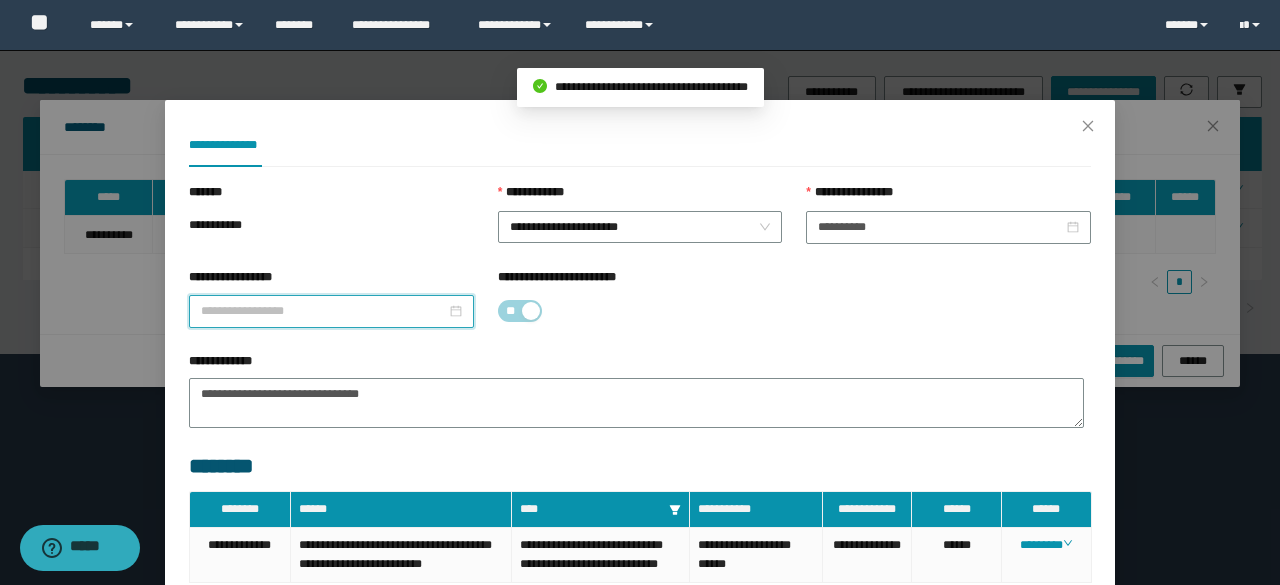 click on "**********" at bounding box center [323, 311] 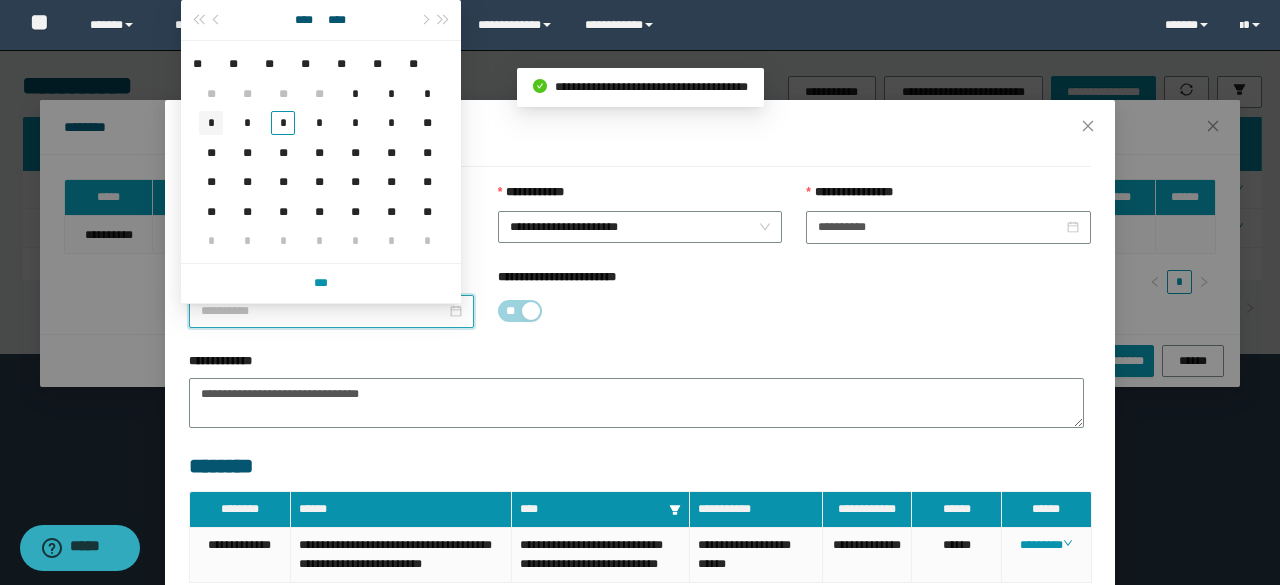 type on "**********" 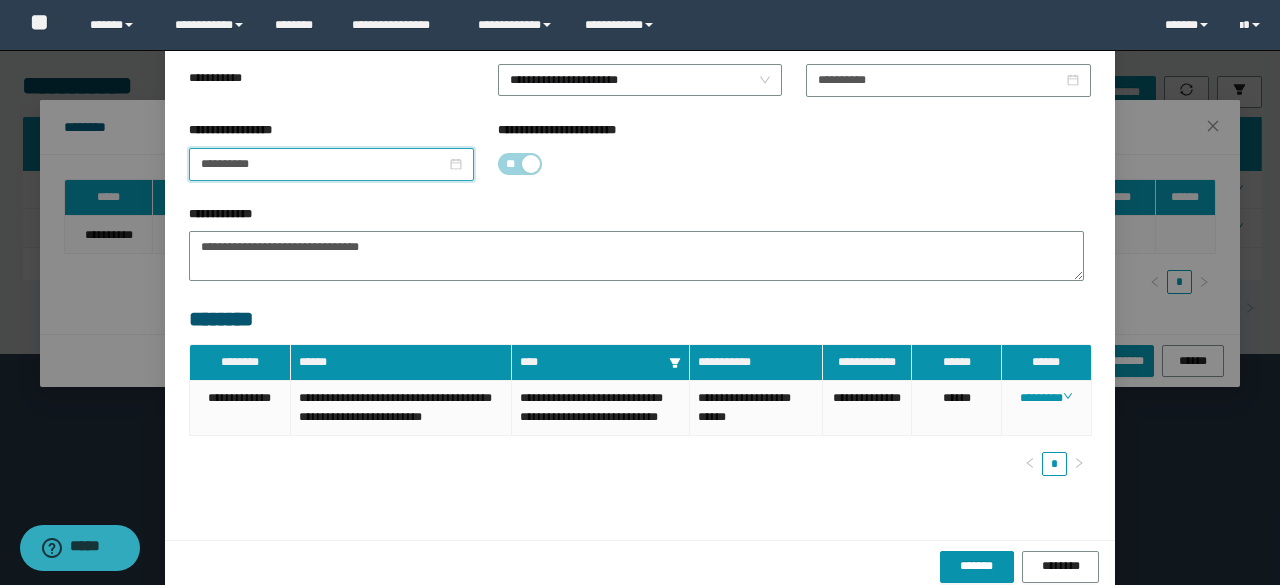 scroll, scrollTop: 194, scrollLeft: 0, axis: vertical 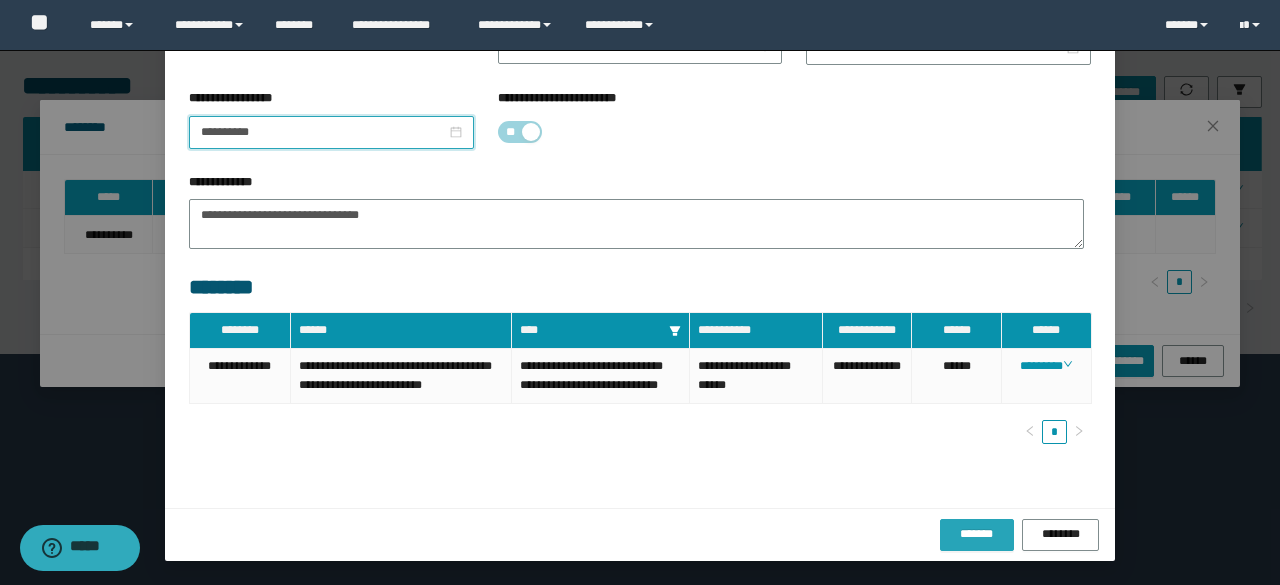 click on "*******" at bounding box center [977, 534] 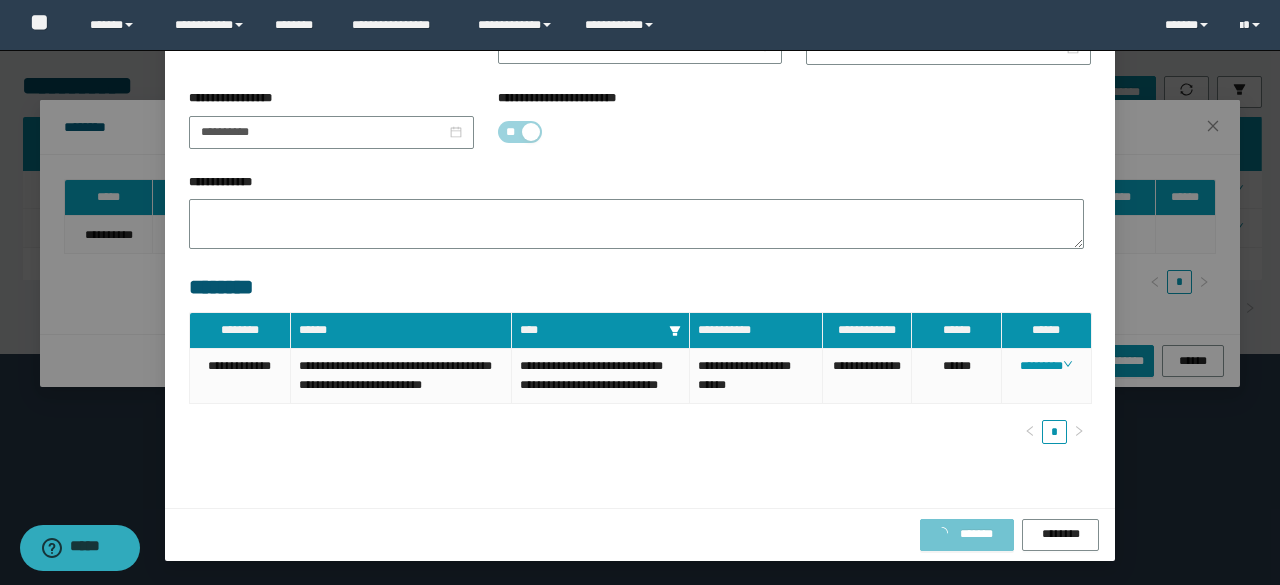 scroll, scrollTop: 94, scrollLeft: 0, axis: vertical 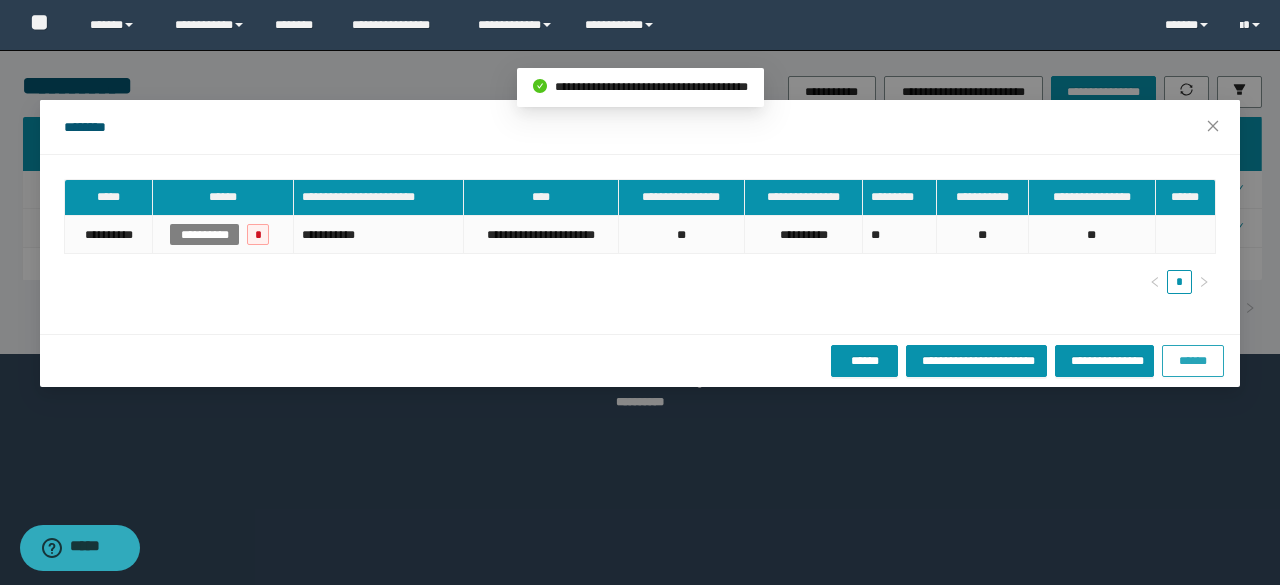 click on "******" at bounding box center (1193, 361) 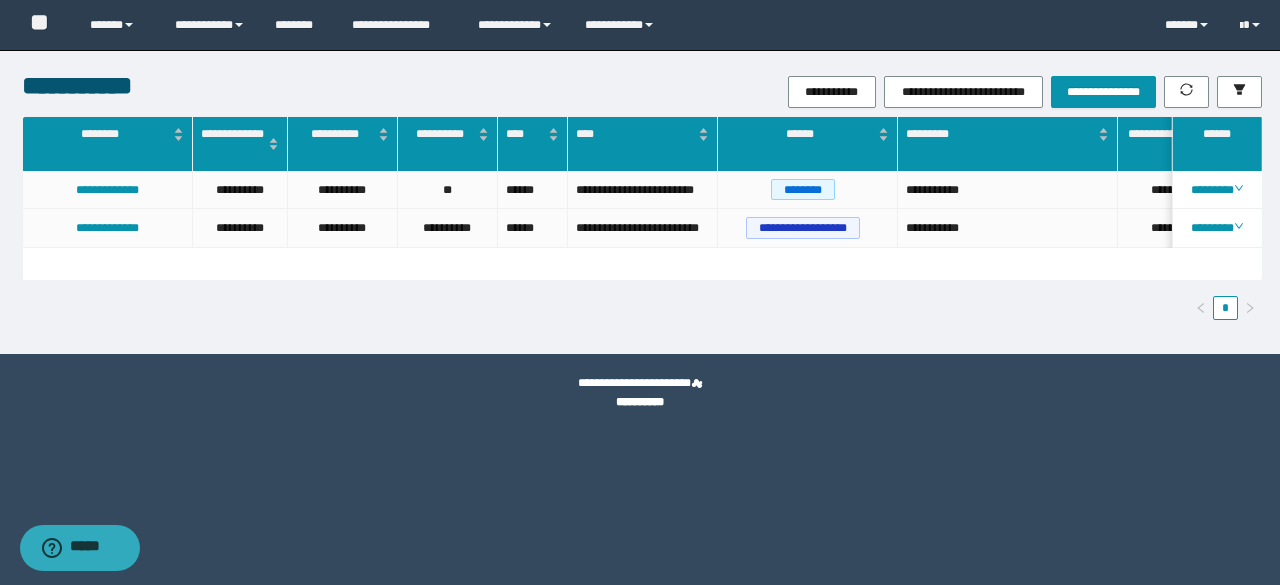 scroll, scrollTop: 0, scrollLeft: 141, axis: horizontal 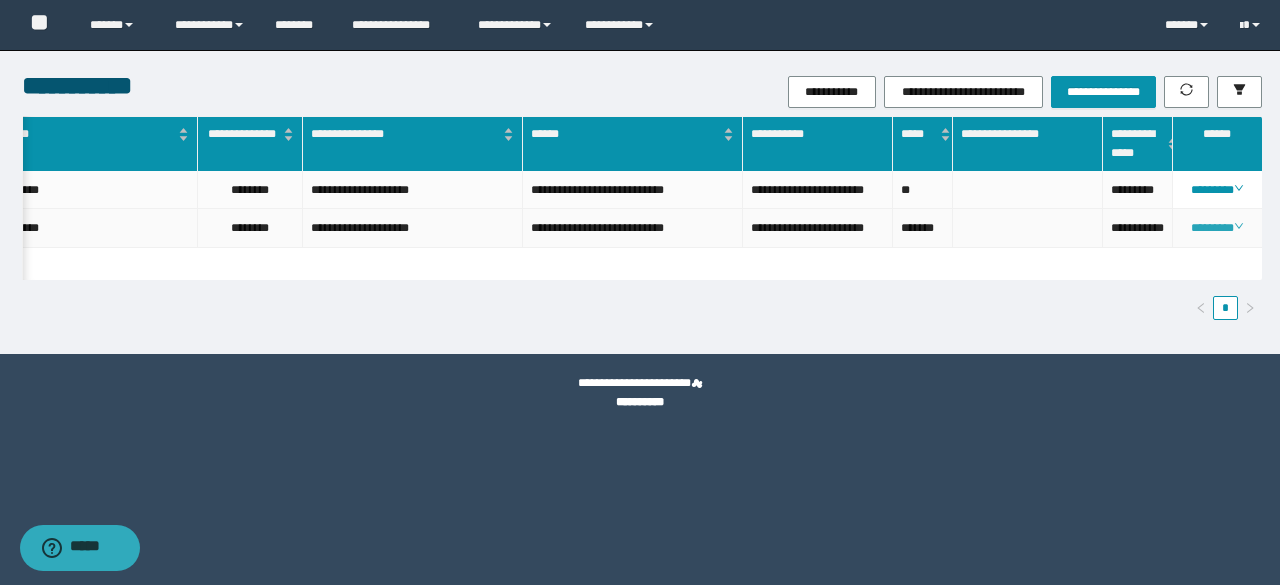 click on "********" at bounding box center [1216, 228] 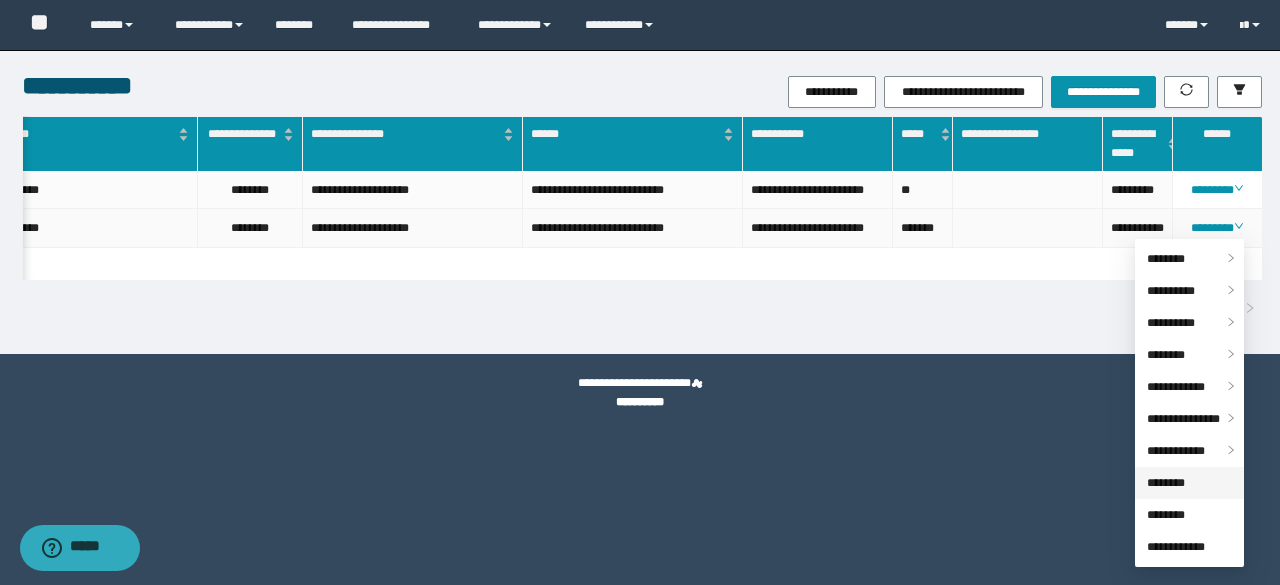 click on "********" at bounding box center (1166, 483) 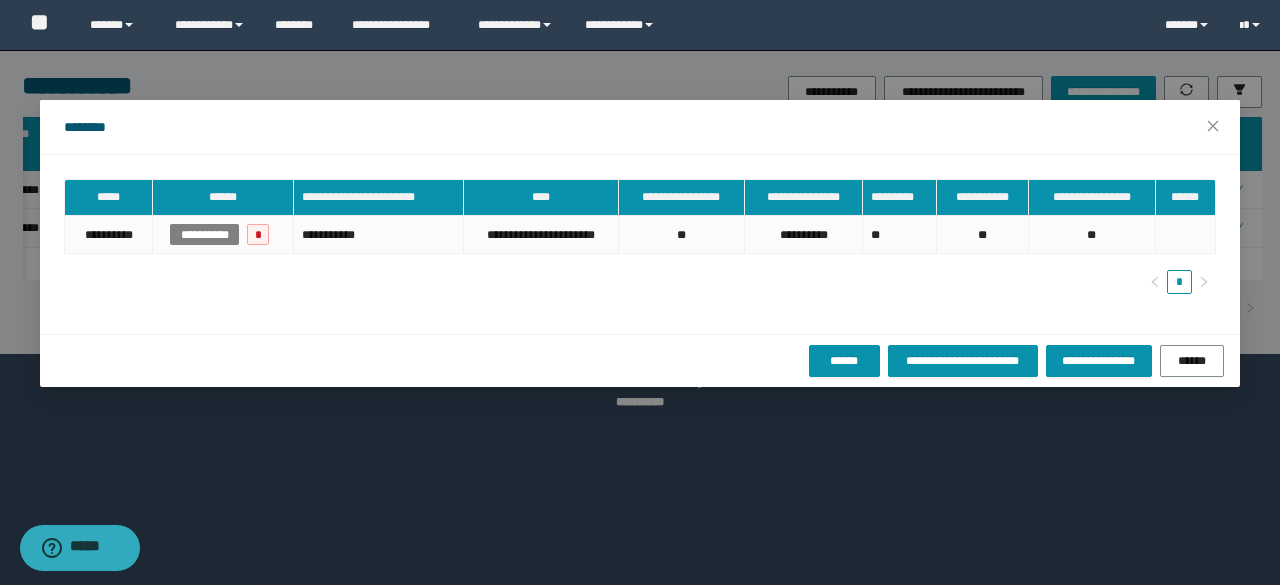 click on "**********" at bounding box center [640, 292] 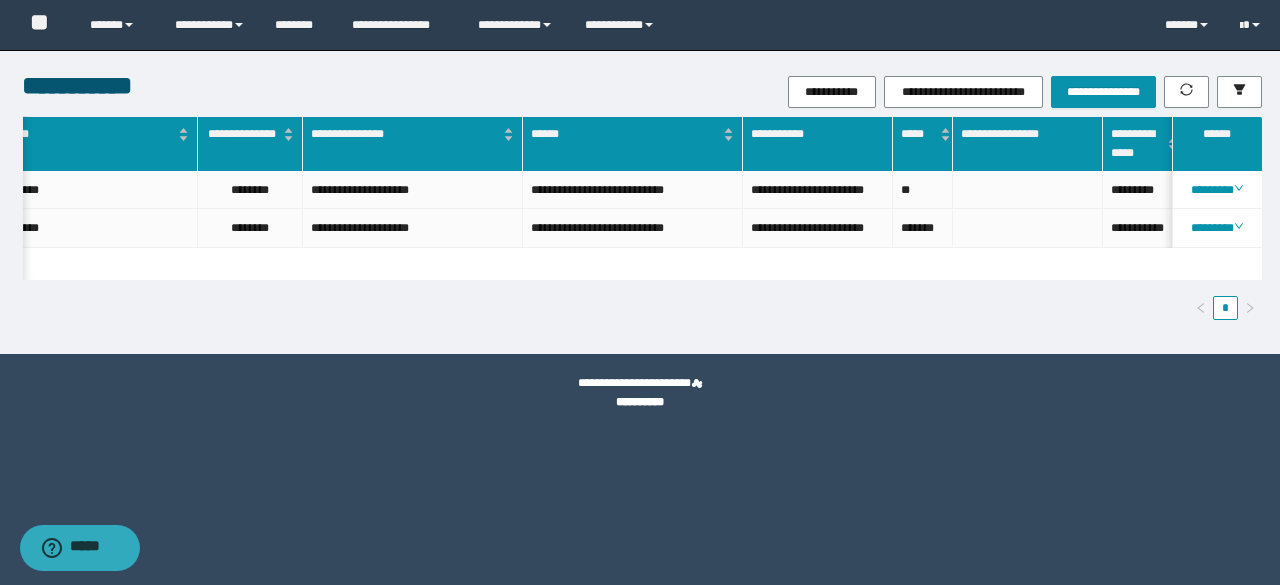 scroll, scrollTop: 0, scrollLeft: 106, axis: horizontal 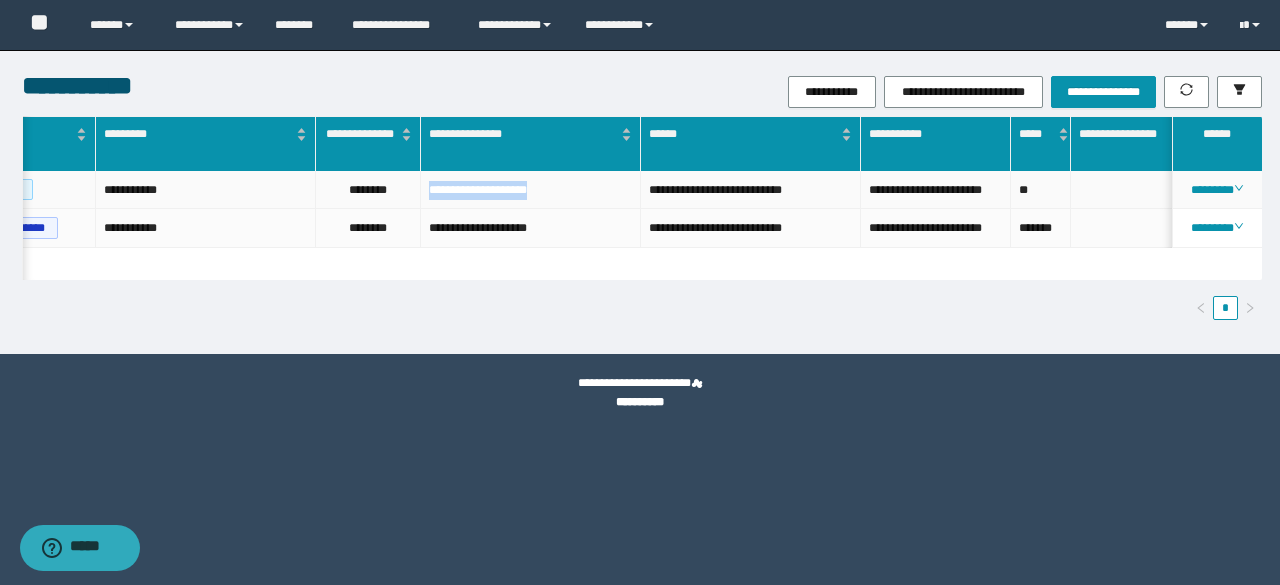 drag, startPoint x: 427, startPoint y: 192, endPoint x: 590, endPoint y: 192, distance: 163 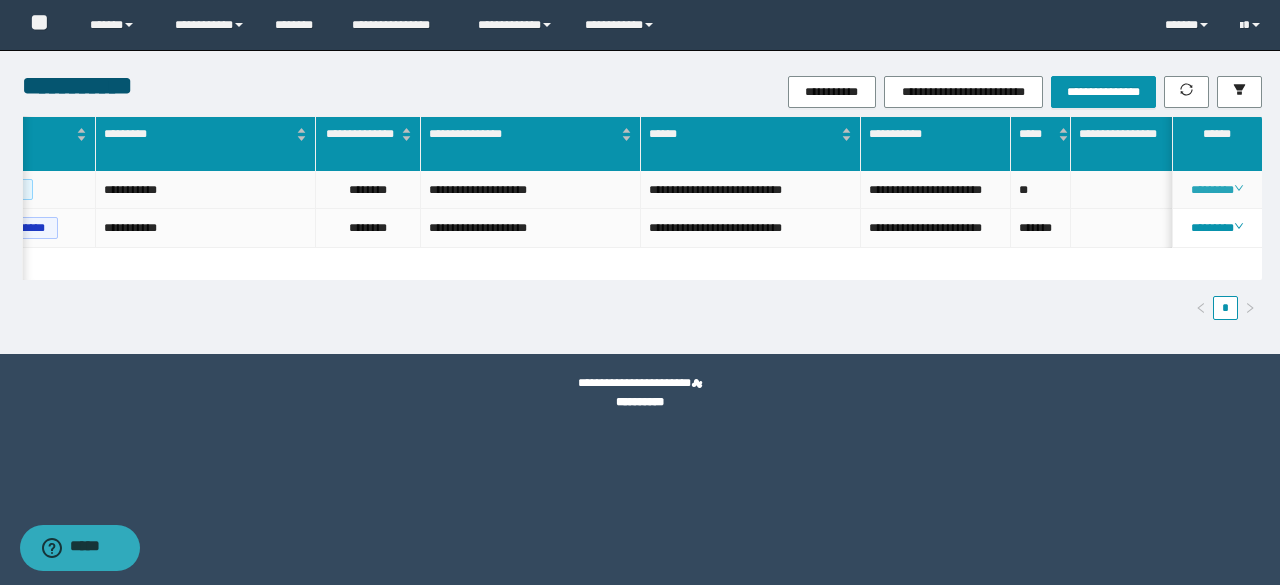 click on "********" at bounding box center [1216, 190] 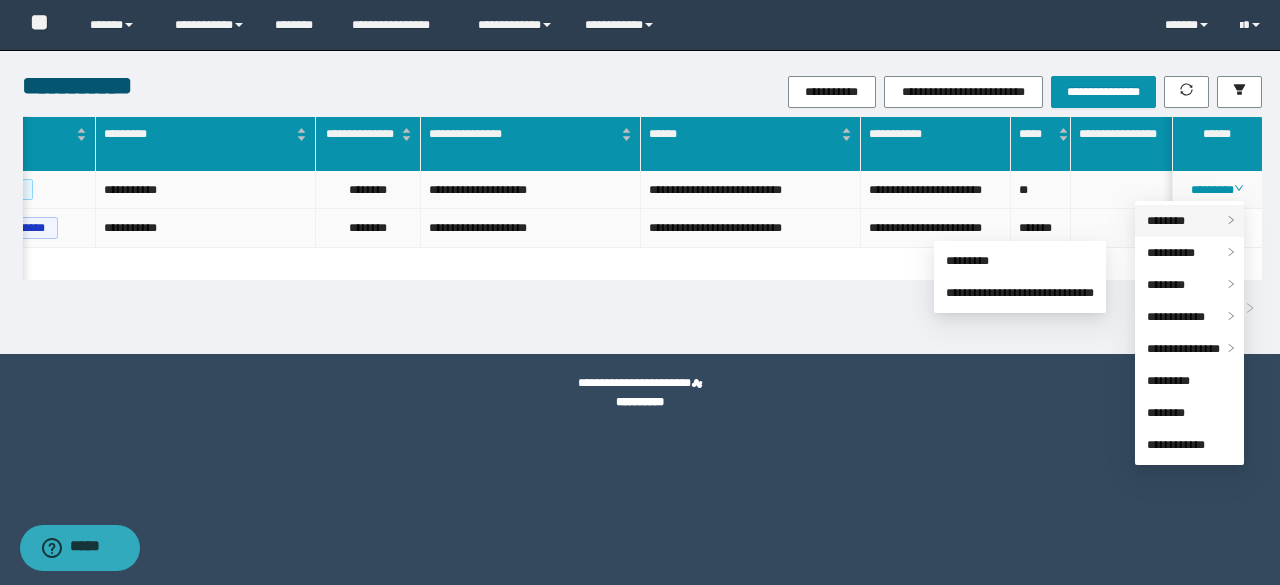 click on "********" at bounding box center (1166, 221) 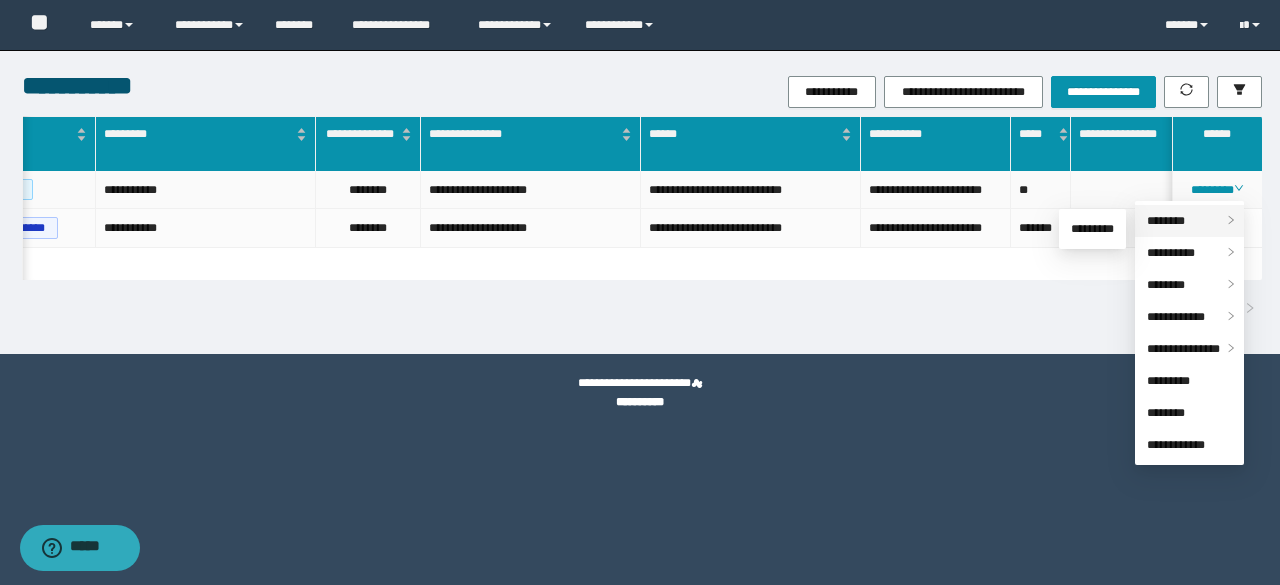 drag, startPoint x: 1152, startPoint y: 217, endPoint x: 1144, endPoint y: 225, distance: 11.313708 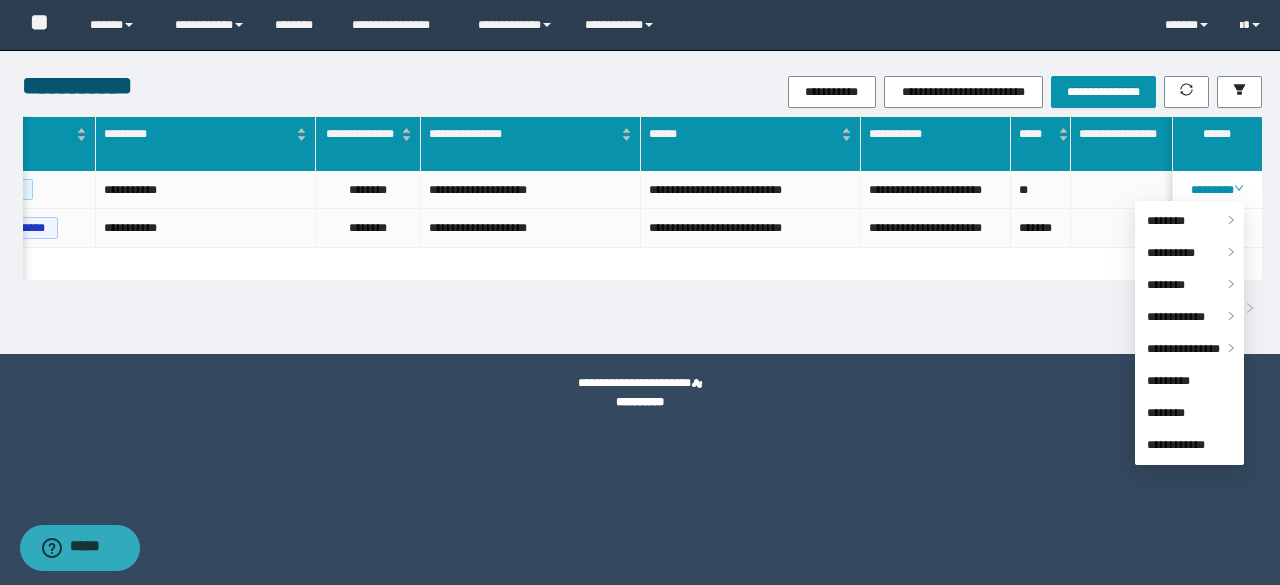 click on "**********" at bounding box center (640, 393) 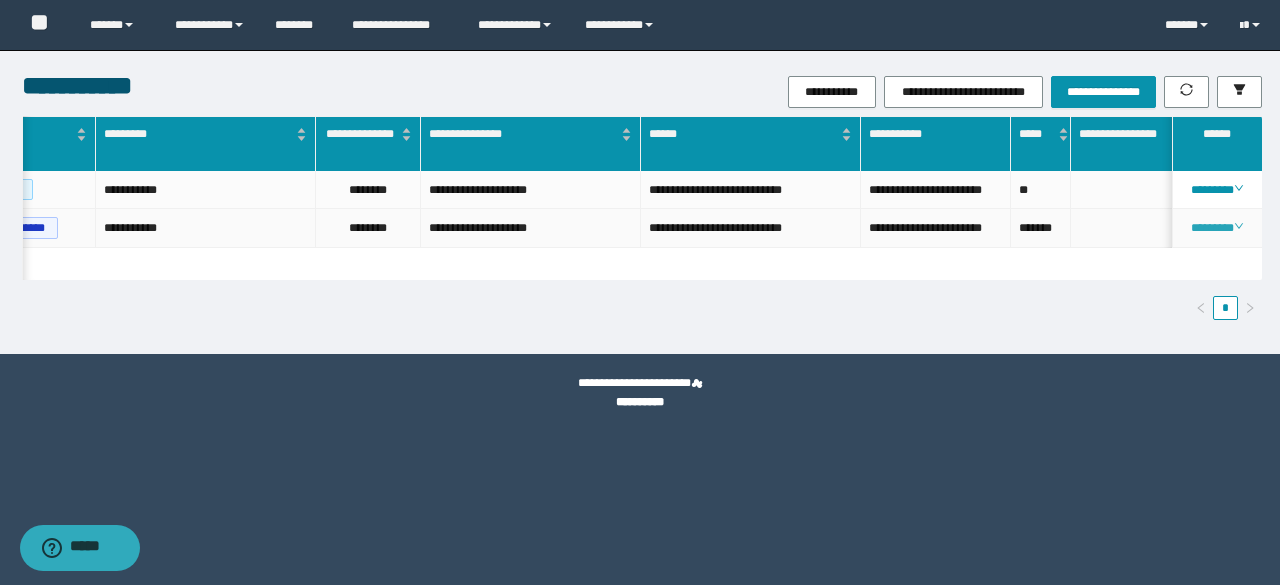 click on "********" at bounding box center [1216, 228] 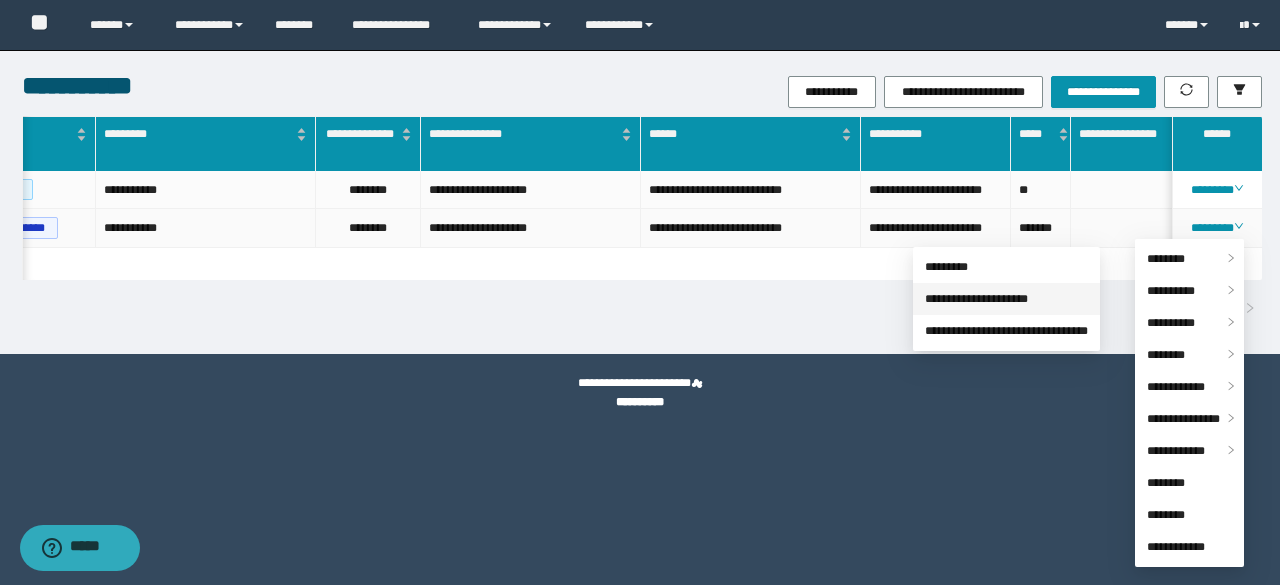 click on "**********" at bounding box center [976, 299] 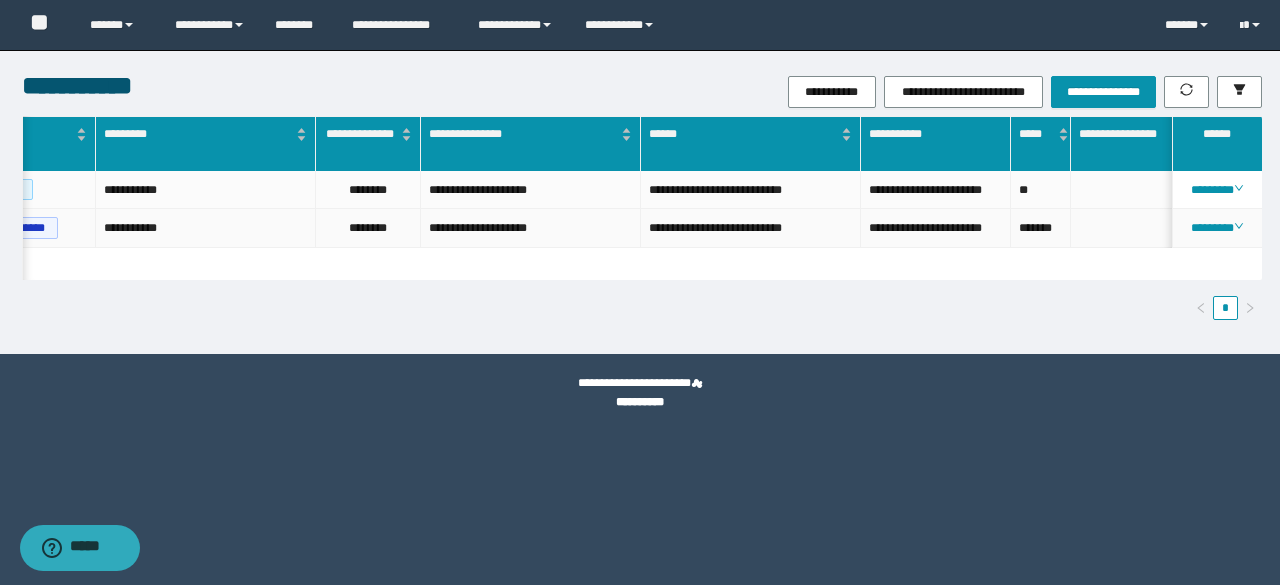 click on "********" at bounding box center [1216, 228] 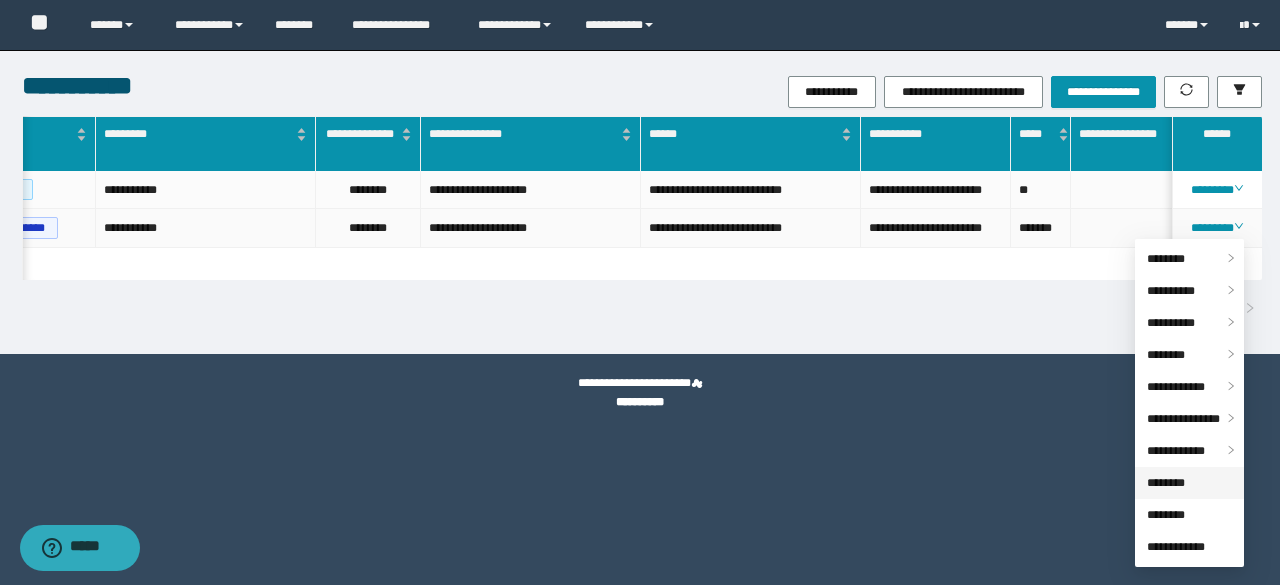 click on "********" at bounding box center (1166, 483) 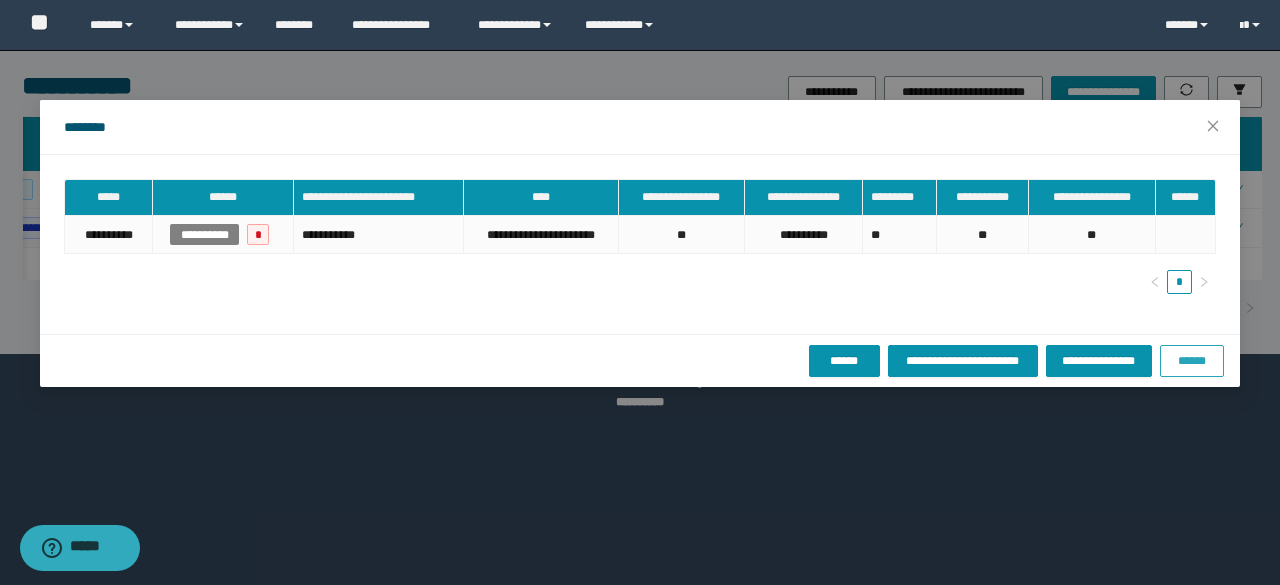 click on "******" at bounding box center [1192, 361] 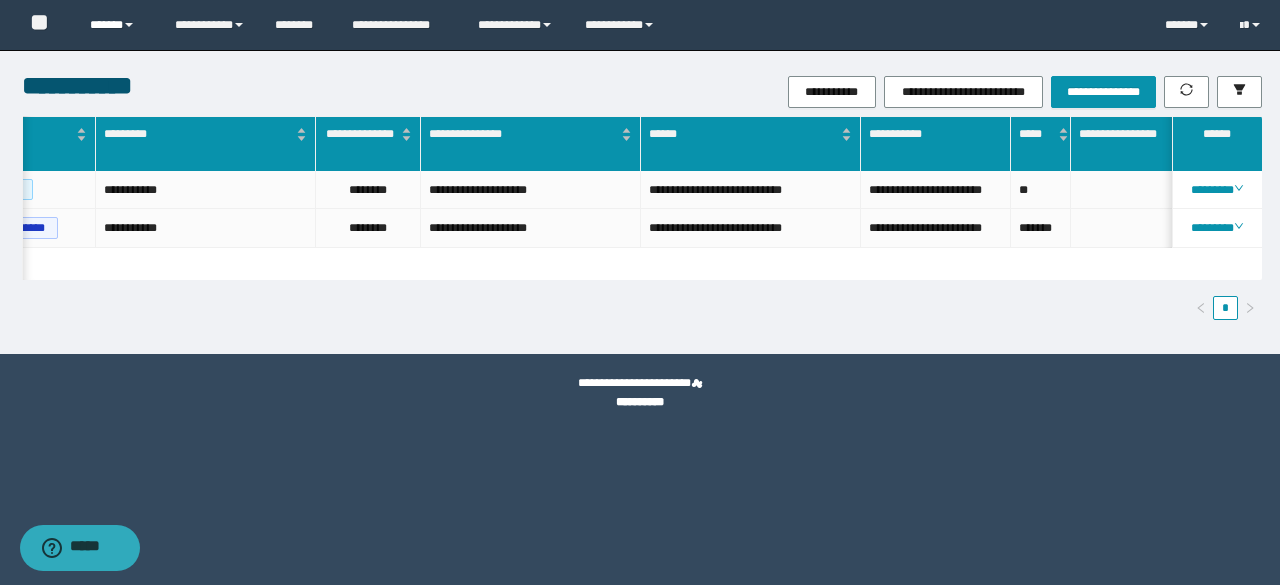 click on "******" at bounding box center [117, 25] 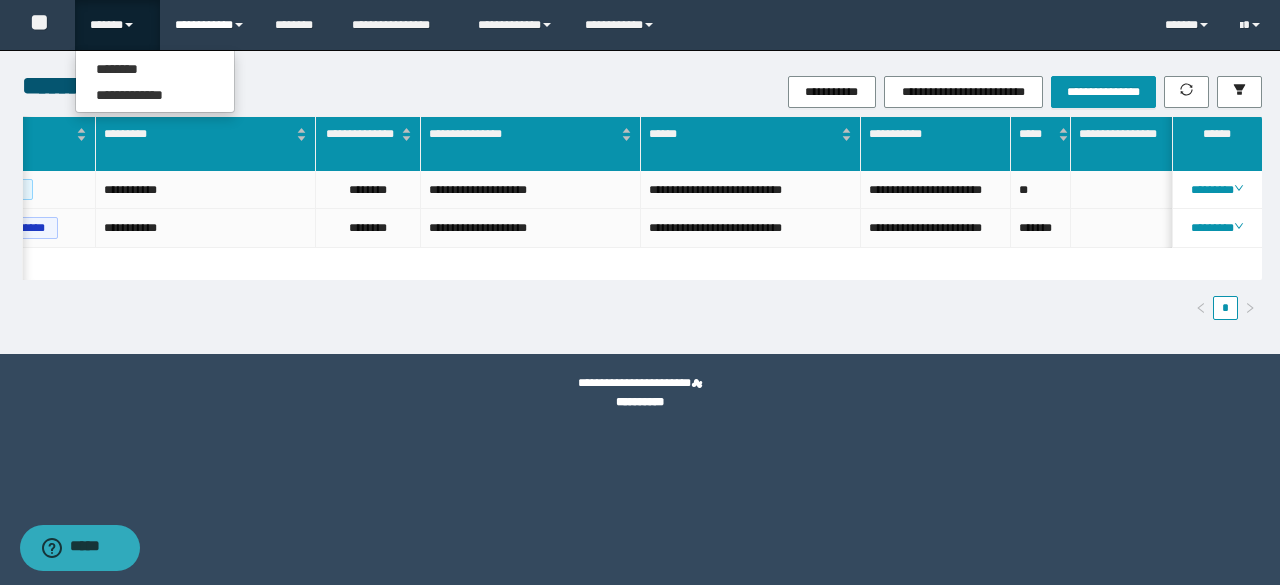 click on "**********" at bounding box center [210, 25] 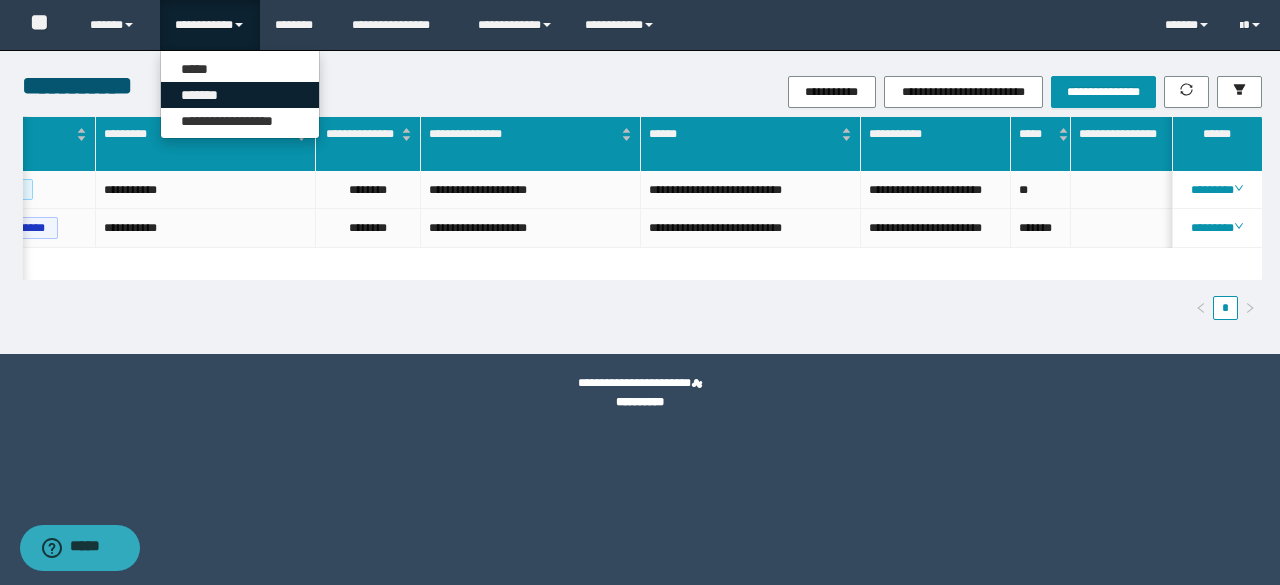 click on "*******" at bounding box center [240, 95] 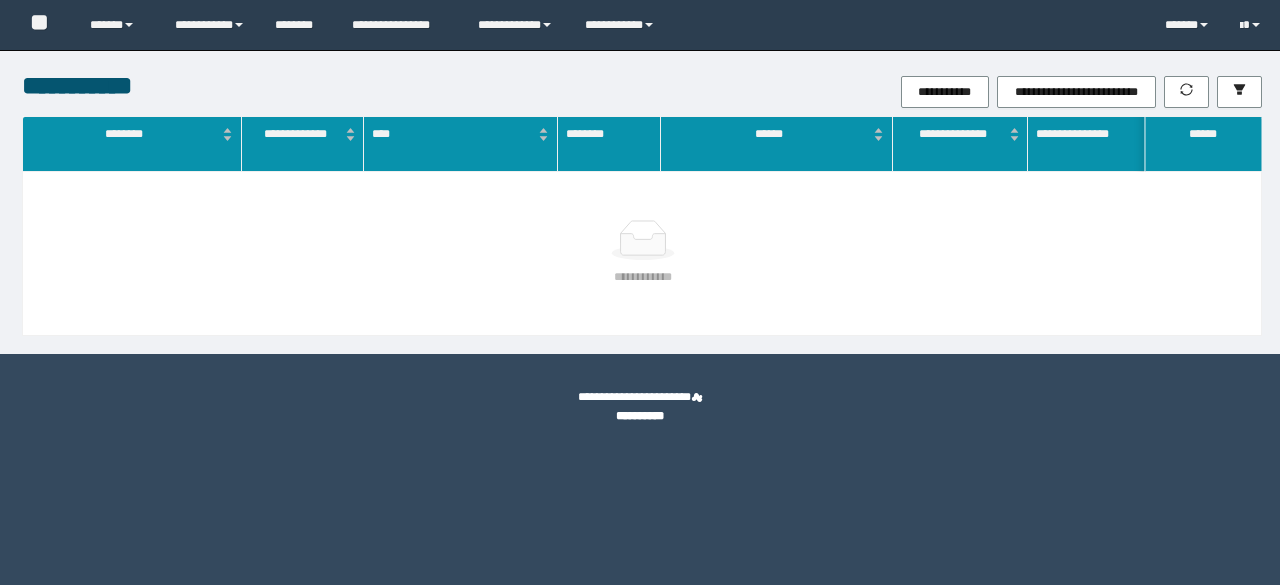 scroll, scrollTop: 0, scrollLeft: 0, axis: both 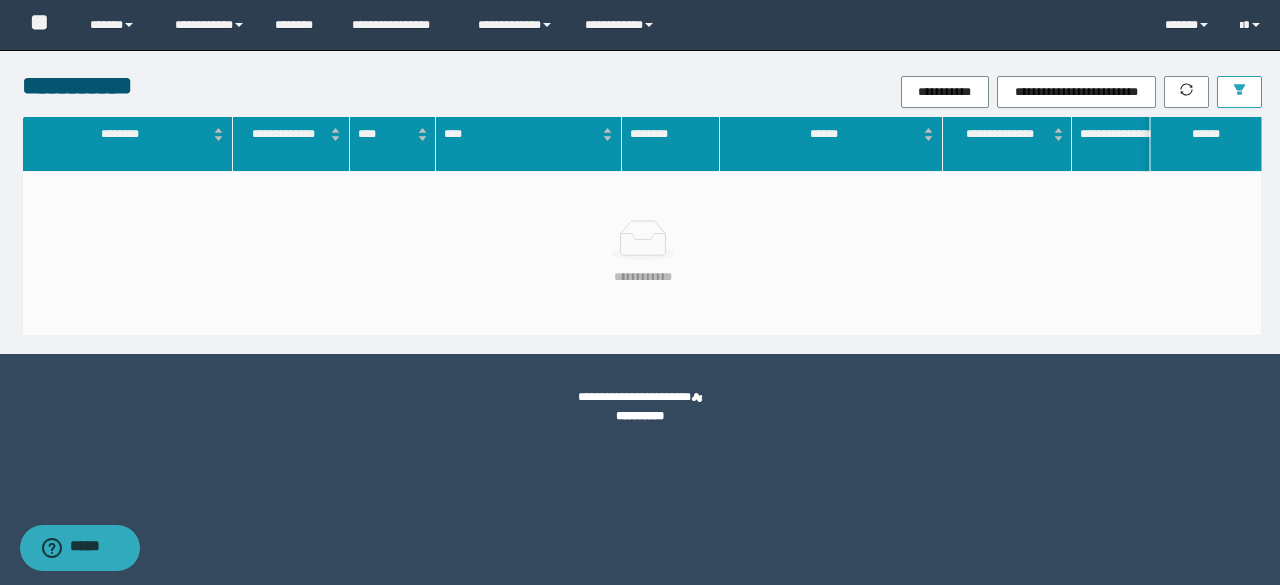 click at bounding box center (1239, 92) 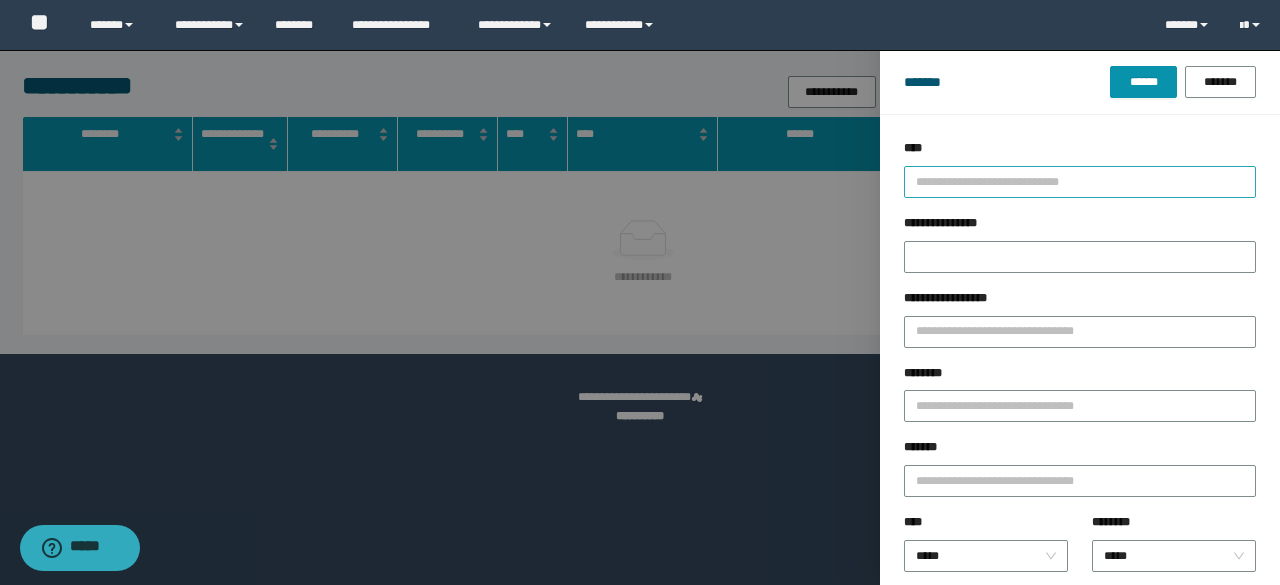 click on "**********" at bounding box center (1080, 182) 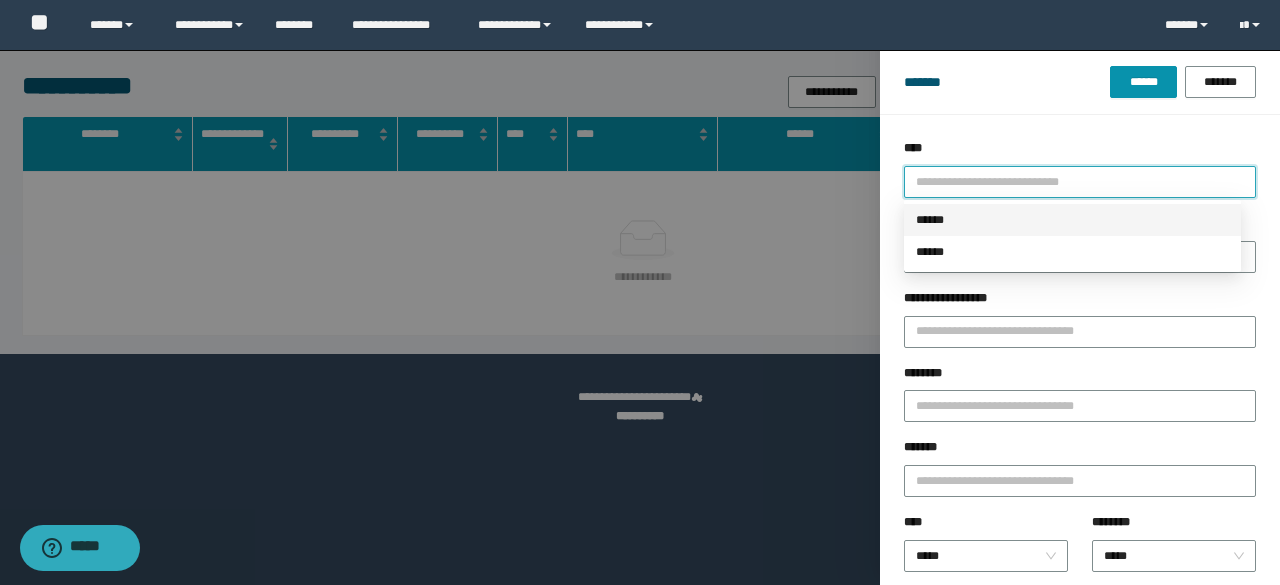 click on "******" at bounding box center [1072, 220] 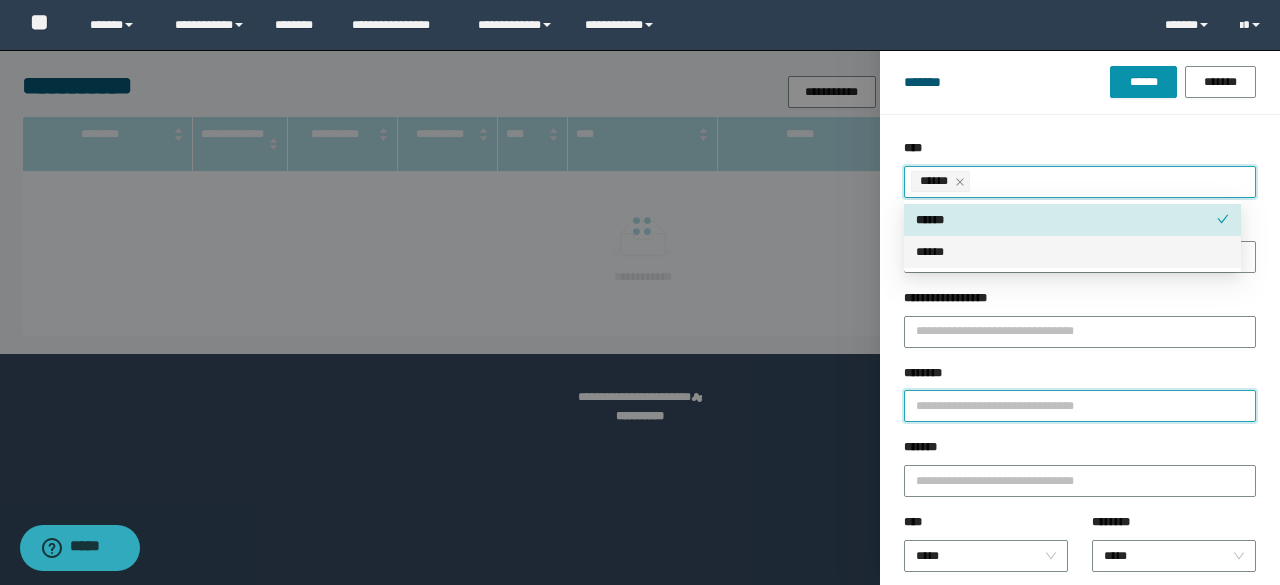 click on "********" at bounding box center (1080, 406) 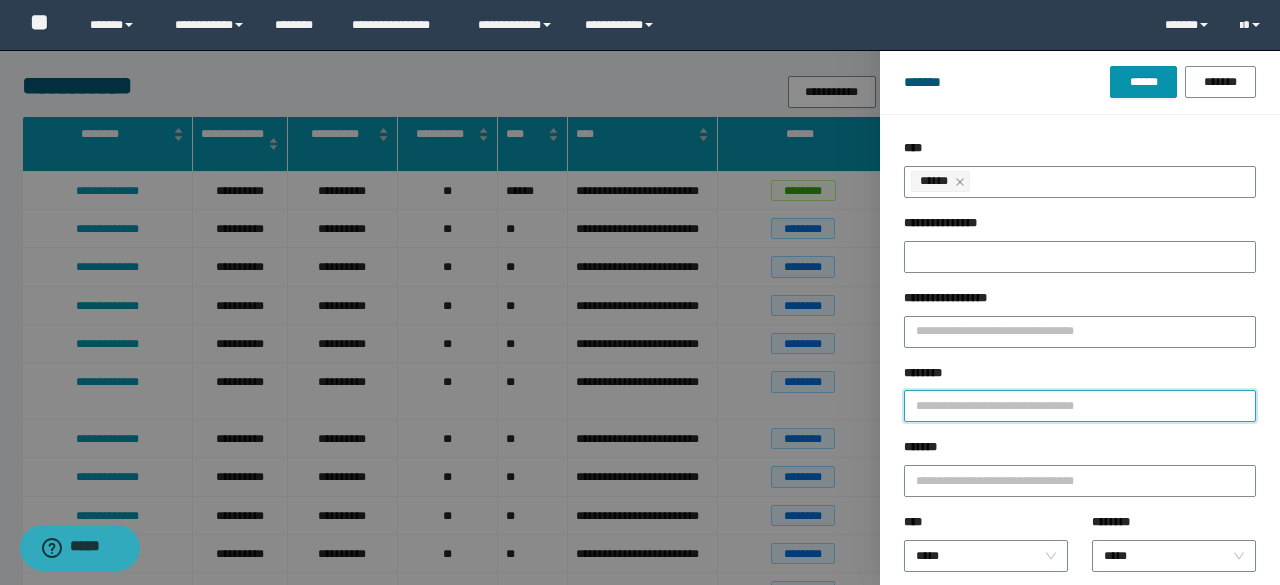 paste on "********" 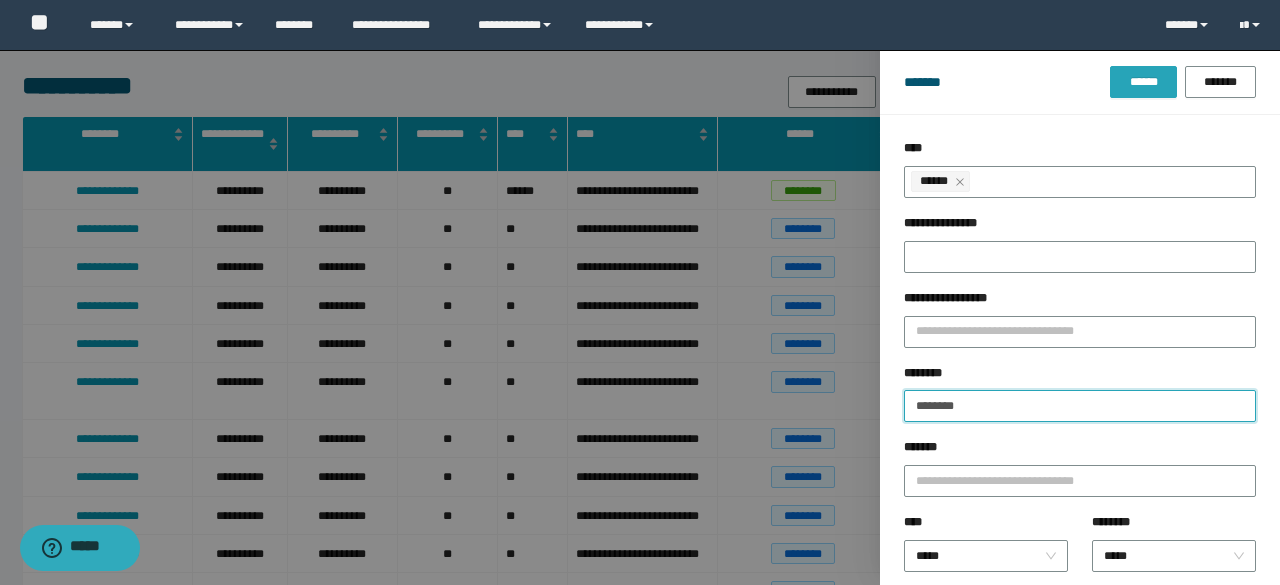 type on "********" 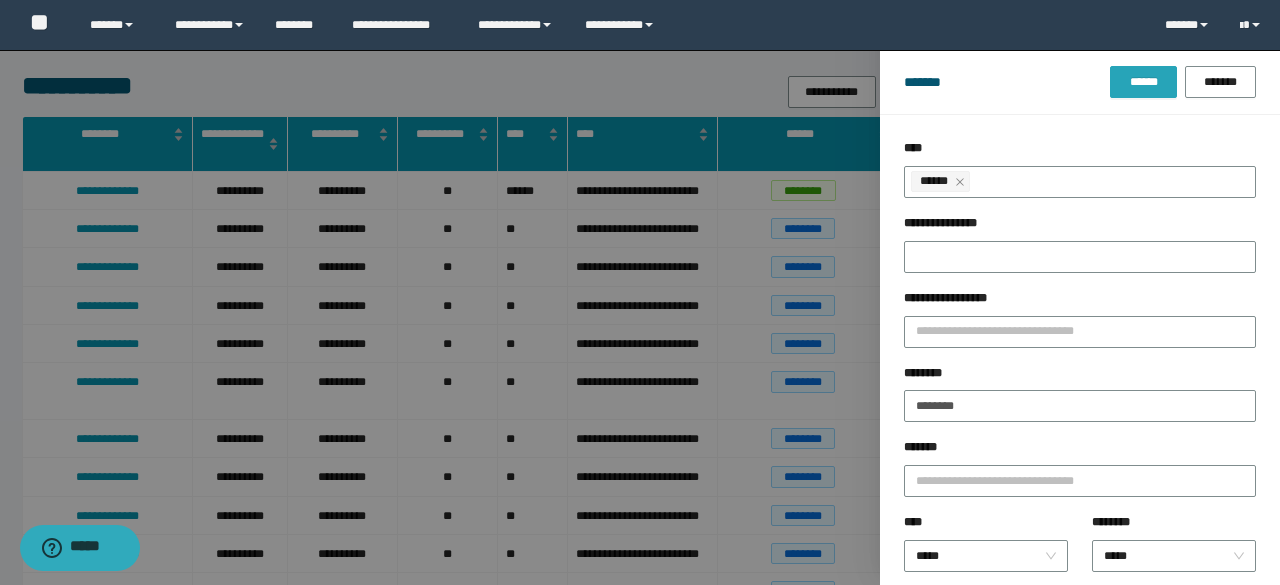 click on "******" at bounding box center (1143, 82) 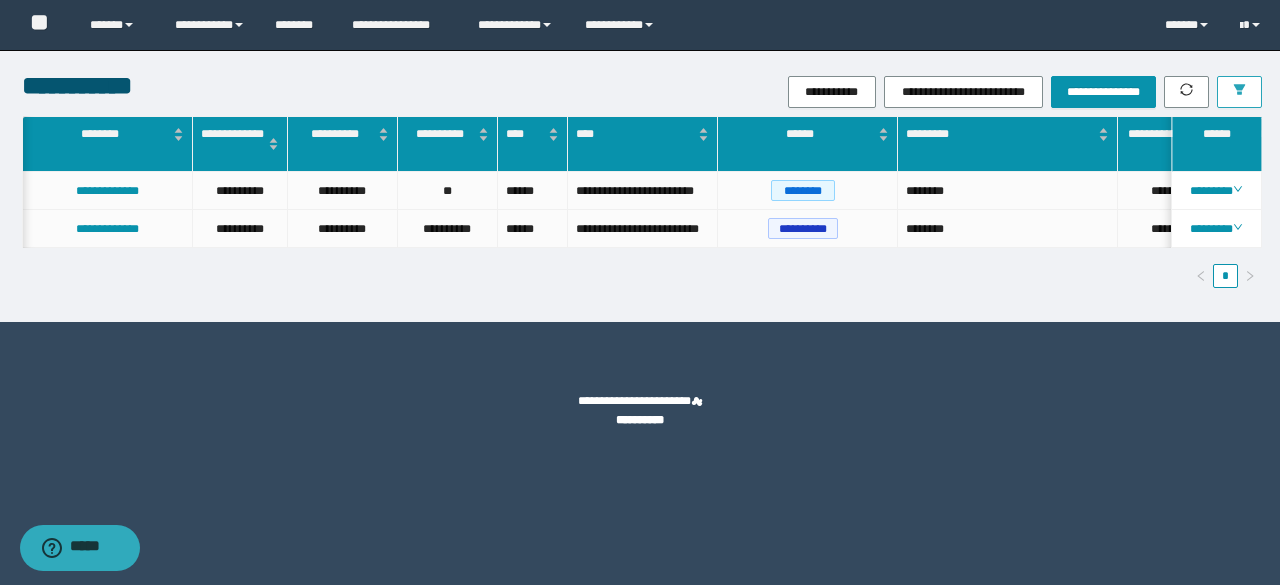 scroll, scrollTop: 0, scrollLeft: 228, axis: horizontal 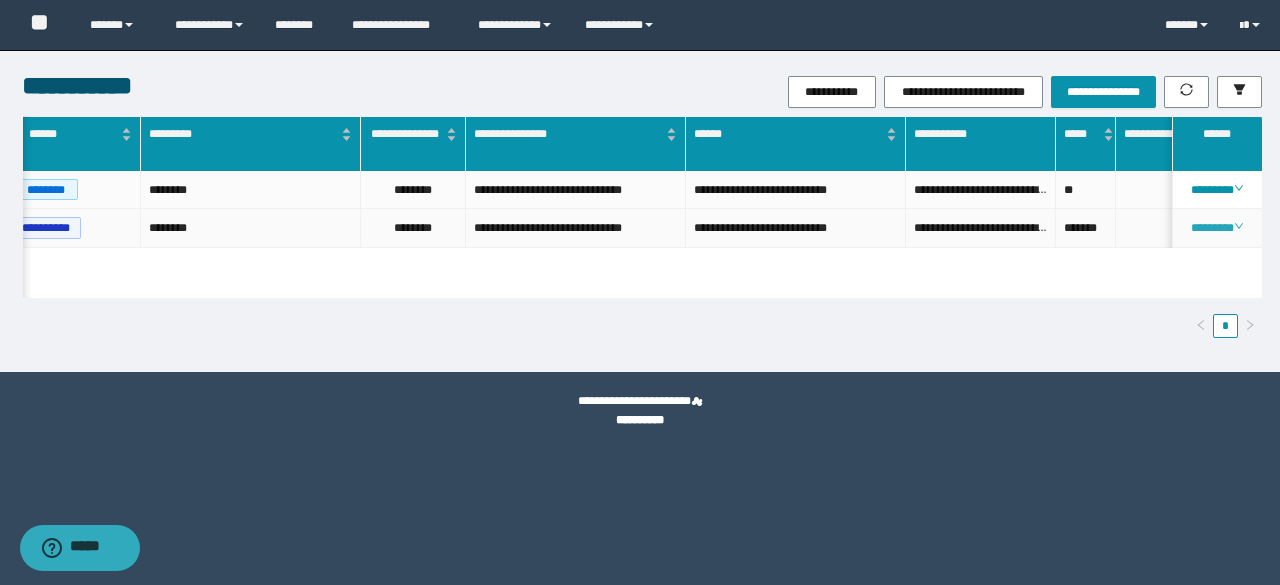 click on "********" at bounding box center [1216, 228] 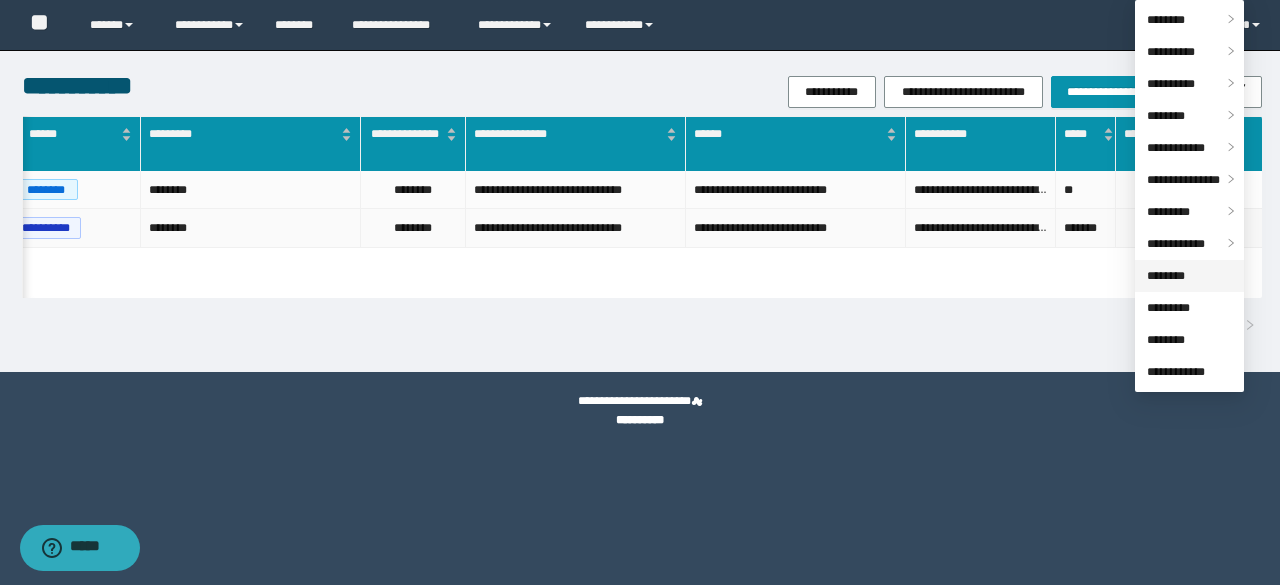 click on "********" at bounding box center (1166, 276) 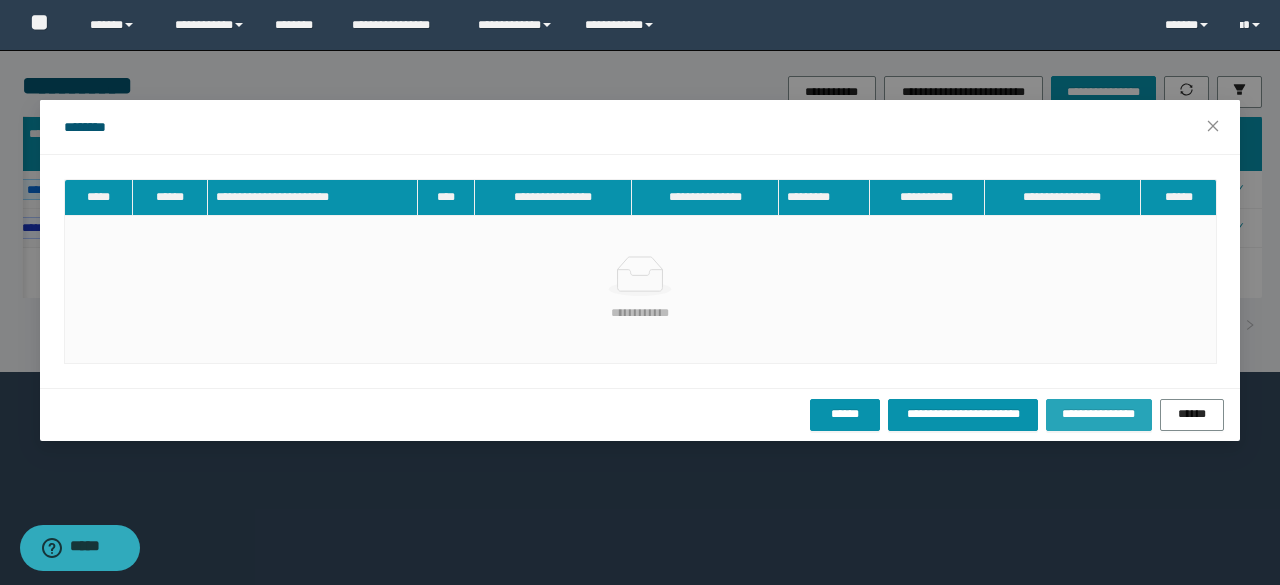 click on "**********" at bounding box center (1099, 414) 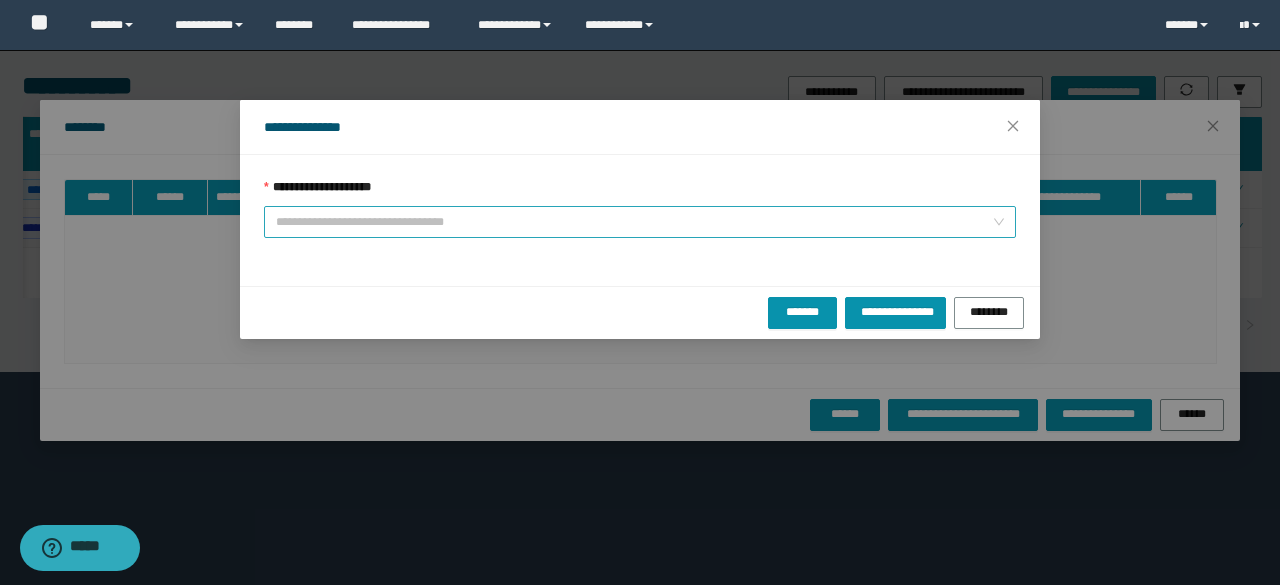 click on "**********" at bounding box center [634, 222] 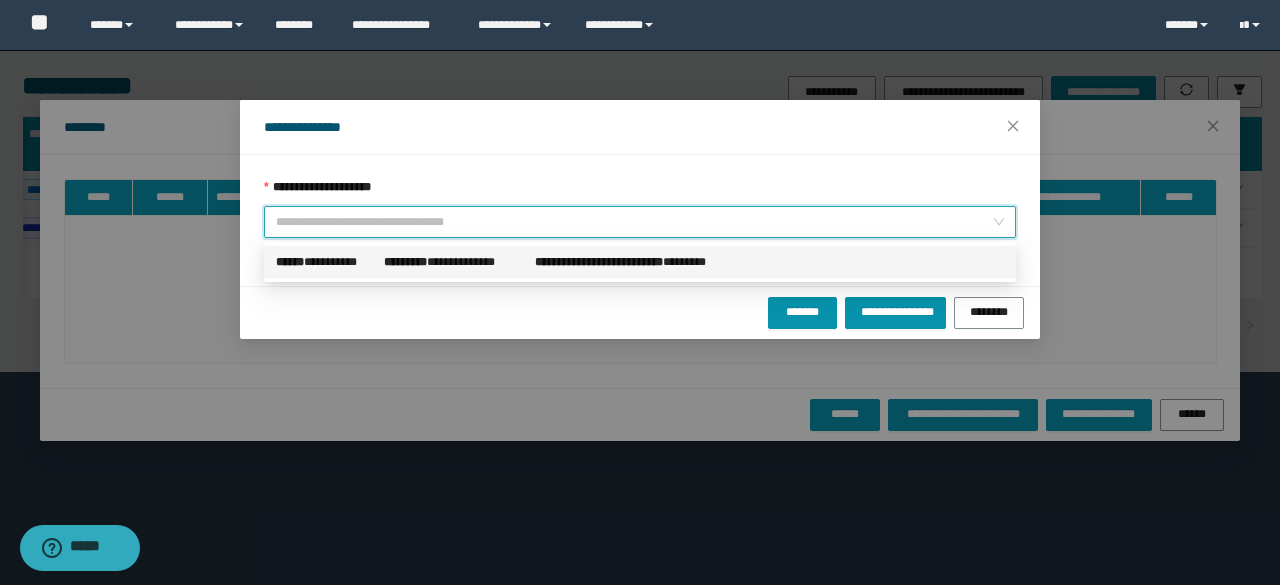 click on "**********" at bounding box center (326, 262) 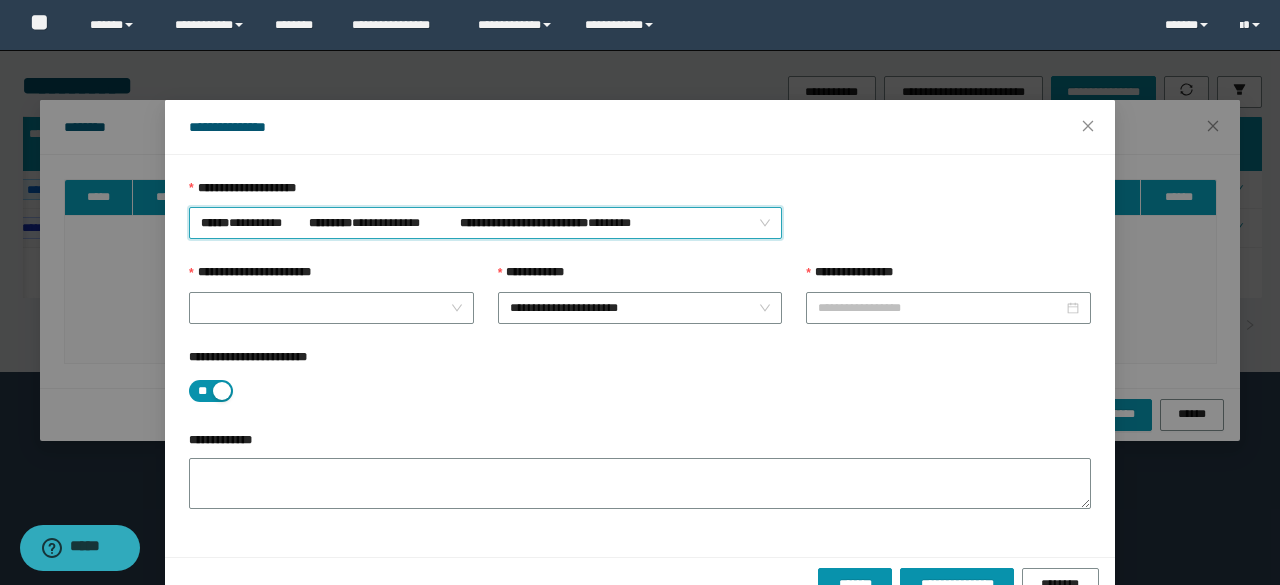 type on "**********" 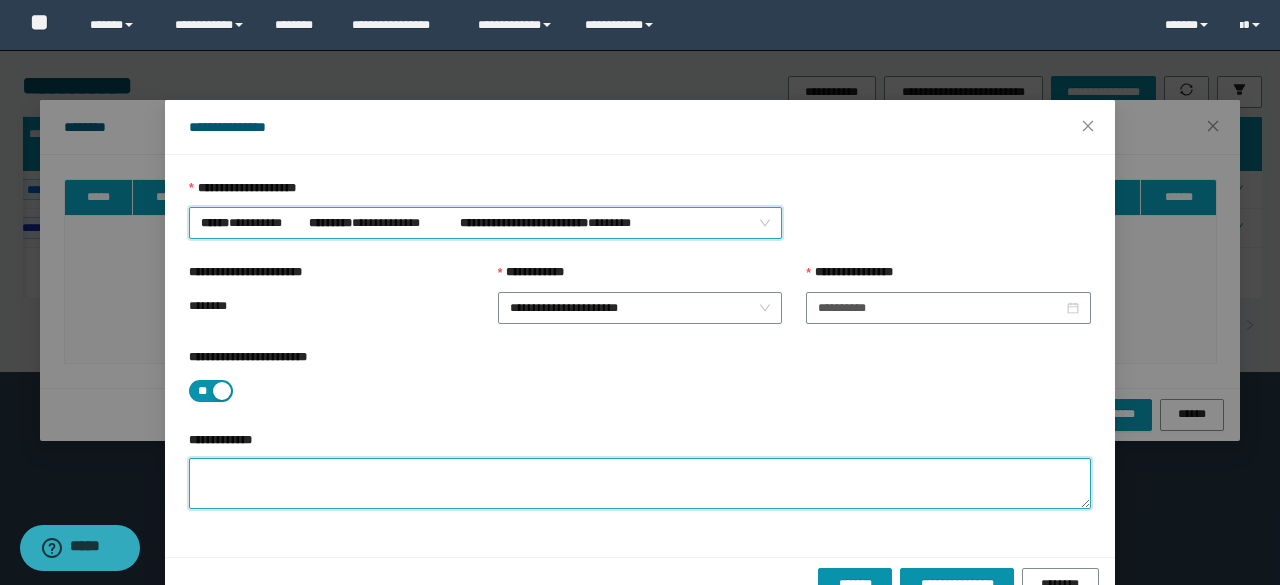 click on "**********" at bounding box center (640, 483) 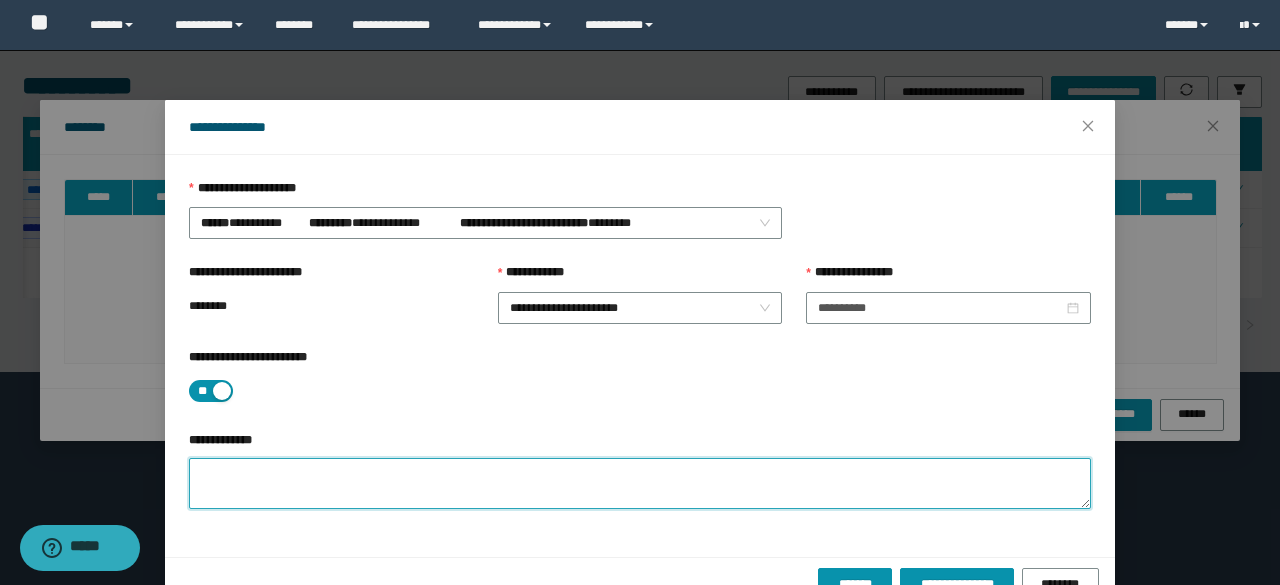 paste on "**********" 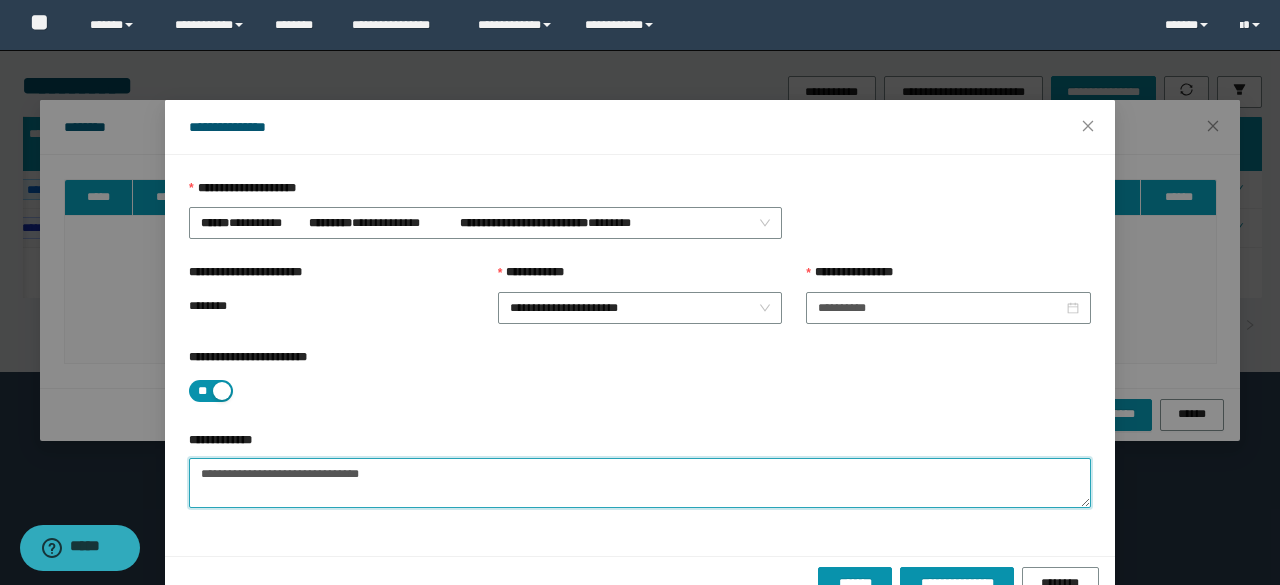scroll, scrollTop: 44, scrollLeft: 0, axis: vertical 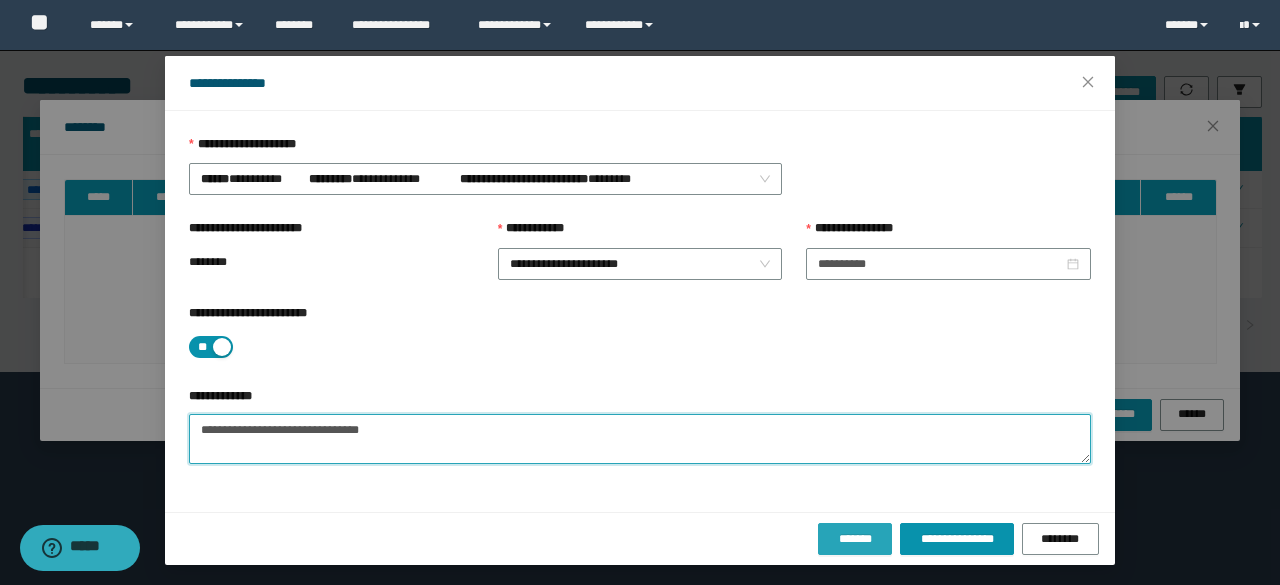 type on "**********" 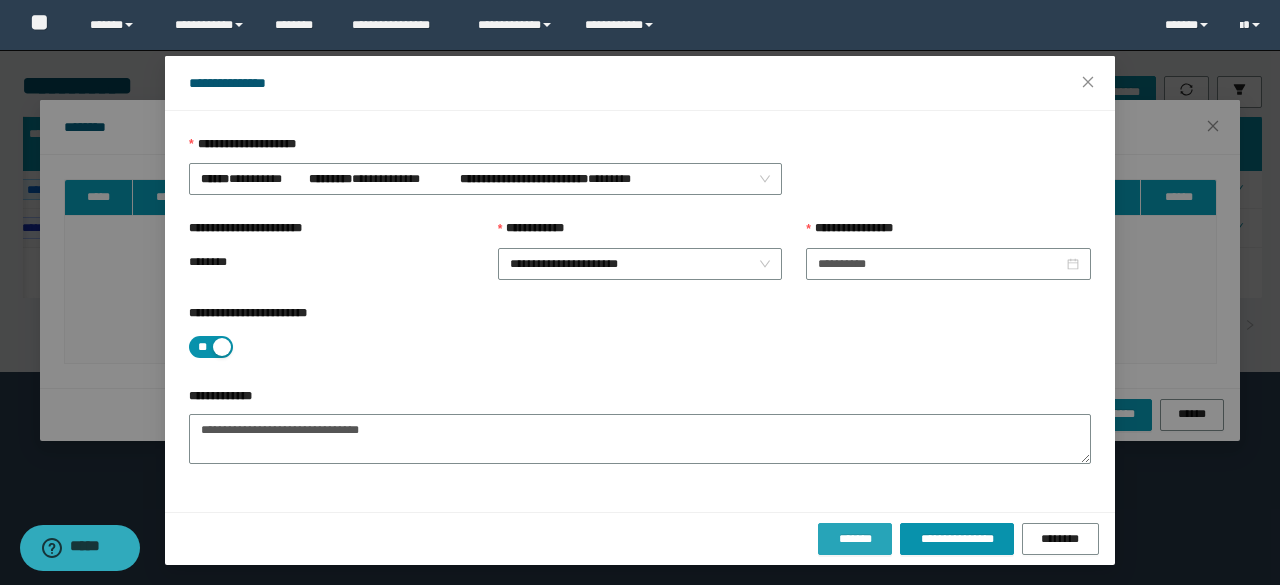 click on "*******" at bounding box center [855, 539] 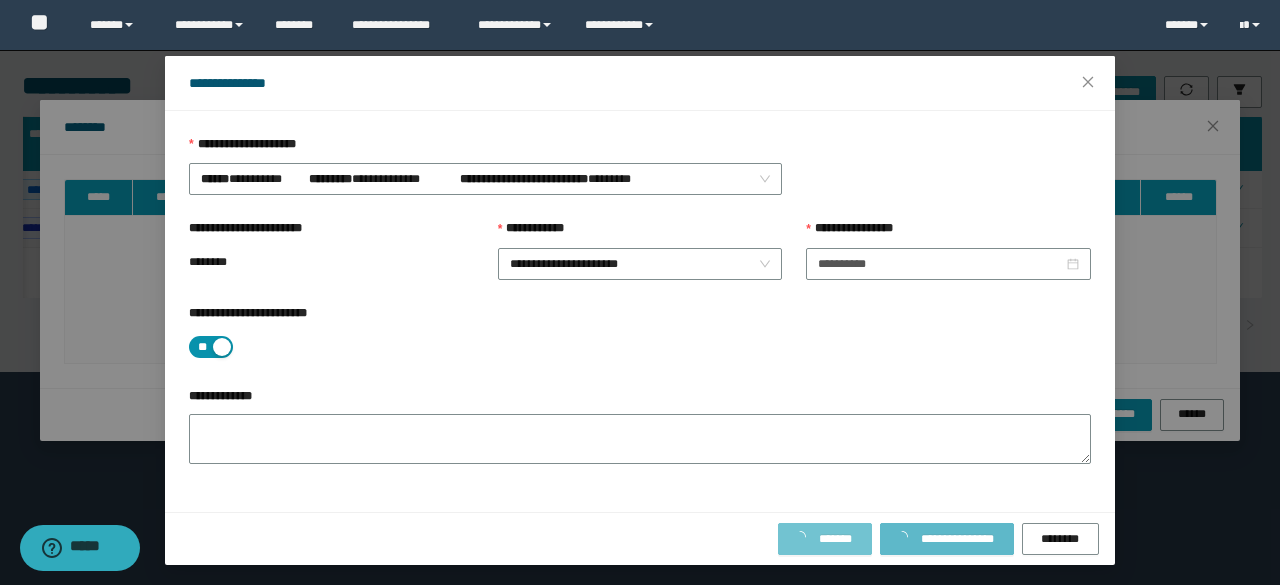 scroll, scrollTop: 0, scrollLeft: 0, axis: both 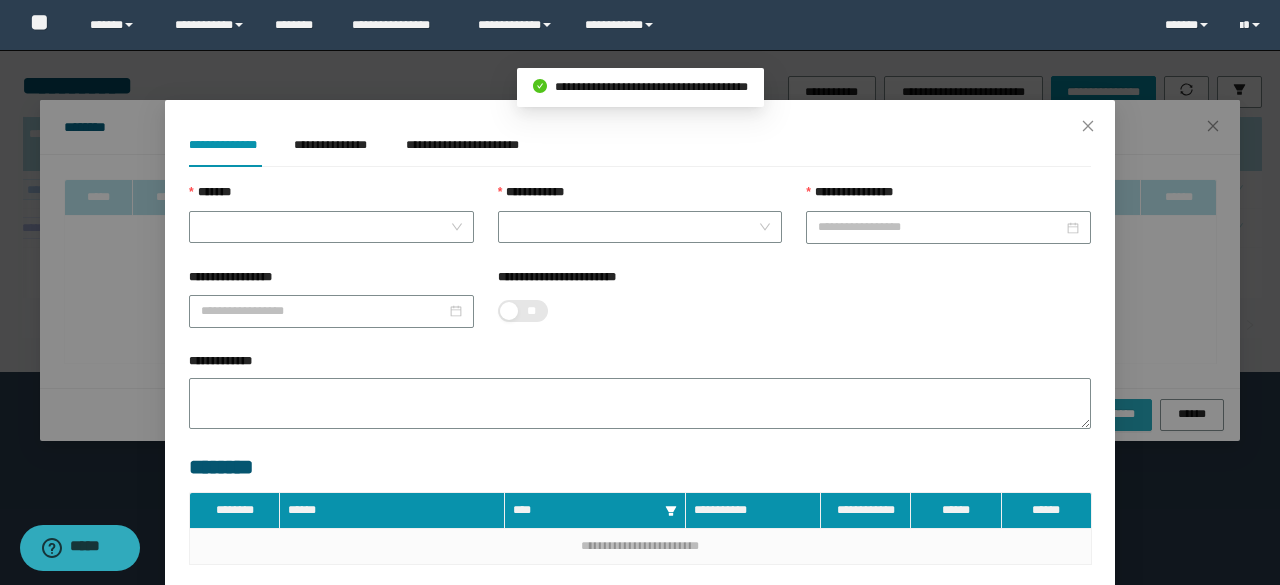 type on "**********" 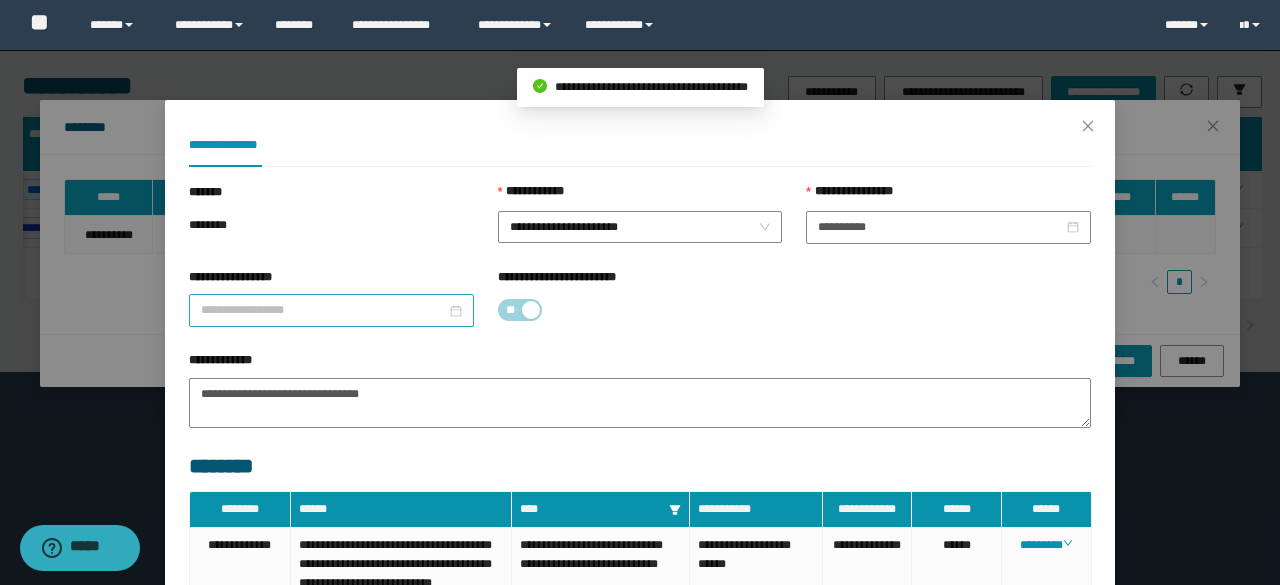 click on "**********" at bounding box center [323, 310] 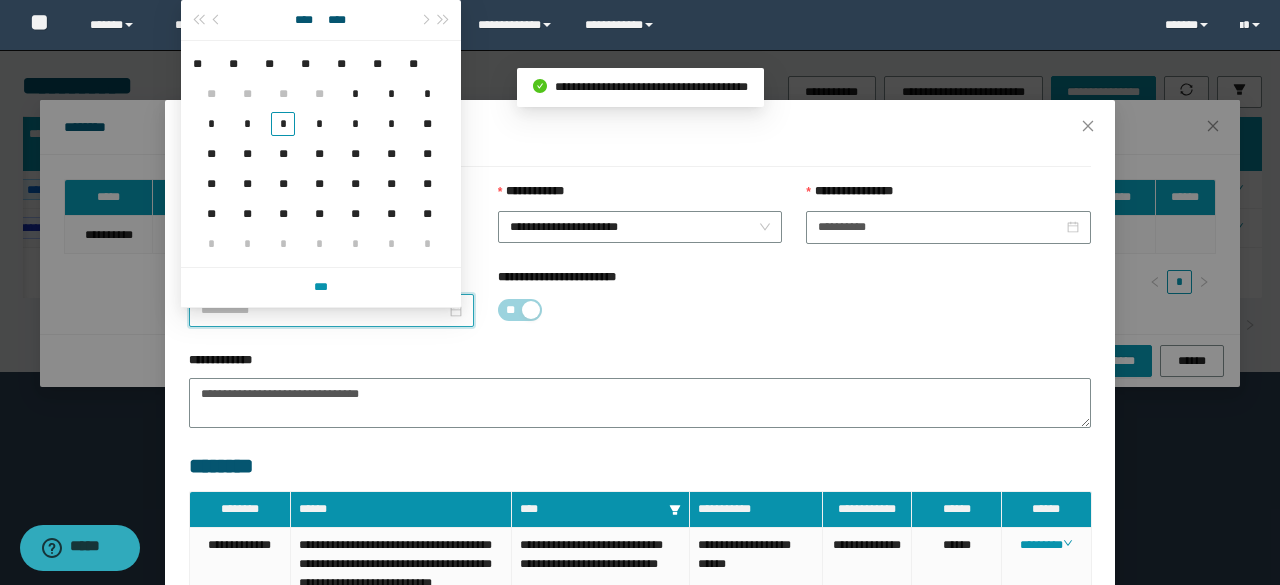 type on "**********" 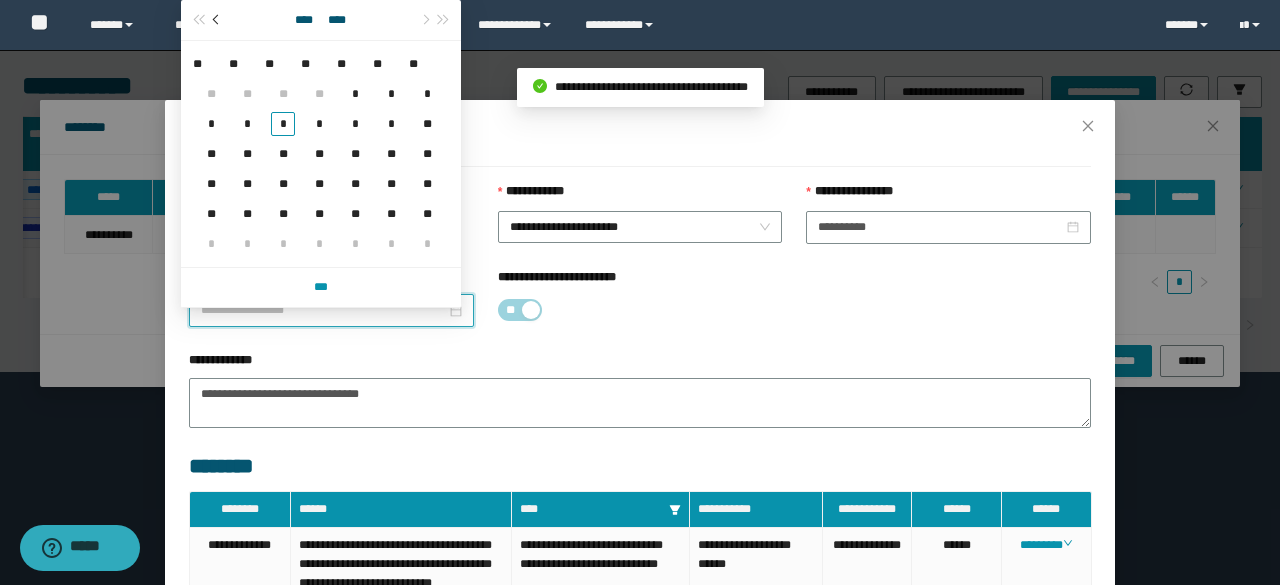 click at bounding box center (217, 20) 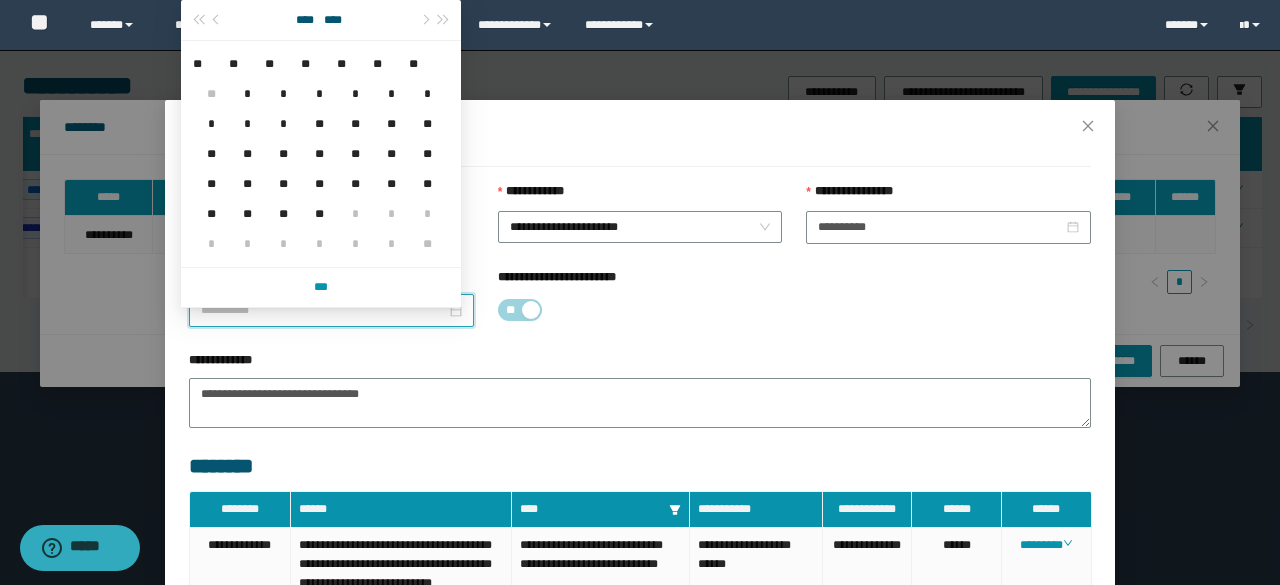 type on "**********" 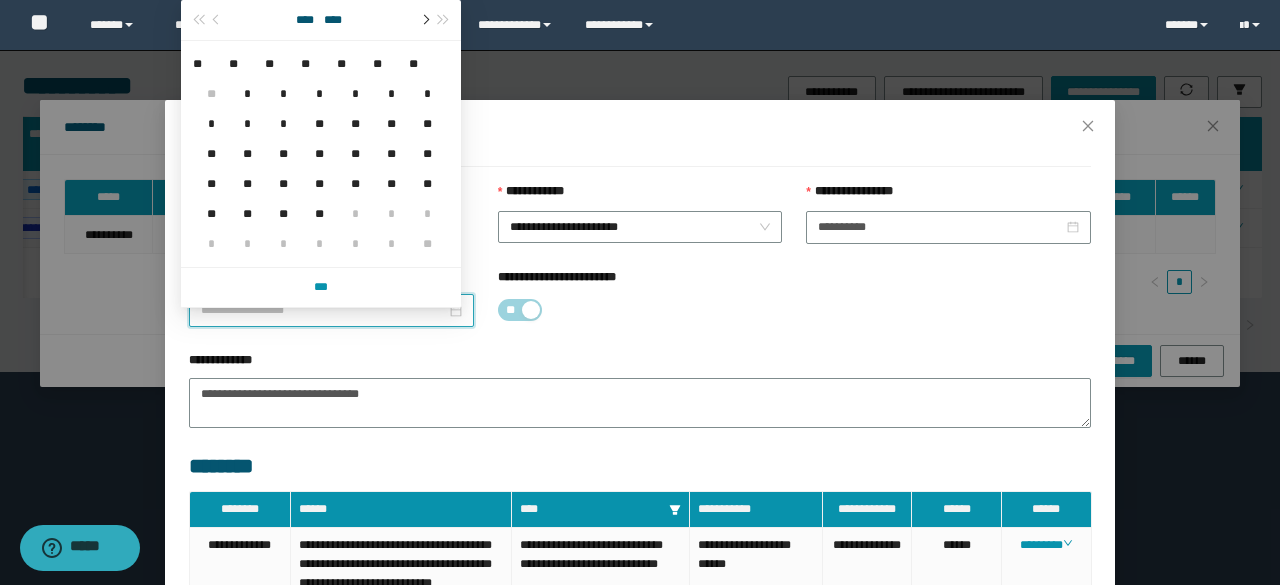 click at bounding box center [424, 20] 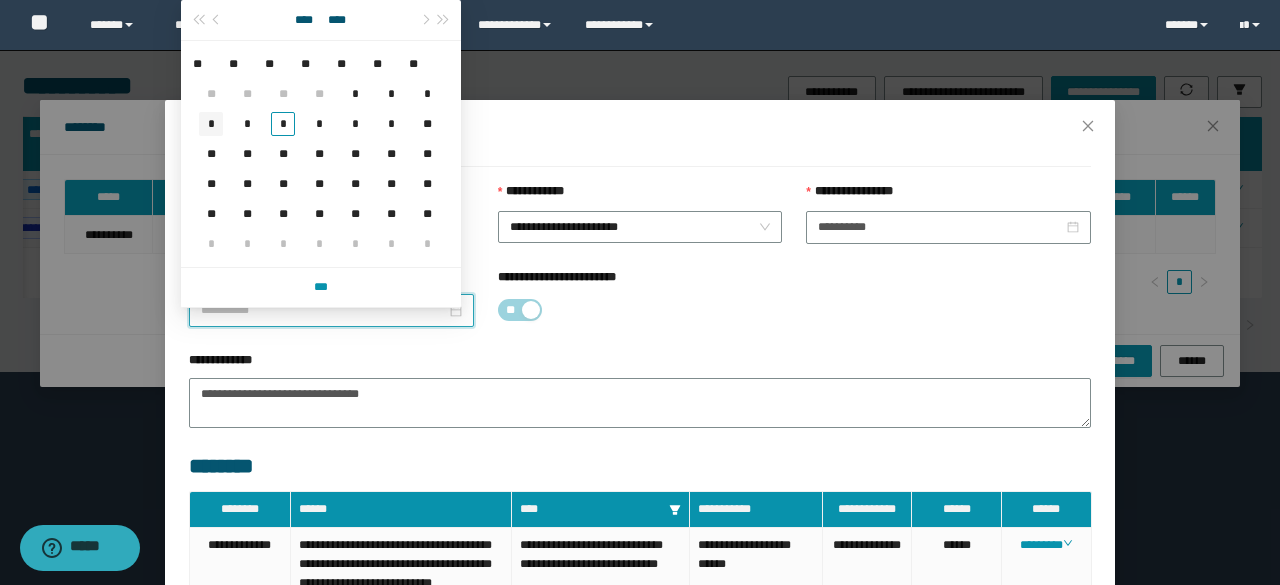 type on "**********" 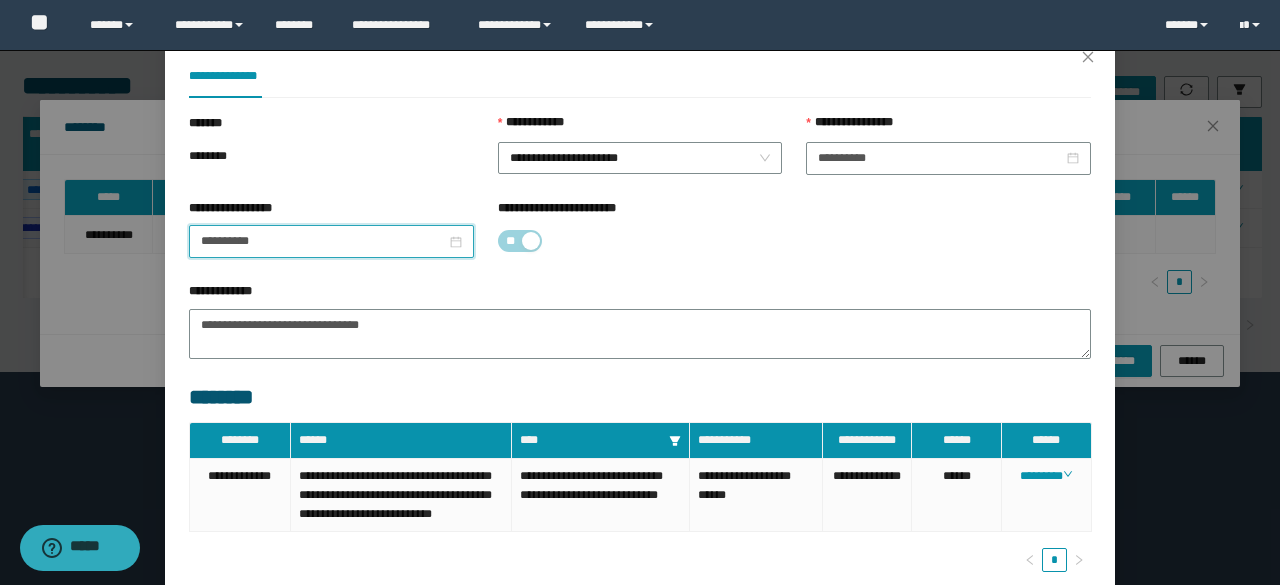 scroll, scrollTop: 194, scrollLeft: 0, axis: vertical 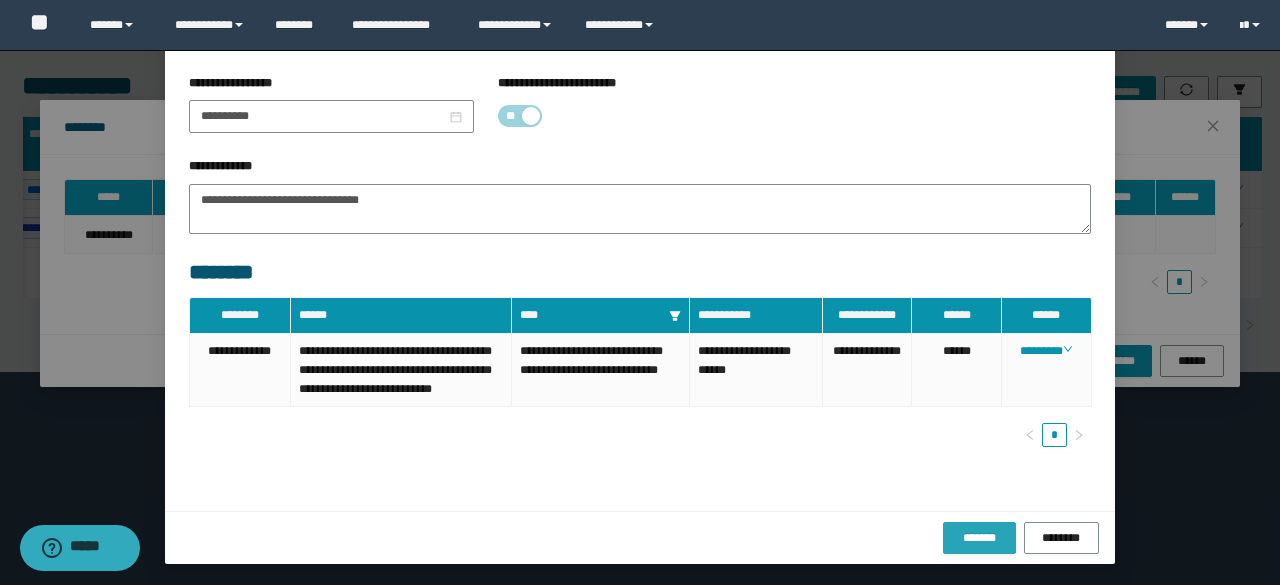 drag, startPoint x: 976, startPoint y: 533, endPoint x: 964, endPoint y: 531, distance: 12.165525 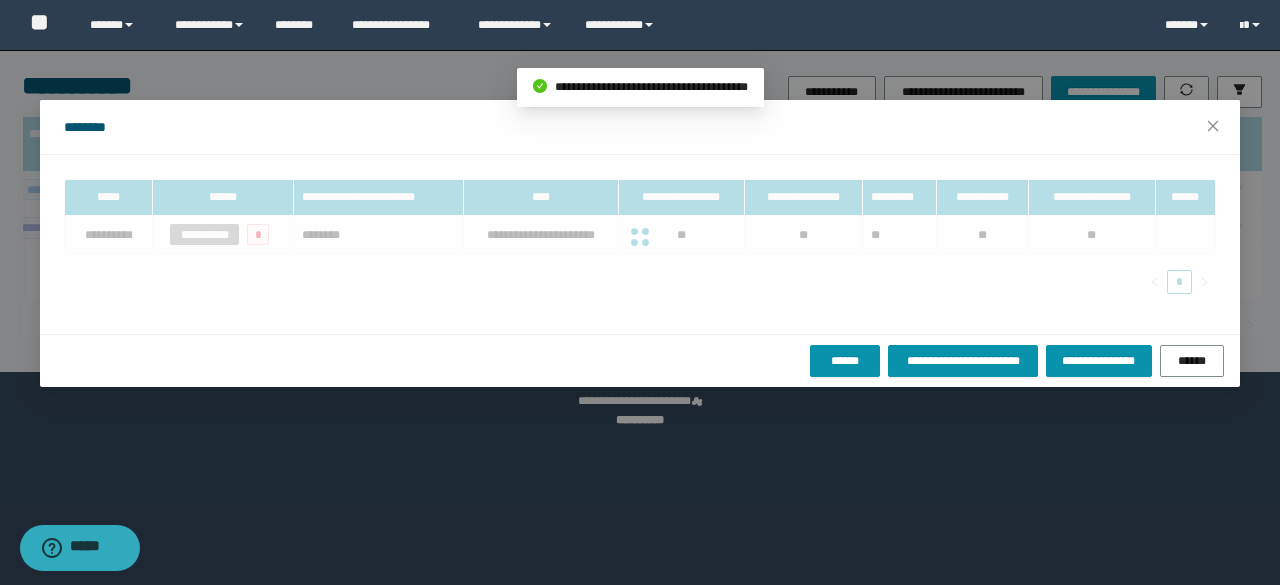 scroll, scrollTop: 94, scrollLeft: 0, axis: vertical 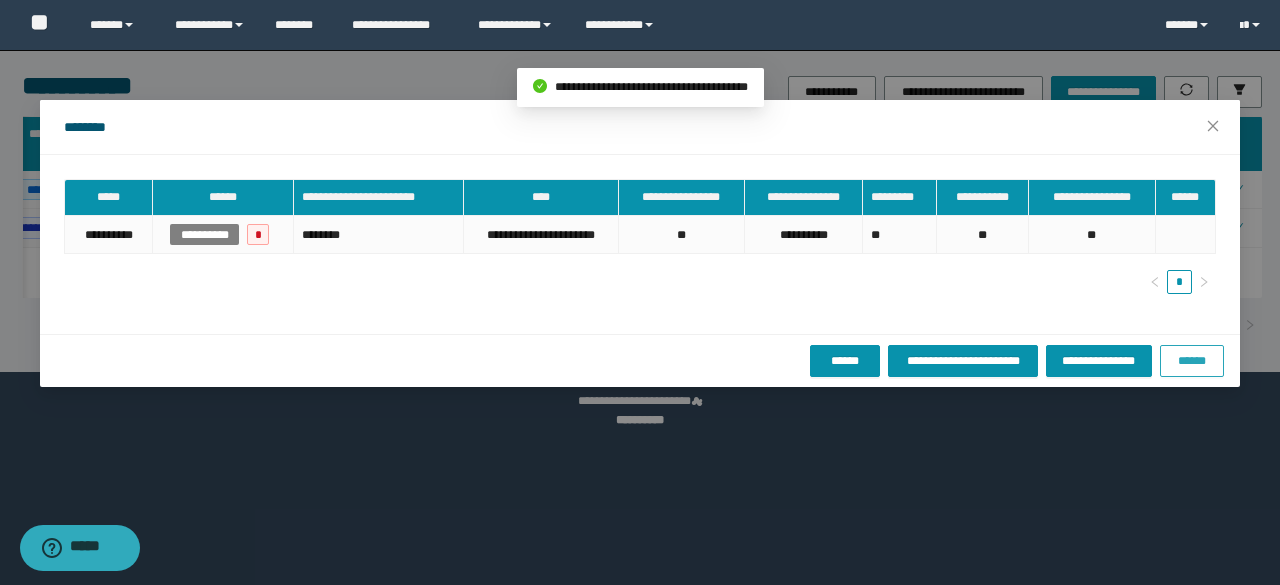 click on "******" at bounding box center (1192, 361) 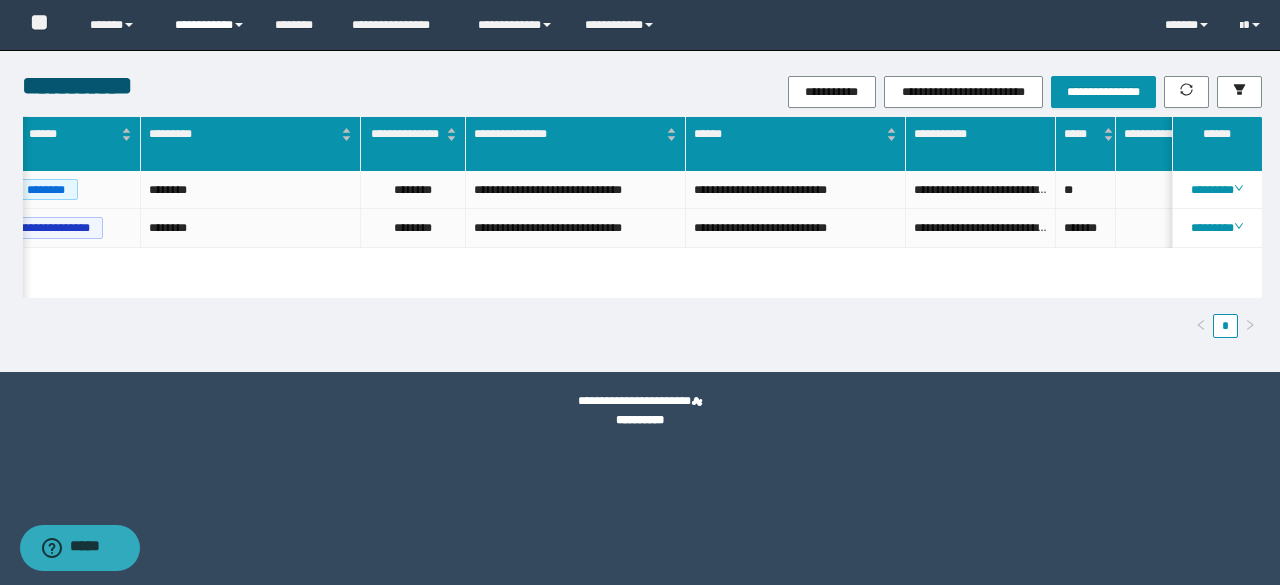 click on "**********" at bounding box center [210, 25] 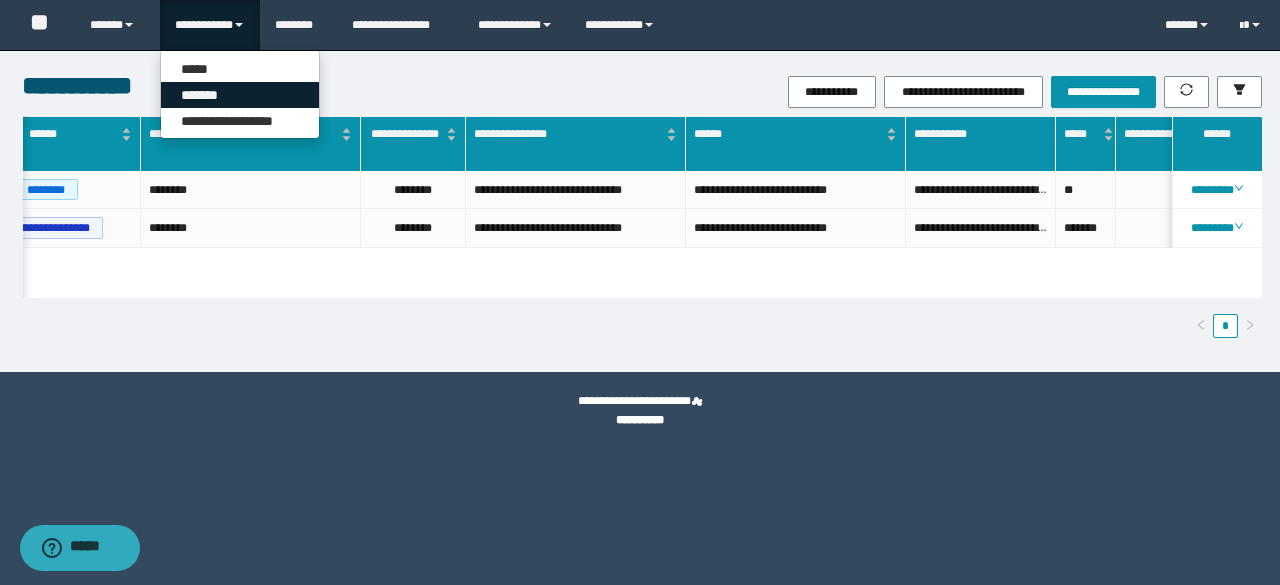 click on "*******" at bounding box center (240, 95) 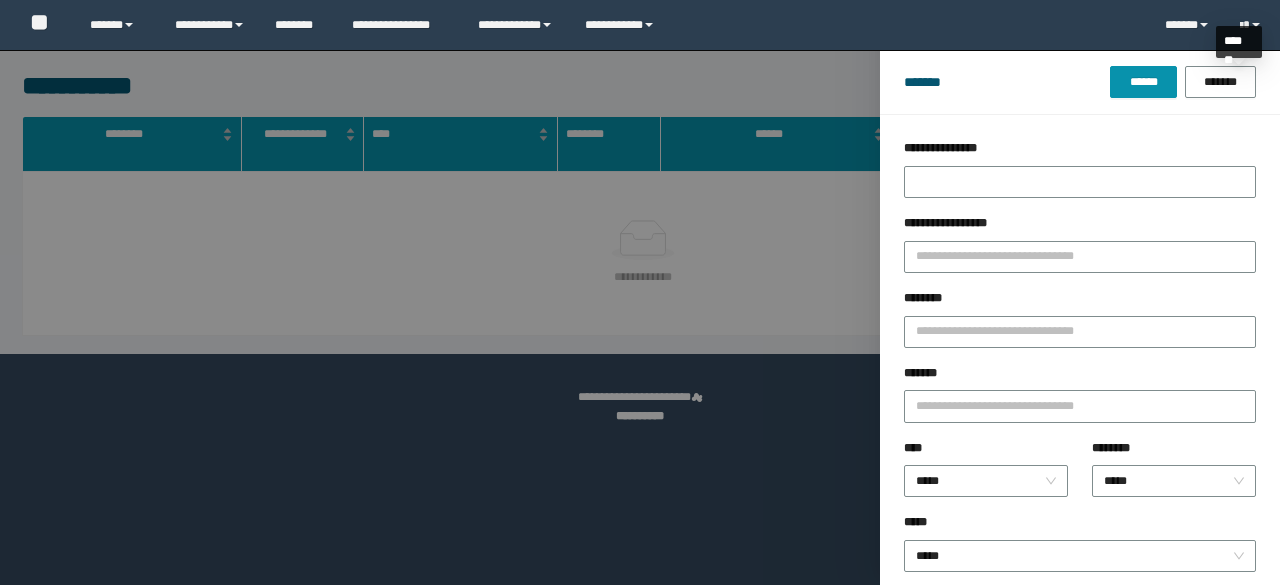 scroll, scrollTop: 0, scrollLeft: 0, axis: both 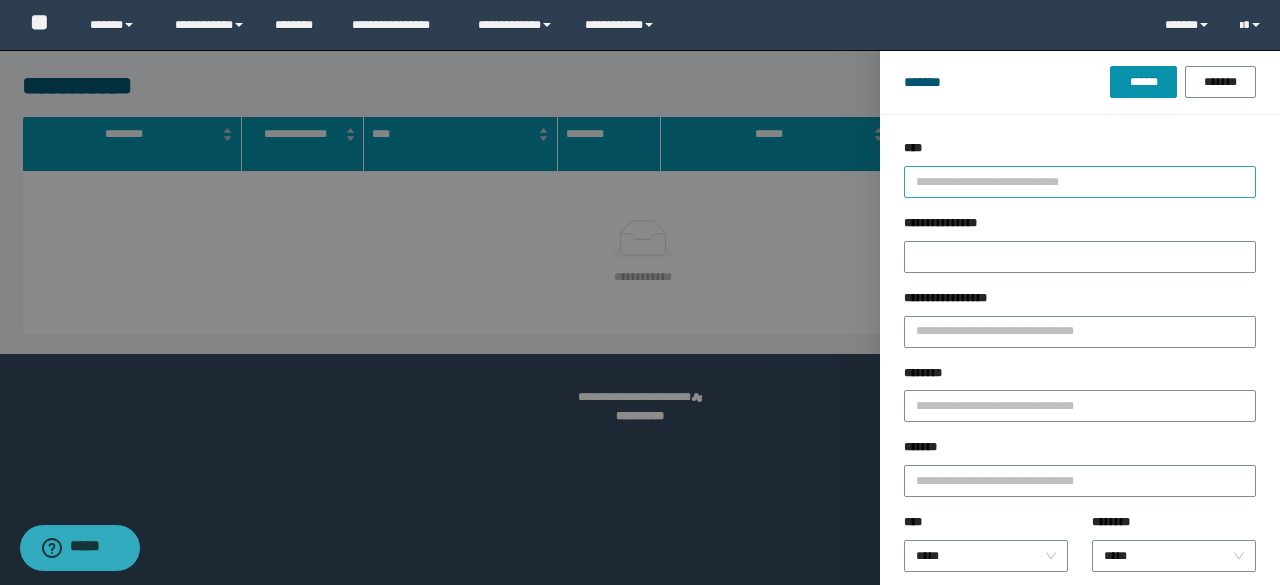 click at bounding box center (1071, 181) 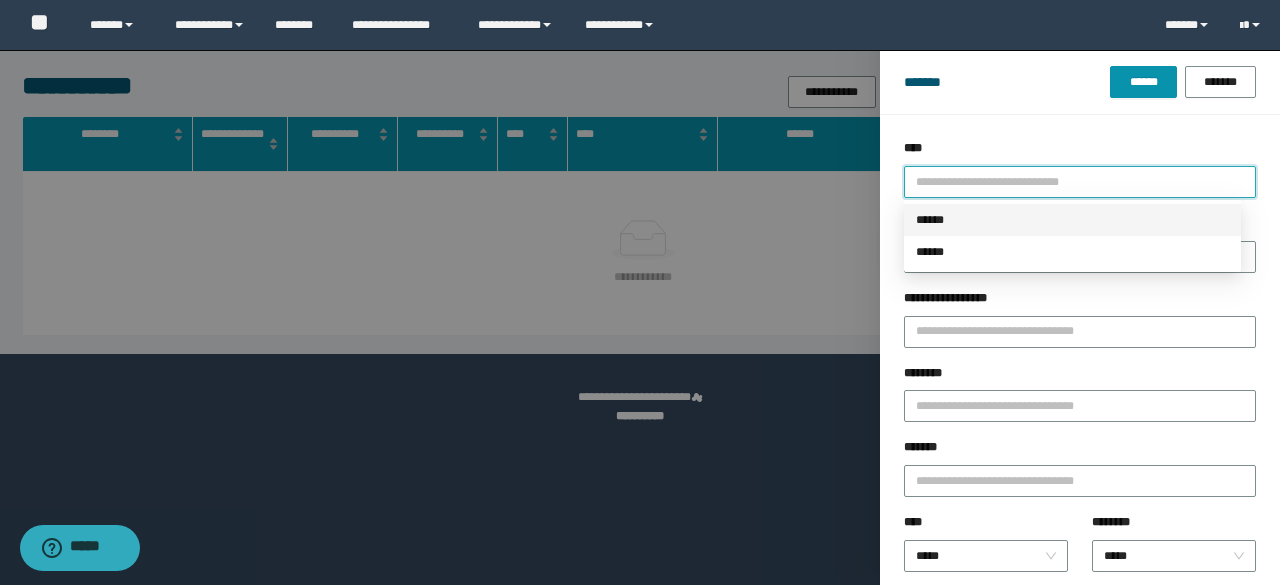 click on "******" at bounding box center (1072, 220) 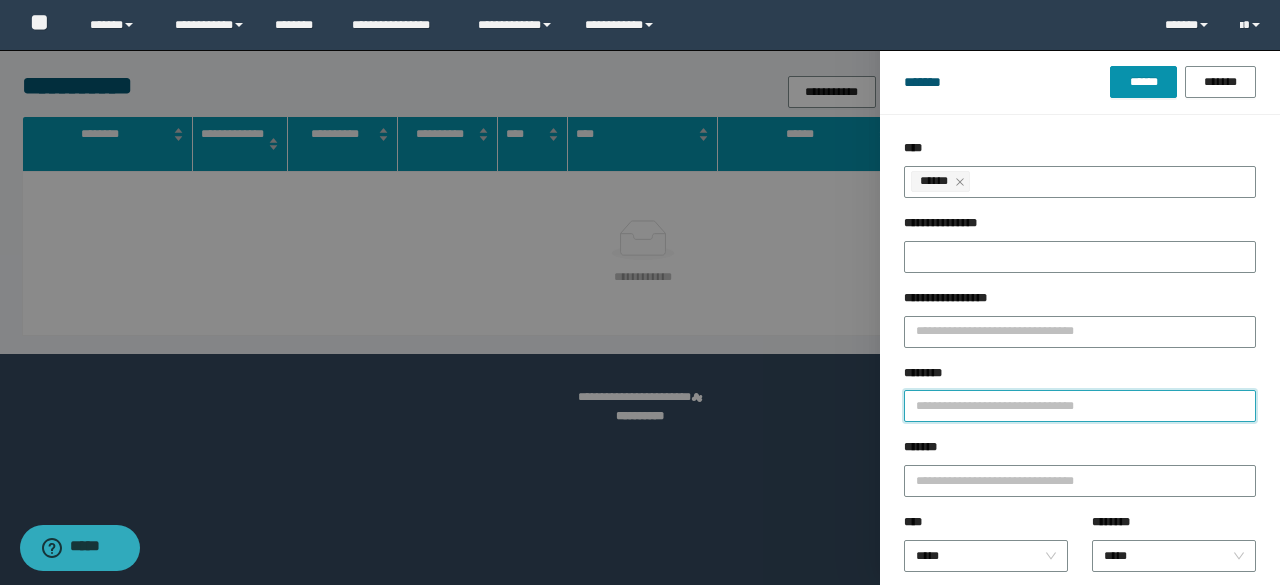 click on "********" at bounding box center (1080, 406) 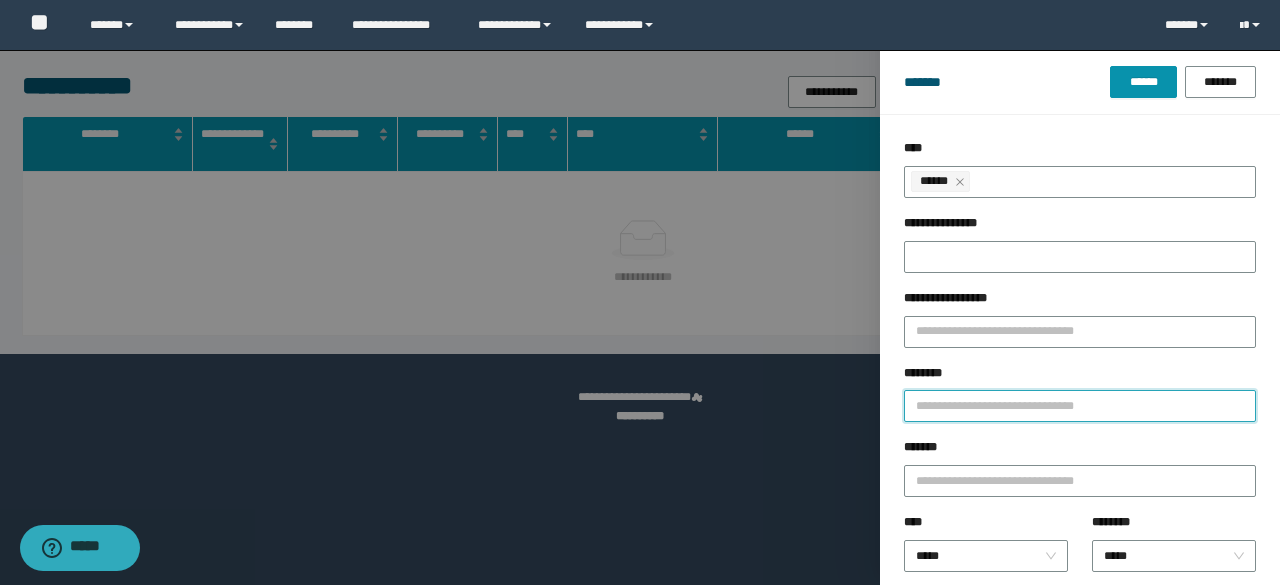 paste on "********" 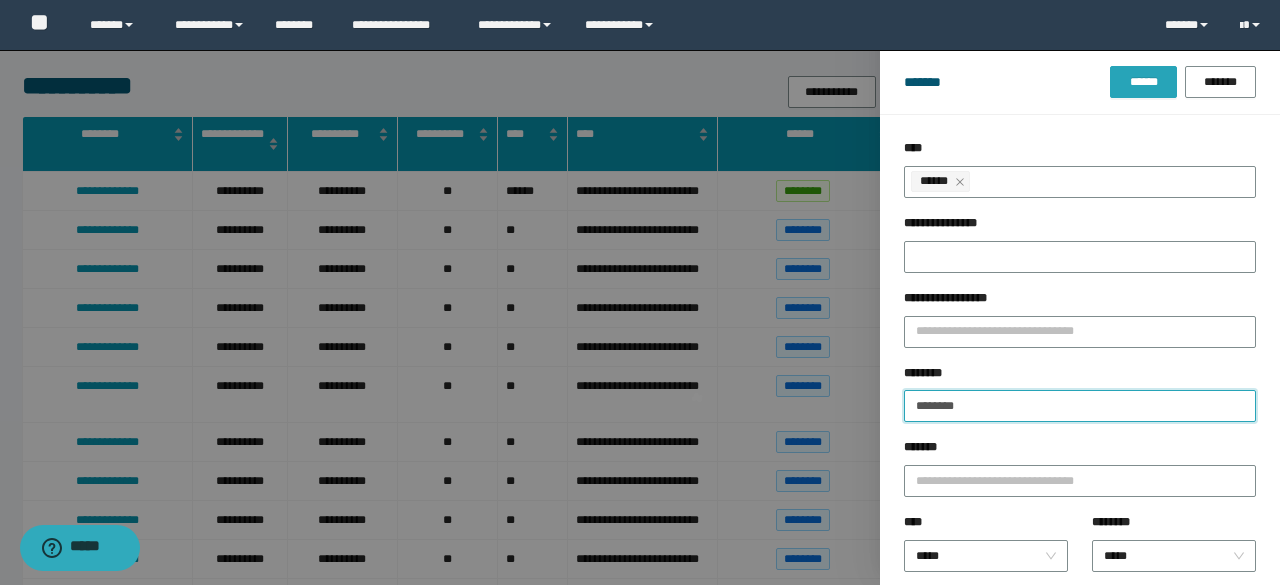 type on "********" 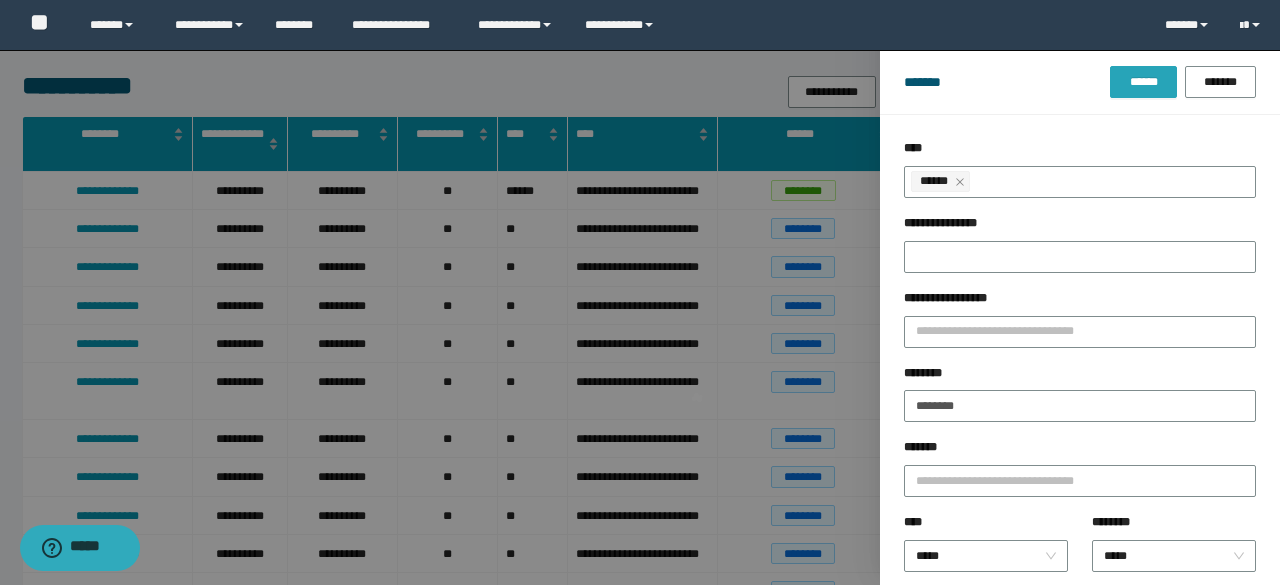 click on "******" at bounding box center [1143, 82] 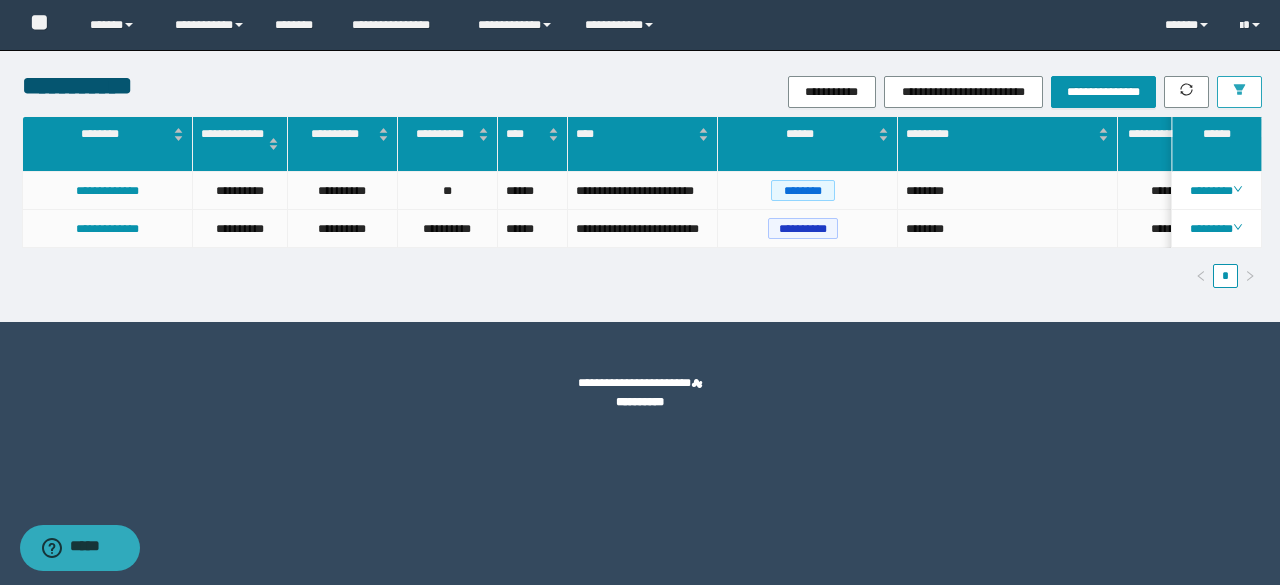 scroll, scrollTop: 0, scrollLeft: 50, axis: horizontal 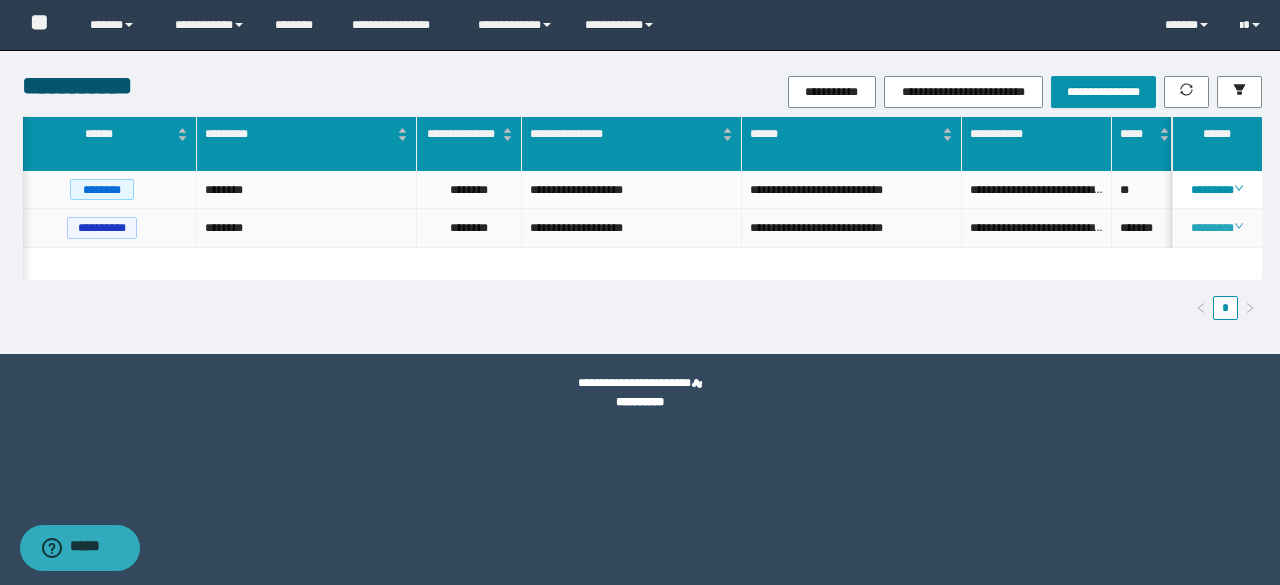 click on "********" at bounding box center (1216, 228) 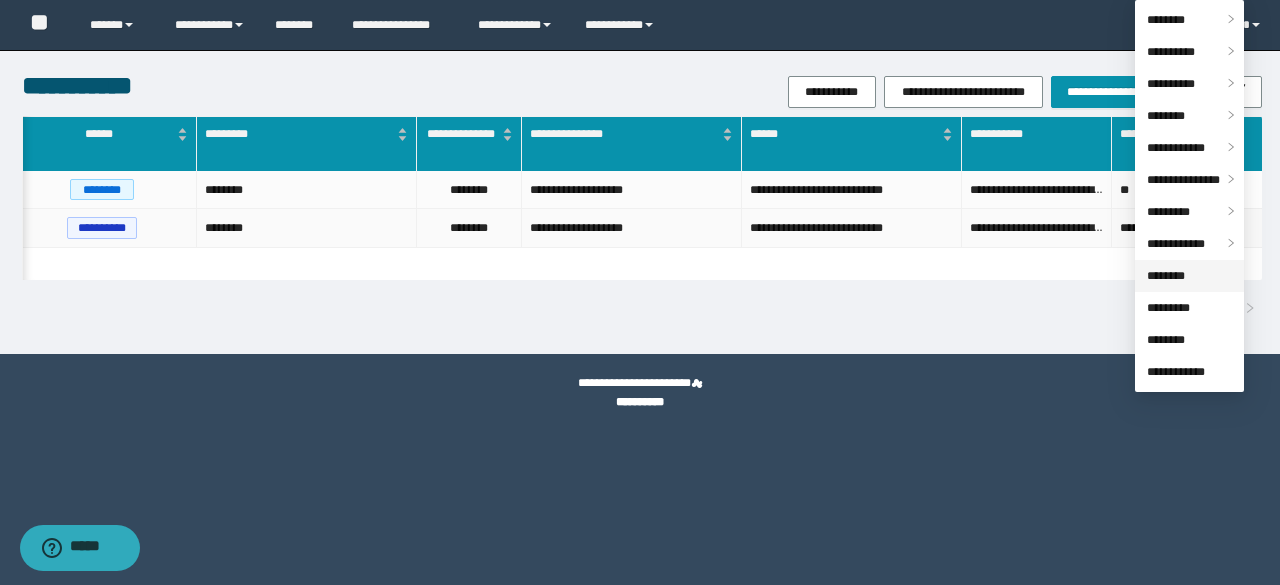 click on "********" at bounding box center (1166, 276) 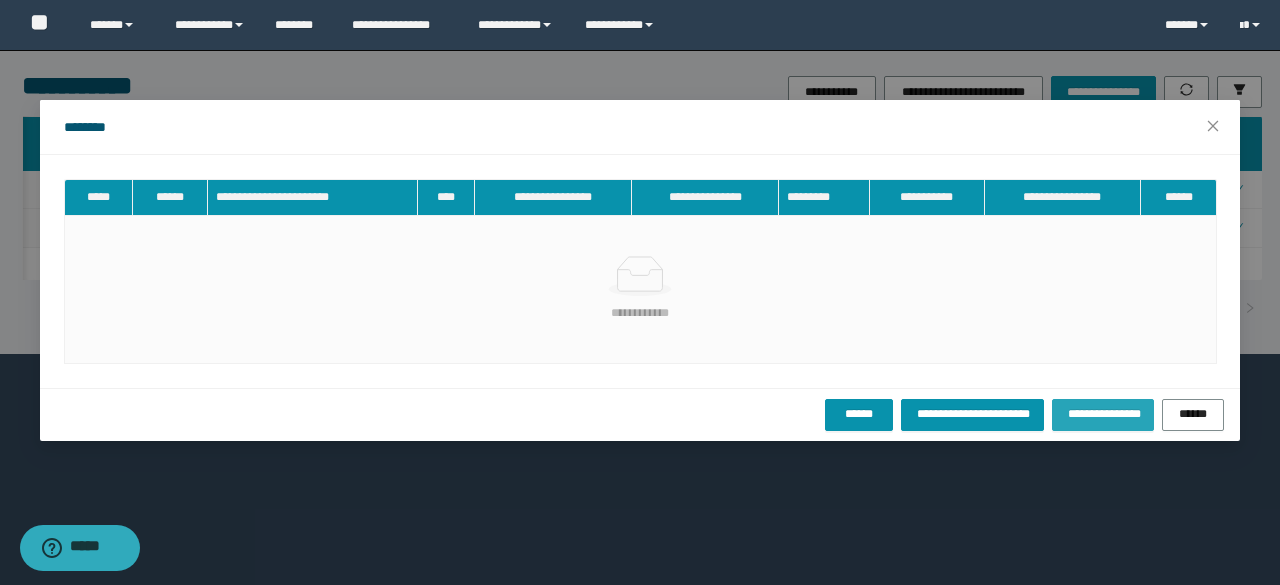 click on "**********" at bounding box center [1102, 414] 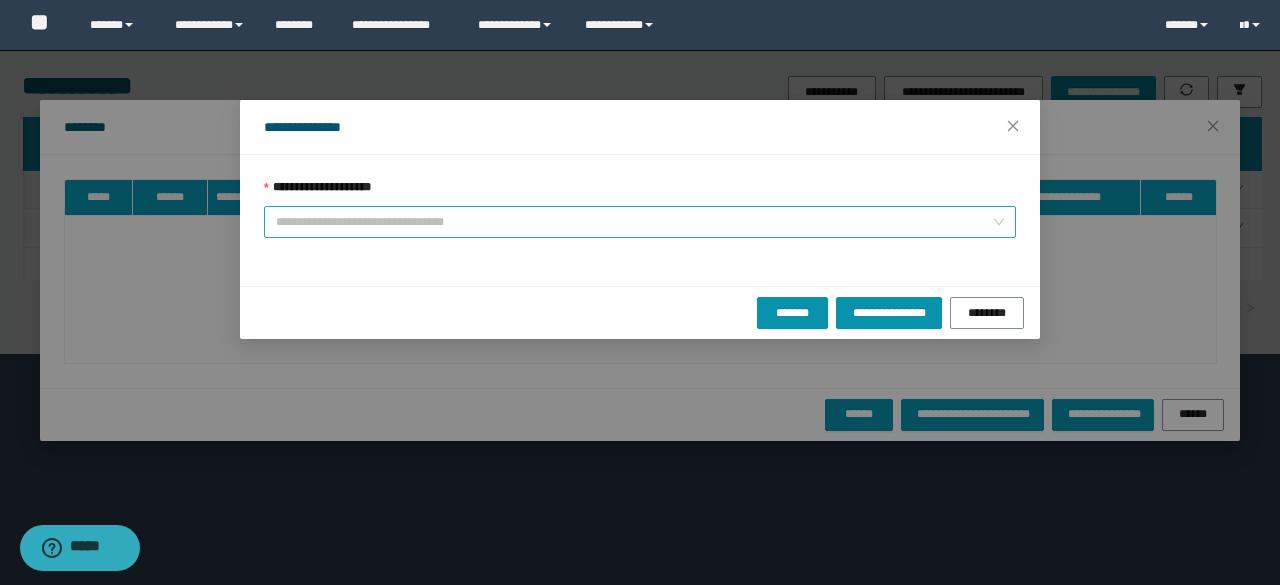 click on "**********" at bounding box center (634, 222) 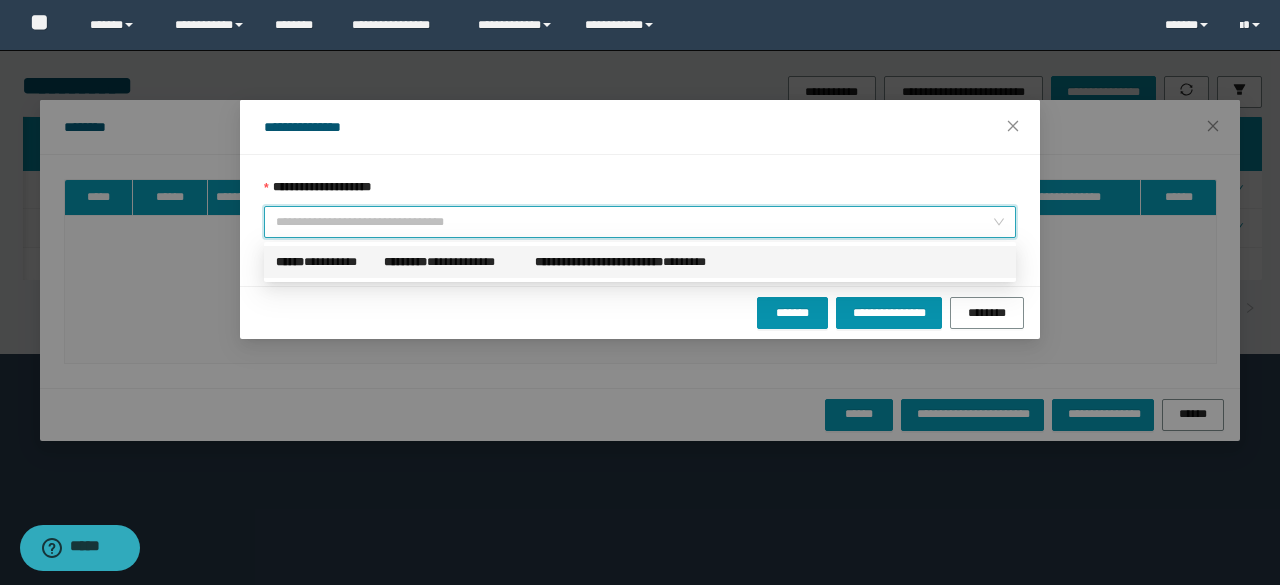 click on "**********" at bounding box center (326, 262) 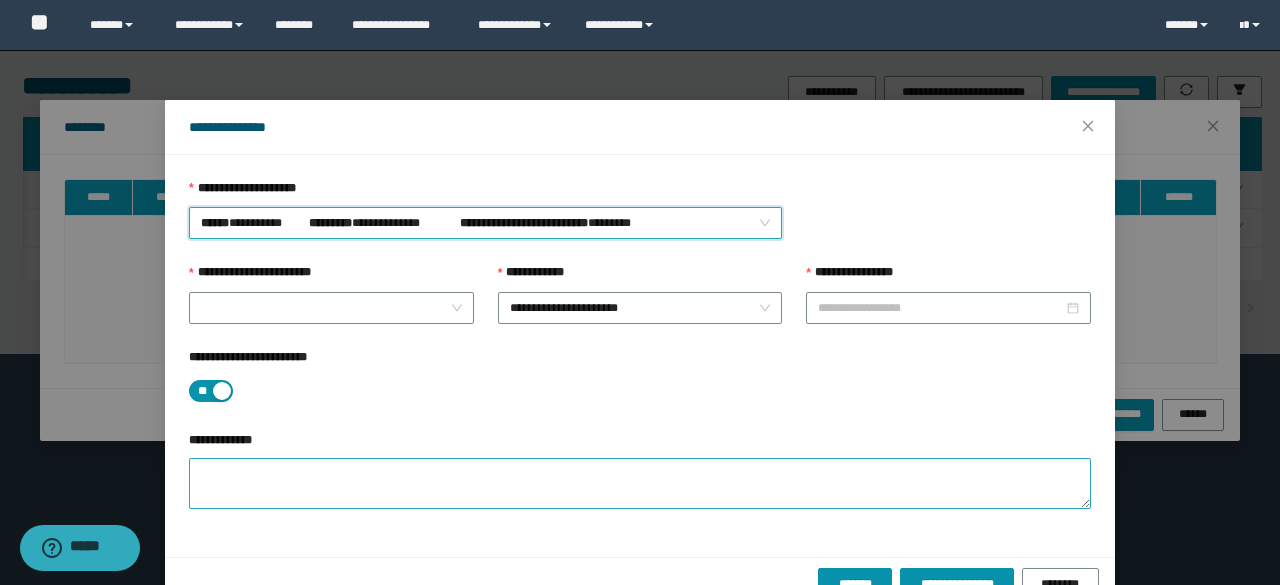 type on "**********" 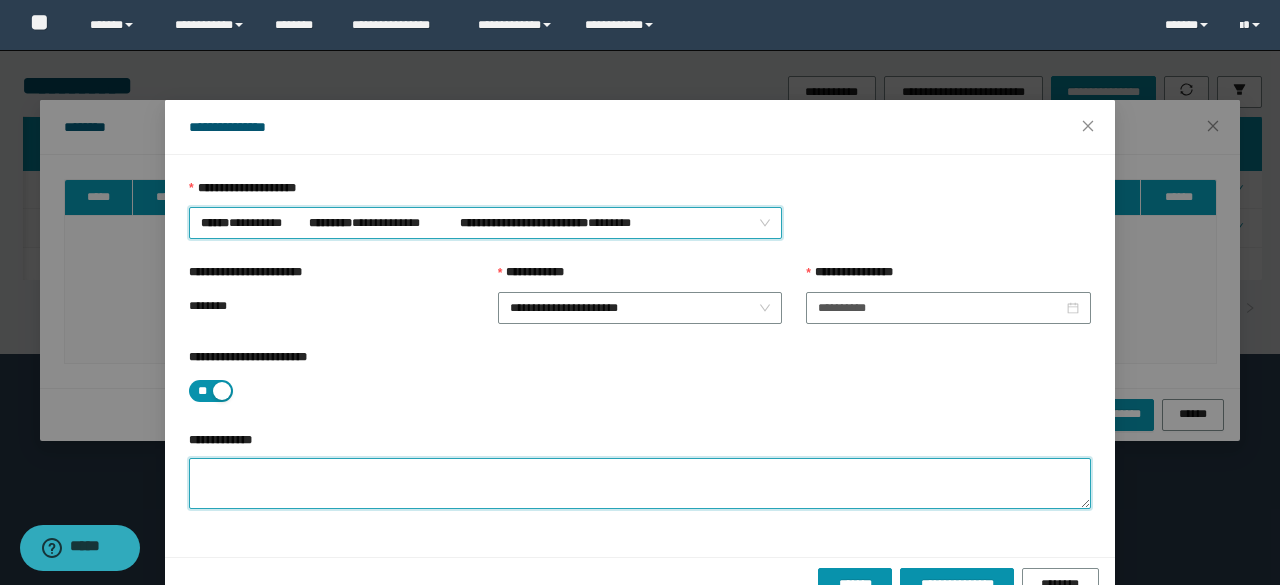 click on "**********" at bounding box center [640, 483] 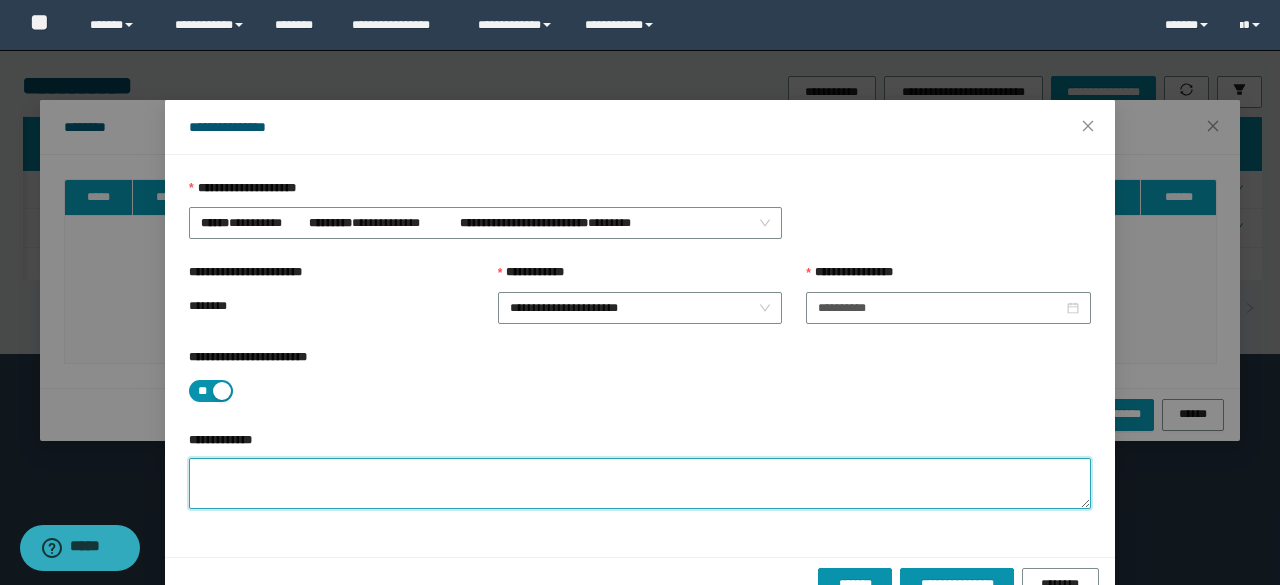 paste on "**********" 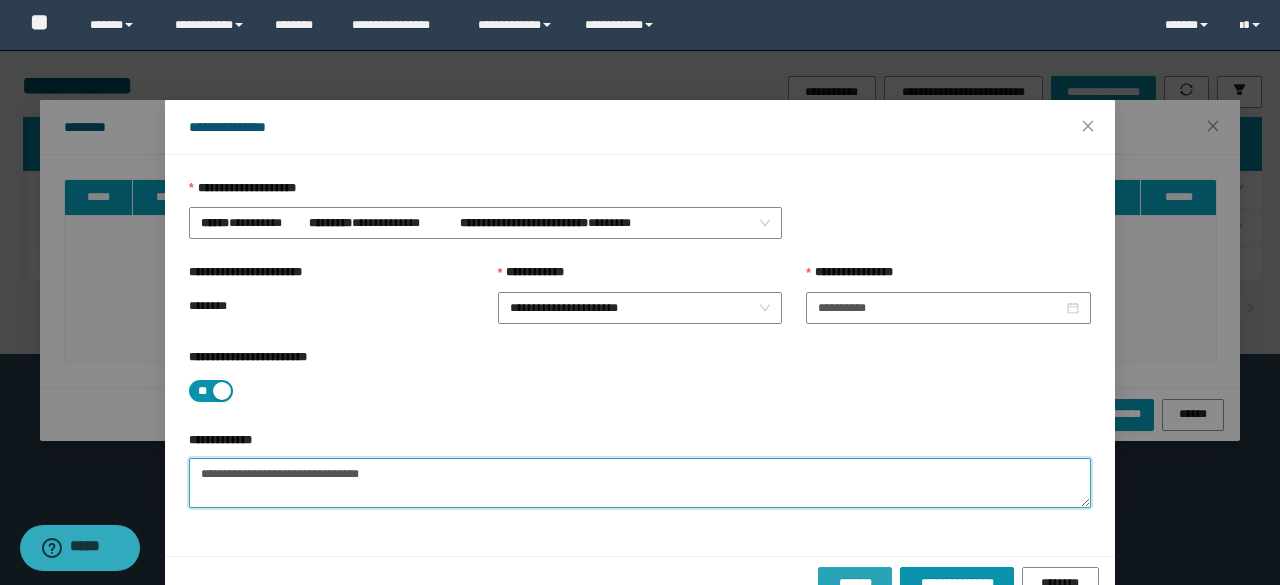 type on "**********" 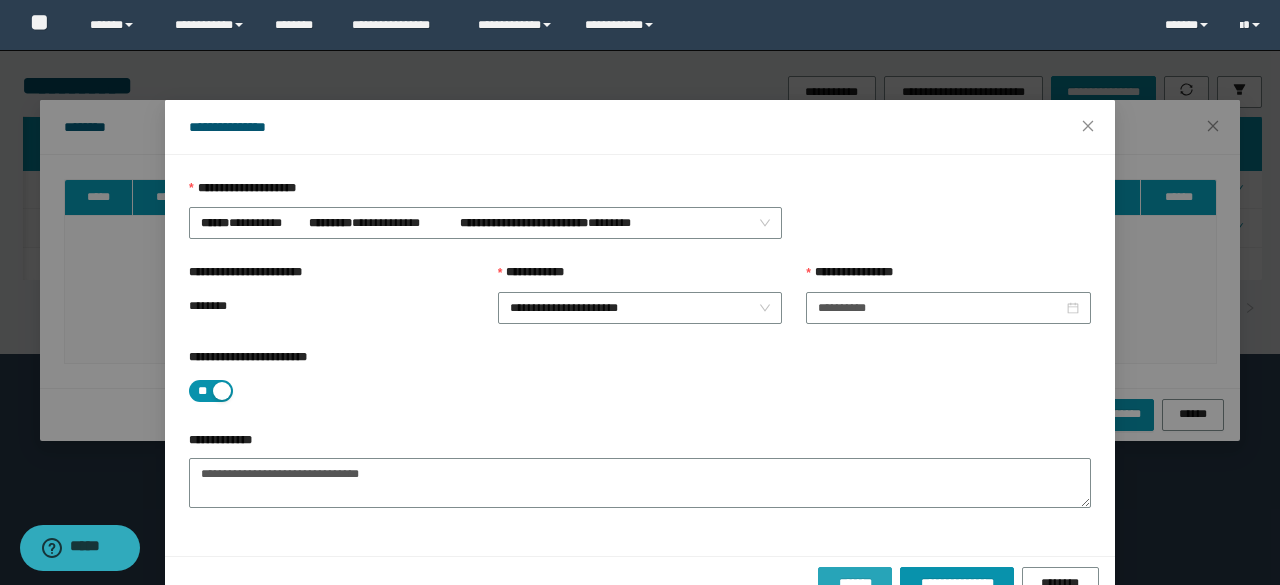 click on "*******" at bounding box center [855, 583] 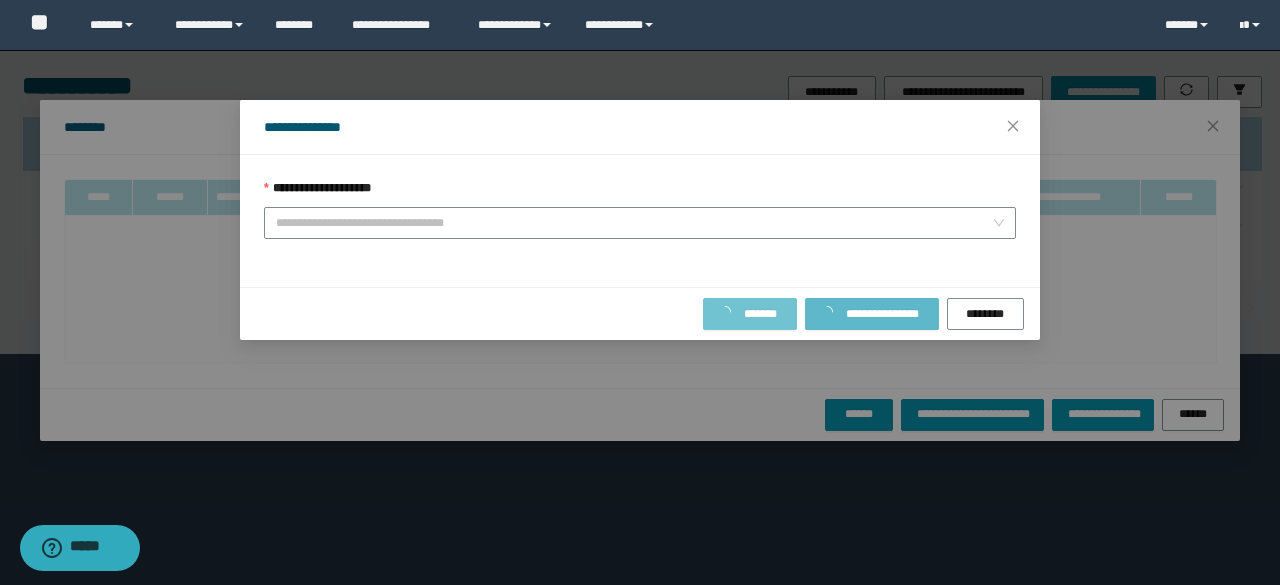 type on "**********" 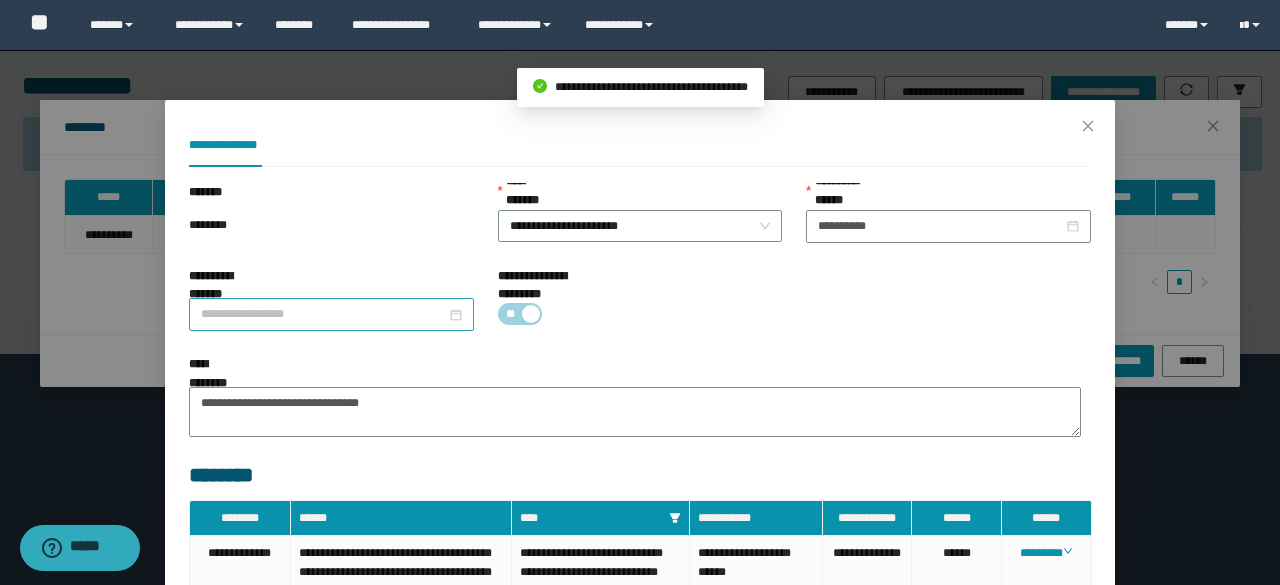 click on "**********" at bounding box center (323, 314) 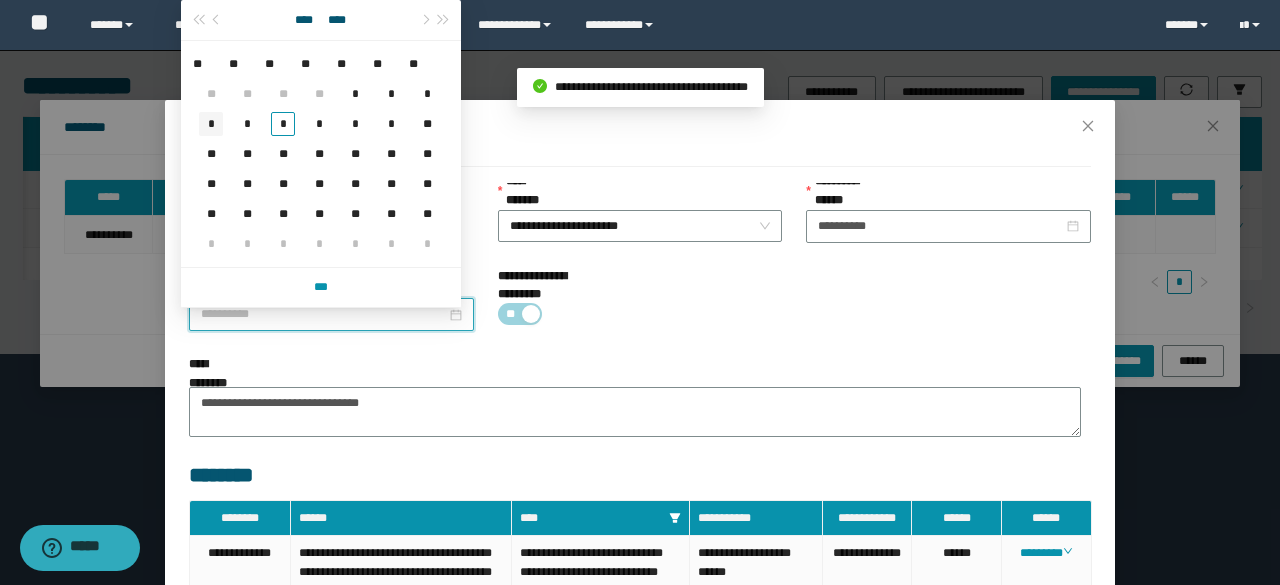 type on "**********" 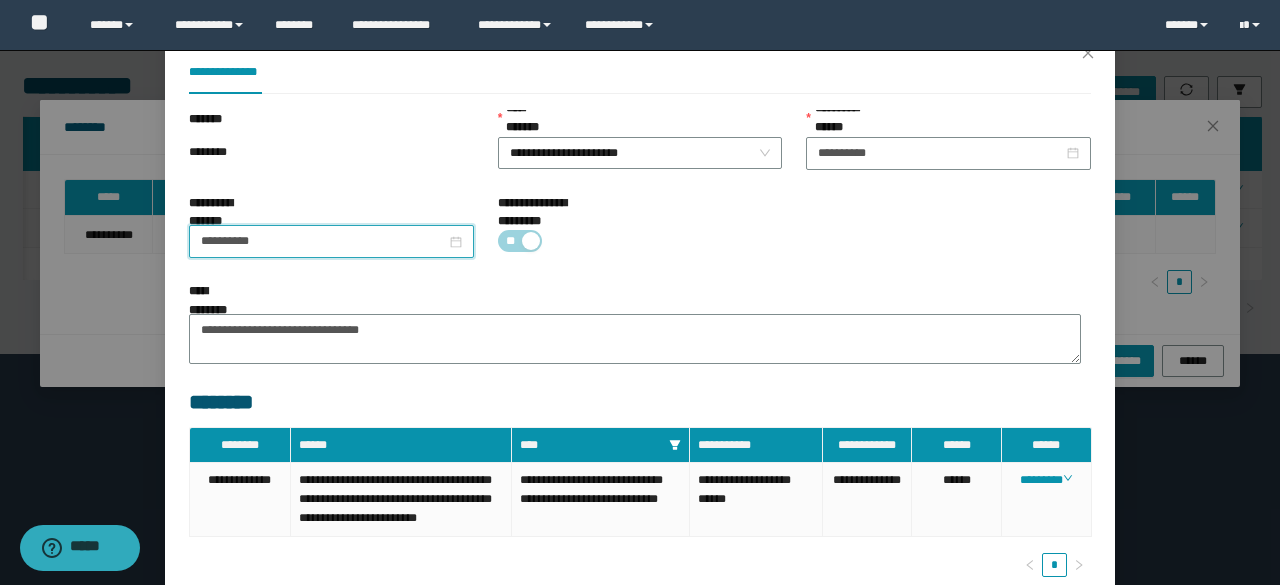 scroll, scrollTop: 194, scrollLeft: 0, axis: vertical 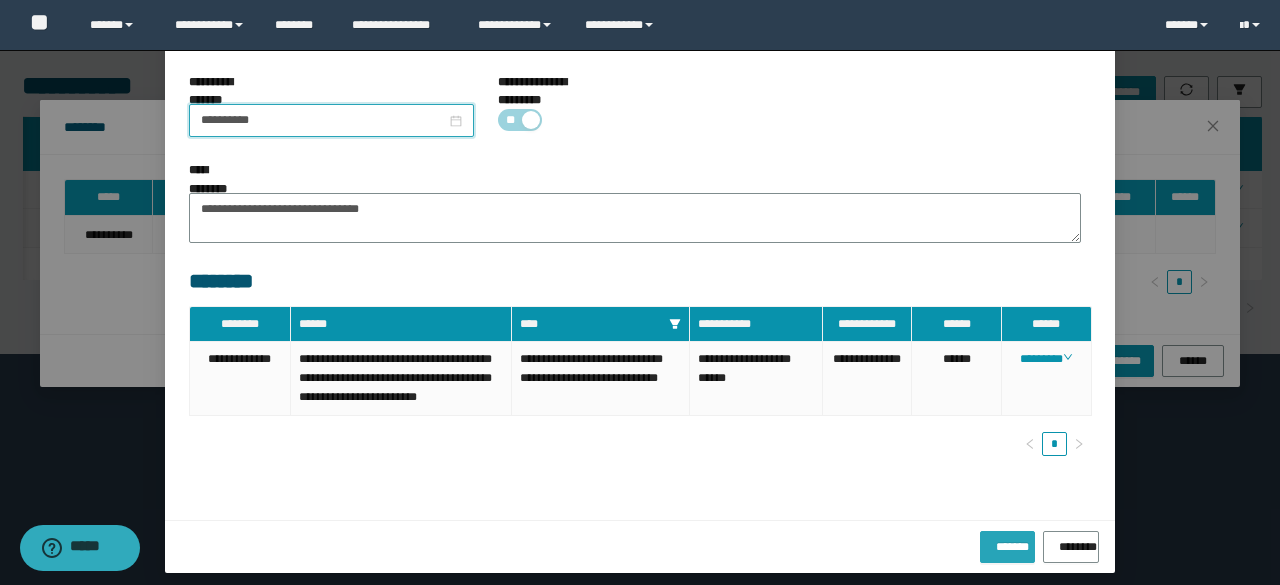 click on "*******" at bounding box center [1007, 547] 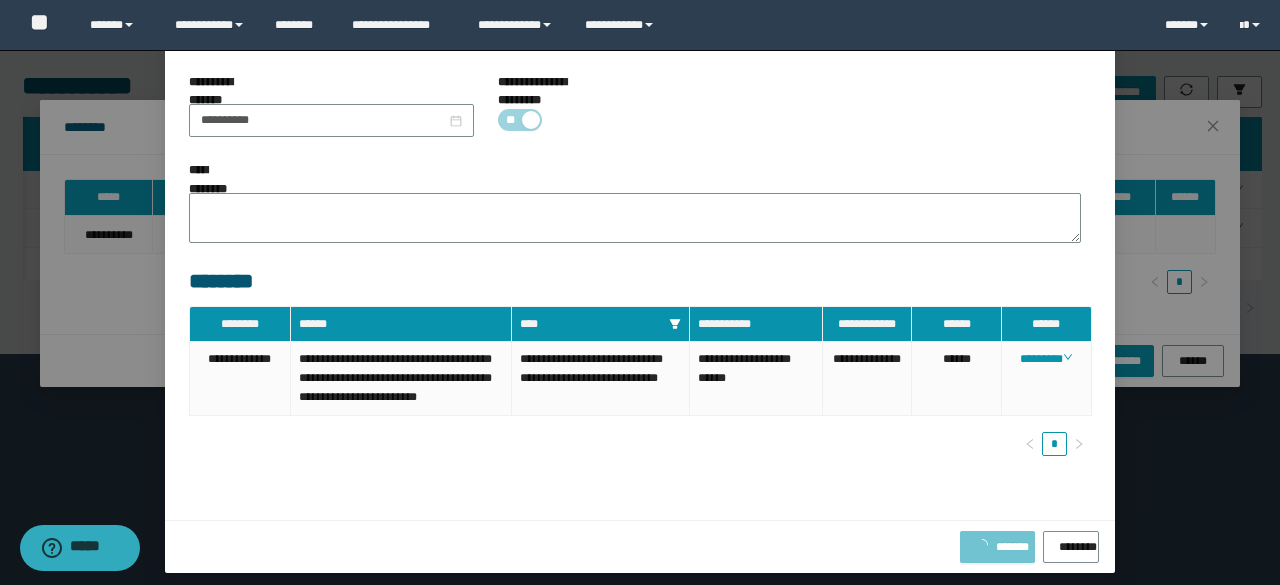 scroll, scrollTop: 94, scrollLeft: 0, axis: vertical 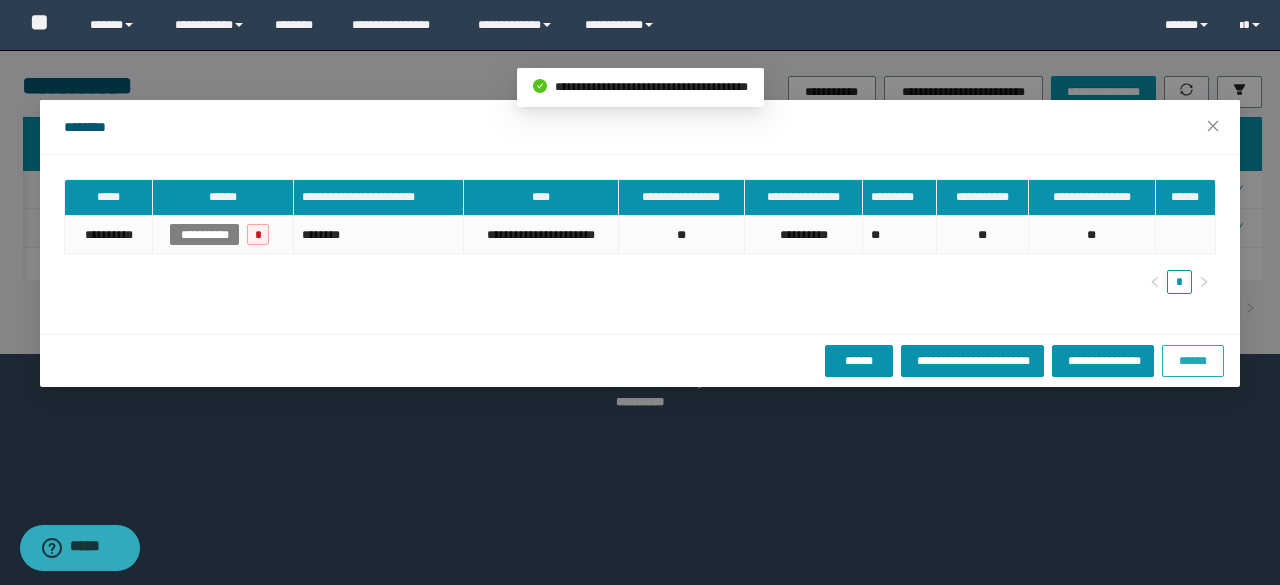 click on "******" at bounding box center [1193, 361] 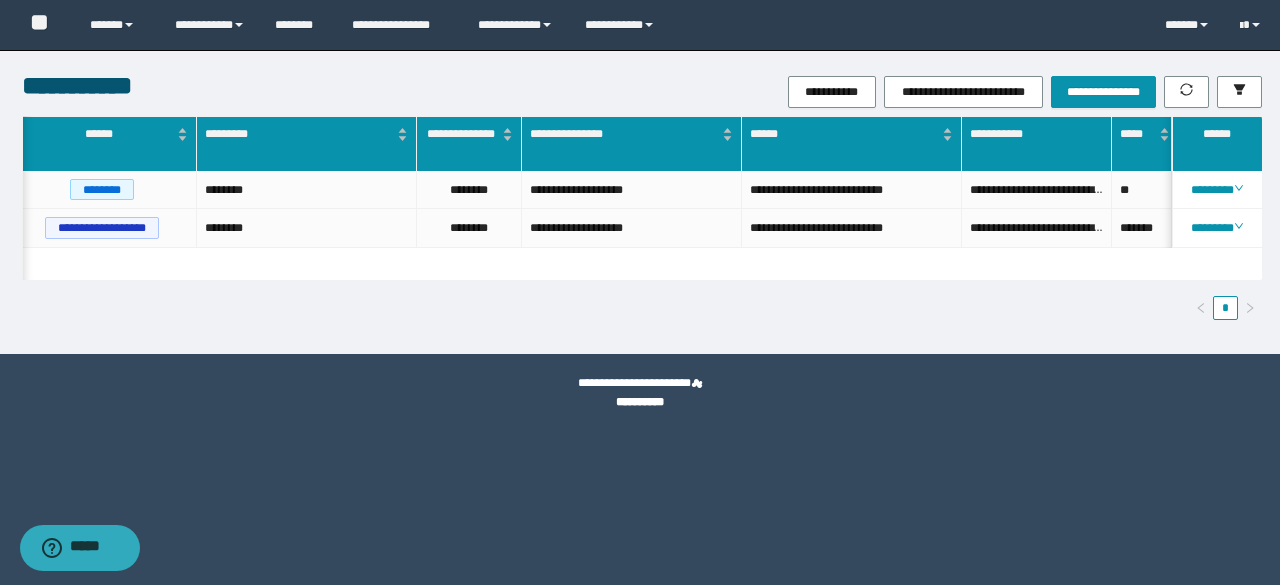 scroll, scrollTop: 0, scrollLeft: 920, axis: horizontal 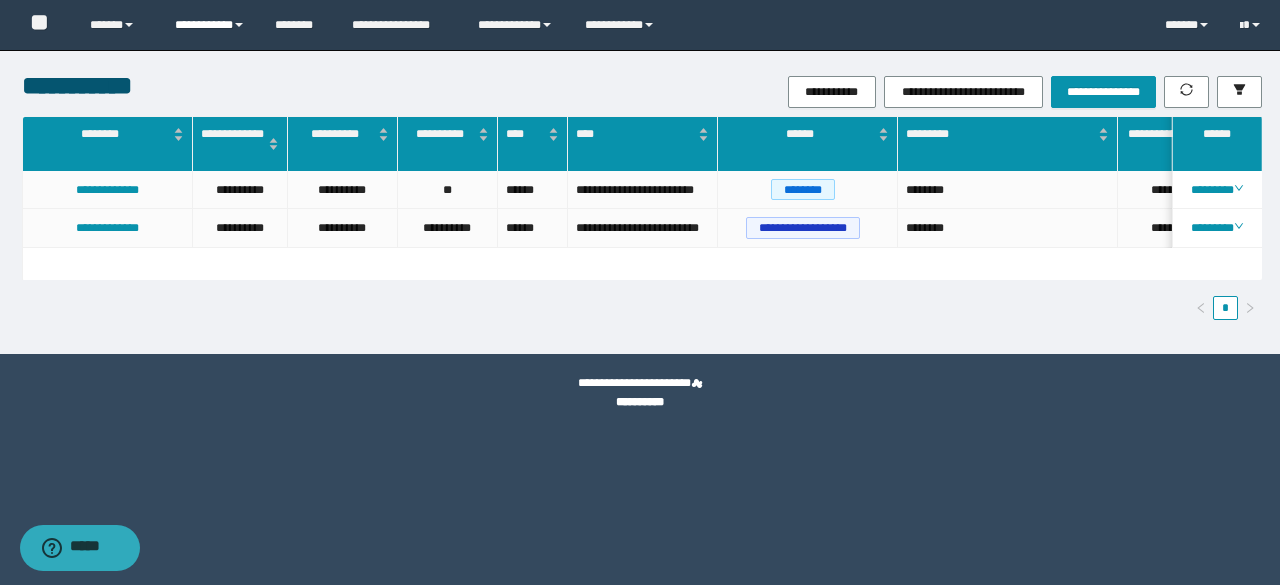 click on "**********" at bounding box center (210, 25) 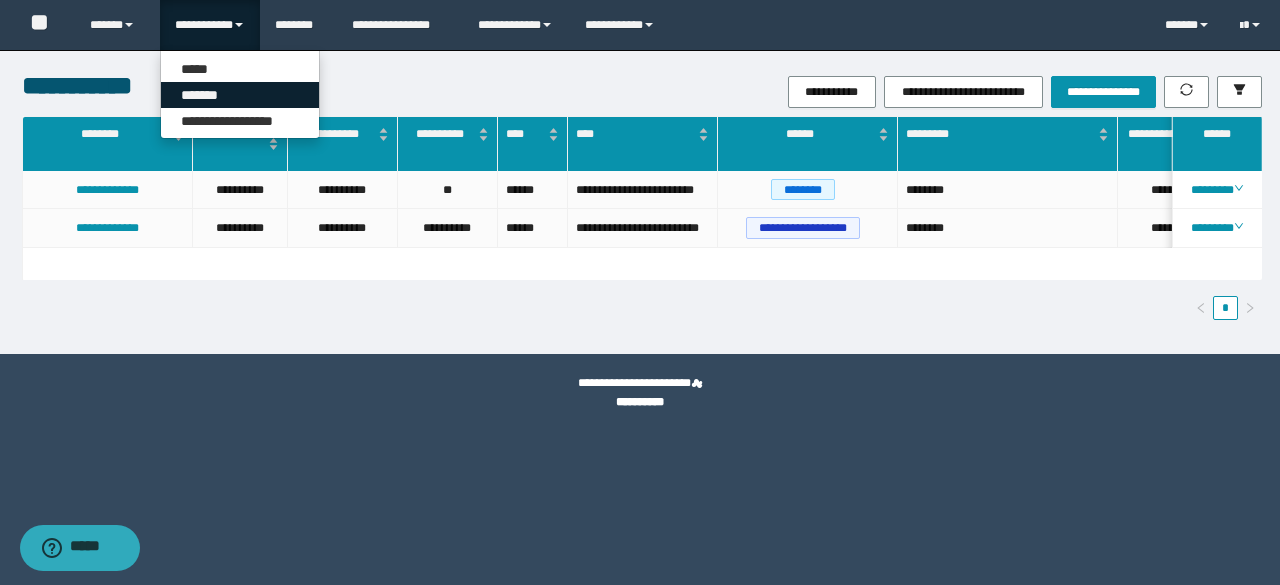 click on "*******" at bounding box center [240, 95] 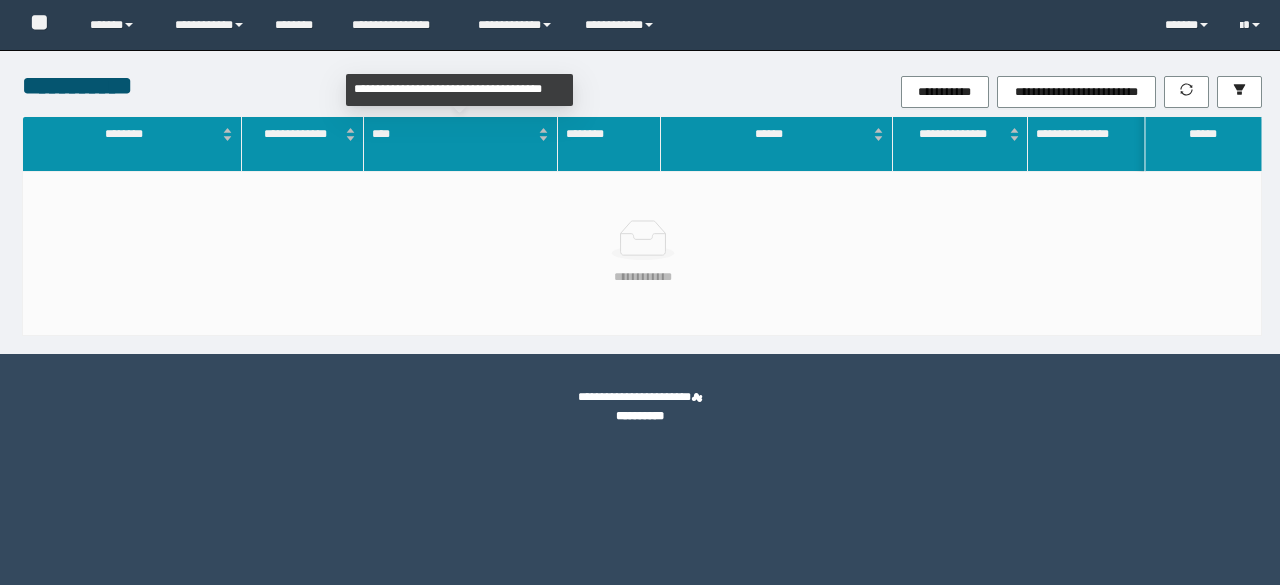 scroll, scrollTop: 0, scrollLeft: 0, axis: both 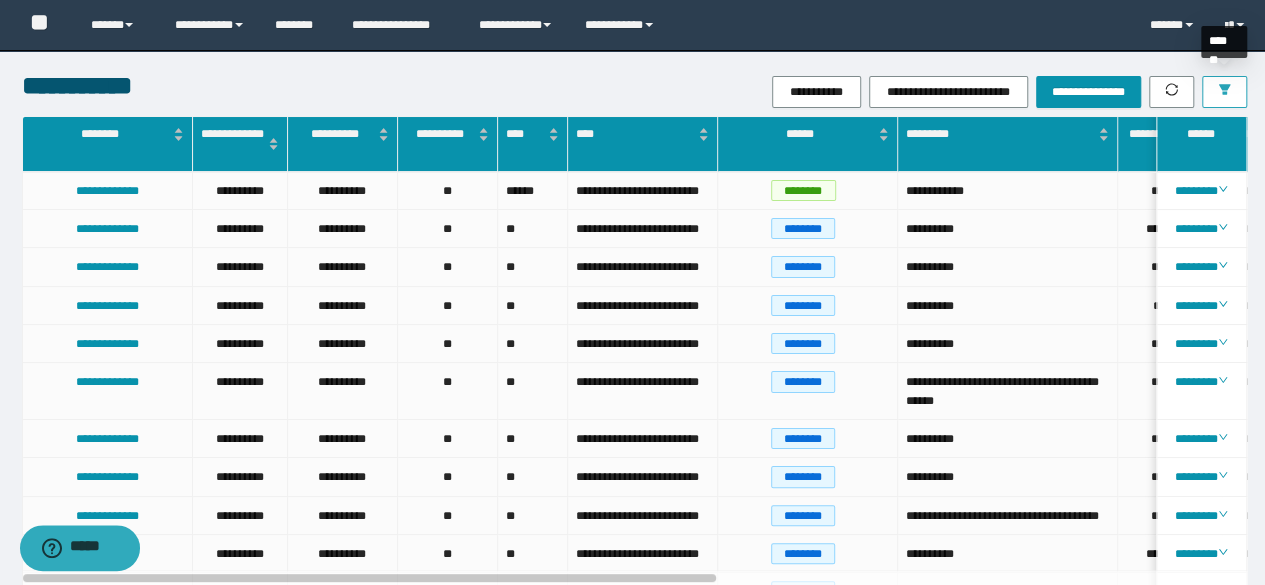 click 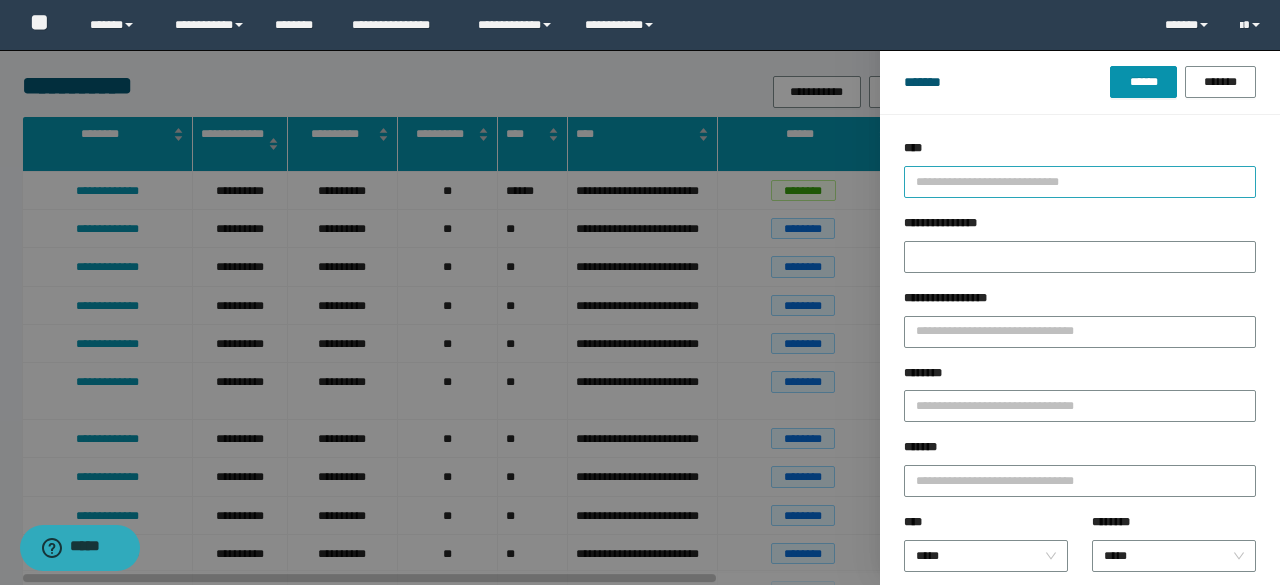 click at bounding box center [1071, 181] 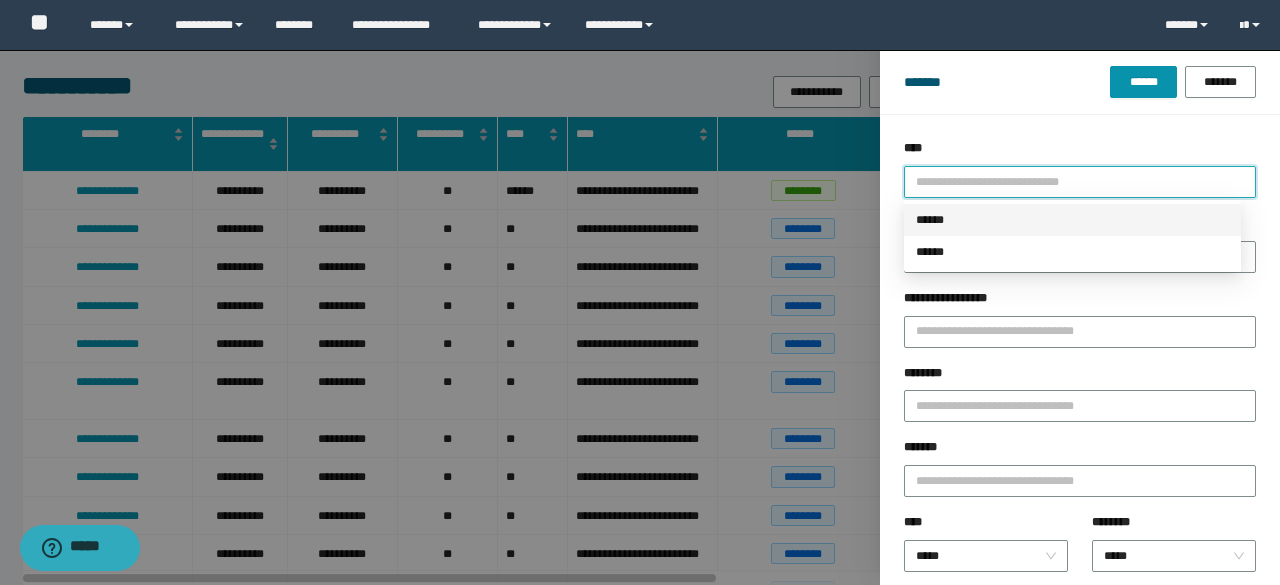click on "******" at bounding box center (1072, 220) 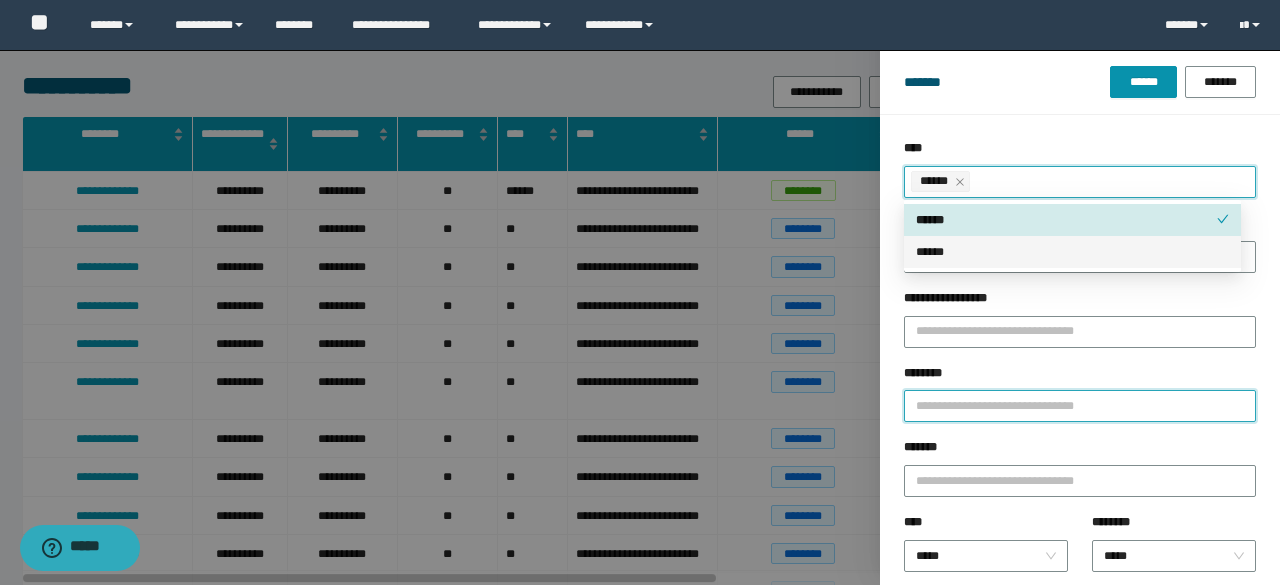 click on "********" at bounding box center [1080, 406] 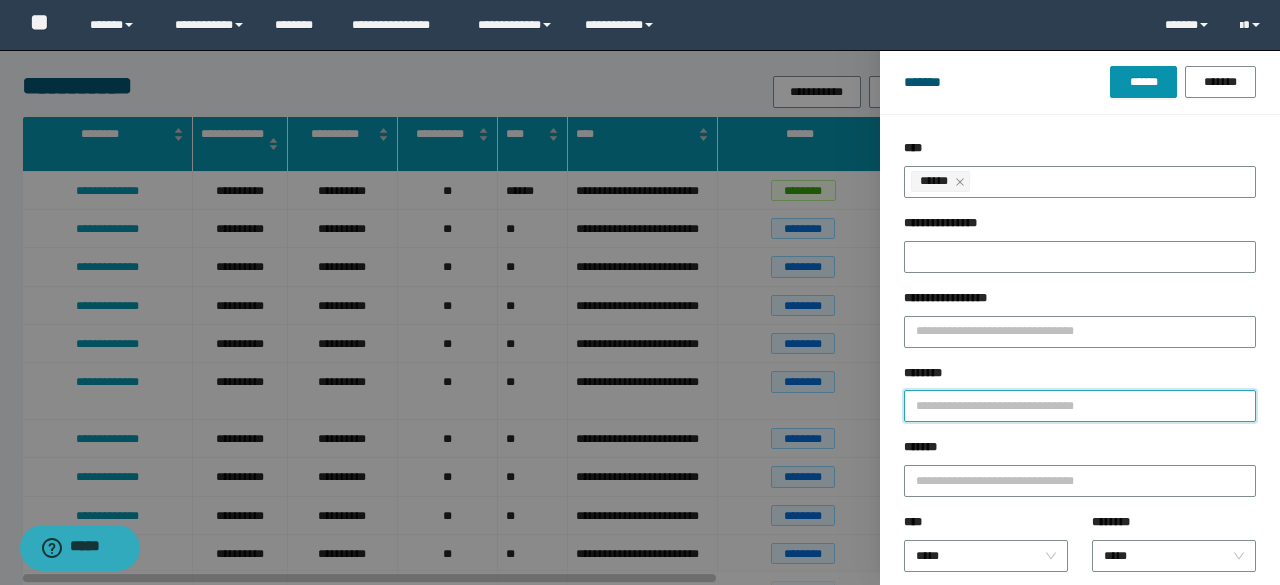 paste on "********" 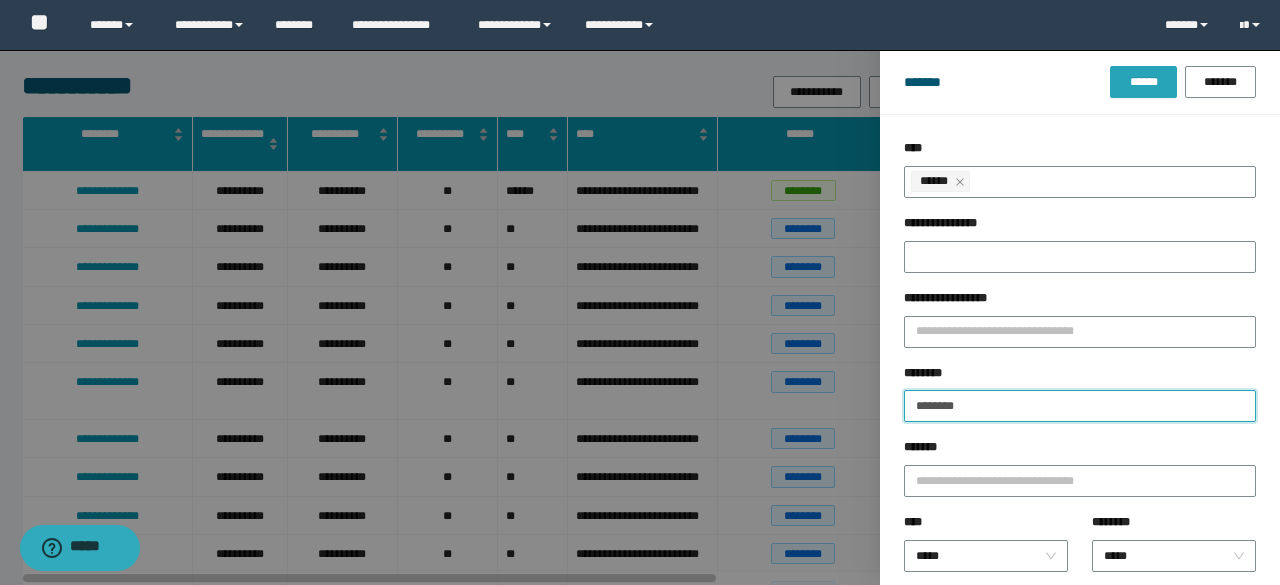 type on "********" 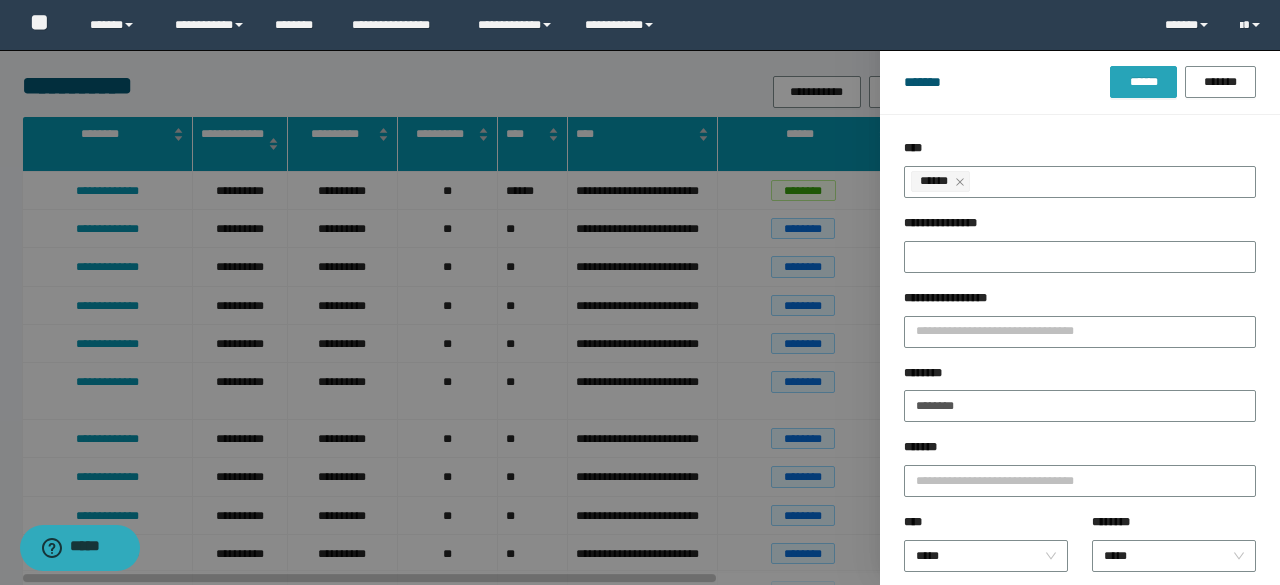 click on "******" at bounding box center [1143, 82] 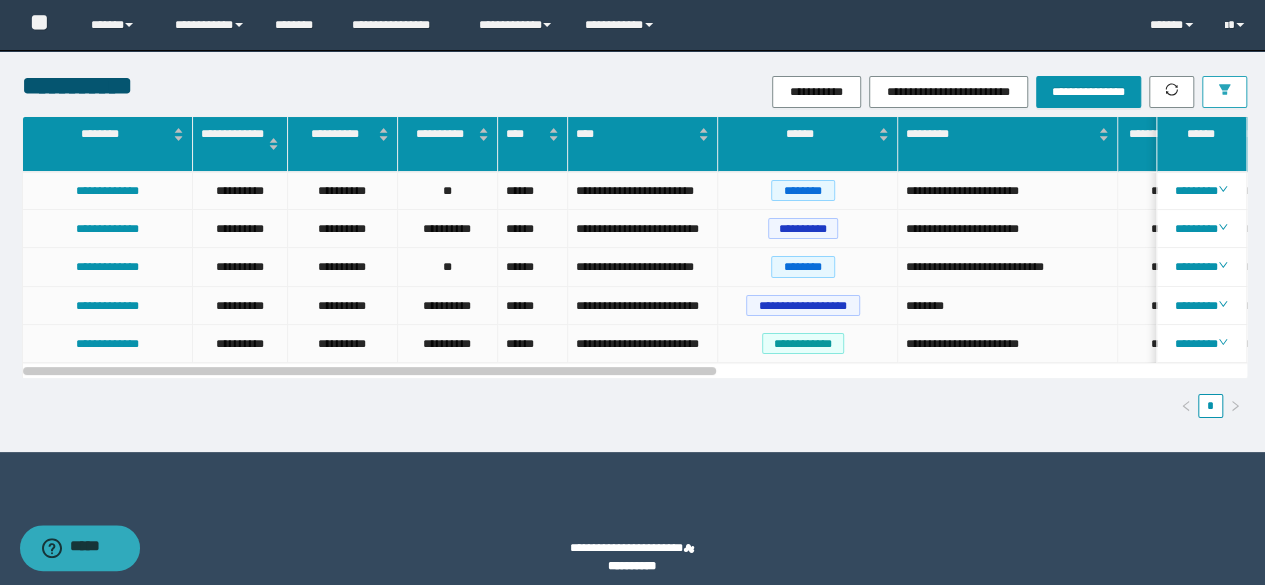scroll, scrollTop: 0, scrollLeft: 152, axis: horizontal 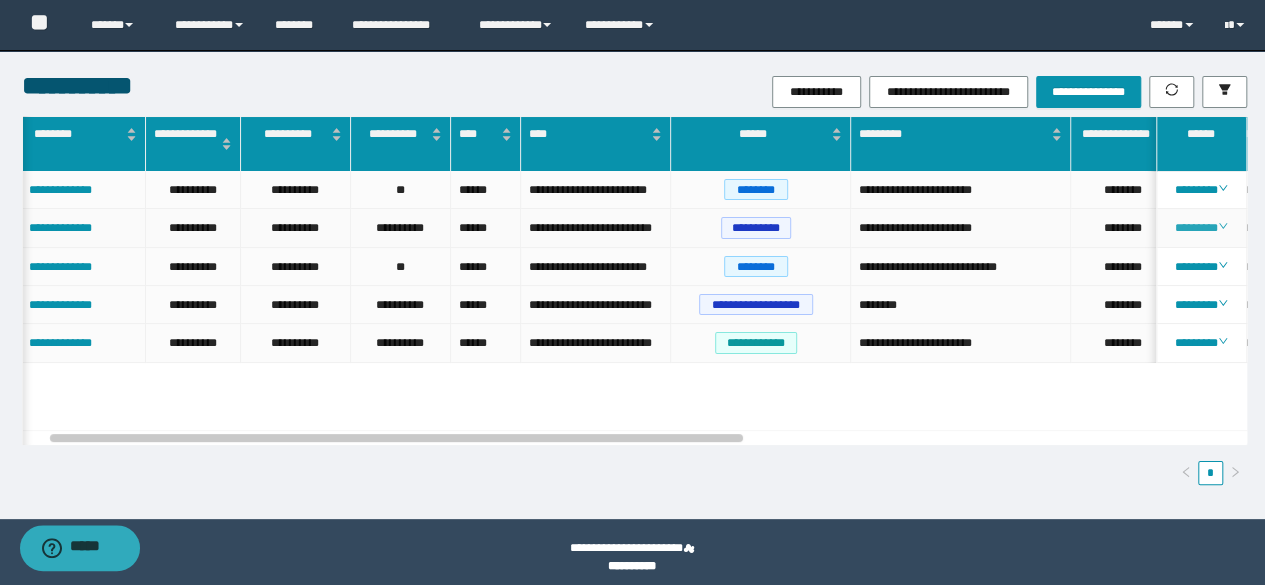 click on "********" at bounding box center (1201, 228) 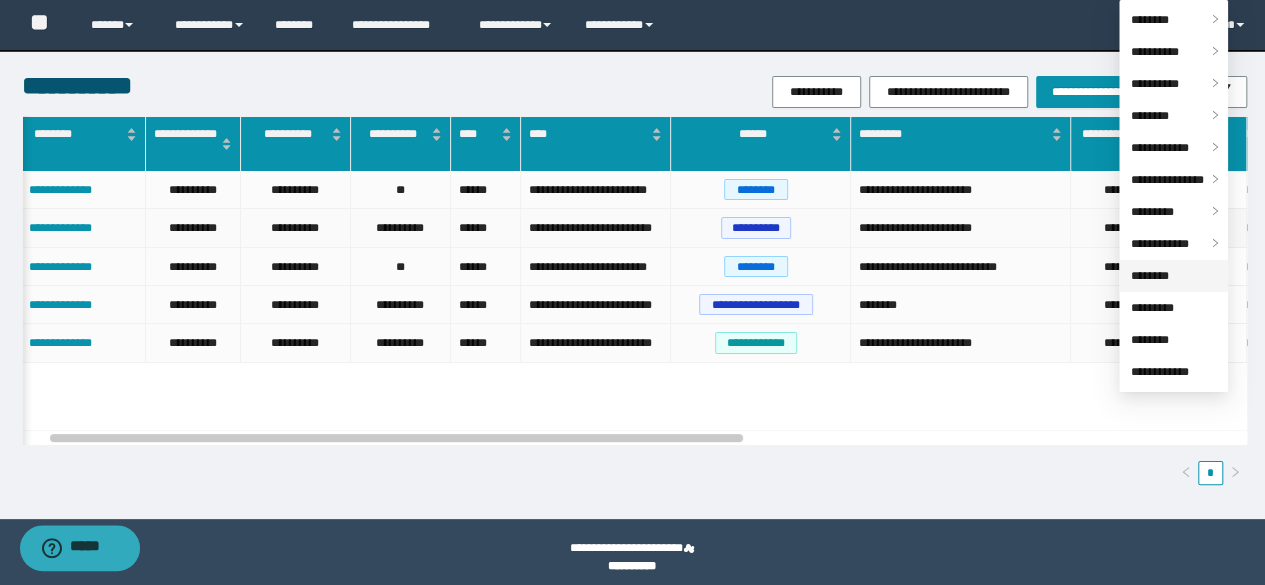 click on "********" at bounding box center [1150, 276] 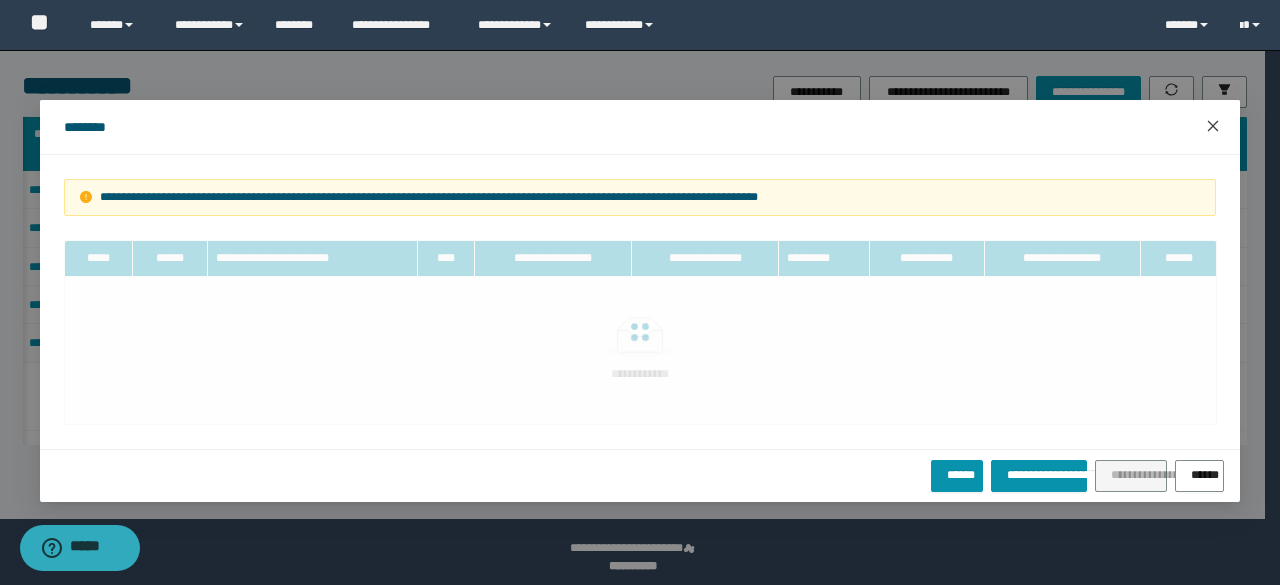 click 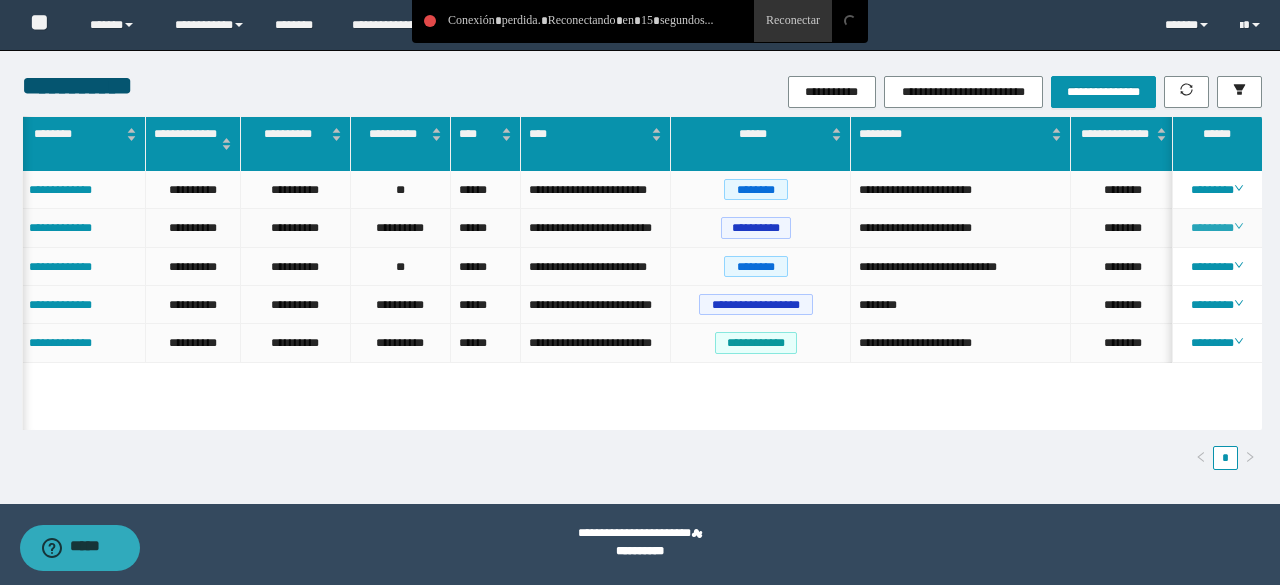 click on "********" at bounding box center (1216, 228) 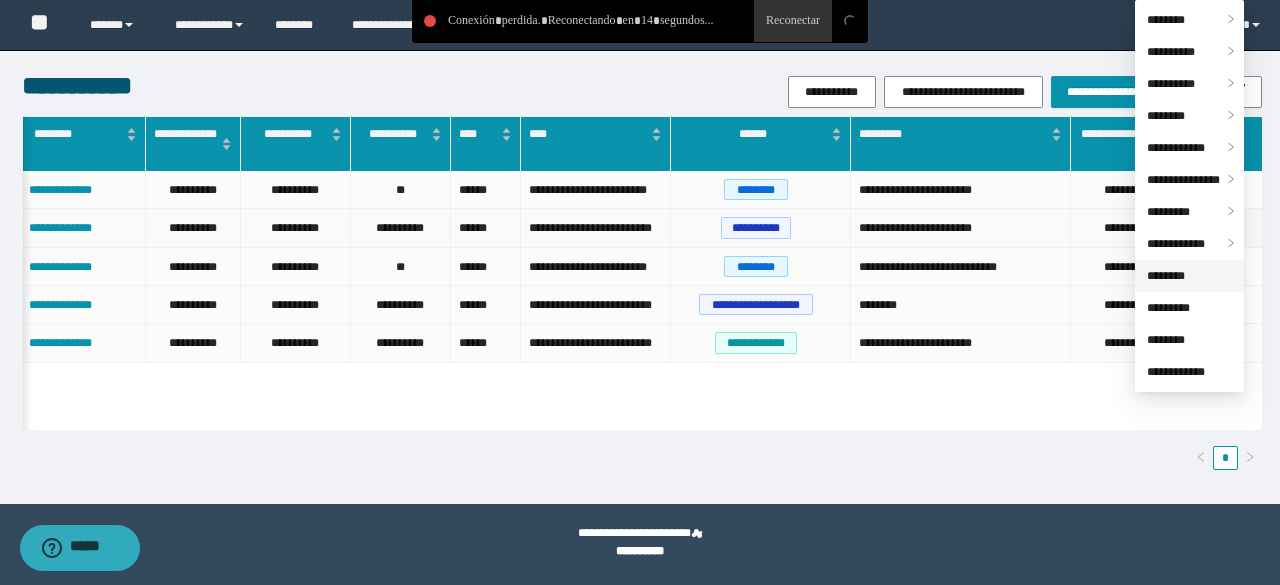 click on "********" at bounding box center (1166, 276) 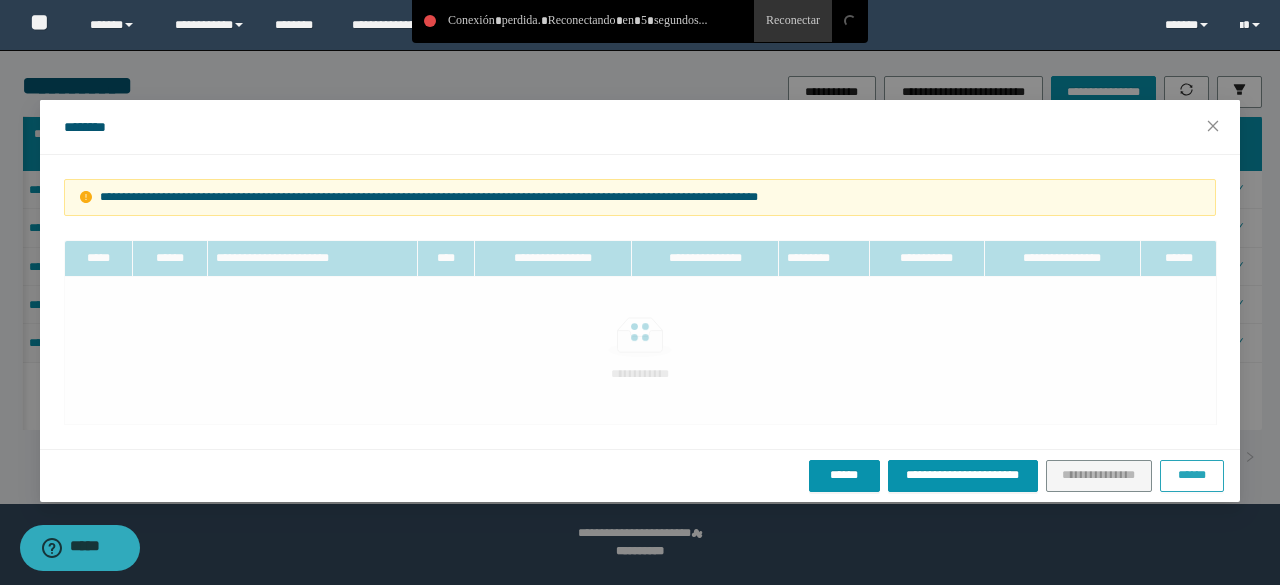 click on "******" at bounding box center (1192, 475) 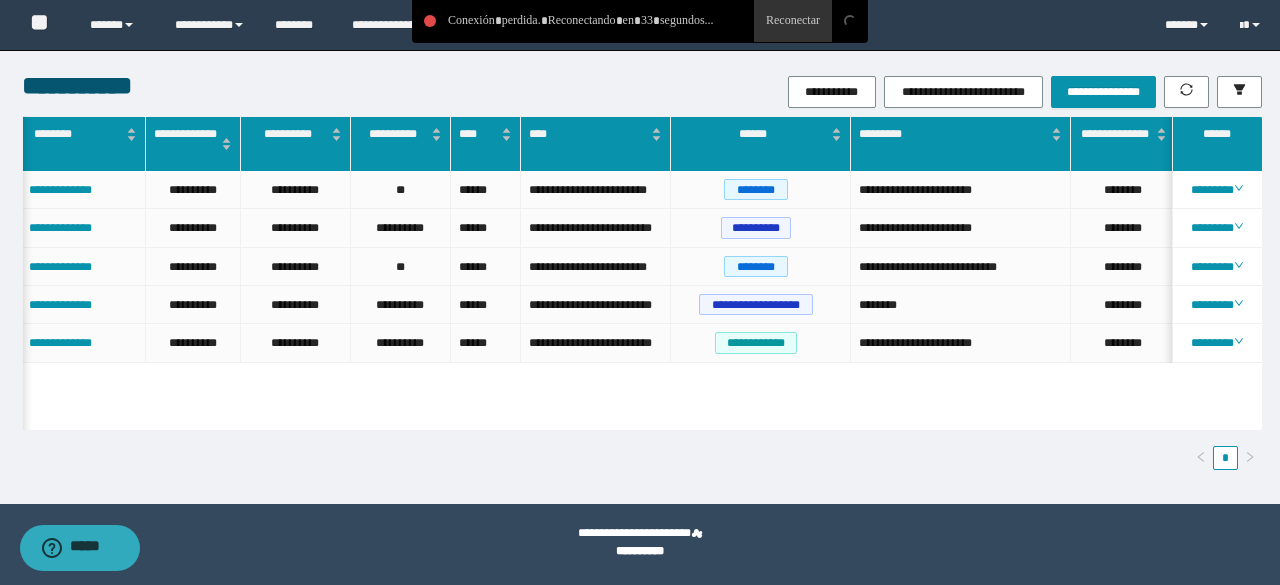 scroll, scrollTop: 0, scrollLeft: 166, axis: horizontal 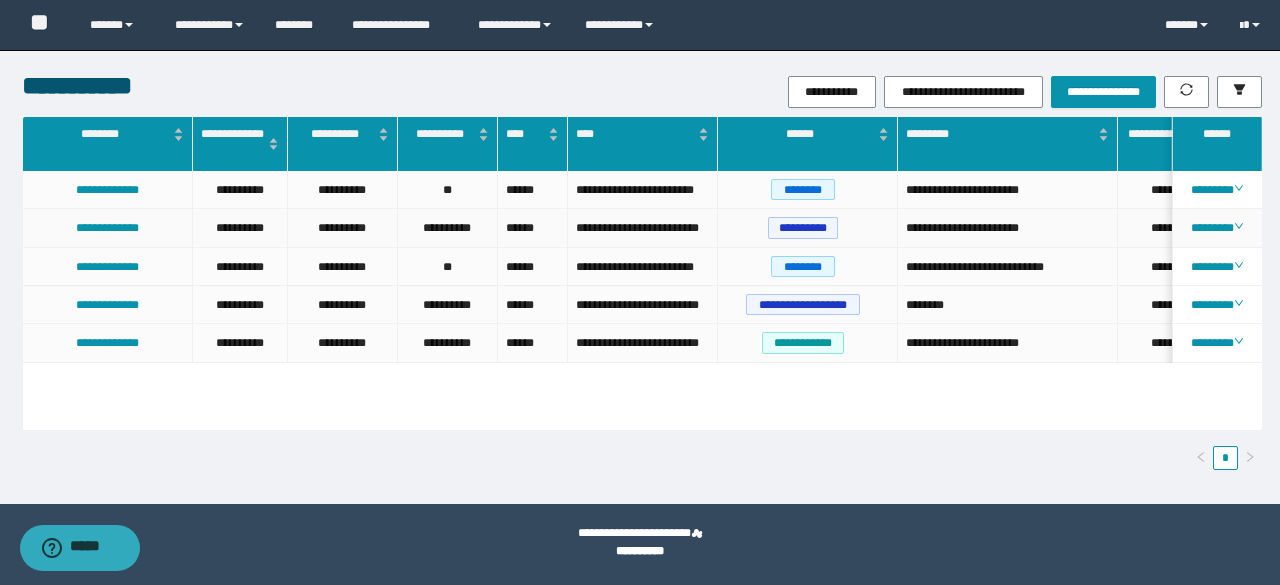click on "********" at bounding box center (1216, 228) 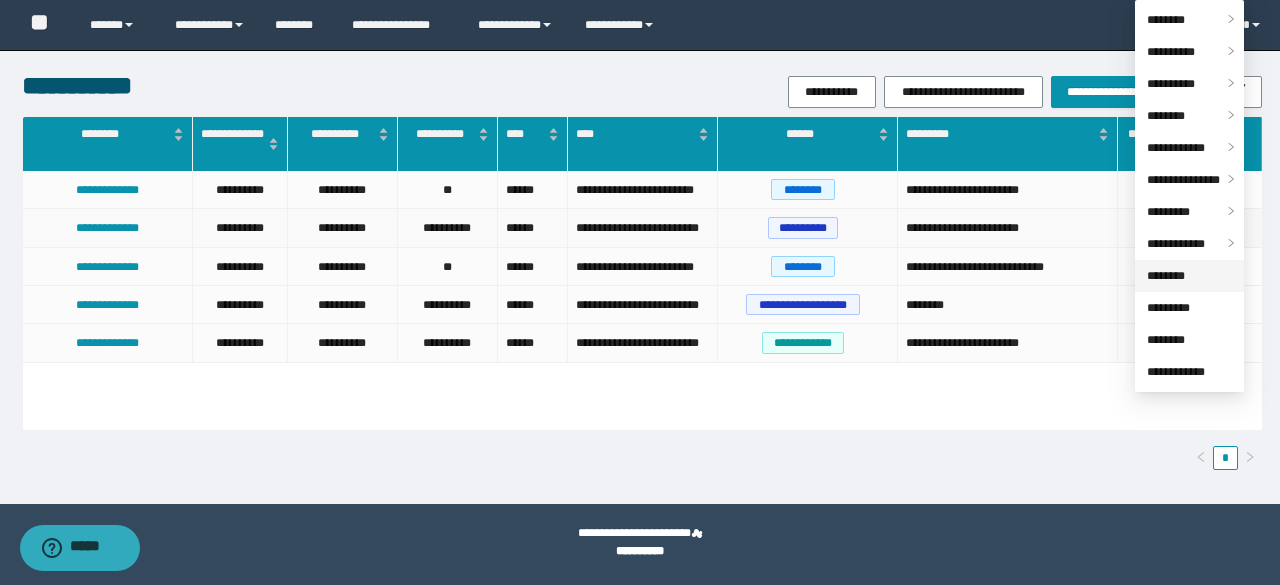 click on "********" at bounding box center (1166, 276) 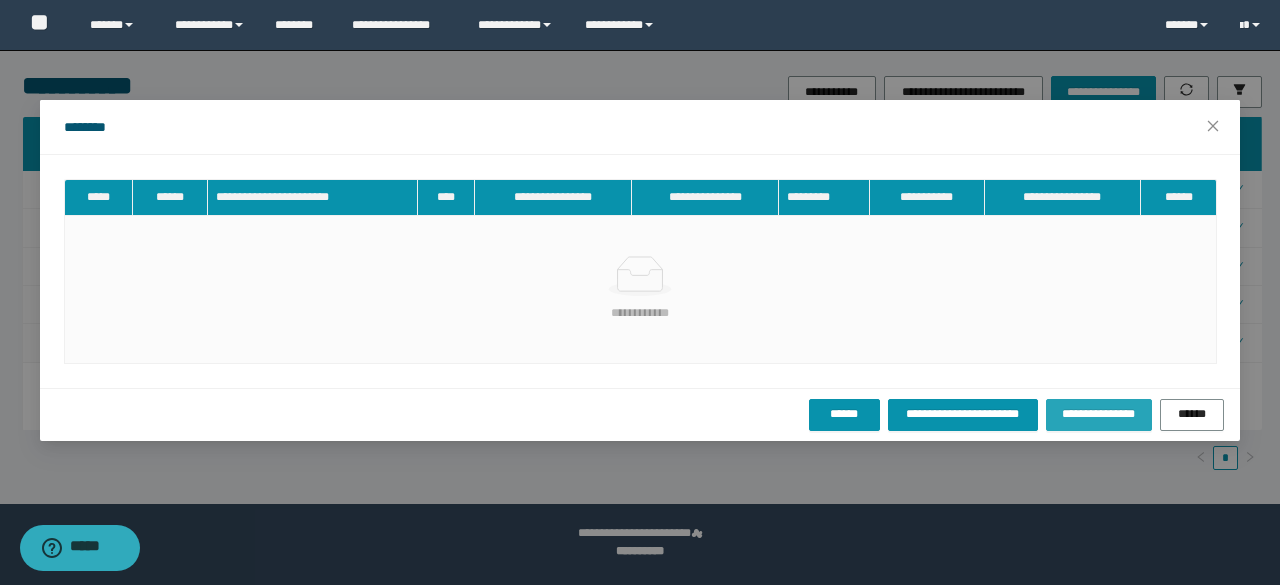 click on "**********" at bounding box center [1099, 414] 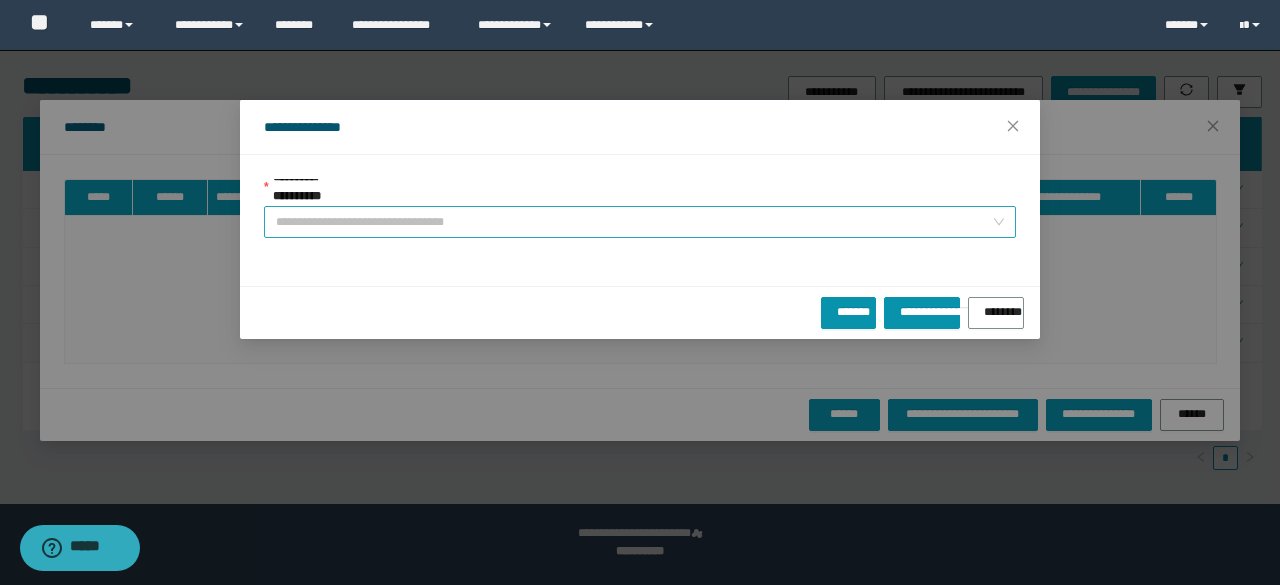 click on "**********" at bounding box center [634, 222] 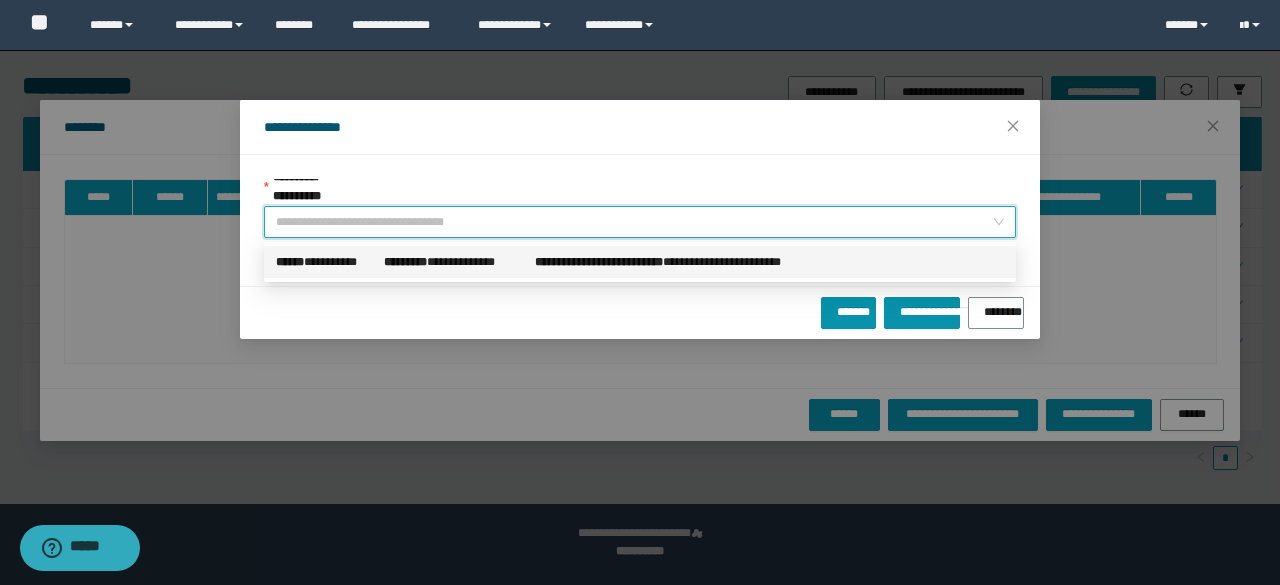 click on "**********" at bounding box center (326, 262) 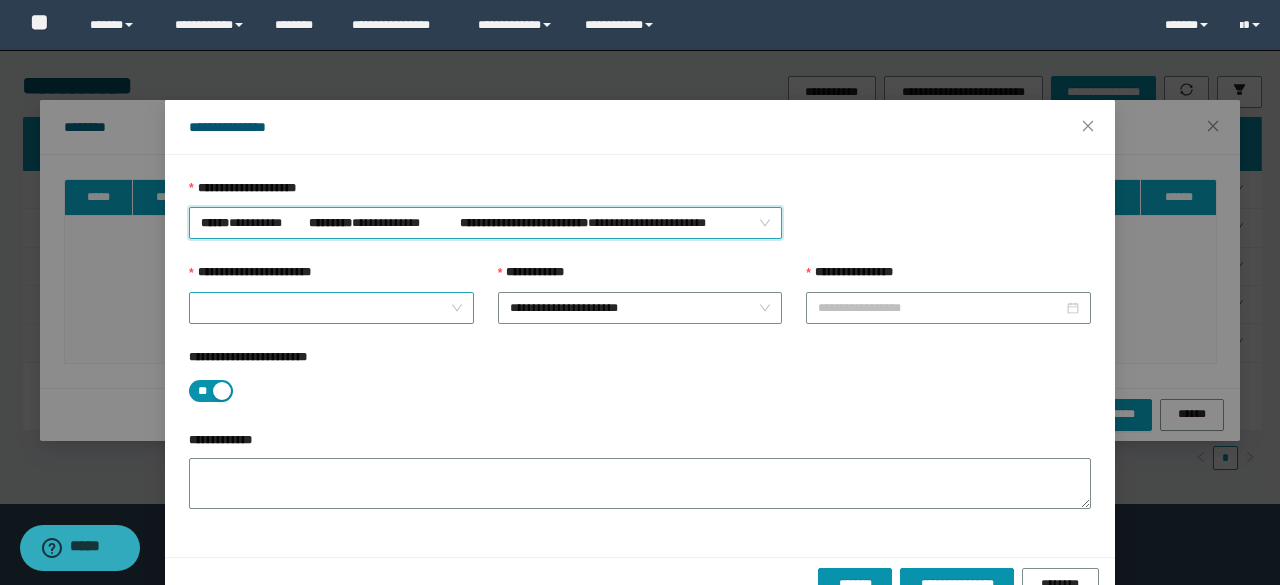 click on "**********" at bounding box center (325, 308) 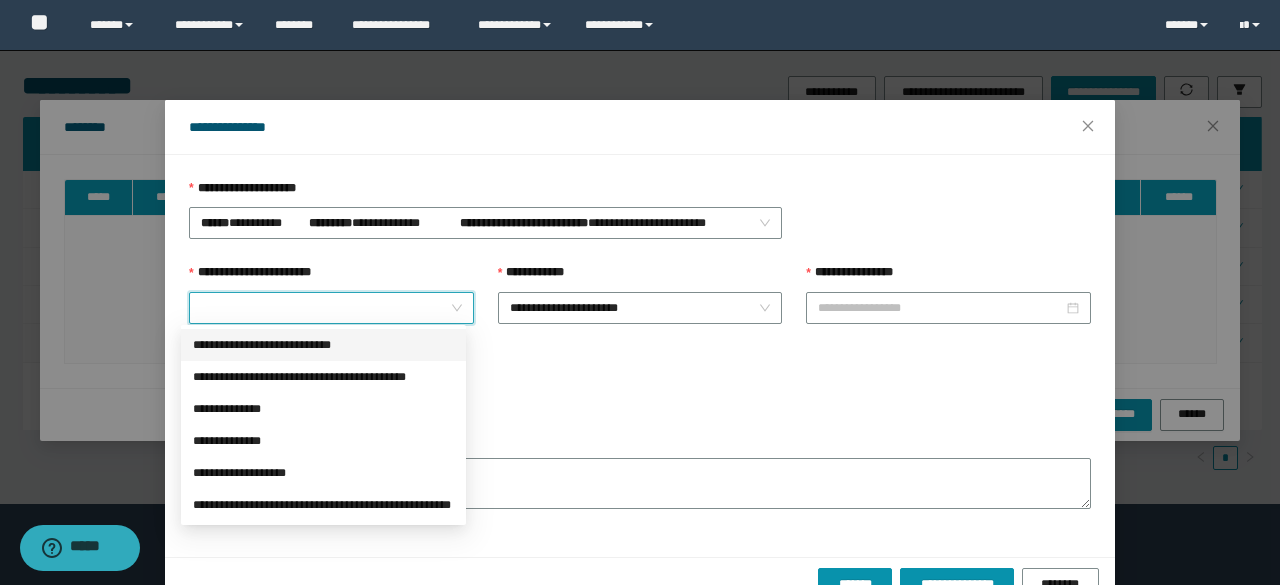 type on "**********" 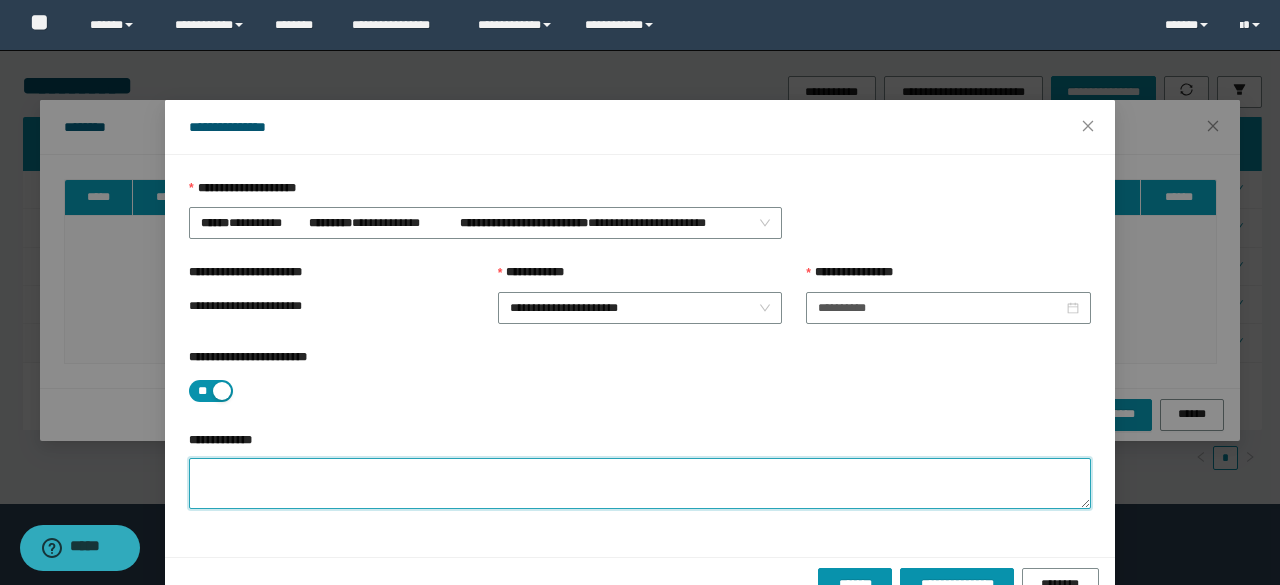 click on "**********" at bounding box center (640, 483) 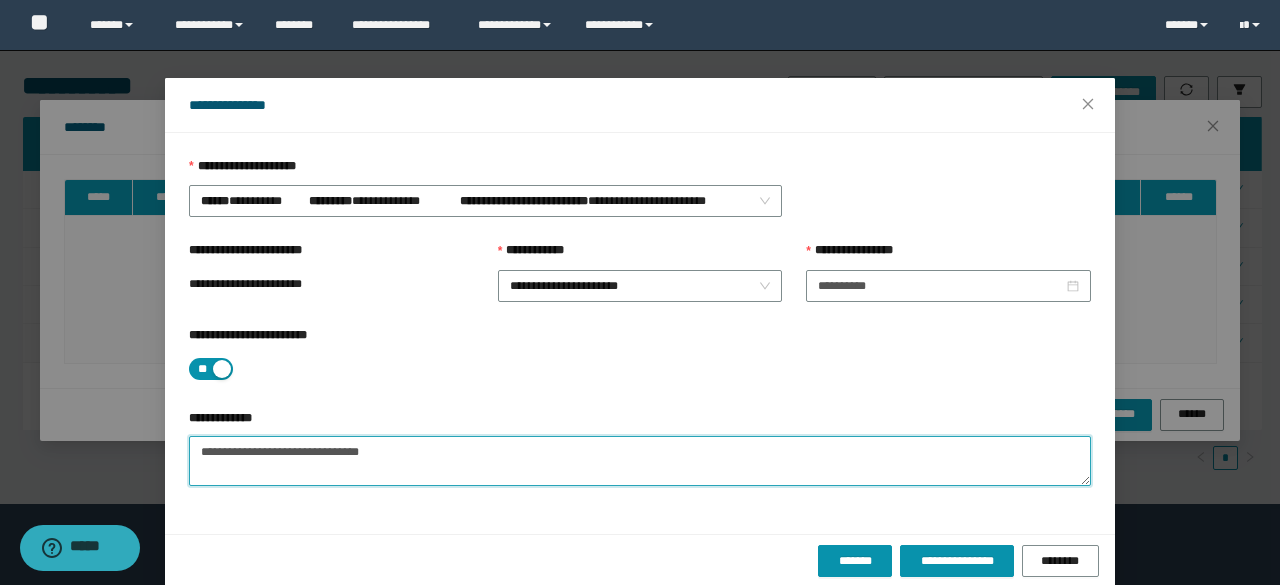 scroll, scrollTop: 44, scrollLeft: 0, axis: vertical 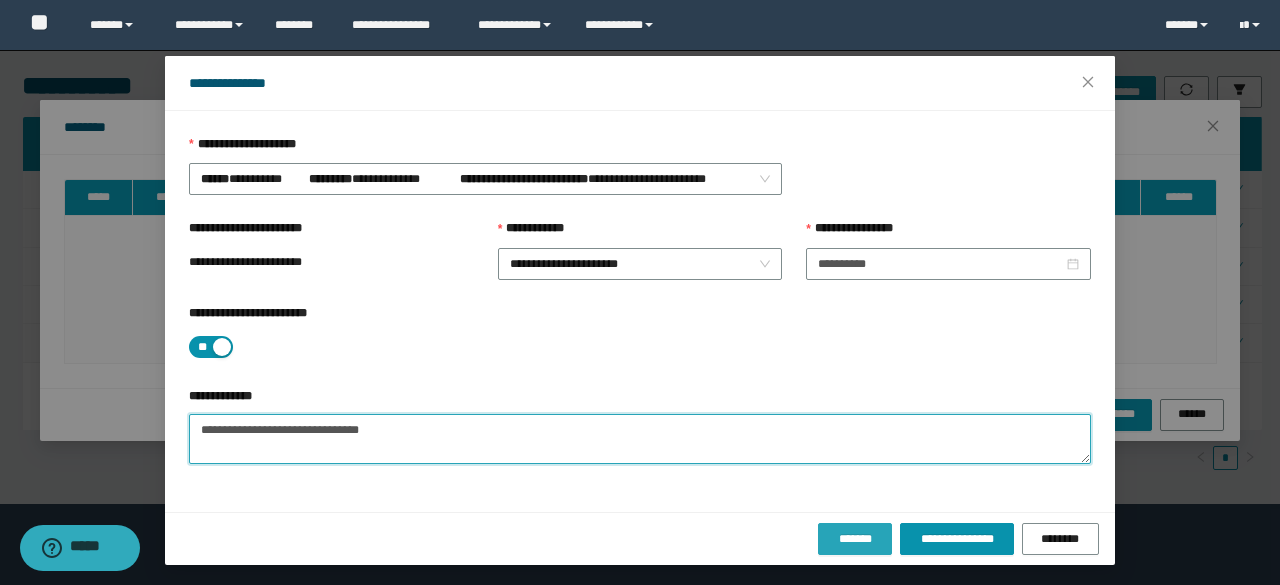 type on "**********" 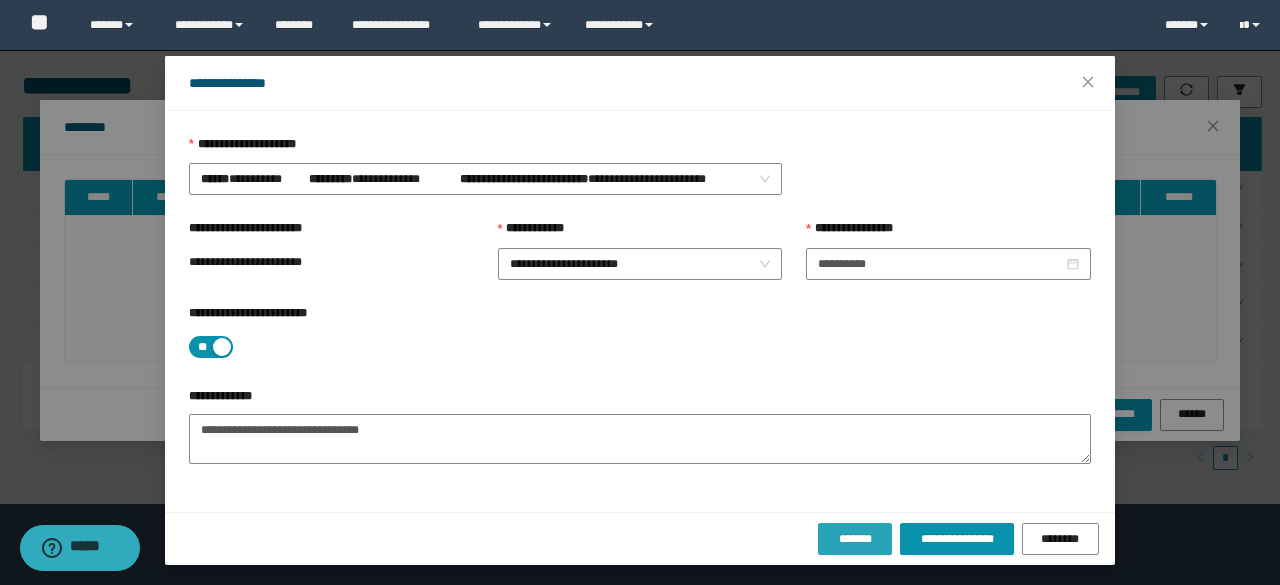 click on "*******" at bounding box center (855, 539) 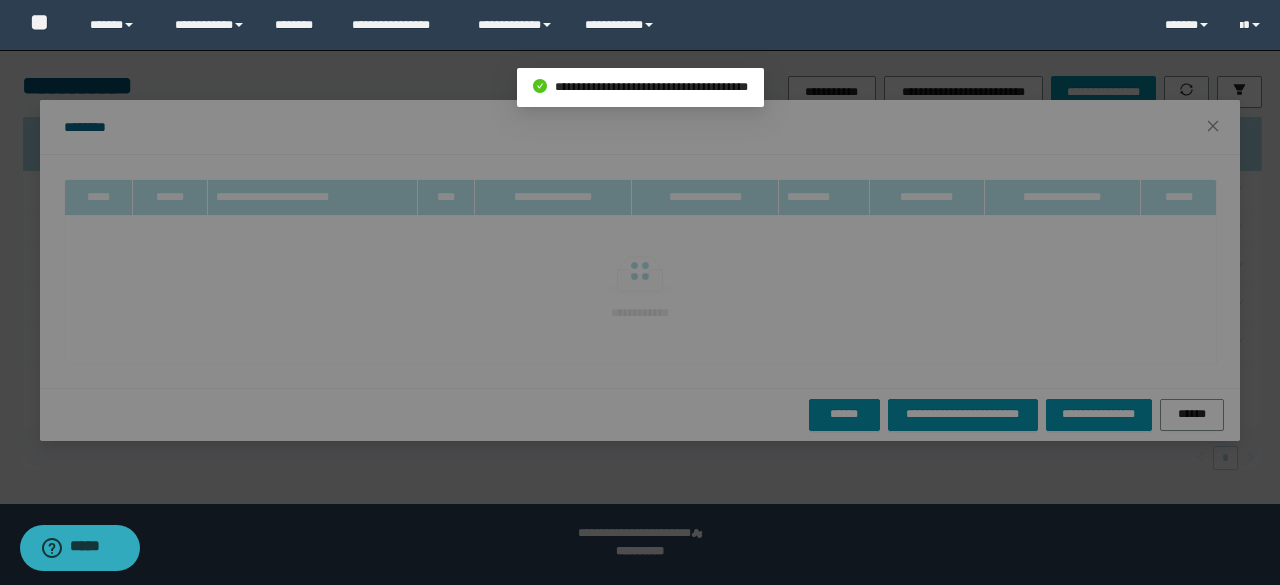scroll, scrollTop: 0, scrollLeft: 0, axis: both 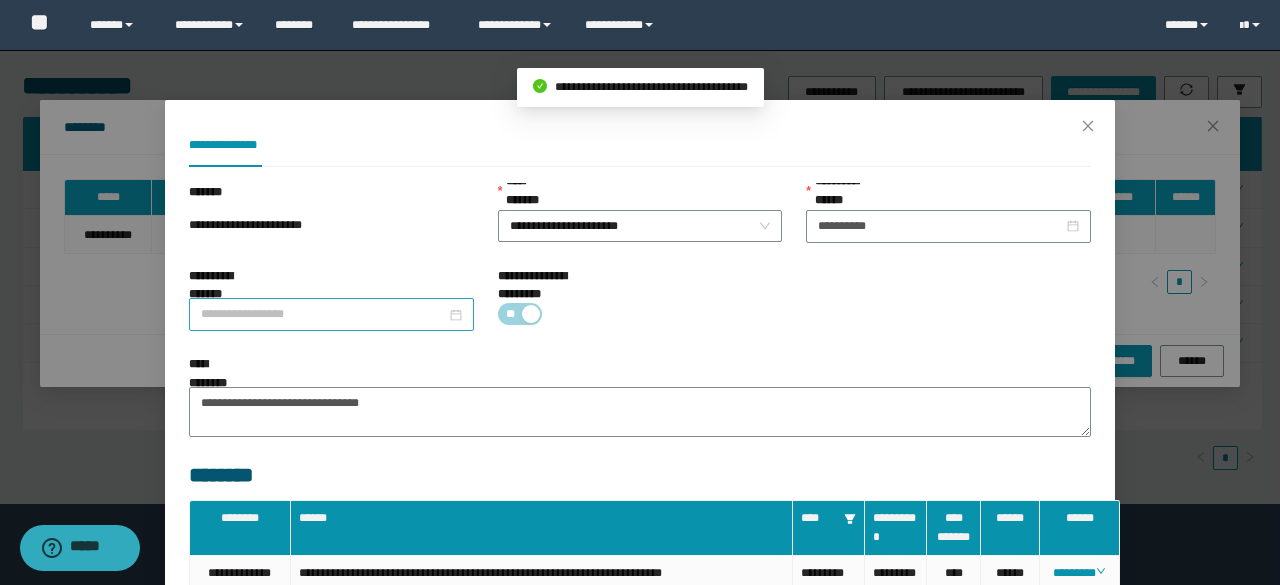 click on "**********" at bounding box center [323, 314] 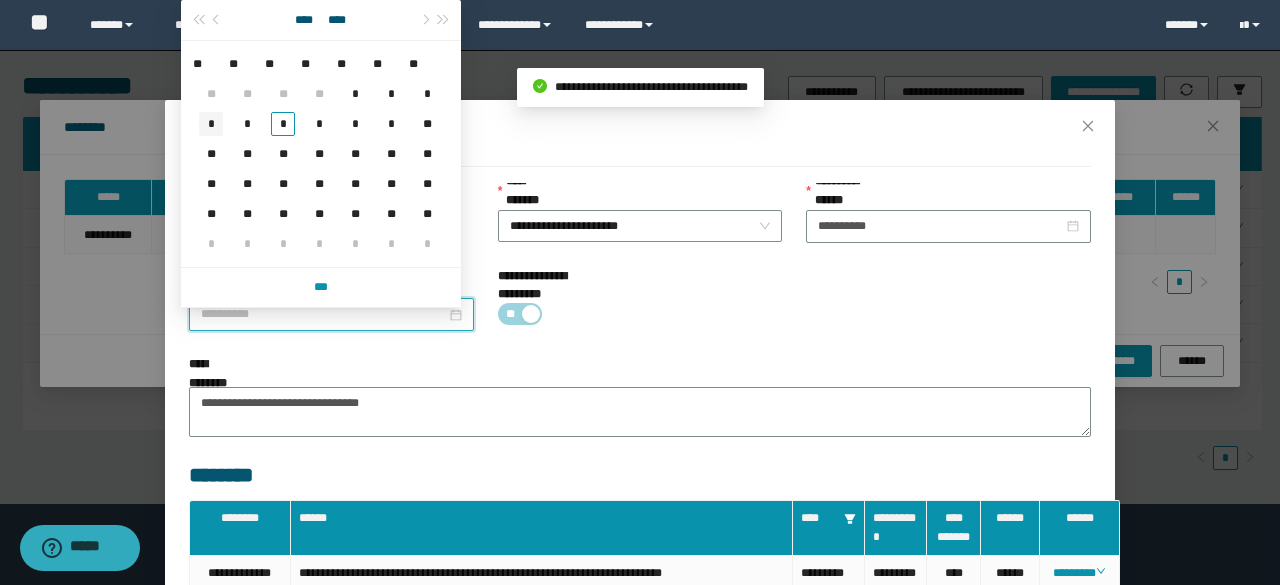 type on "**********" 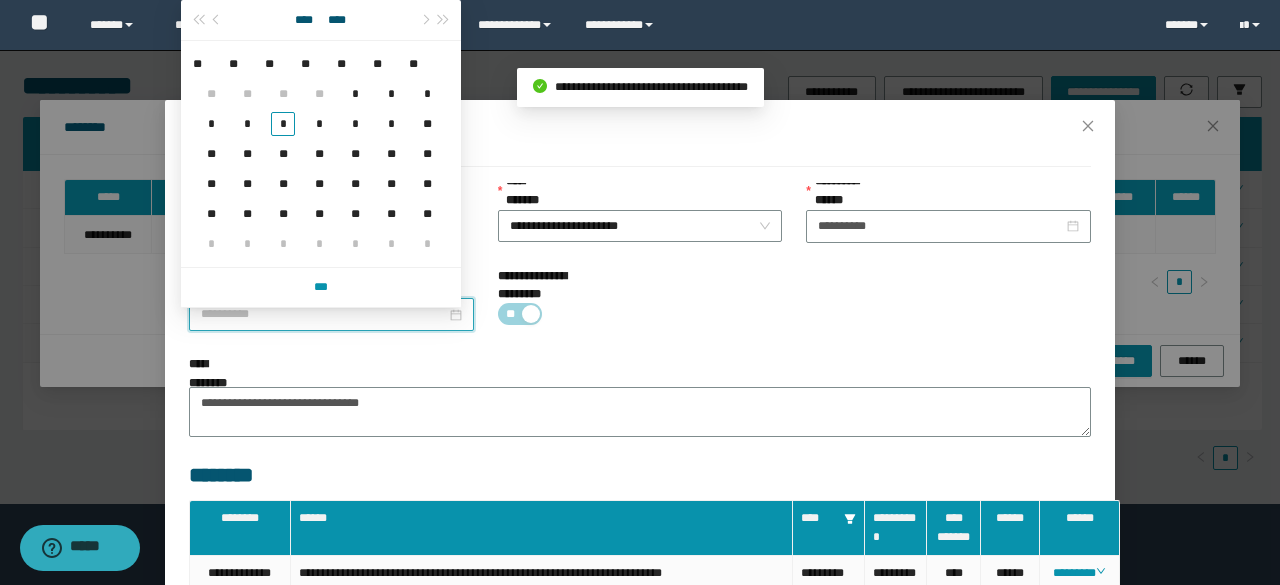 click on "*" at bounding box center (211, 124) 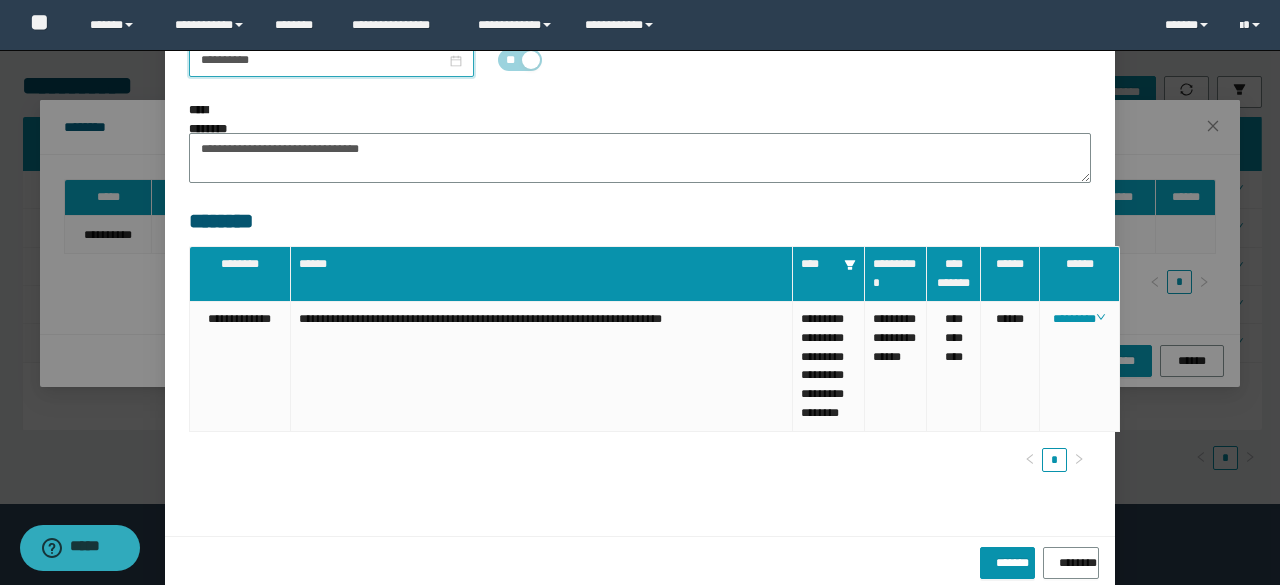 scroll, scrollTop: 300, scrollLeft: 0, axis: vertical 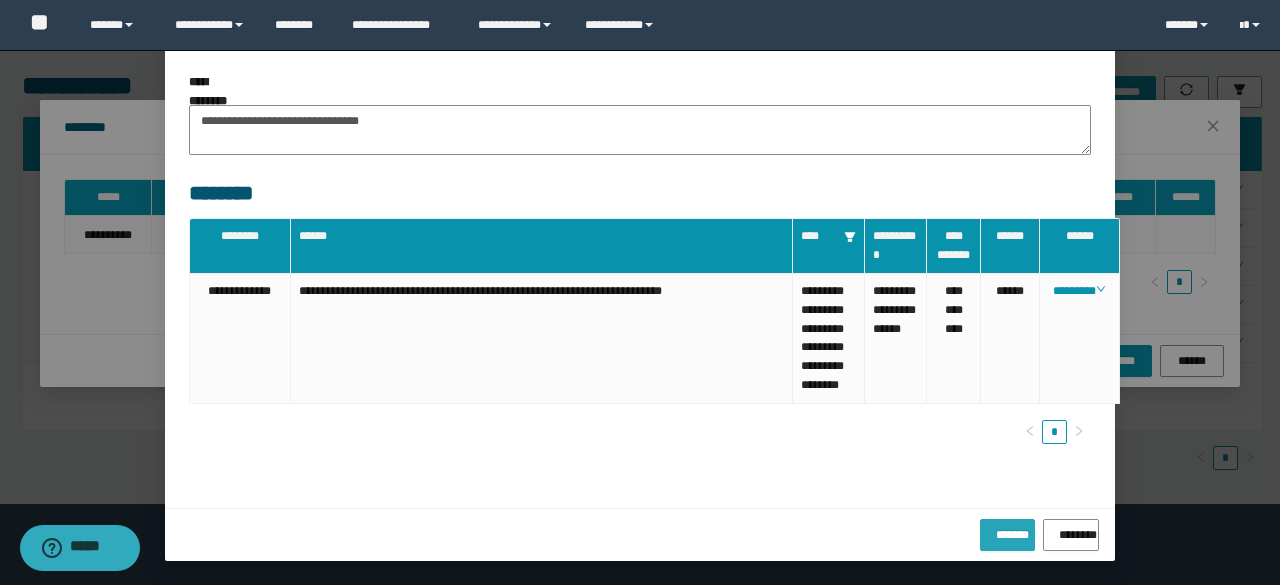 click on "*******" at bounding box center (1007, 531) 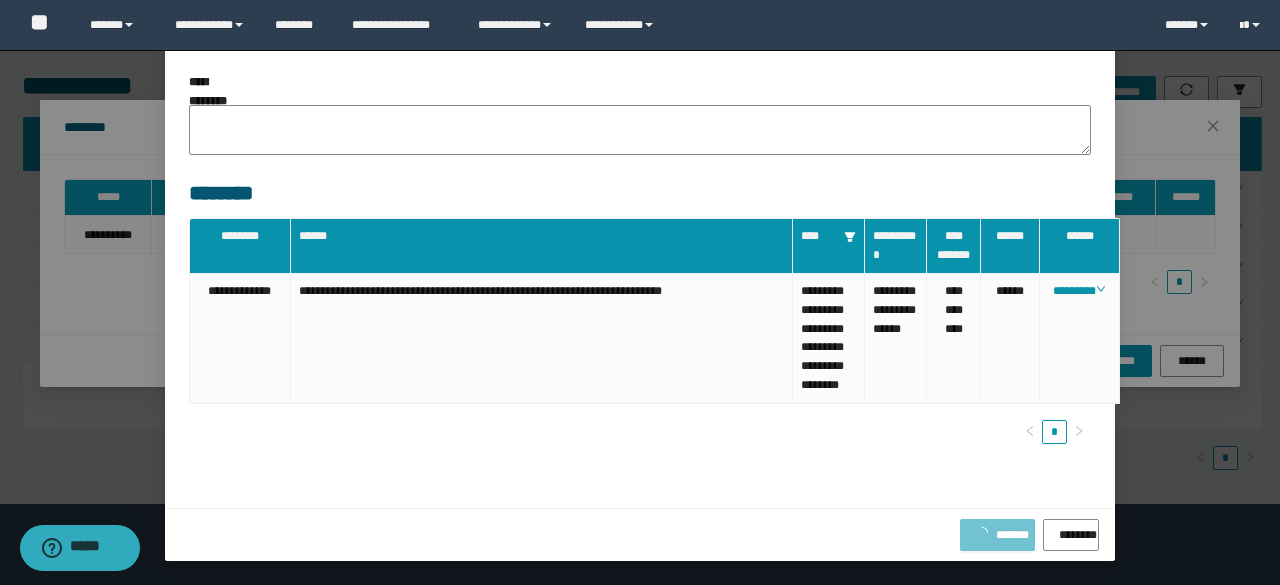 scroll, scrollTop: 207, scrollLeft: 0, axis: vertical 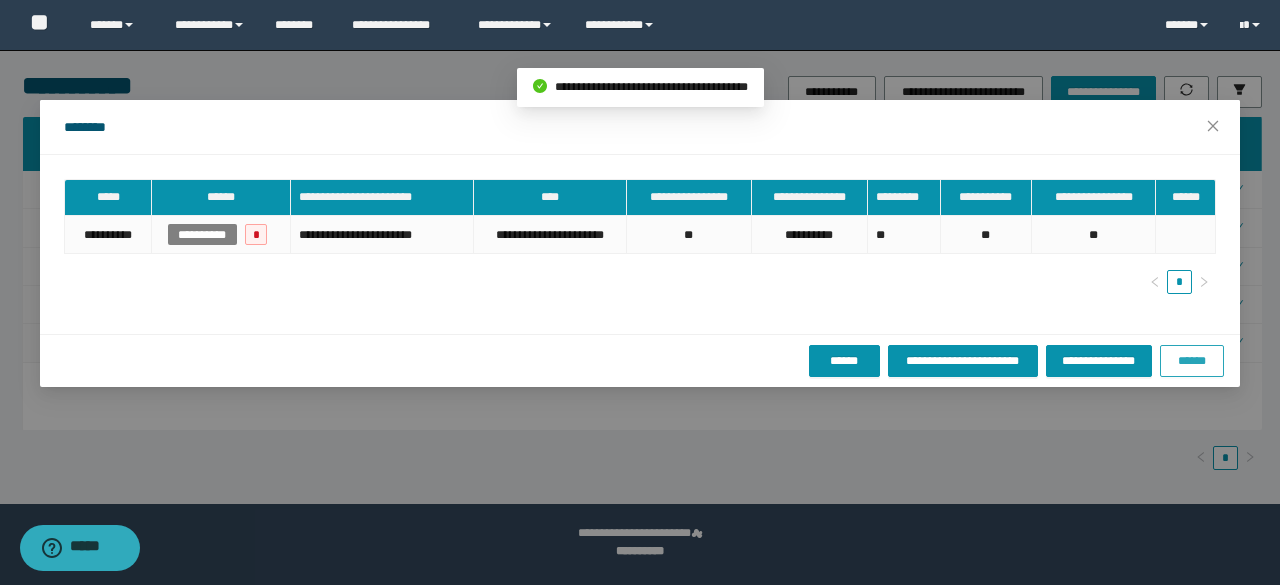 click on "******" at bounding box center (1192, 361) 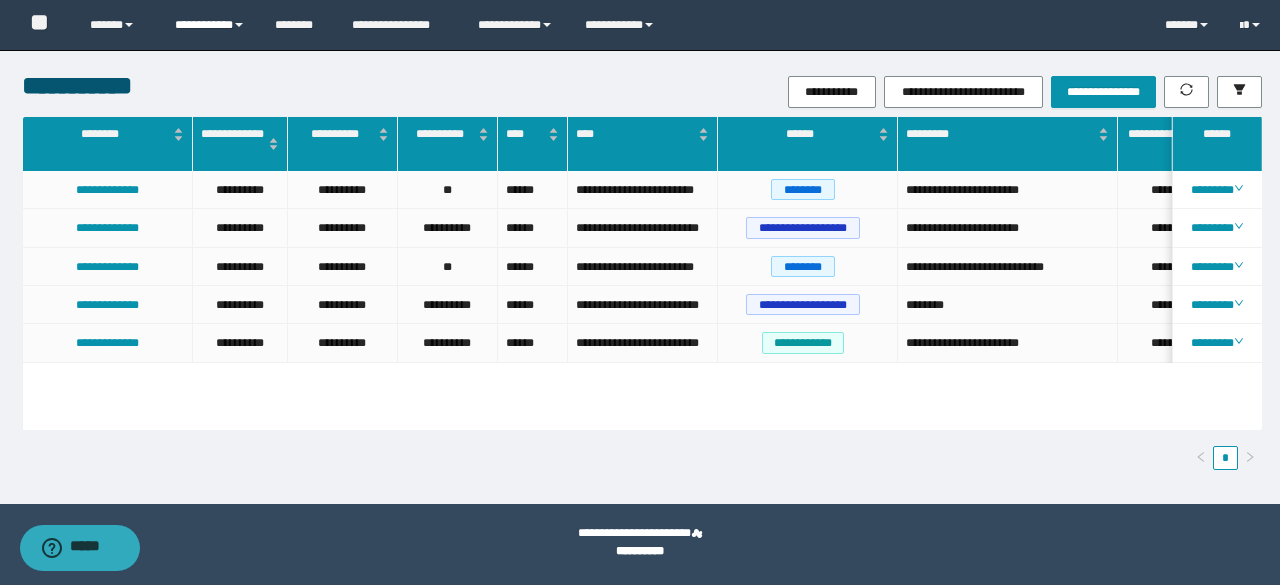 click on "**********" at bounding box center [210, 25] 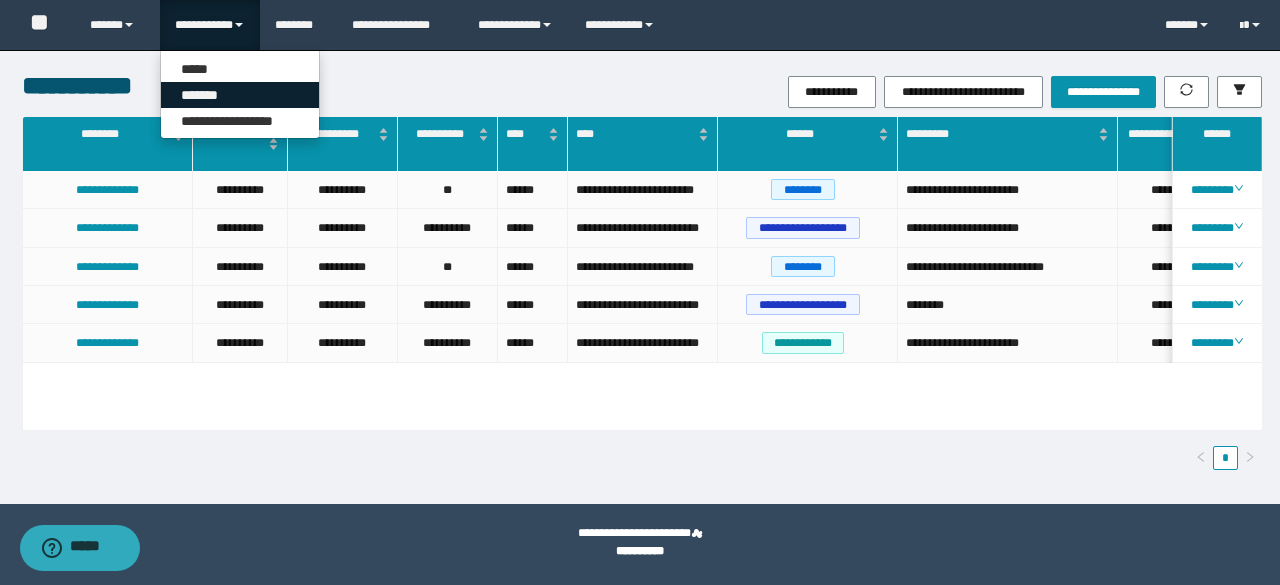 click on "*******" at bounding box center [240, 95] 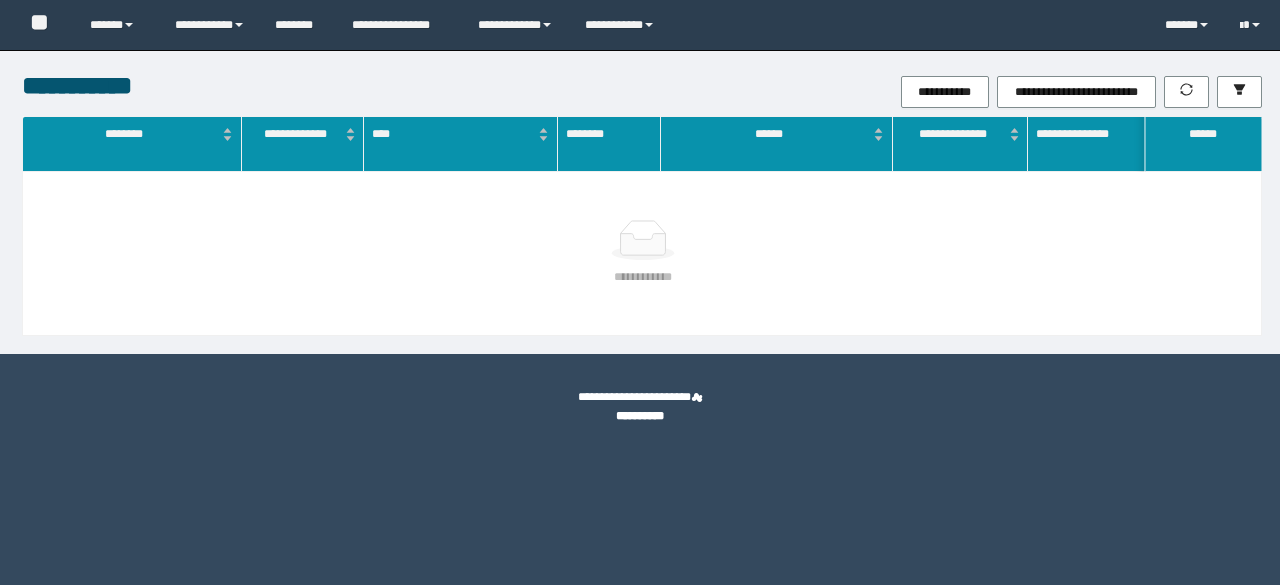 scroll, scrollTop: 0, scrollLeft: 0, axis: both 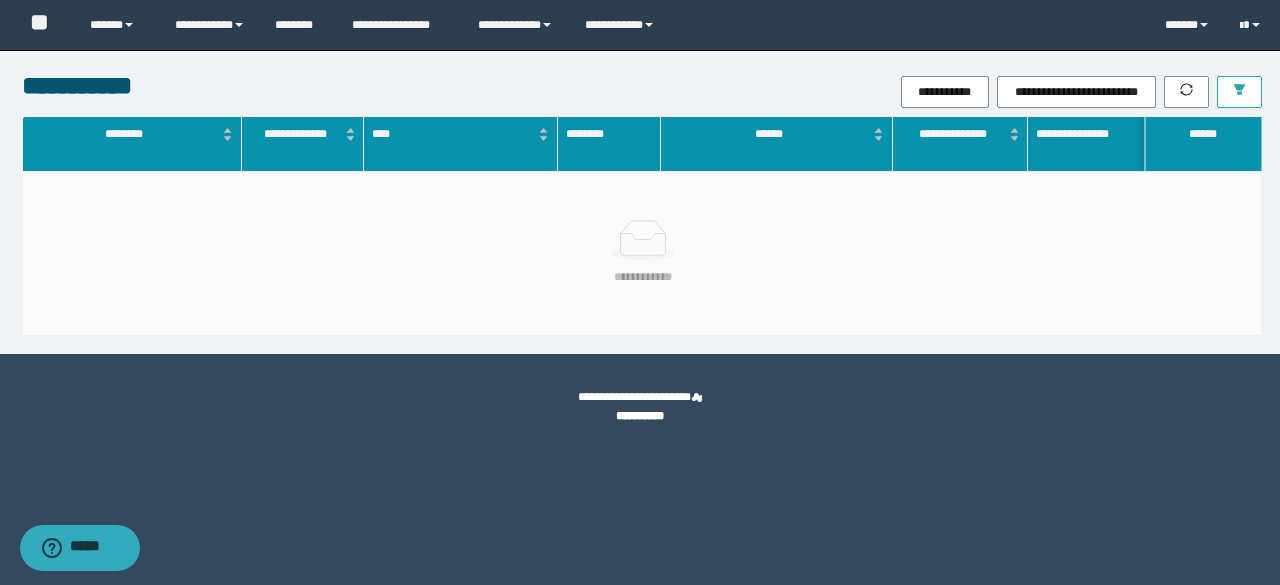 click 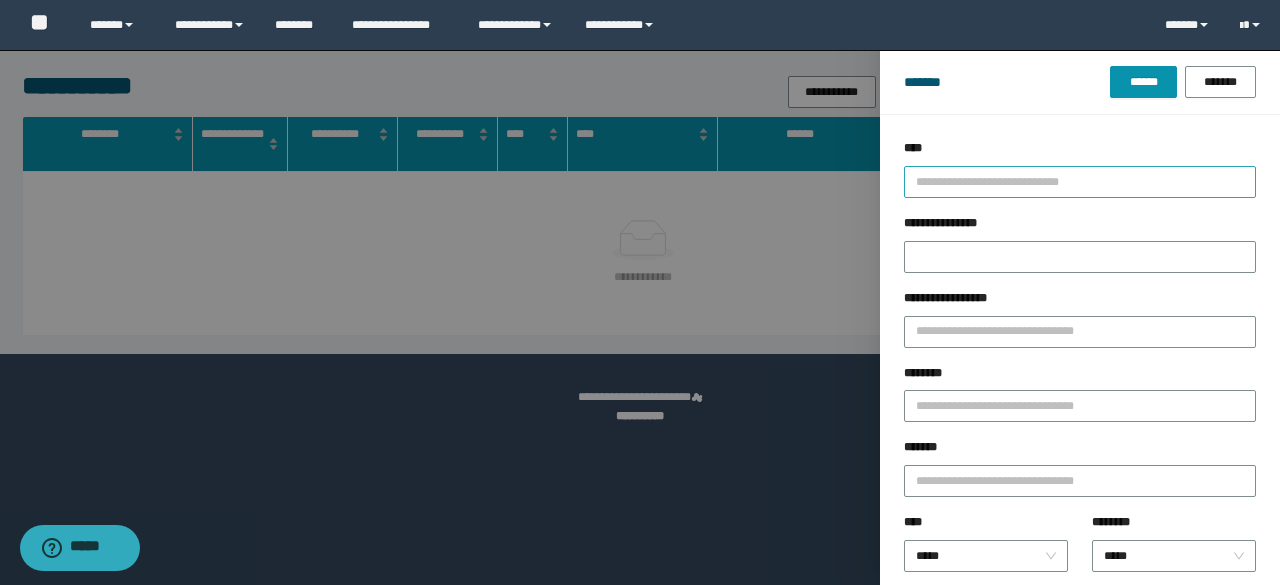 click at bounding box center [1071, 181] 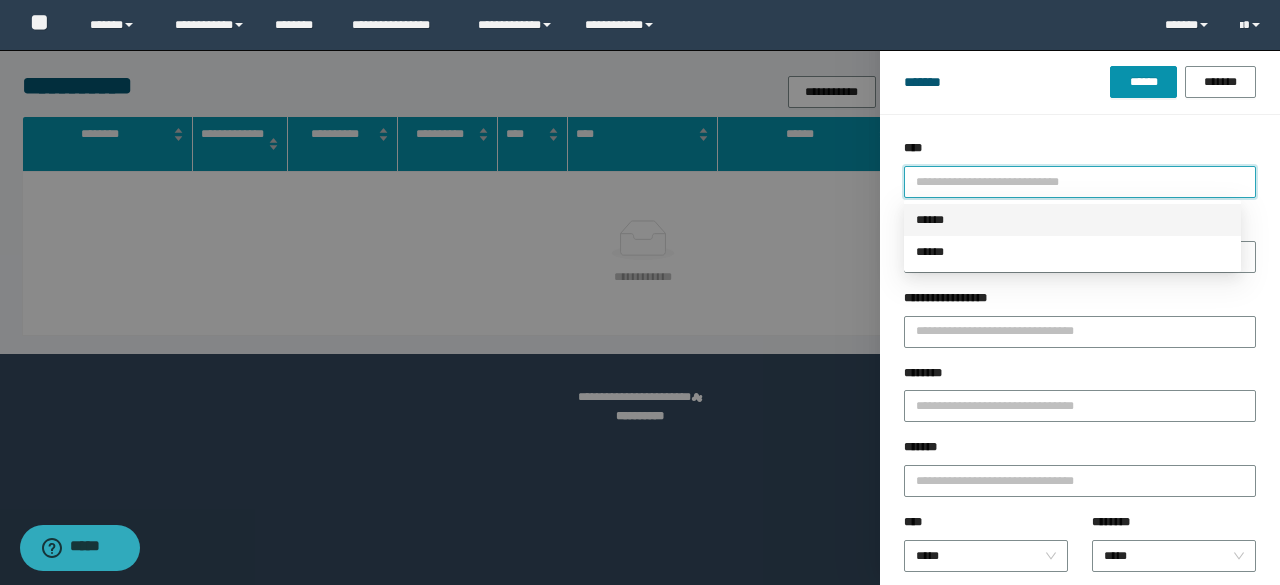 click on "******" at bounding box center [1072, 220] 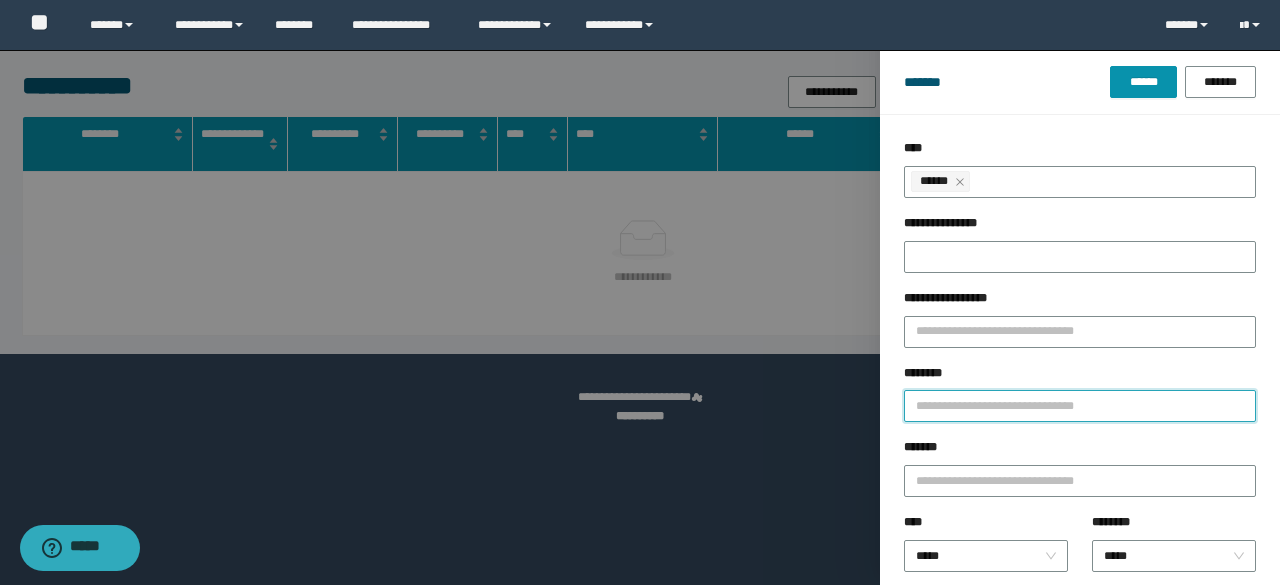 click on "********" at bounding box center [1080, 406] 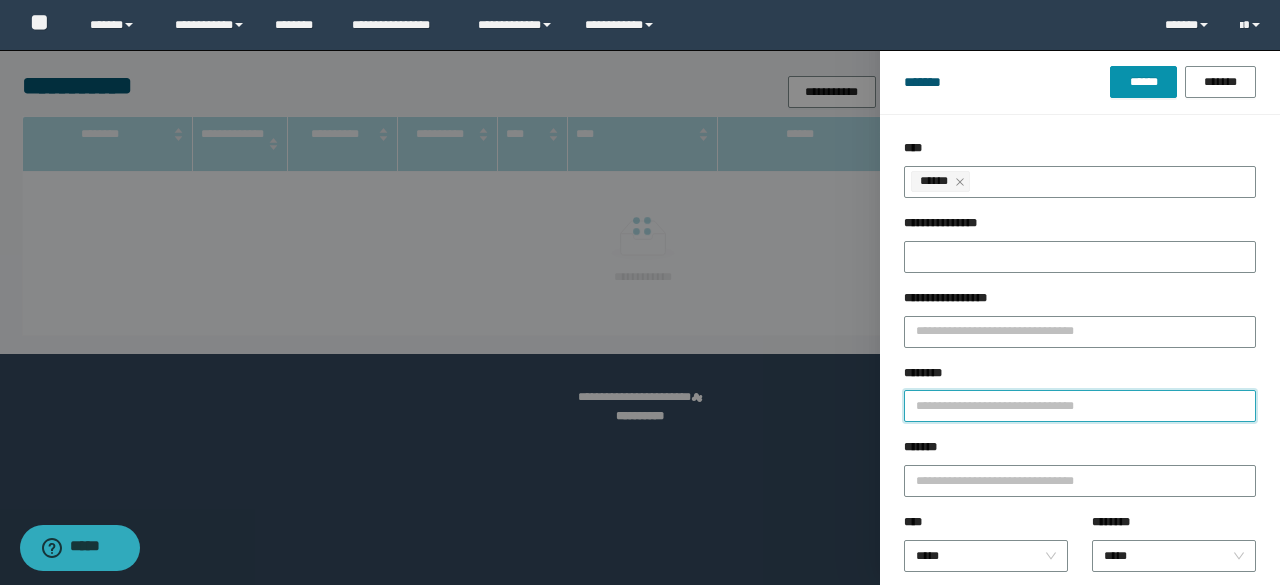 paste on "**********" 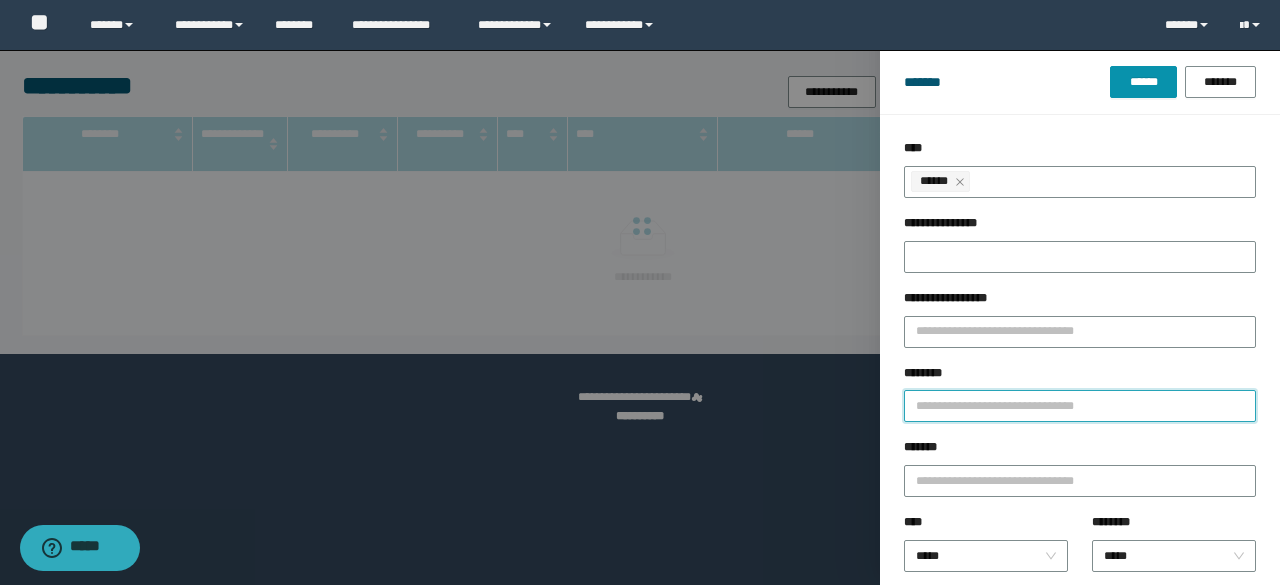 type on "**********" 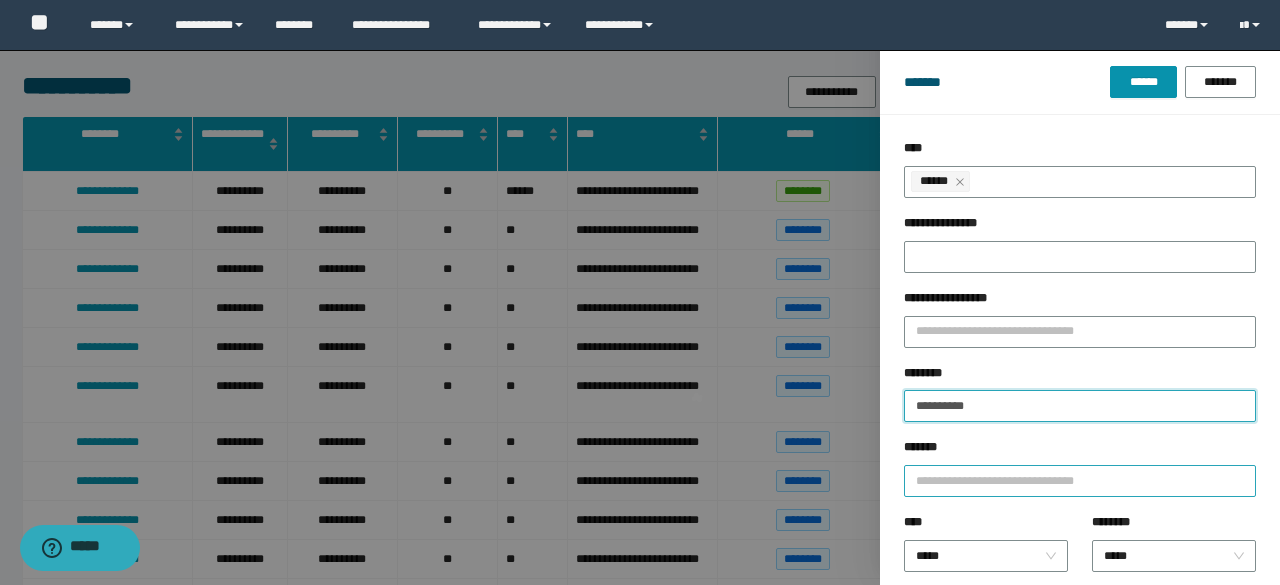 type 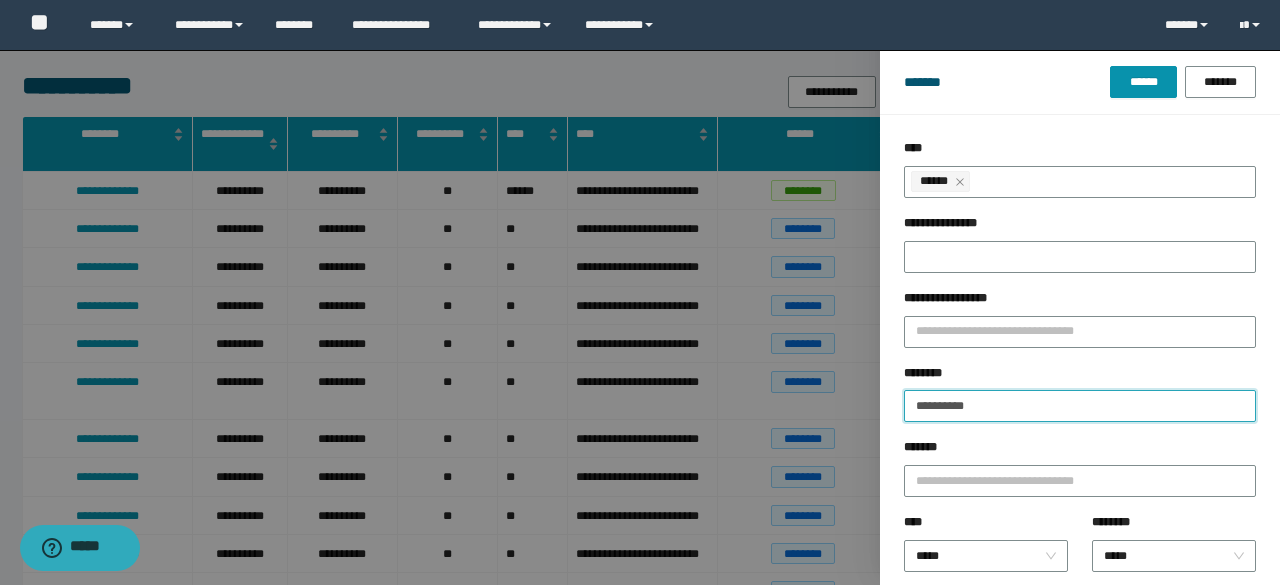 type on "**********" 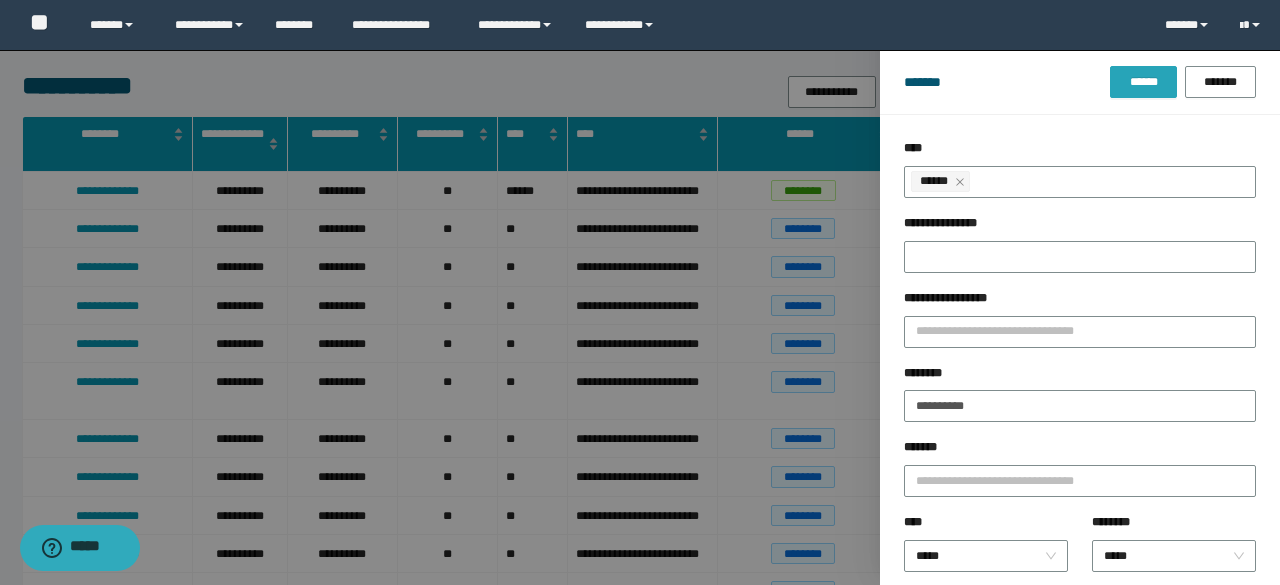 click on "******" at bounding box center (1143, 82) 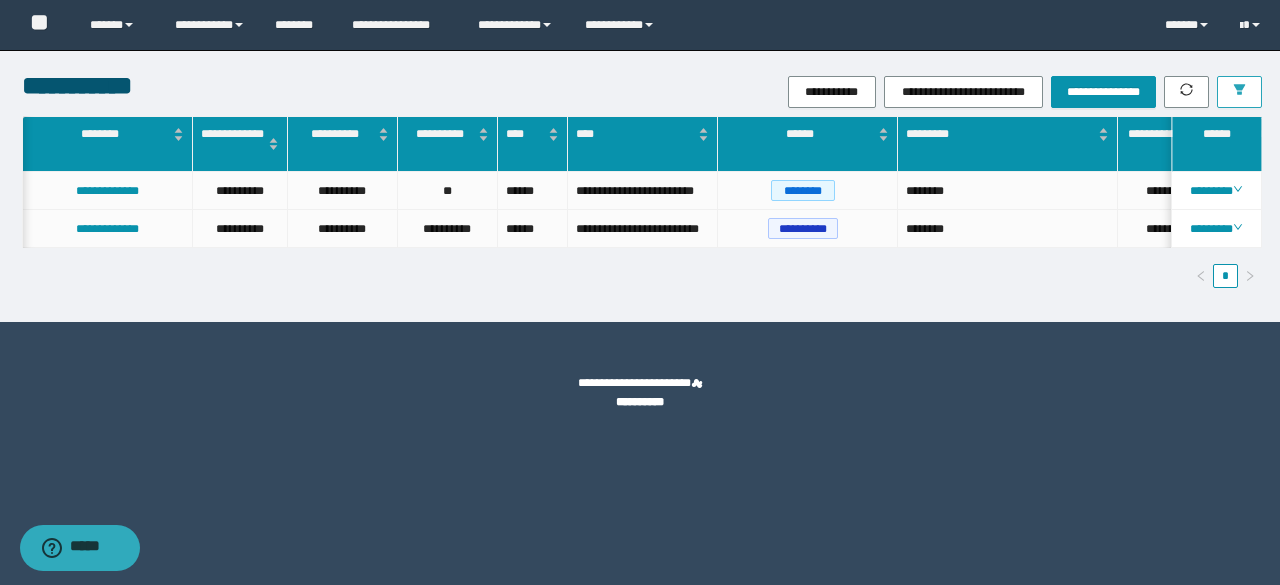 scroll, scrollTop: 0, scrollLeft: 259, axis: horizontal 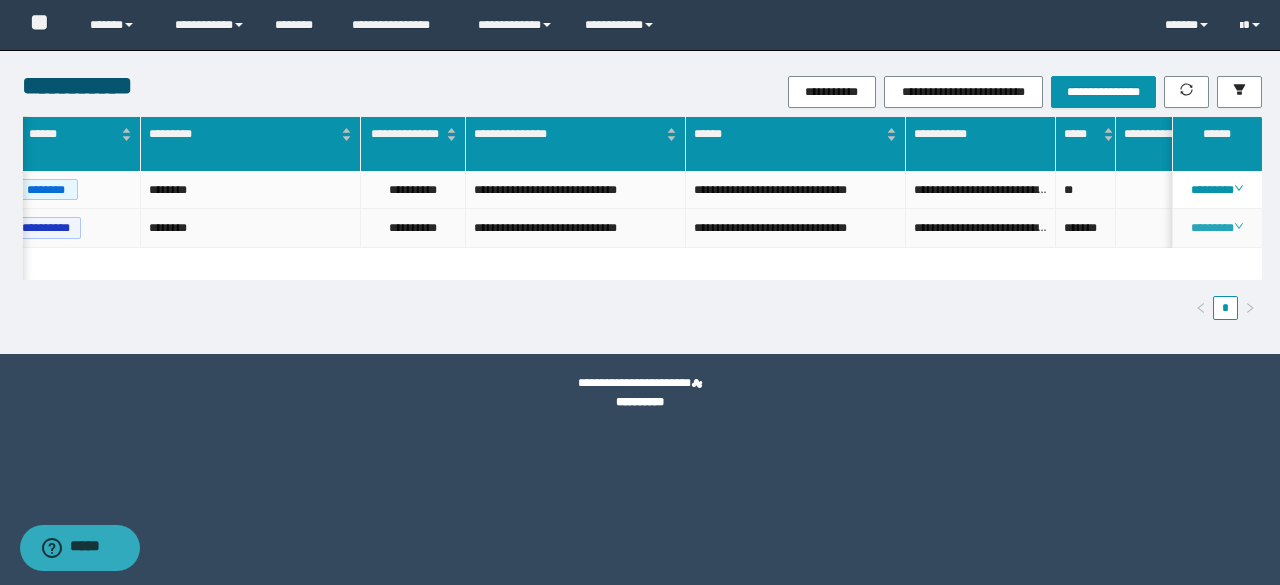 click on "********" at bounding box center (1216, 228) 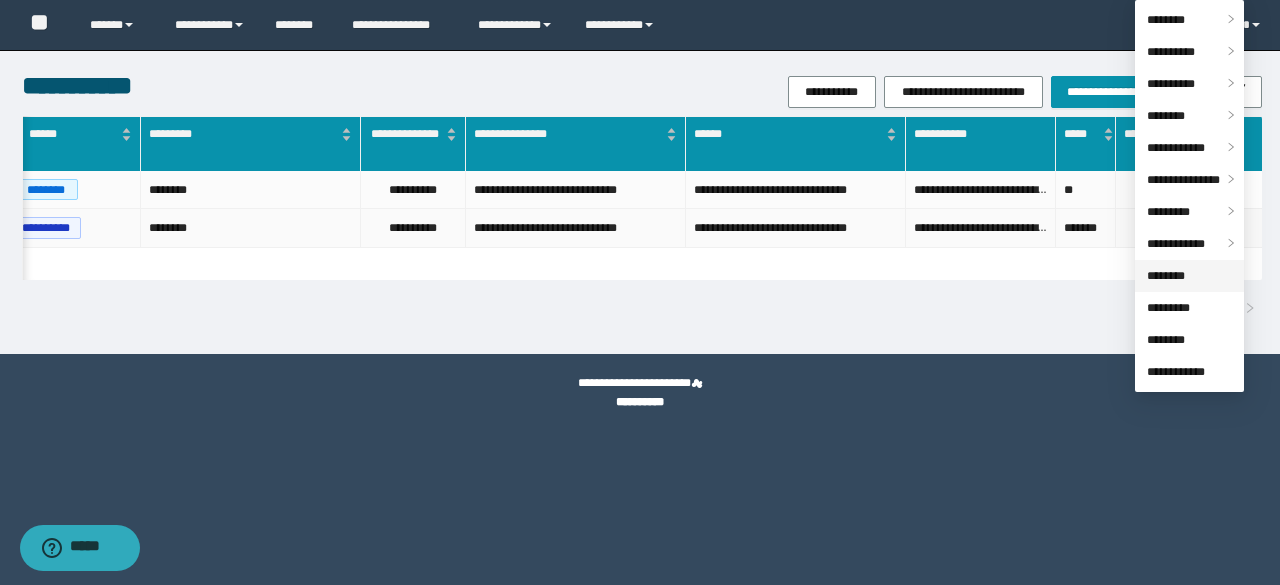 click on "********" at bounding box center (1166, 276) 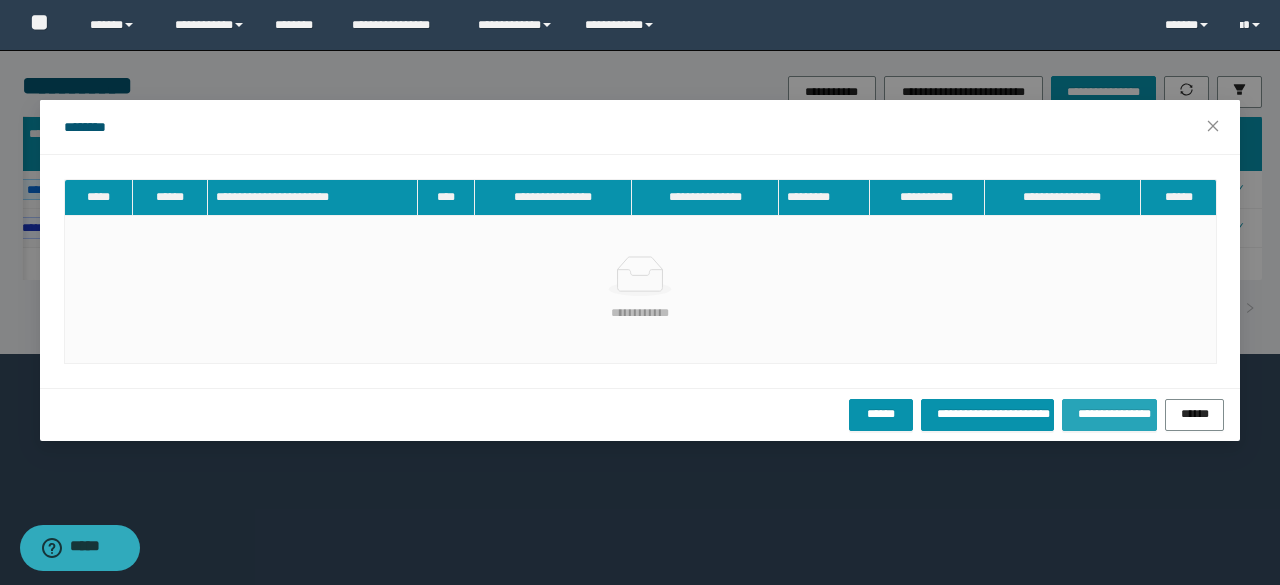 click on "**********" at bounding box center (1109, 413) 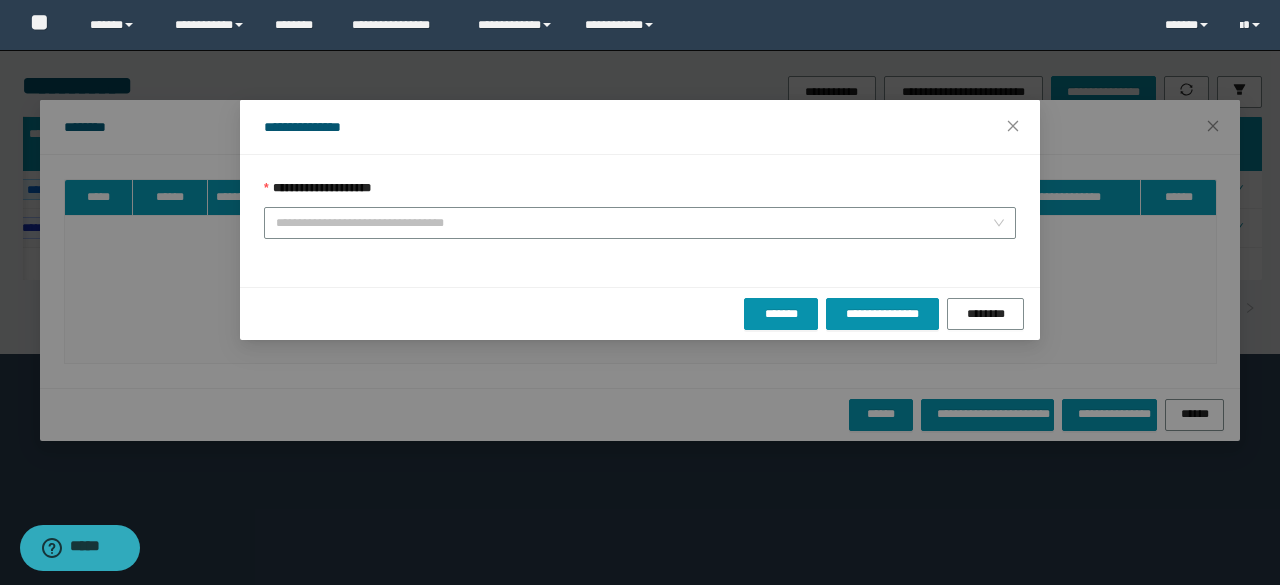 drag, startPoint x: 317, startPoint y: 220, endPoint x: 316, endPoint y: 241, distance: 21.023796 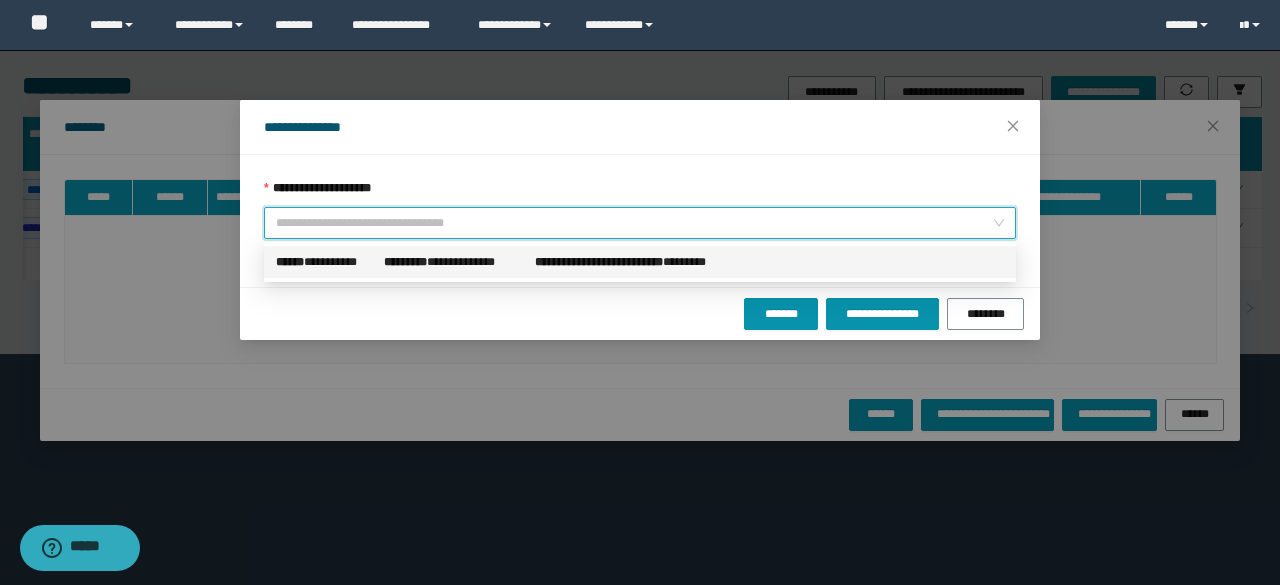 click on "******" at bounding box center [290, 262] 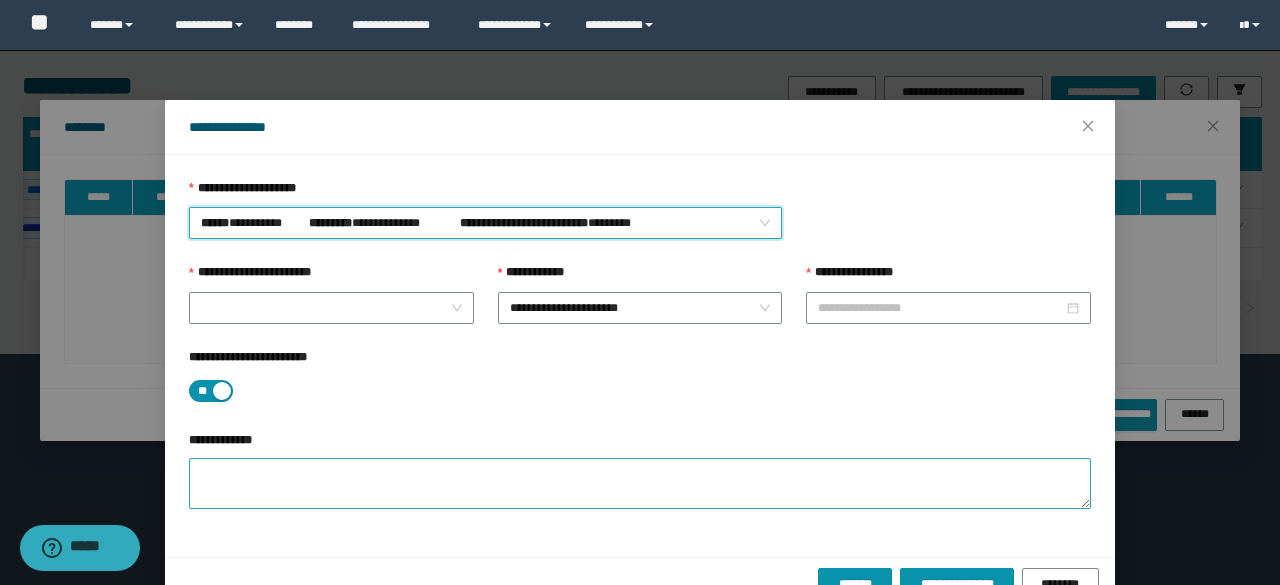 type on "**********" 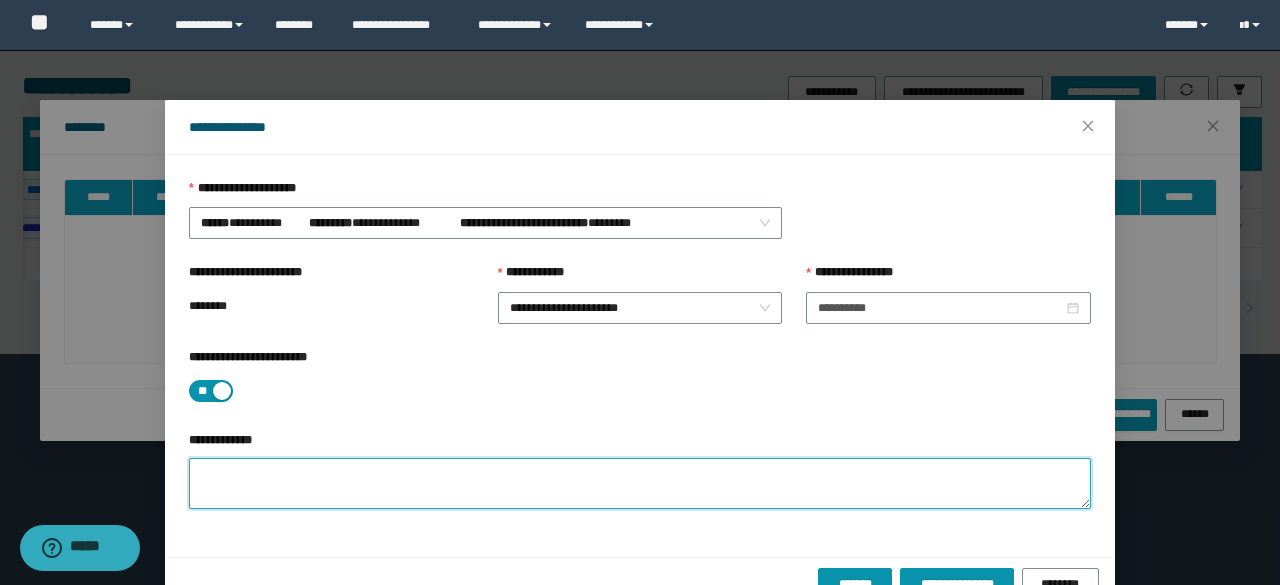 click on "**********" at bounding box center (640, 483) 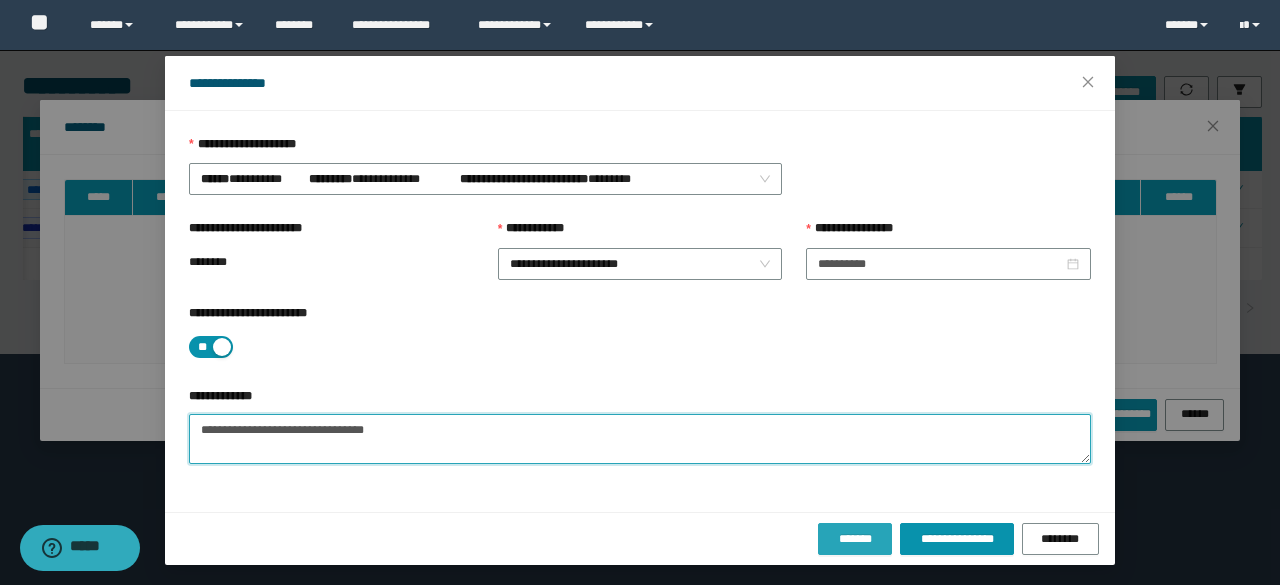 type on "**********" 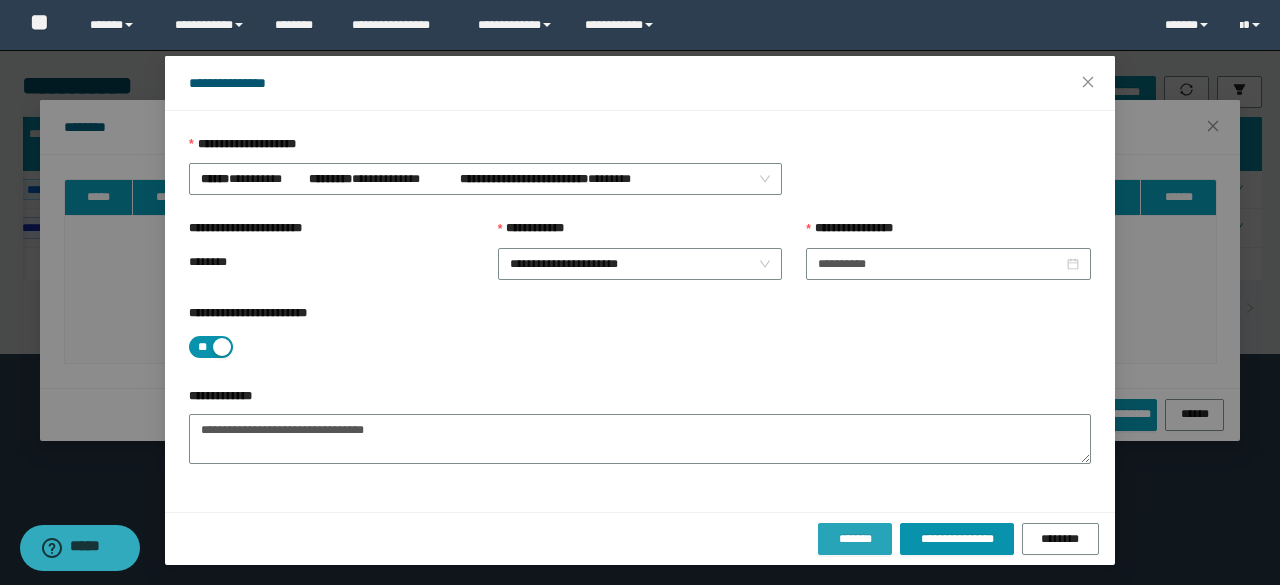 click on "*******" at bounding box center (855, 539) 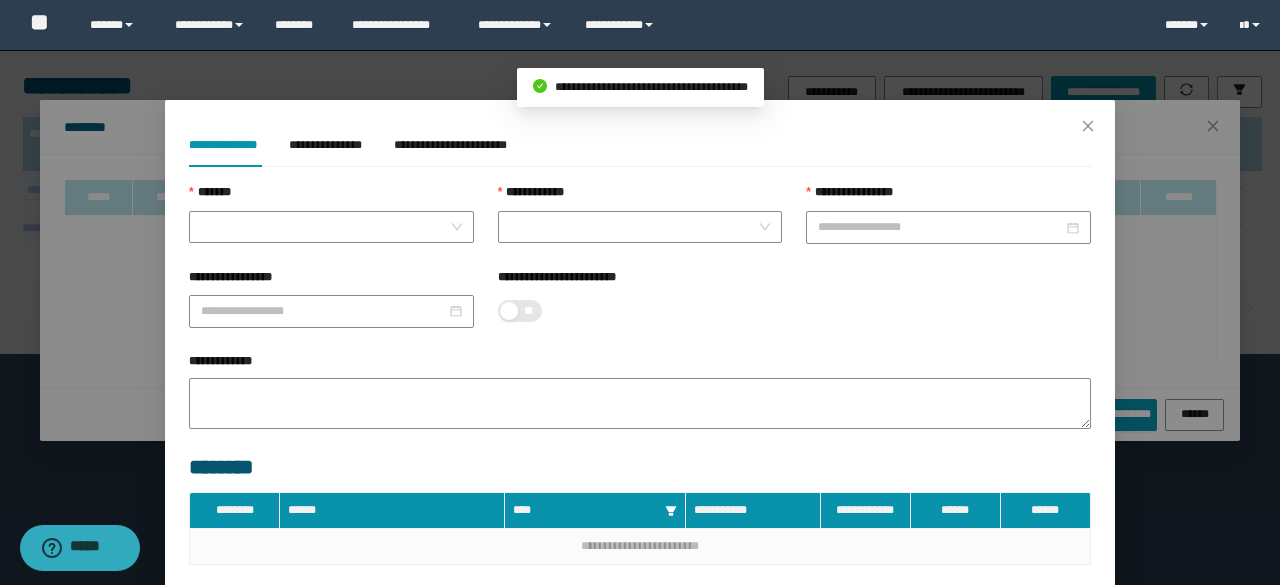 type on "**********" 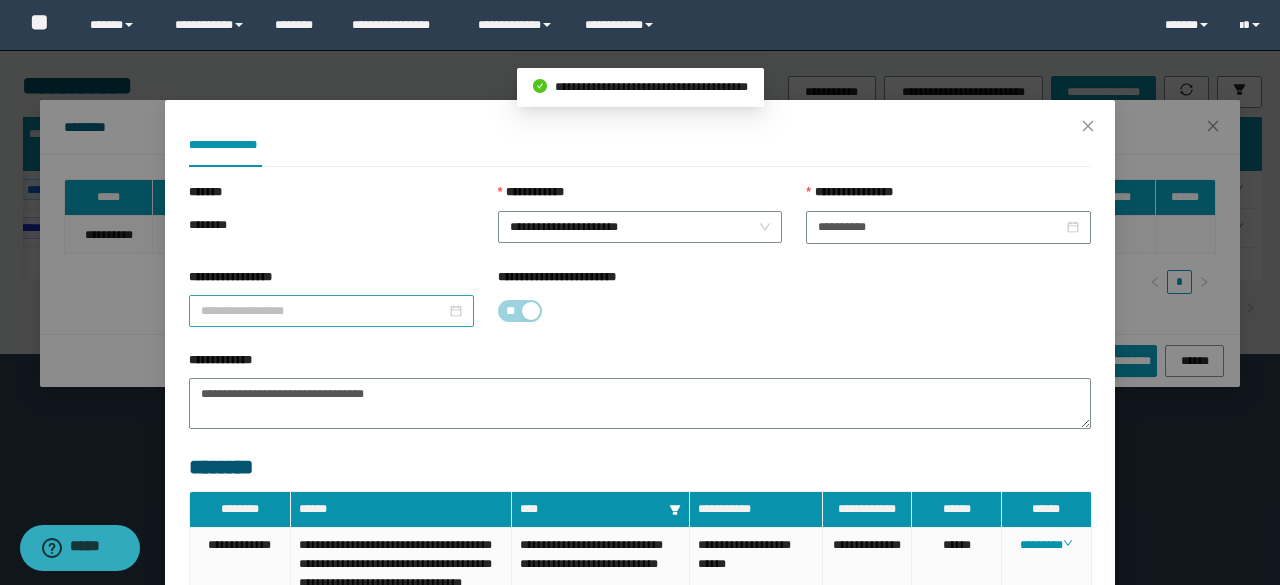 click on "**********" at bounding box center (323, 311) 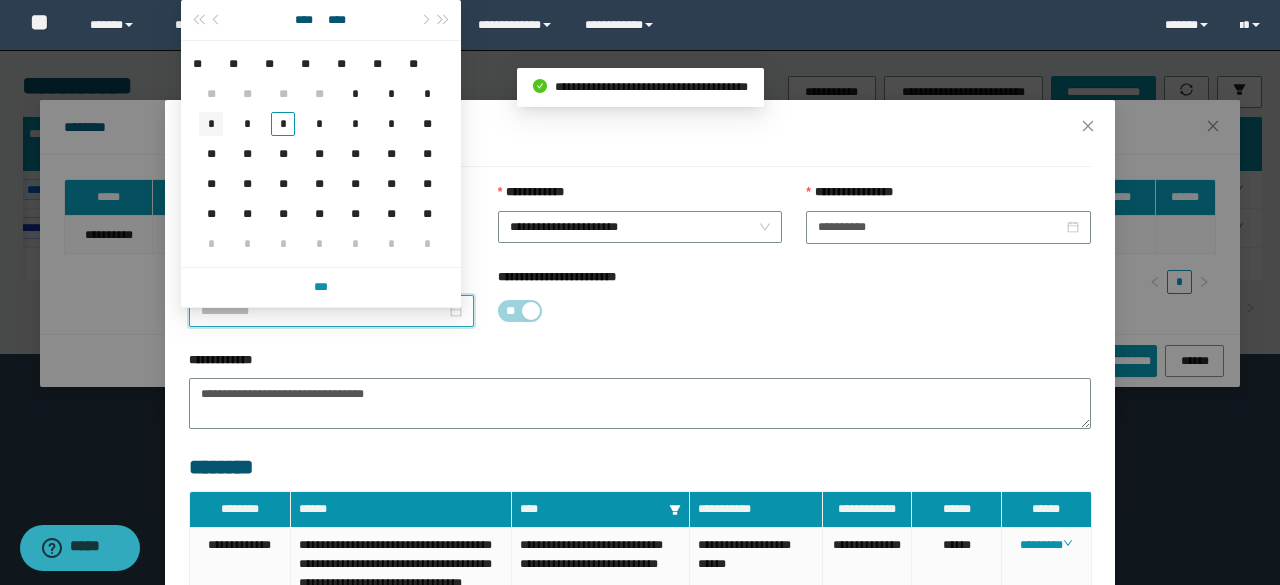 type on "**********" 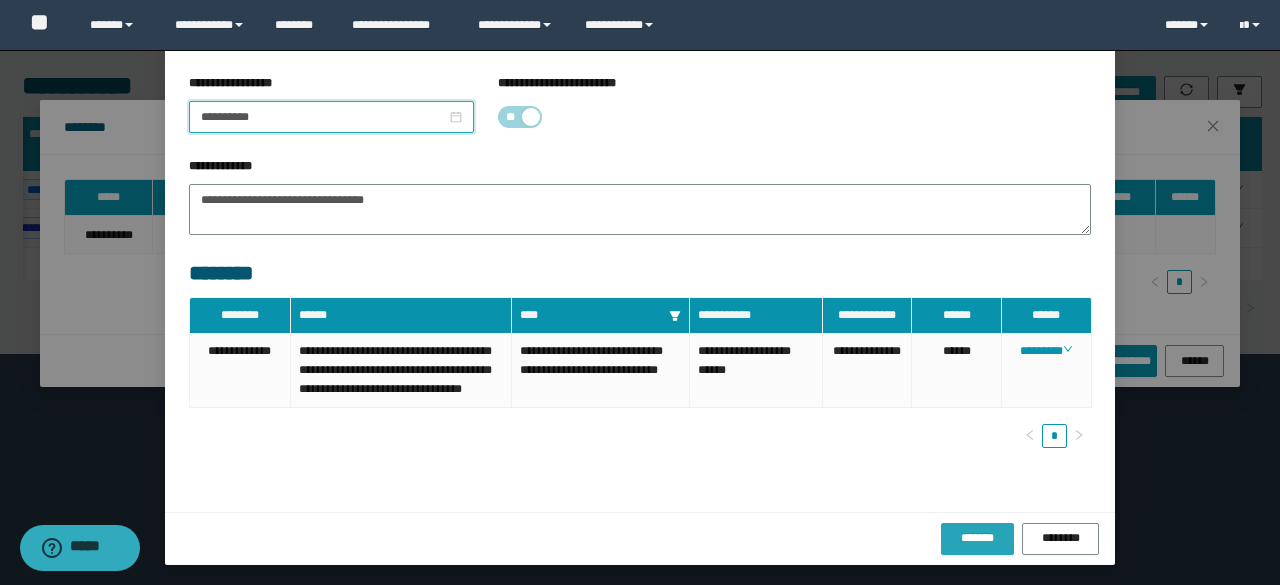 click on "*******" at bounding box center (978, 539) 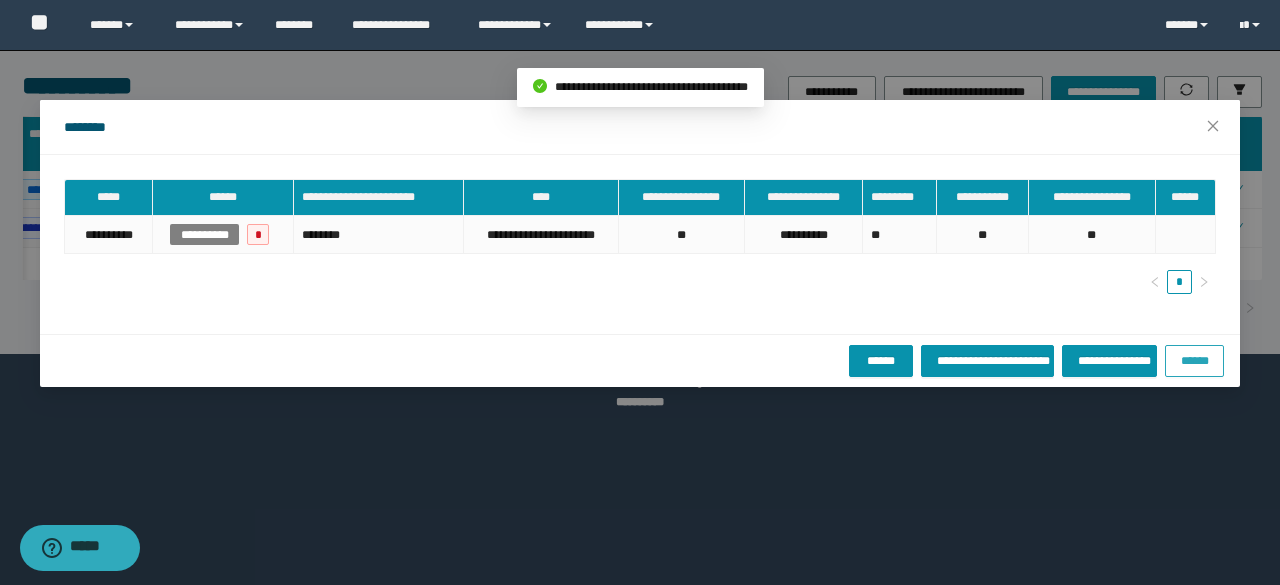 click on "******" at bounding box center [1194, 360] 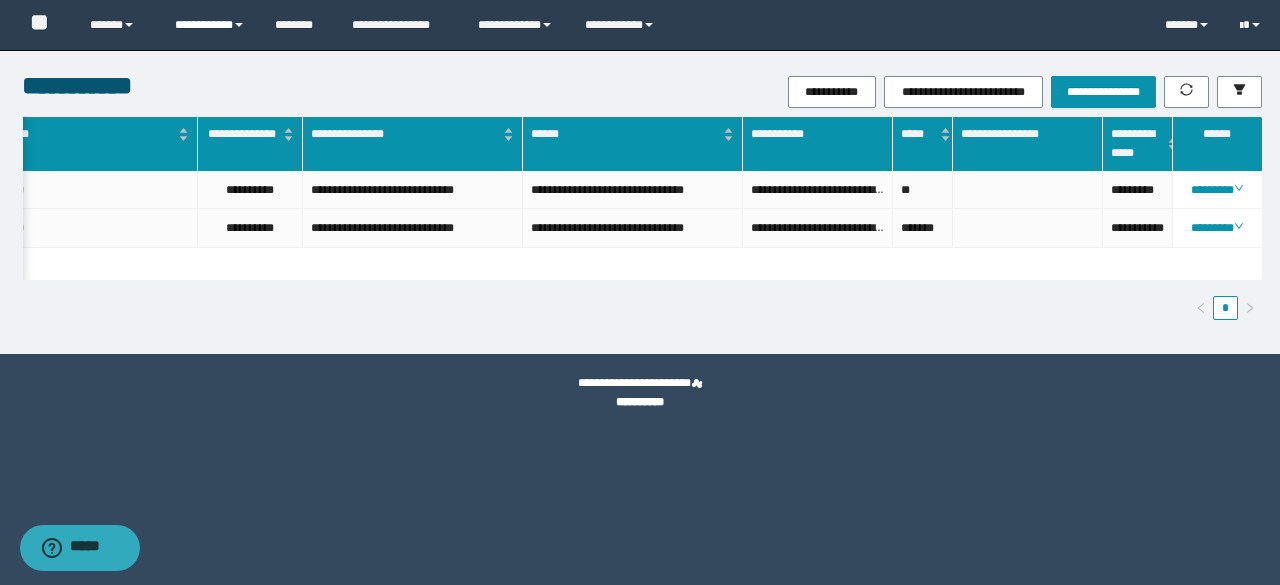 click on "**********" at bounding box center [210, 25] 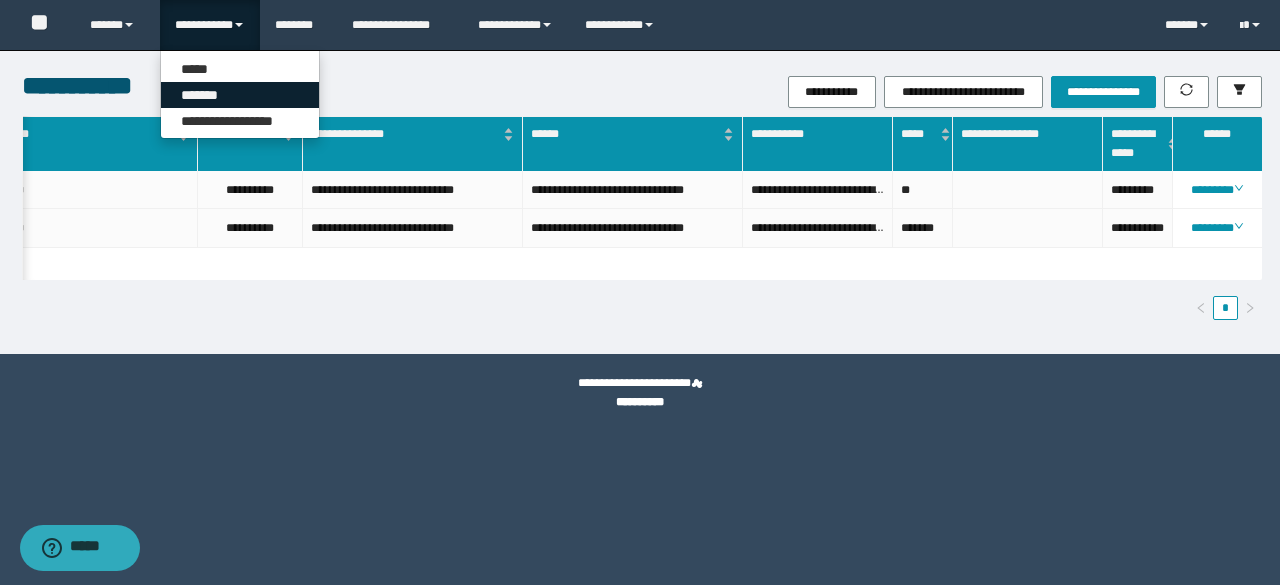 click on "*******" at bounding box center [240, 95] 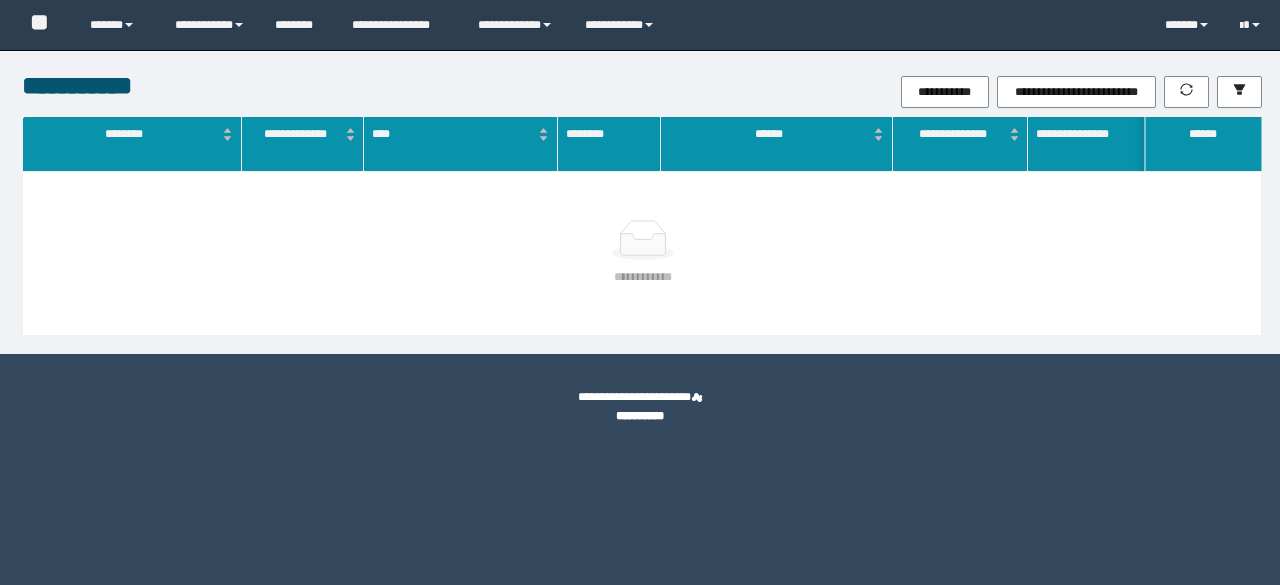scroll, scrollTop: 0, scrollLeft: 0, axis: both 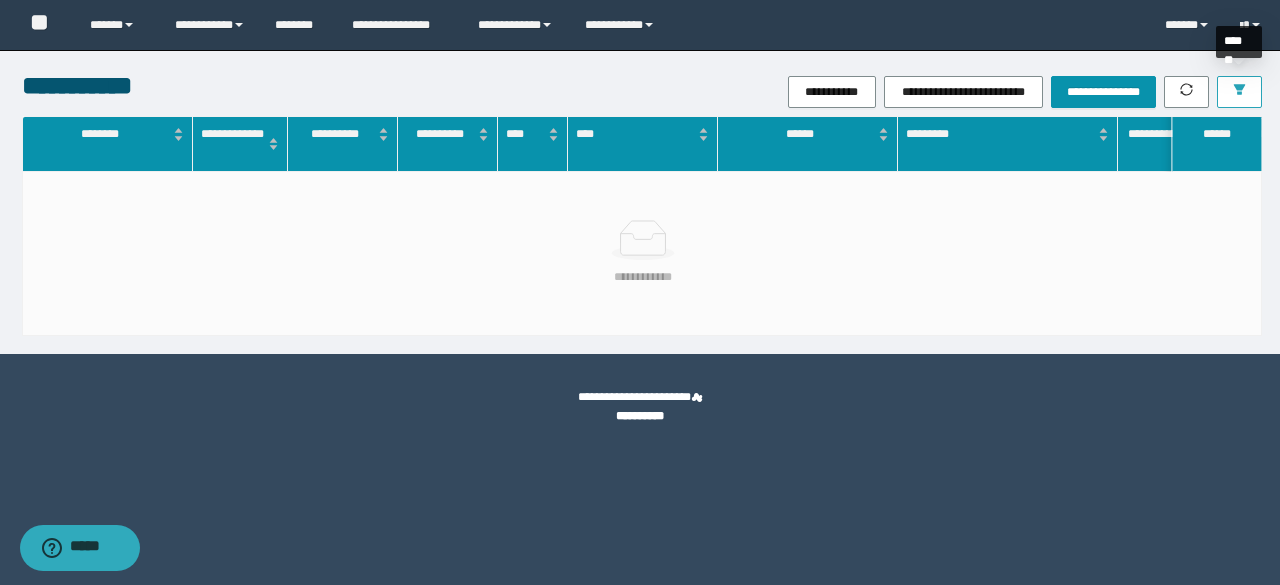 click at bounding box center [1239, 92] 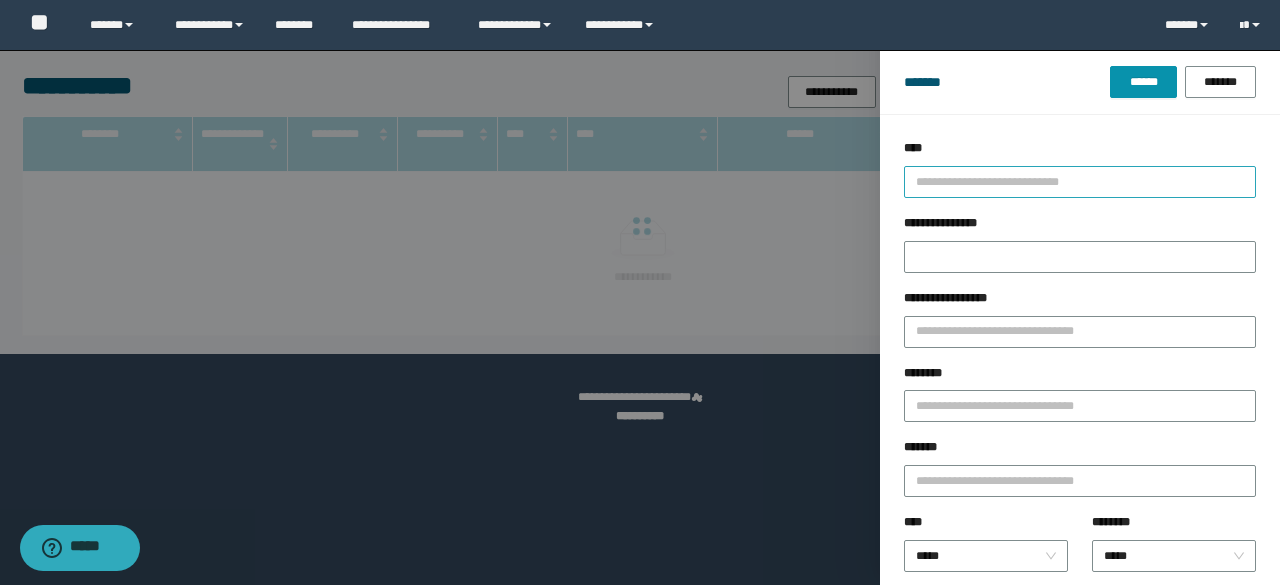 click at bounding box center (1071, 181) 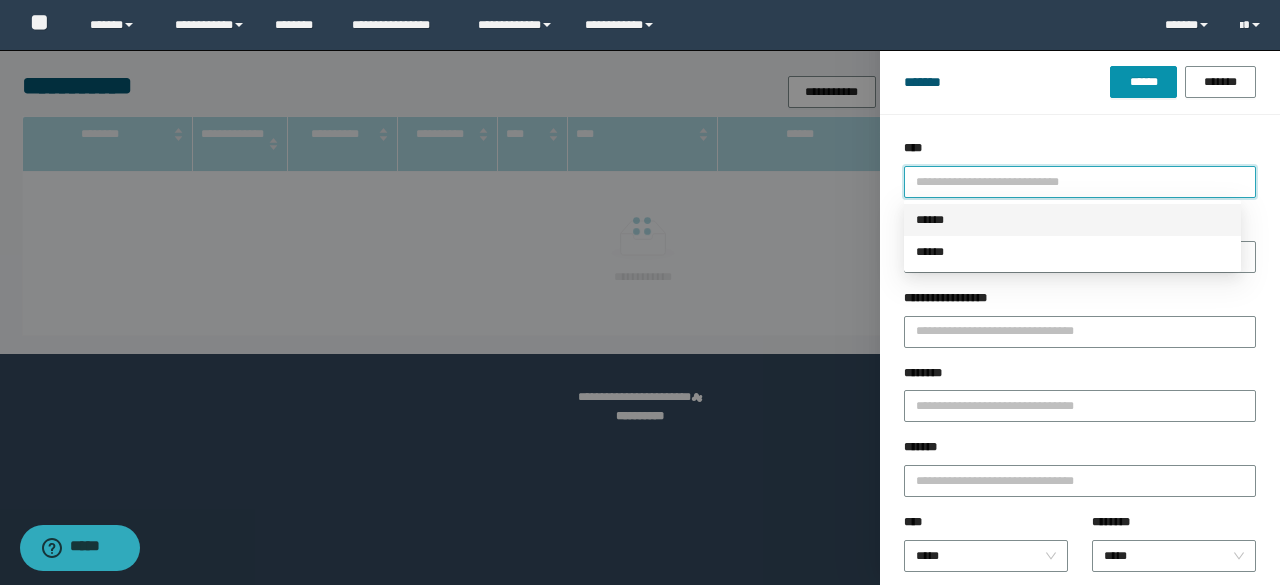 click on "******" at bounding box center [1072, 220] 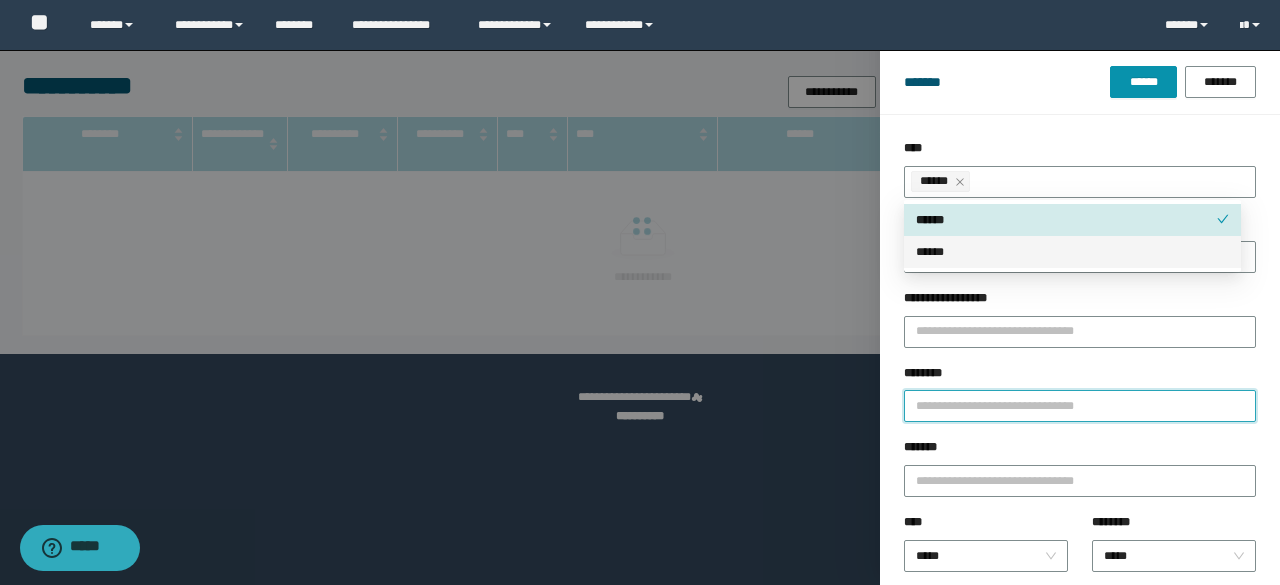 click on "********" at bounding box center [1080, 406] 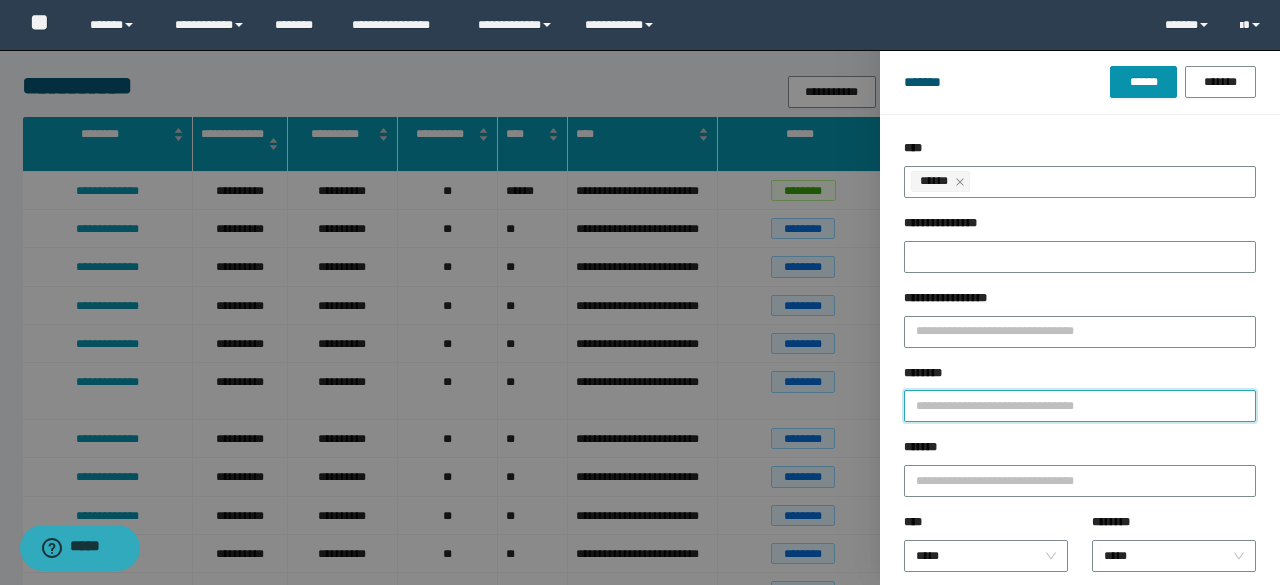 paste on "********" 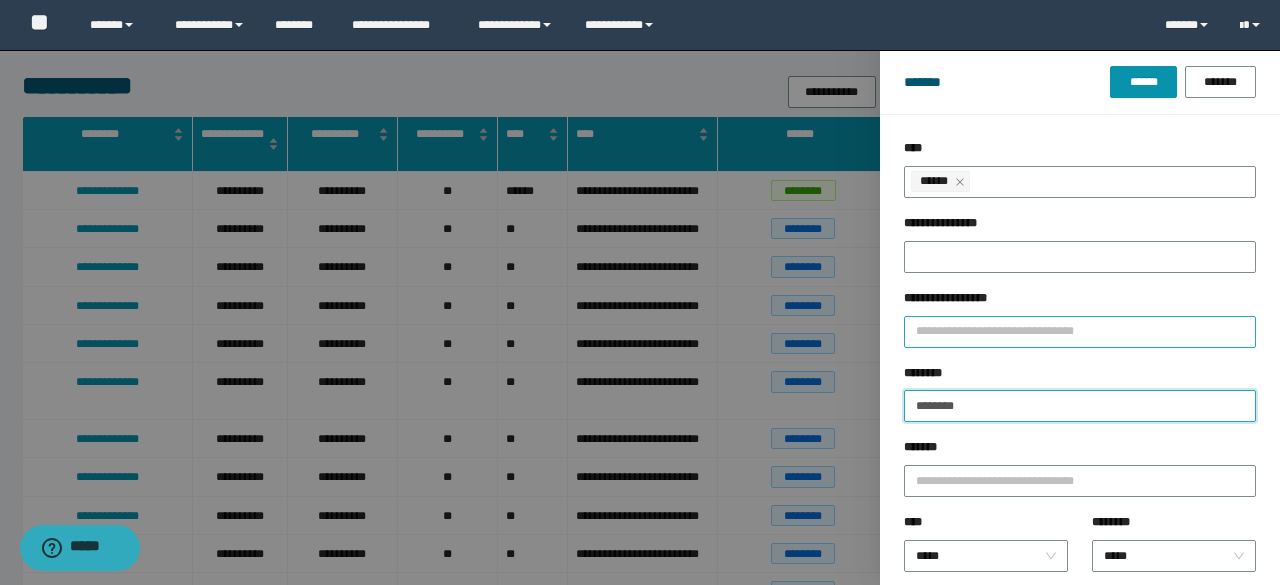 type on "********" 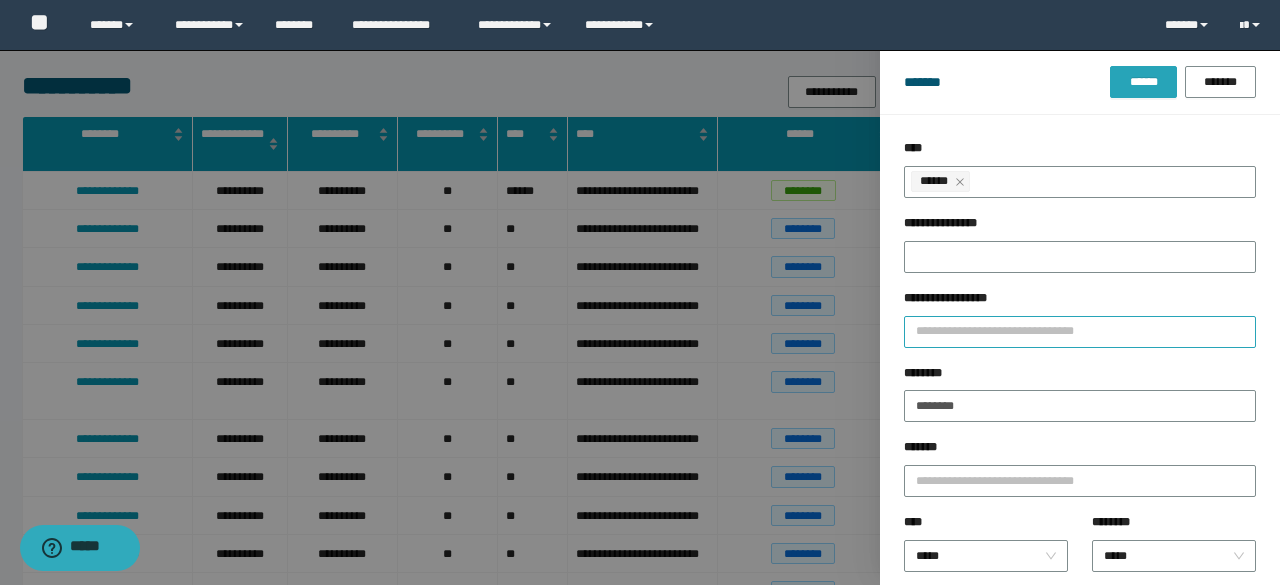 click on "******" at bounding box center [1143, 82] 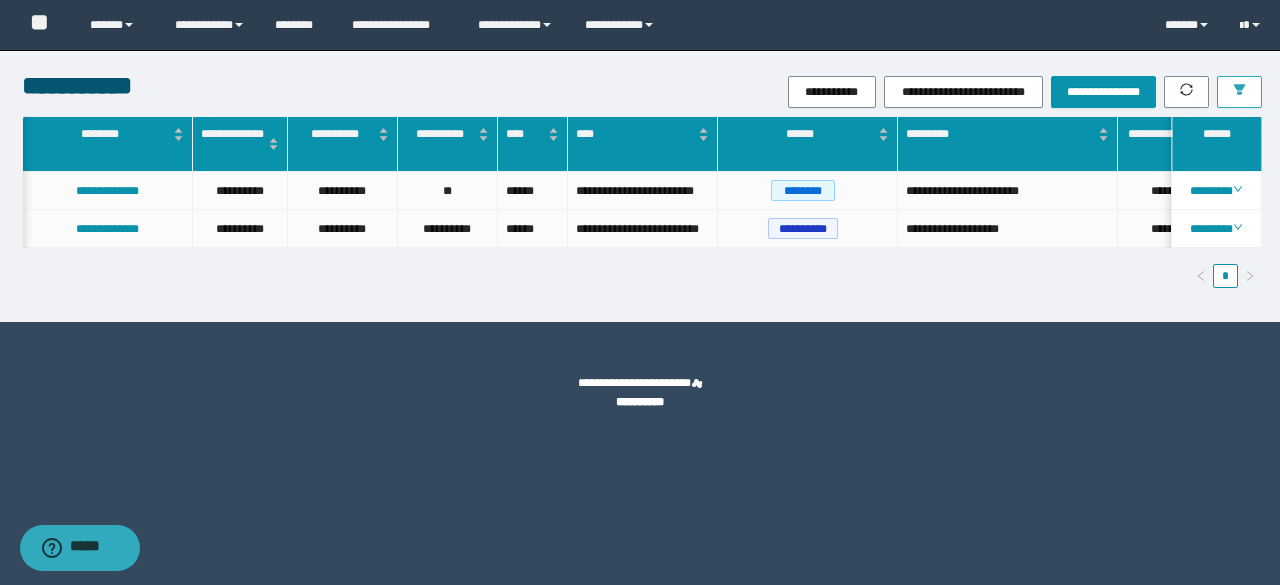 scroll, scrollTop: 0, scrollLeft: 435, axis: horizontal 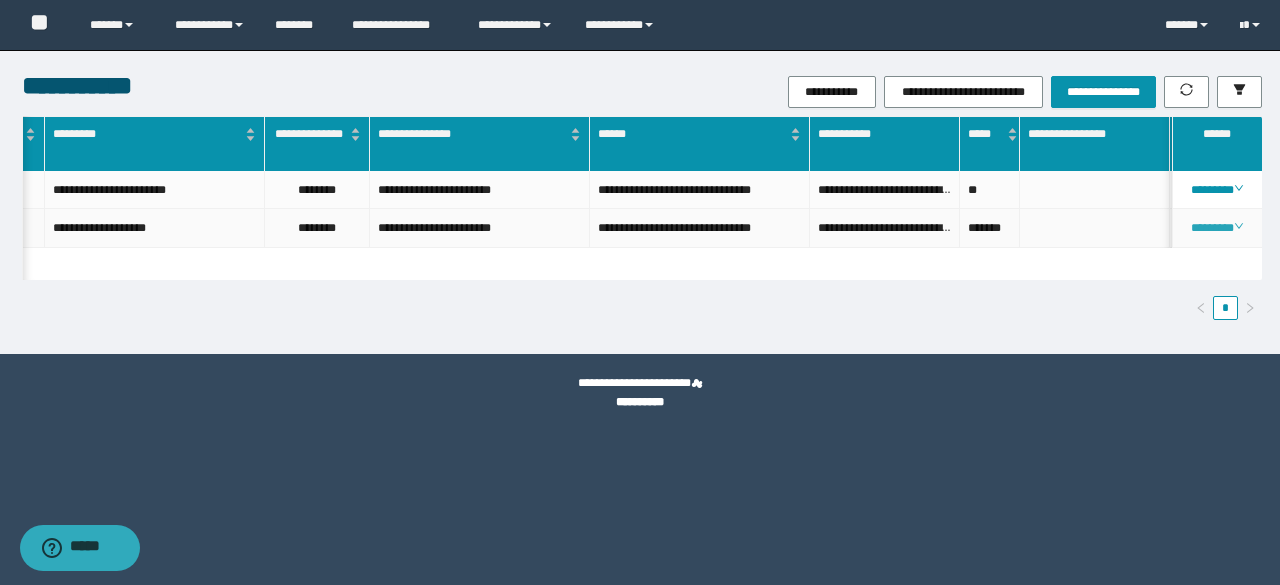 click on "********" at bounding box center (1216, 228) 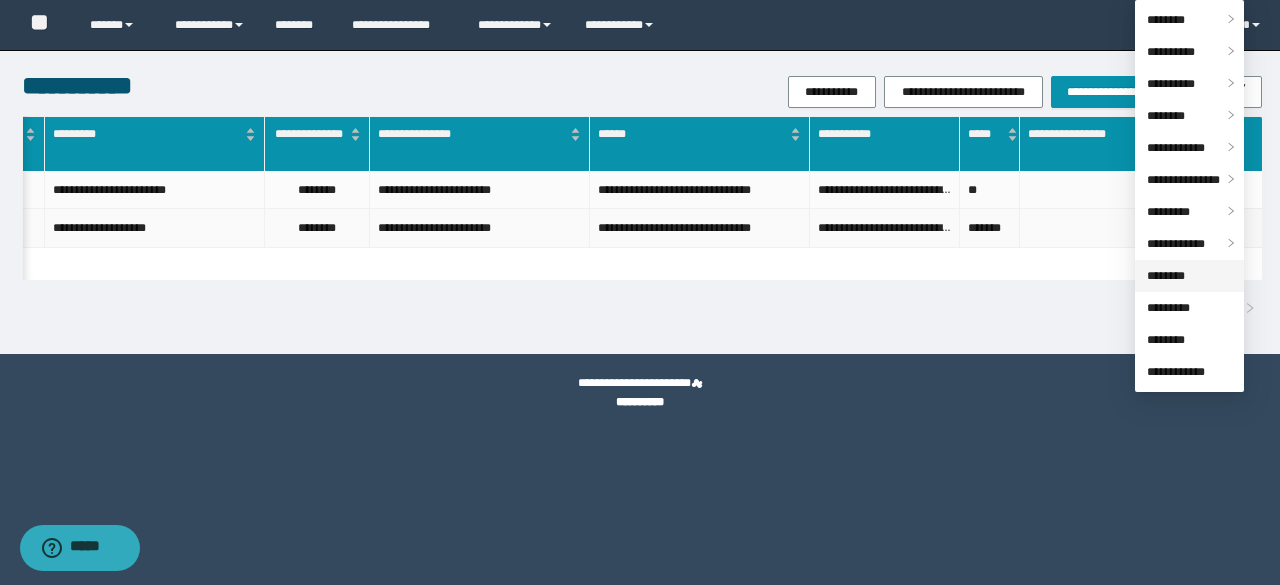 click on "********" at bounding box center (1166, 276) 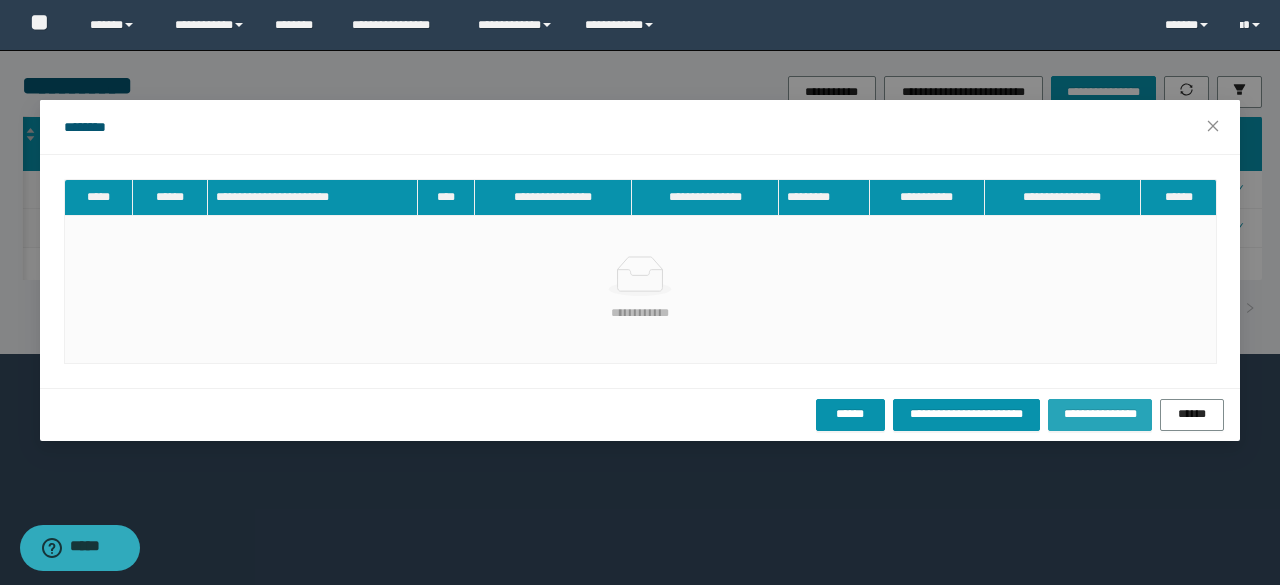 click on "**********" at bounding box center [1100, 414] 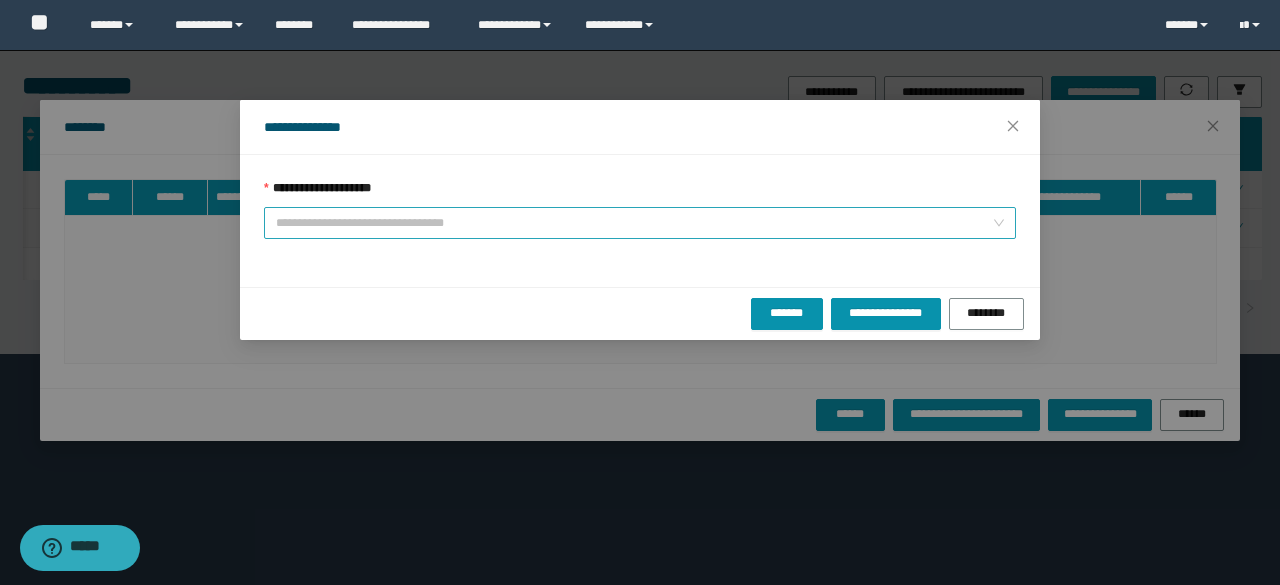 click on "**********" at bounding box center [634, 223] 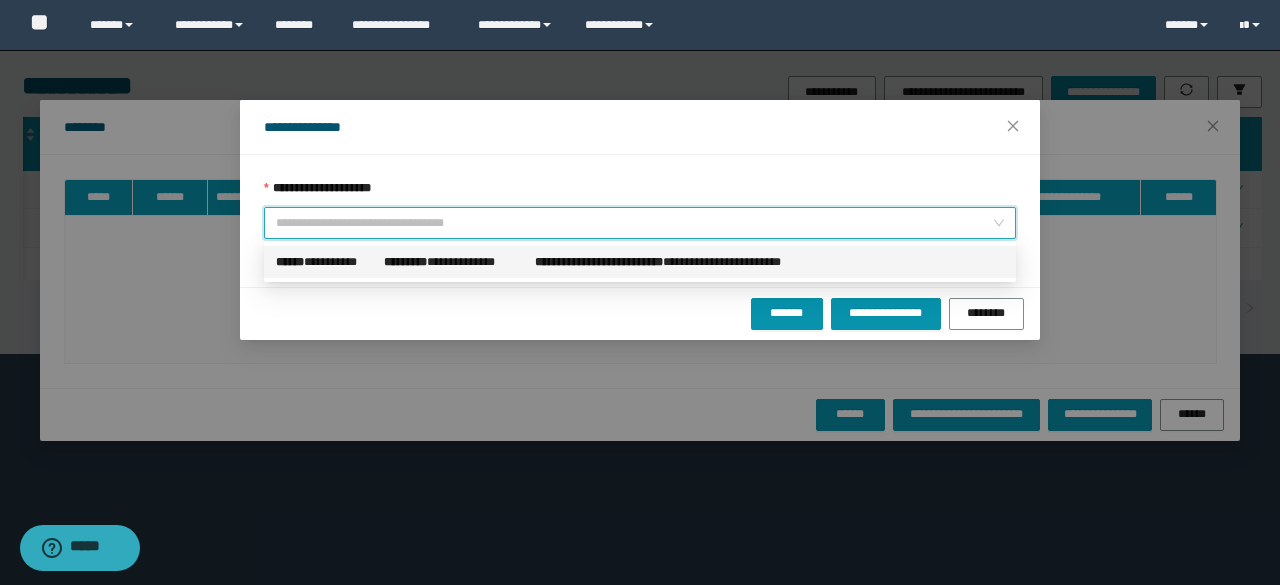 click on "**********" at bounding box center (326, 262) 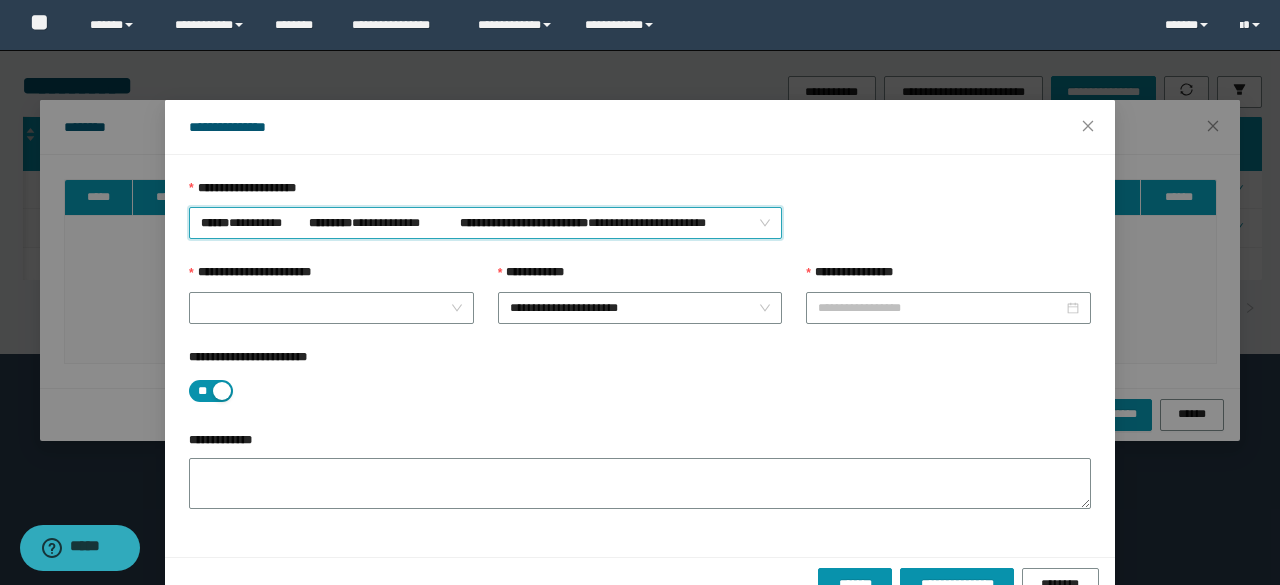 type on "**********" 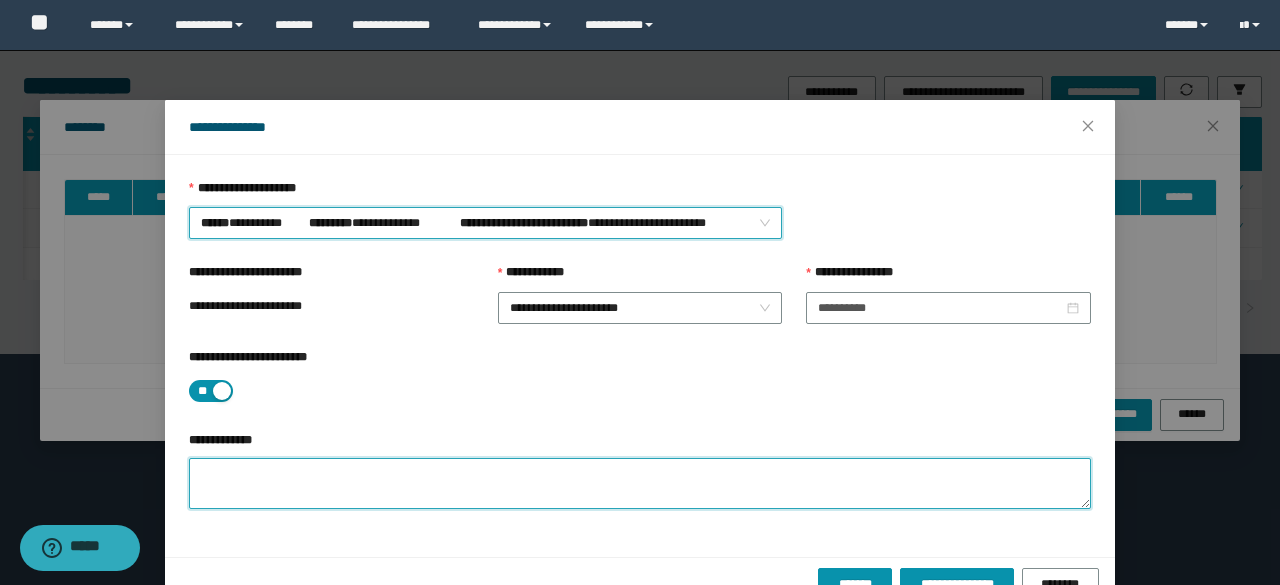 click on "**********" at bounding box center [640, 483] 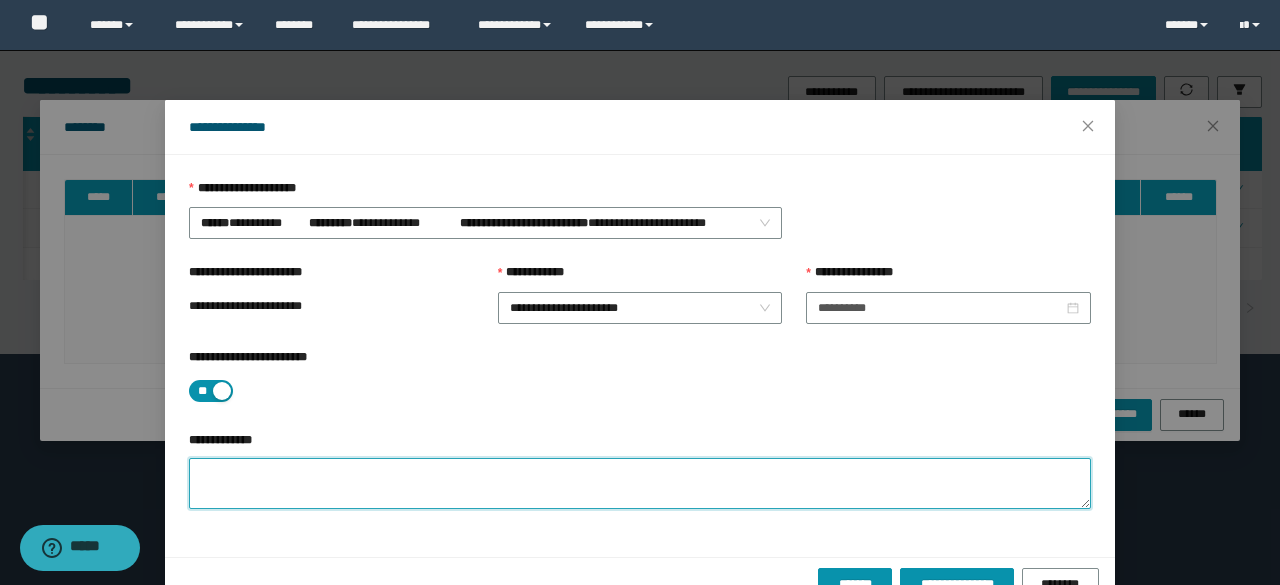 paste on "**********" 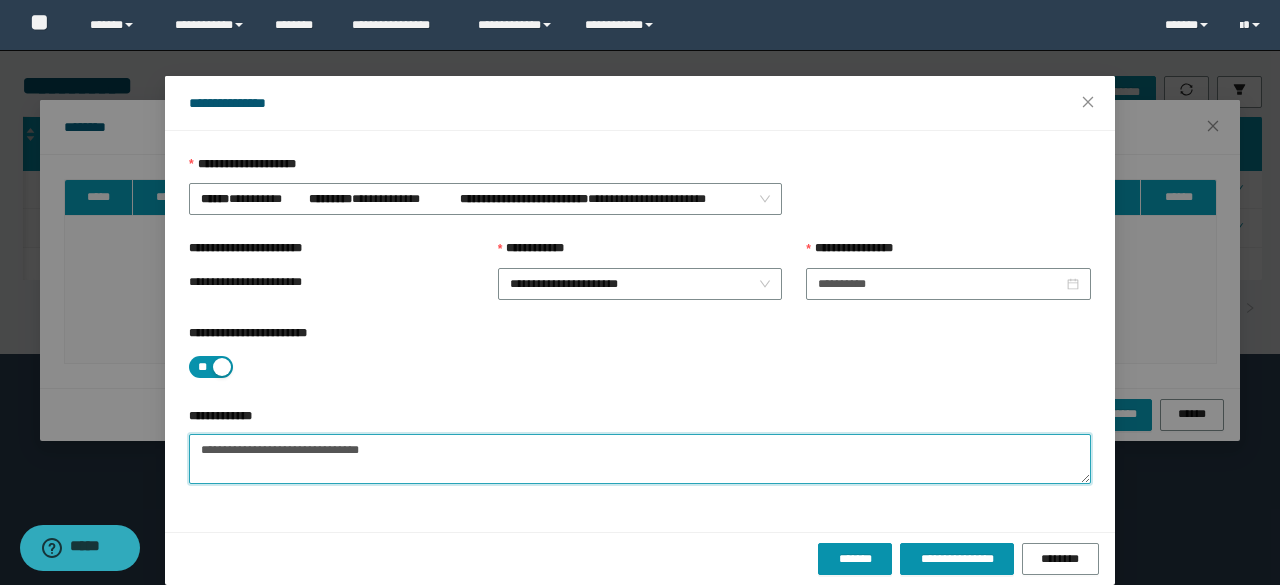 scroll, scrollTop: 44, scrollLeft: 0, axis: vertical 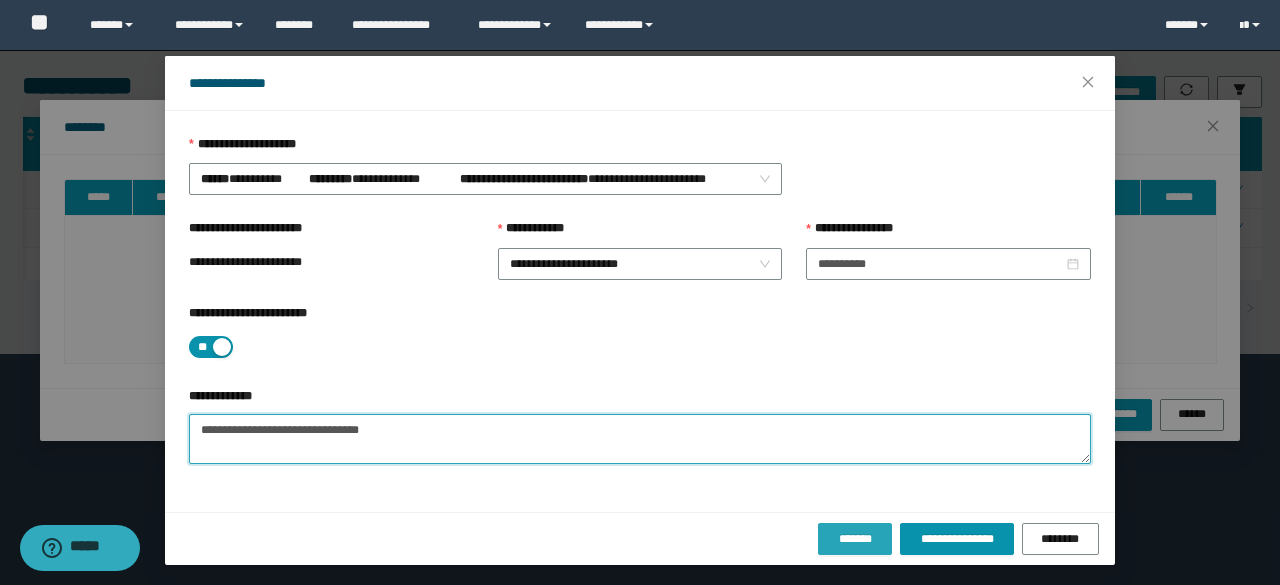 type on "**********" 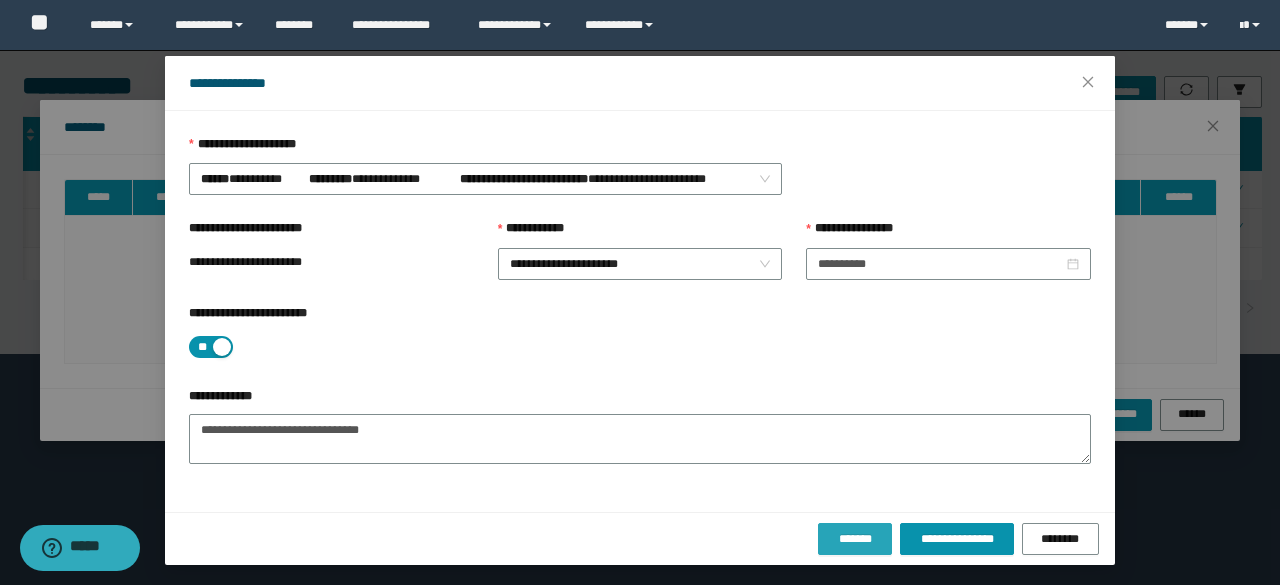 click on "*******" at bounding box center [855, 539] 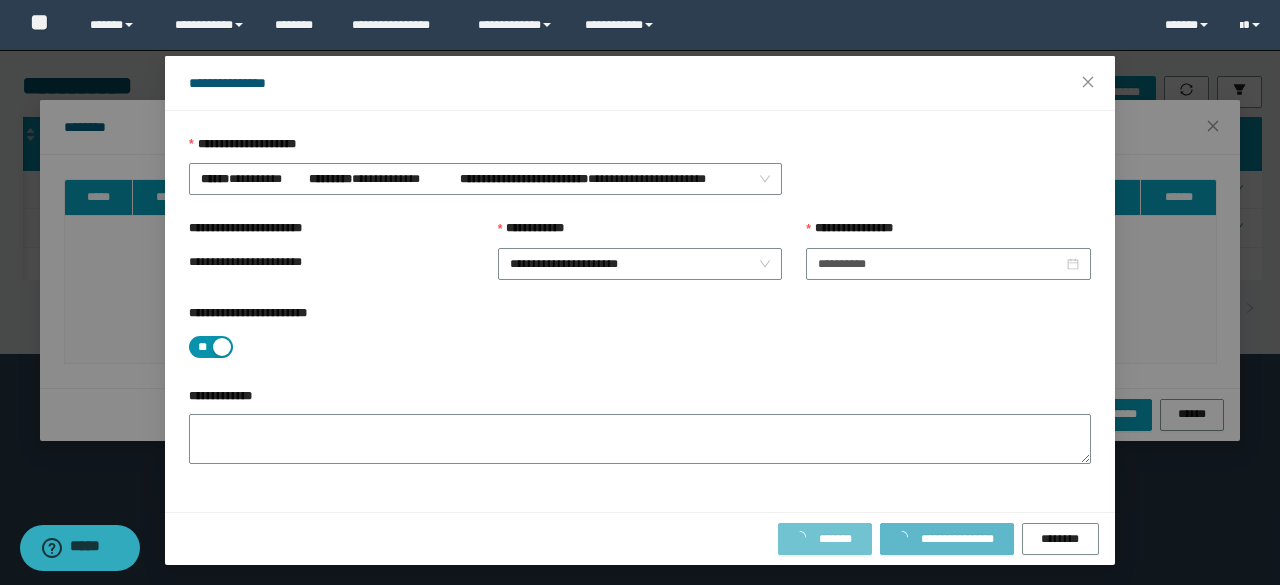 scroll, scrollTop: 0, scrollLeft: 0, axis: both 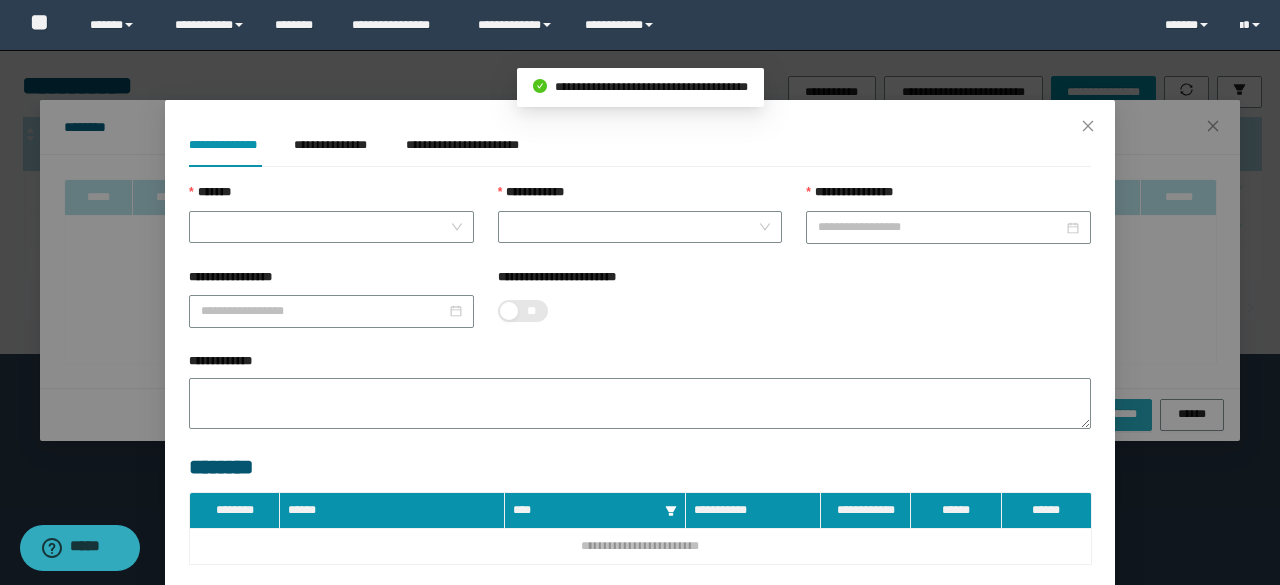 type on "**********" 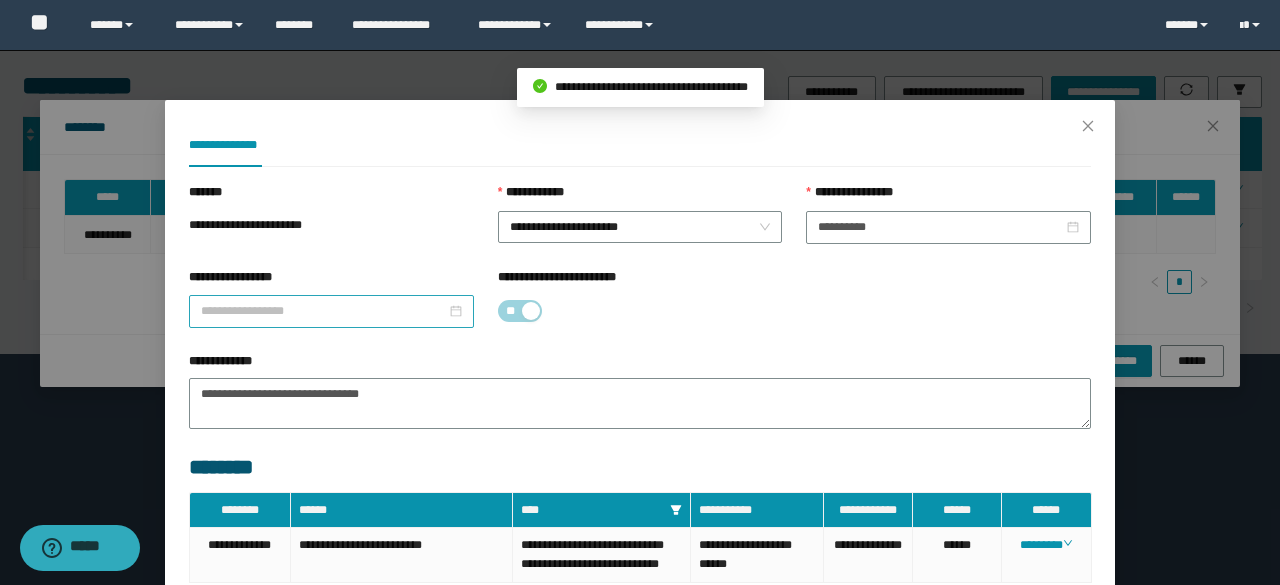 click on "**********" at bounding box center (323, 311) 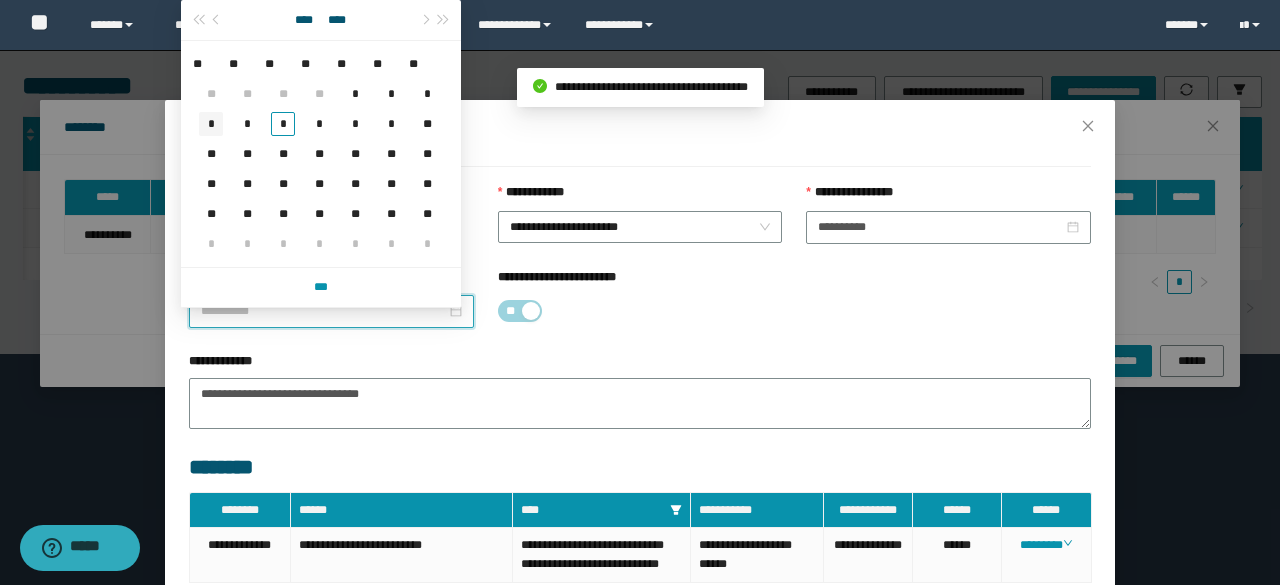 type on "**********" 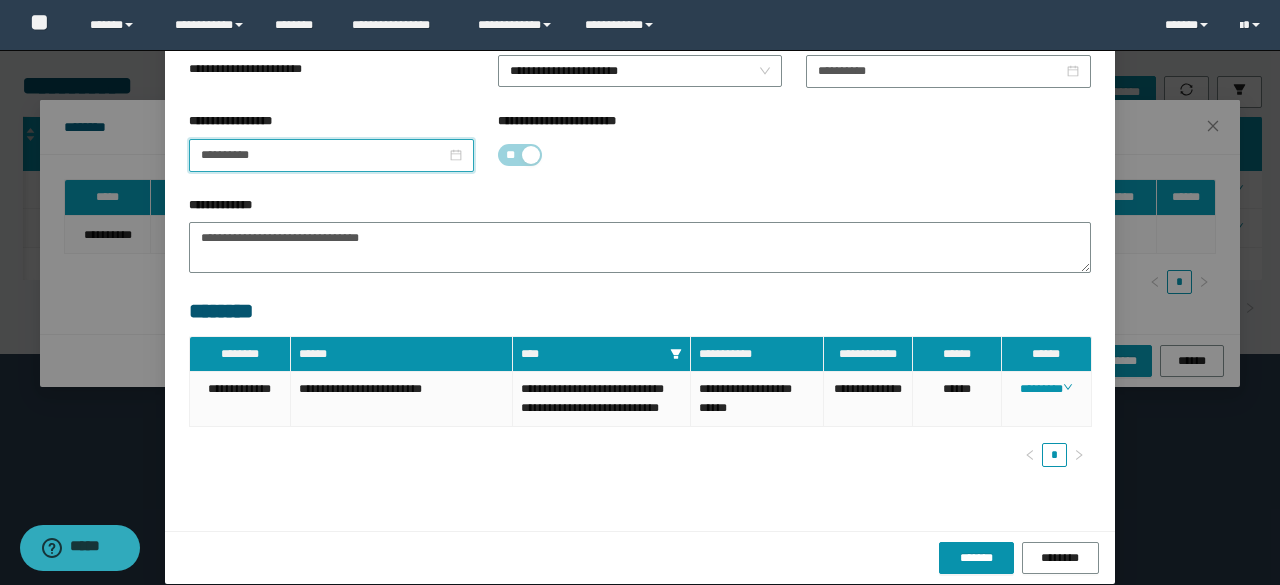 scroll, scrollTop: 194, scrollLeft: 0, axis: vertical 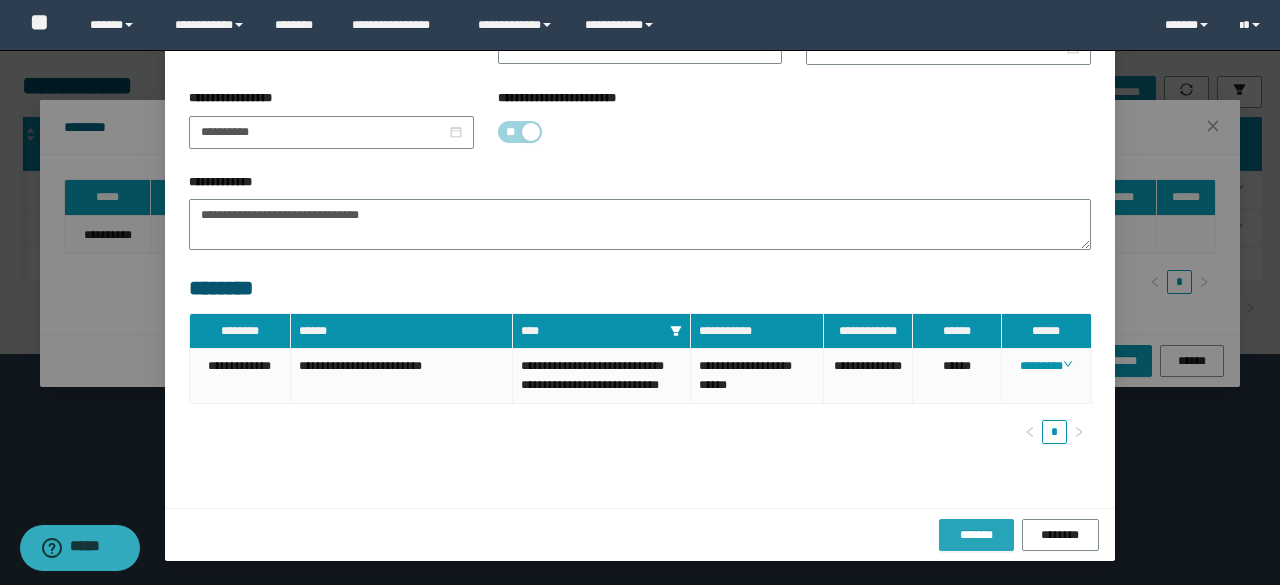 click on "*******" at bounding box center (976, 535) 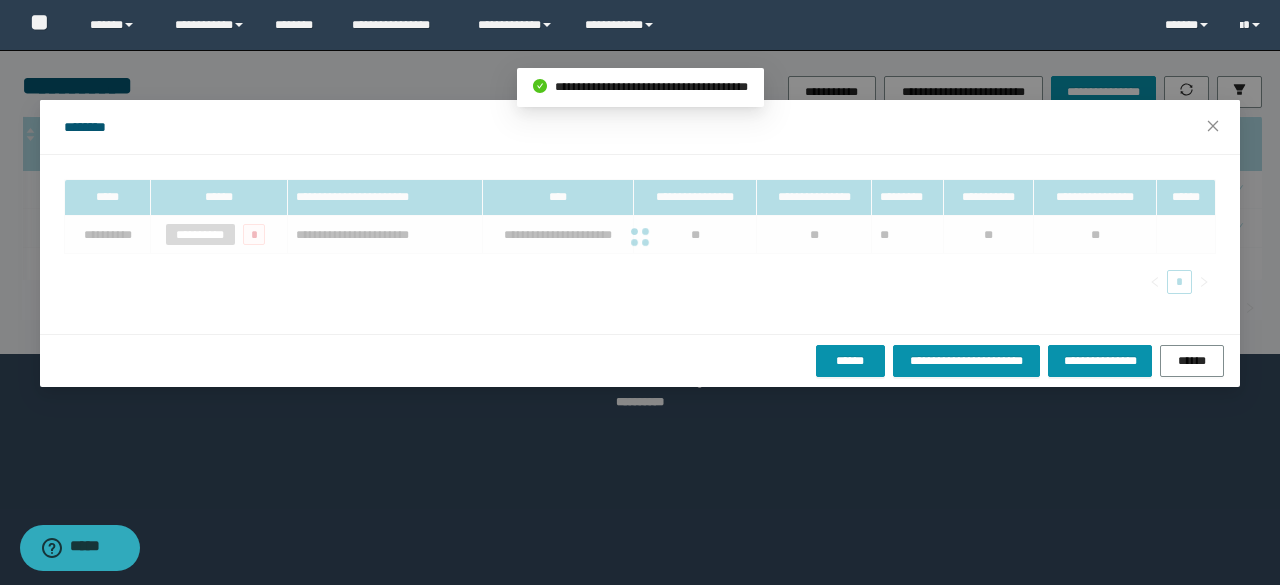 scroll, scrollTop: 94, scrollLeft: 0, axis: vertical 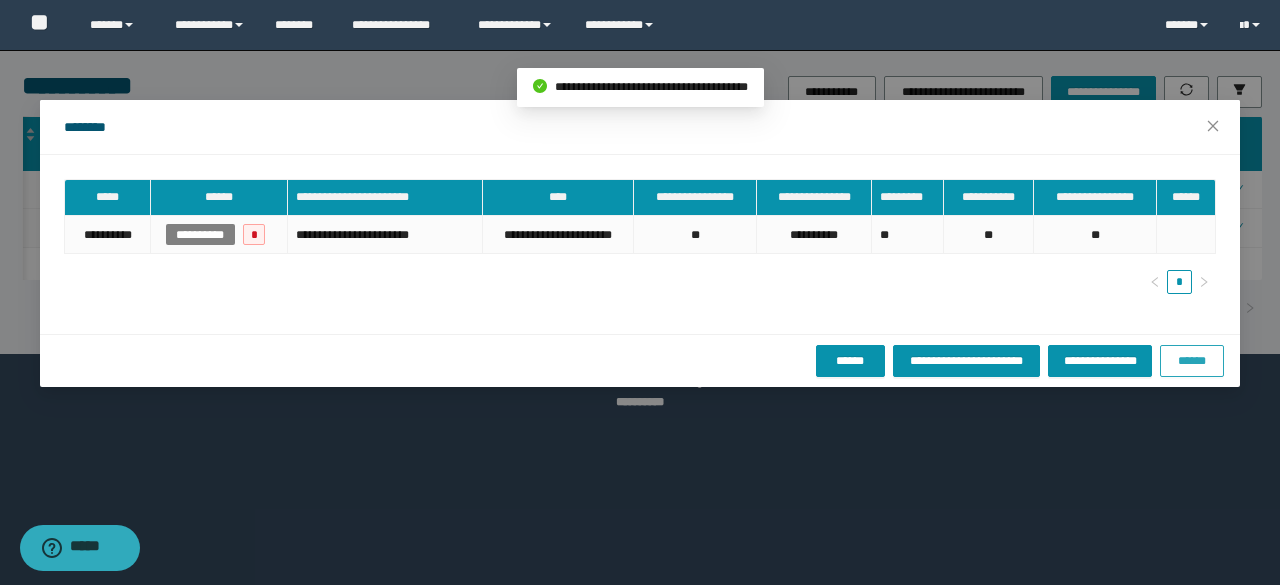 click on "******" at bounding box center (1192, 361) 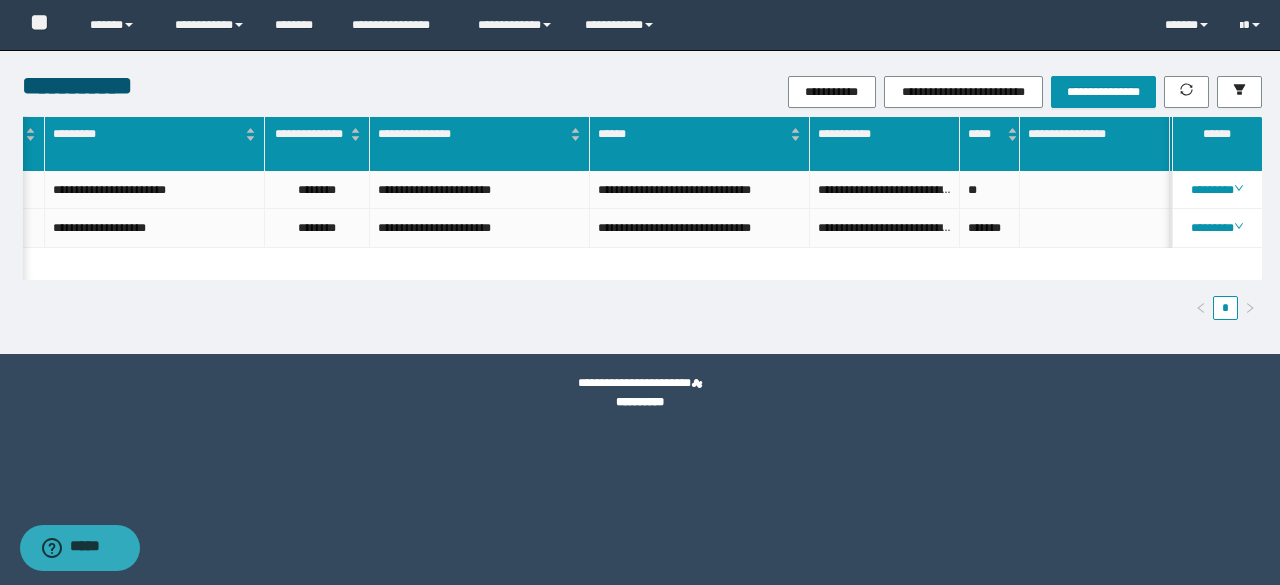 scroll, scrollTop: 0, scrollLeft: 0, axis: both 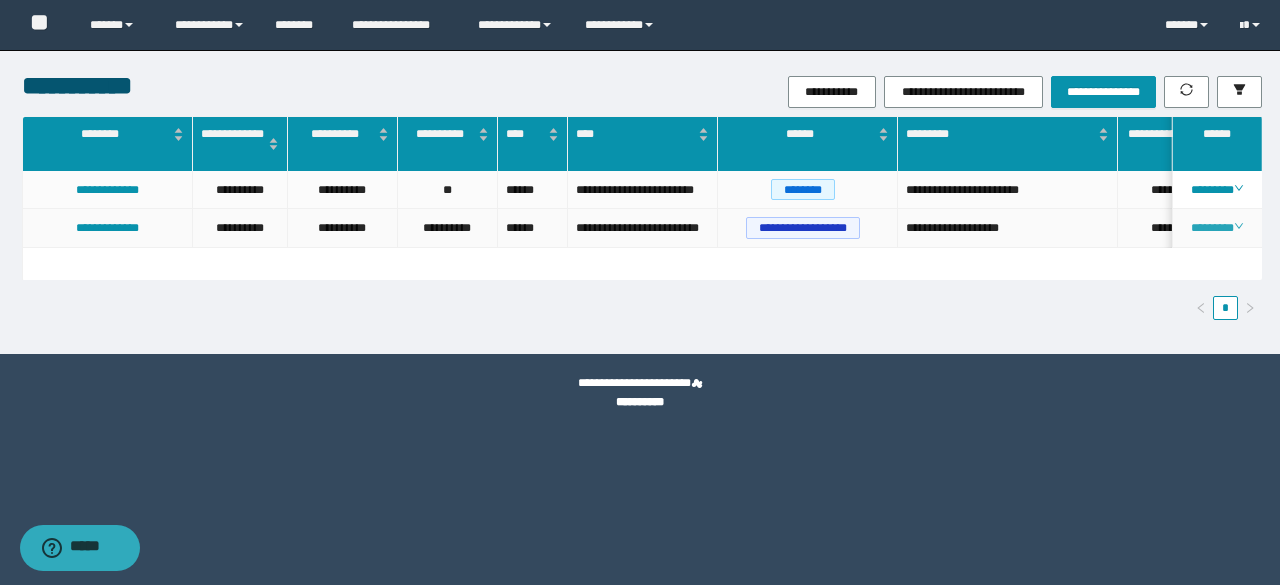 click on "********" at bounding box center (1216, 228) 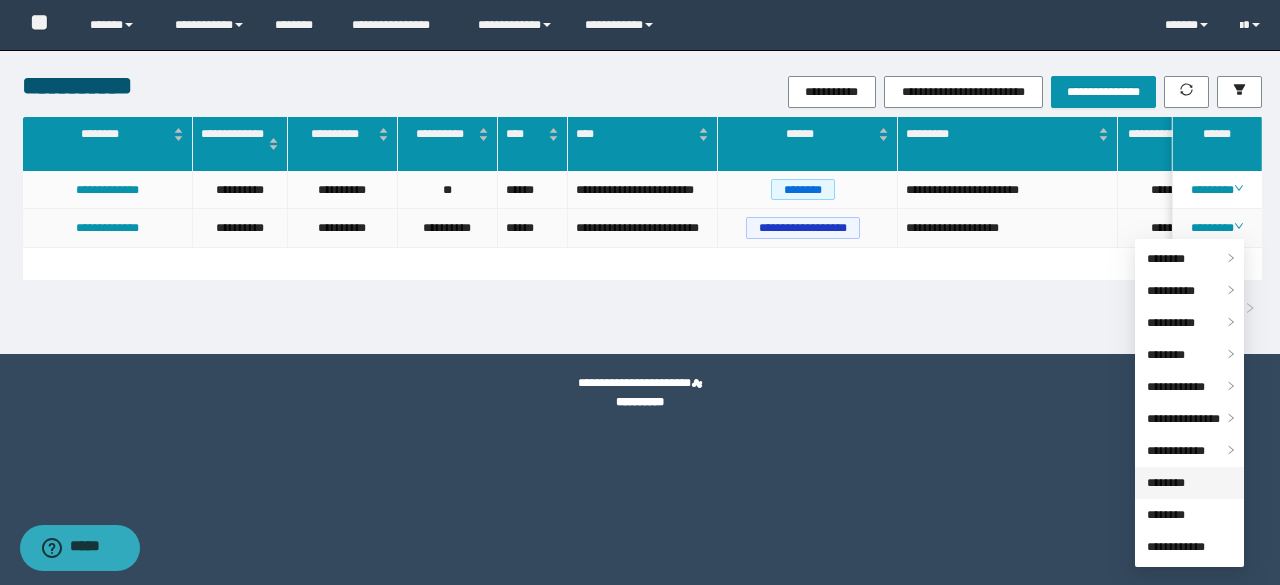 click on "********" at bounding box center (1166, 483) 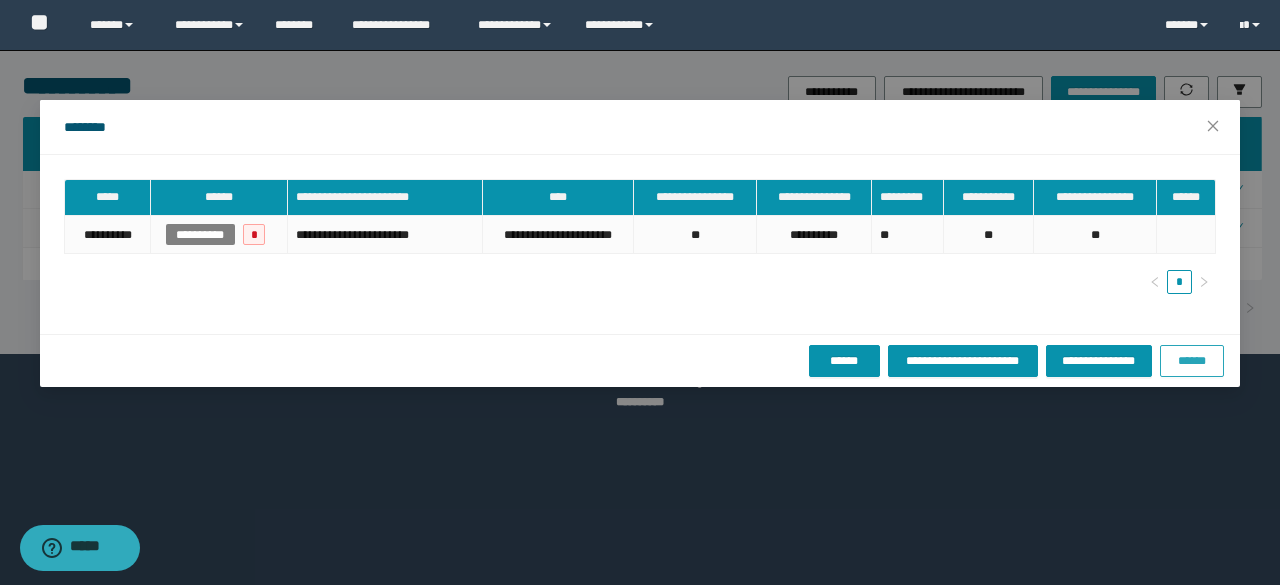 click on "******" at bounding box center (1192, 361) 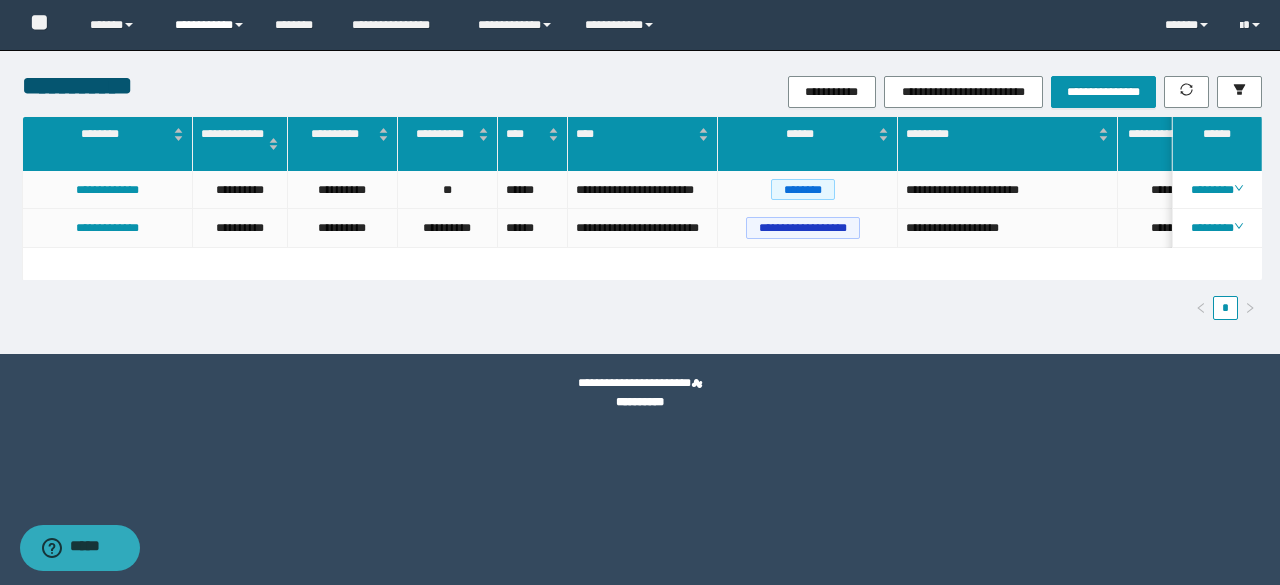 click on "**********" at bounding box center (210, 25) 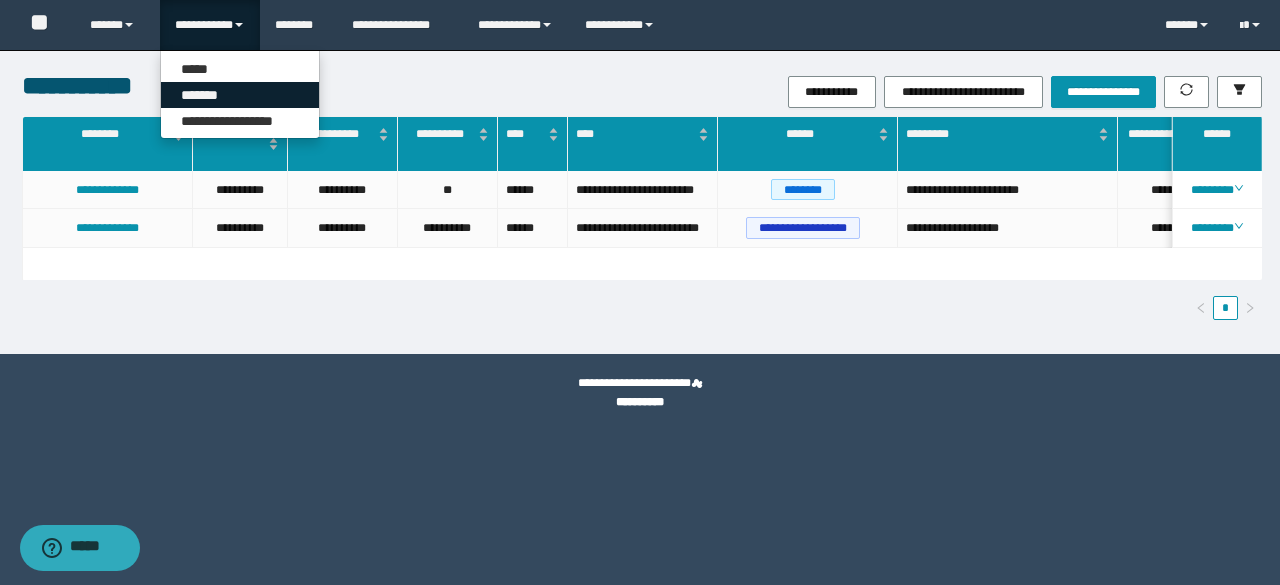 drag, startPoint x: 208, startPoint y: 90, endPoint x: 225, endPoint y: 105, distance: 22.671568 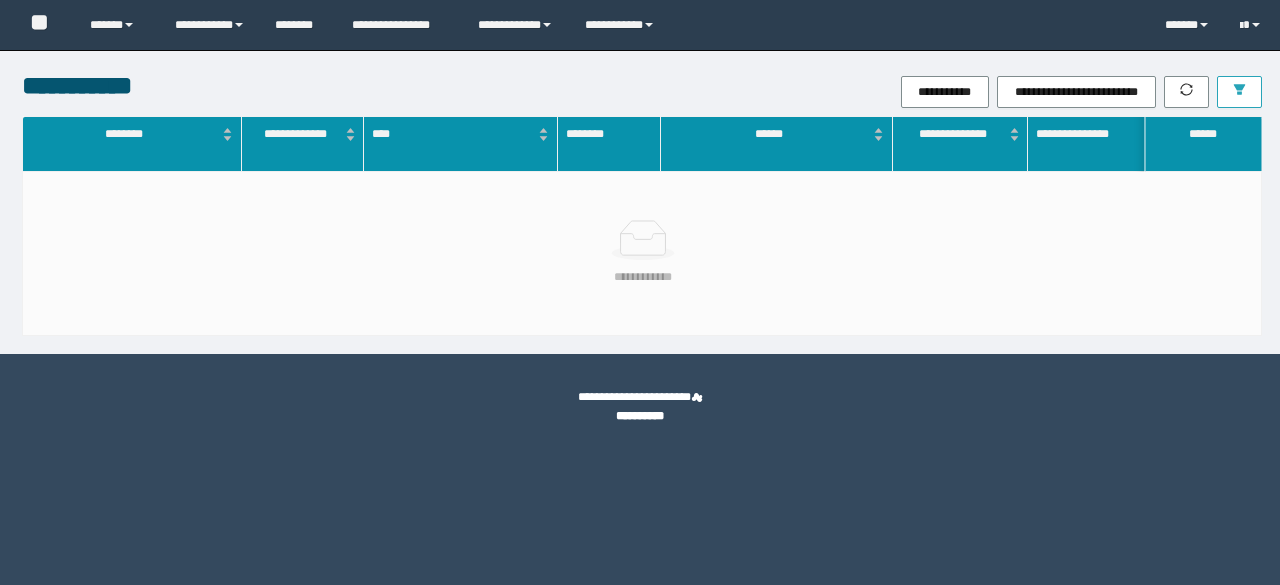 scroll, scrollTop: 0, scrollLeft: 0, axis: both 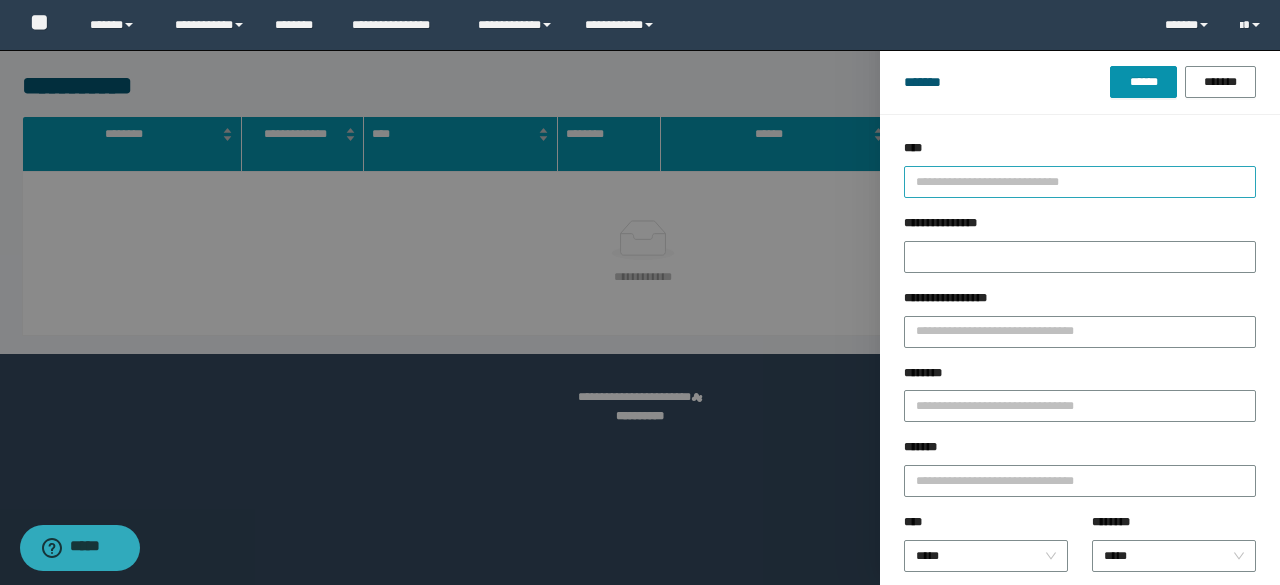 click at bounding box center (1071, 181) 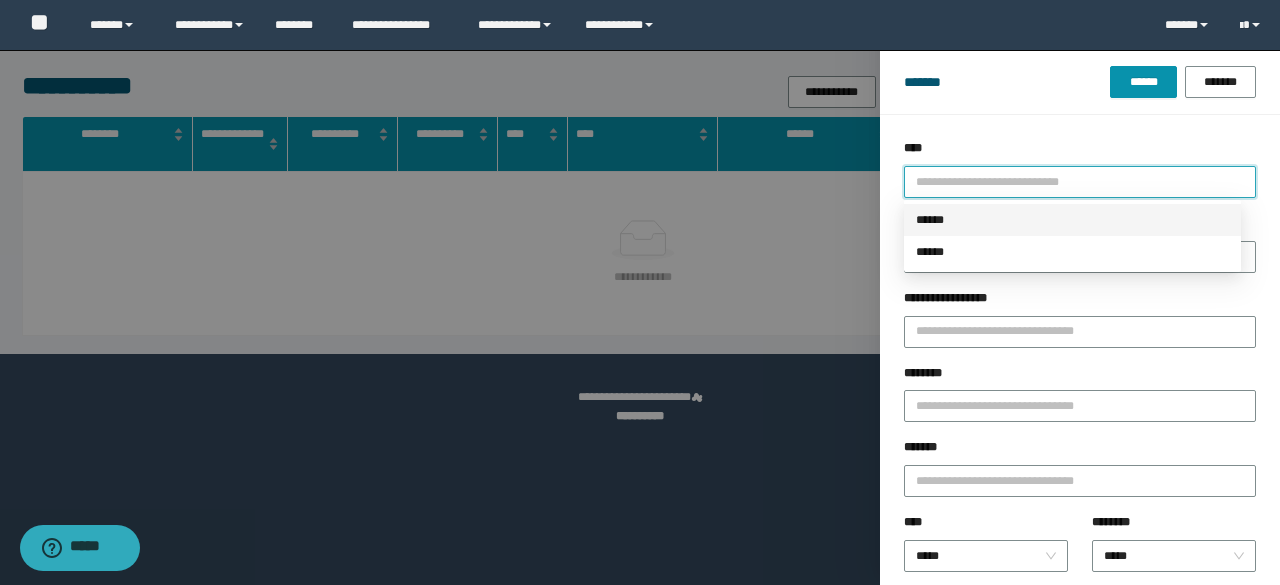 click on "******" at bounding box center [1072, 220] 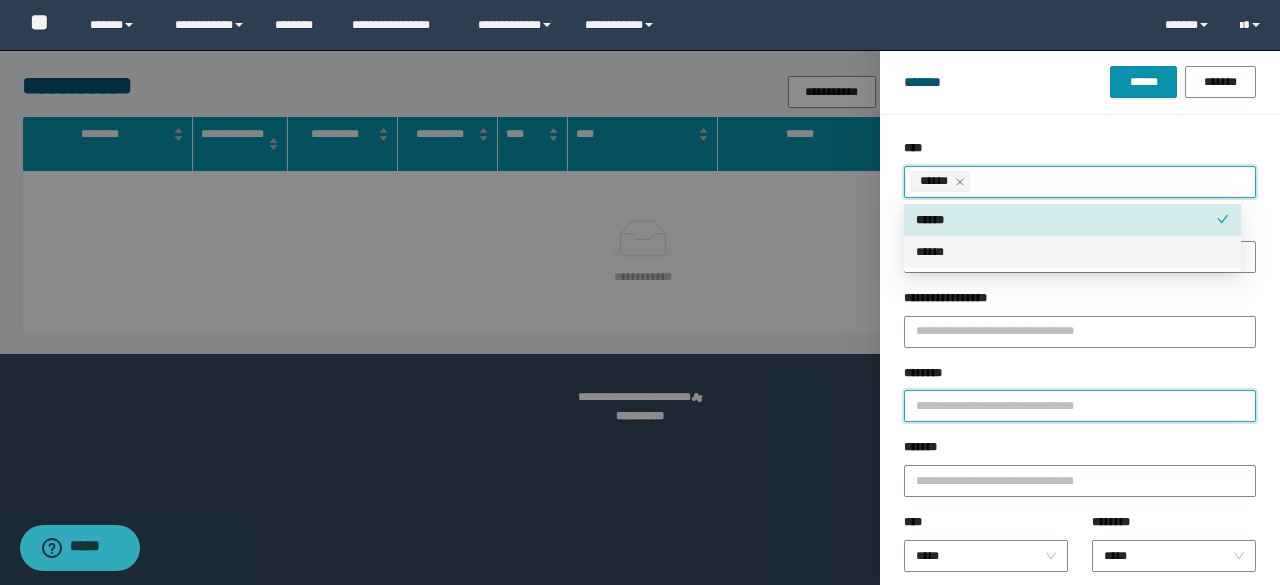 click on "********" at bounding box center [1080, 406] 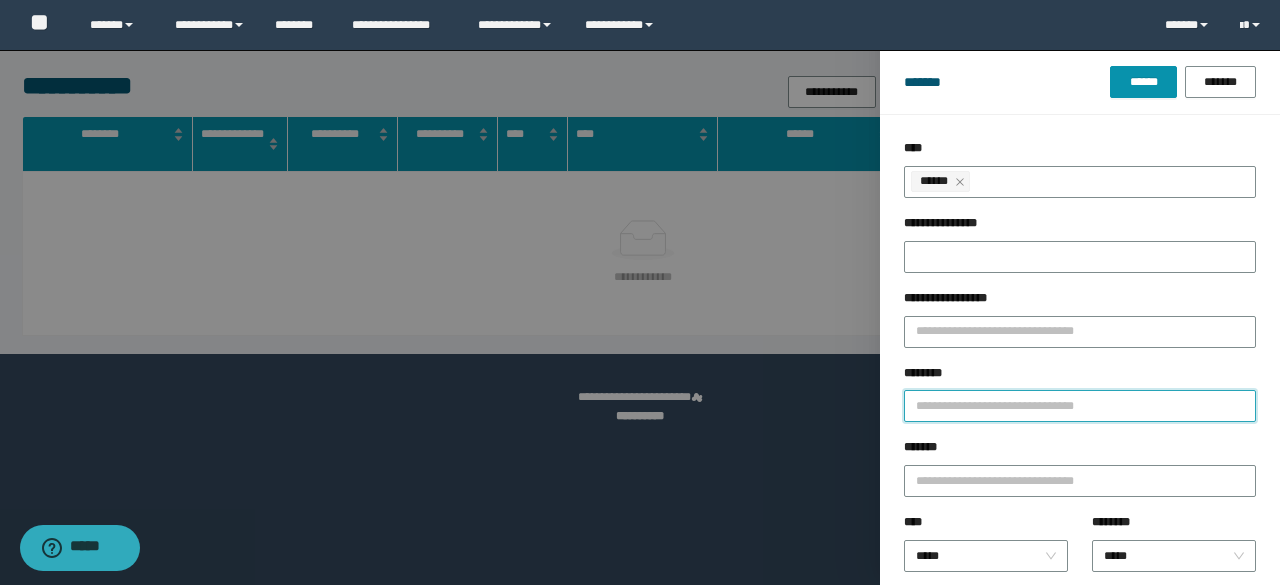 paste on "********" 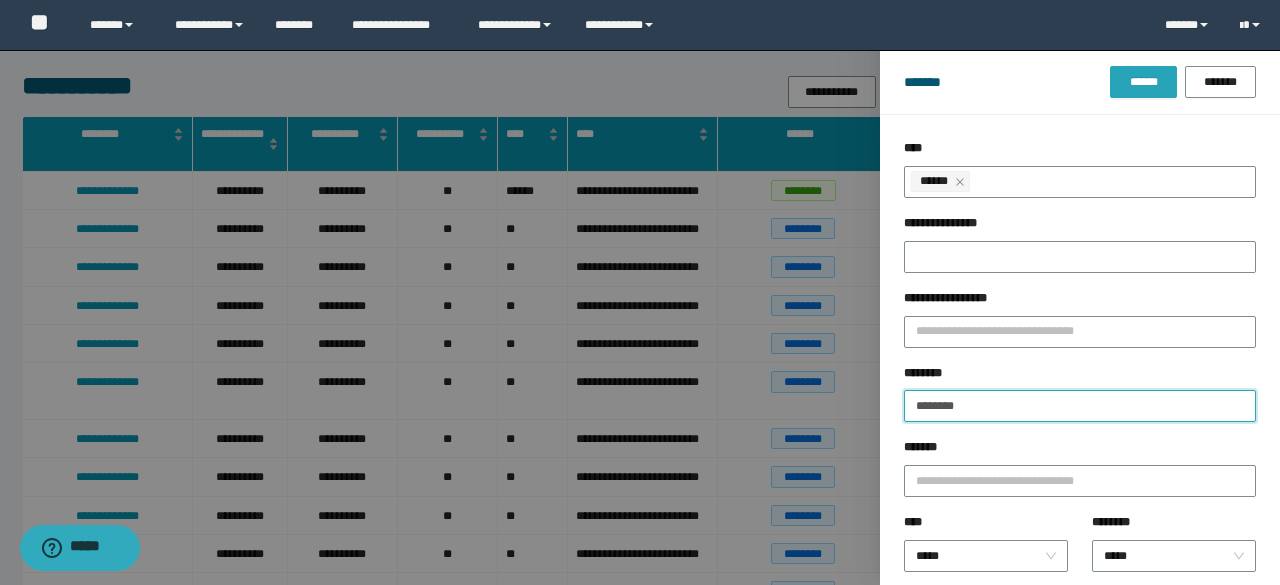 type on "********" 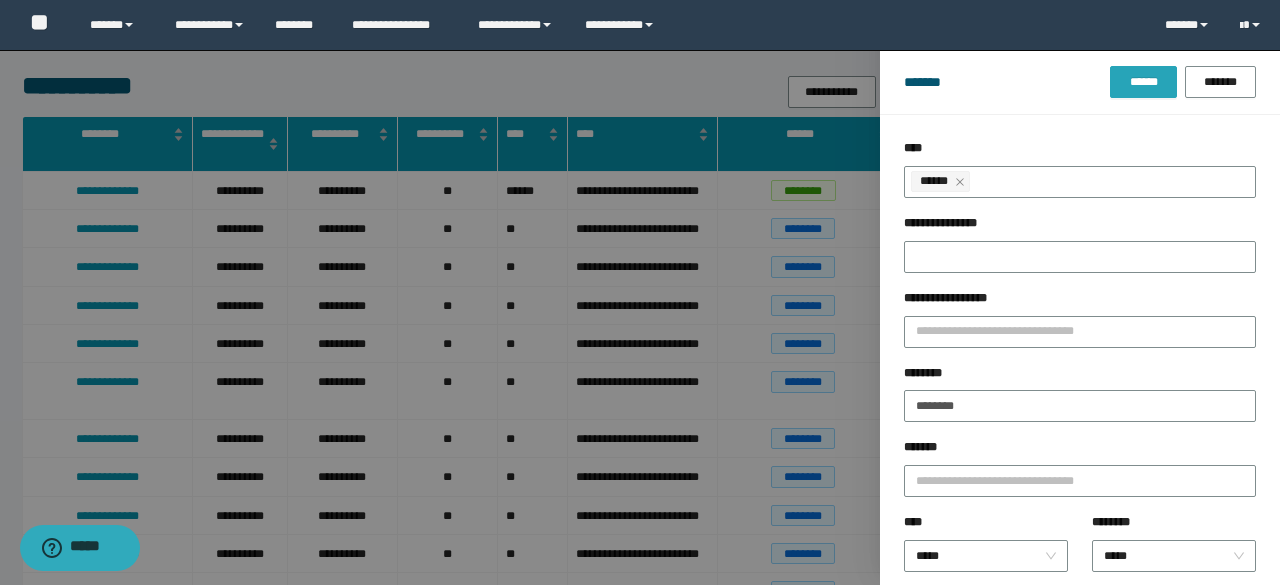 click on "******" at bounding box center (1143, 82) 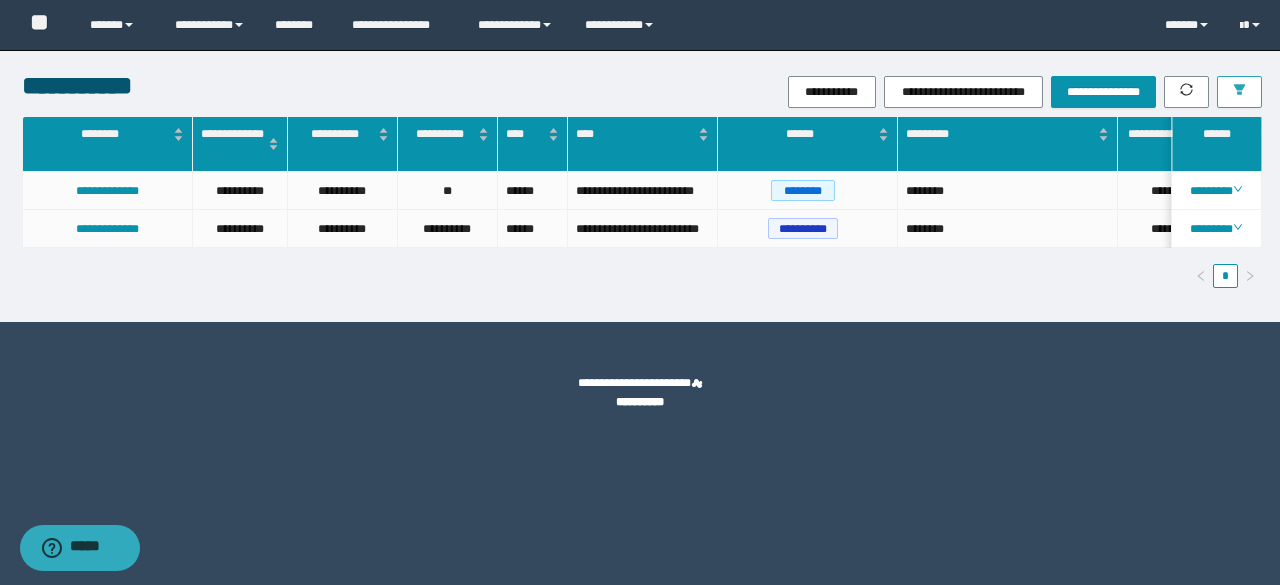 scroll, scrollTop: 0, scrollLeft: 332, axis: horizontal 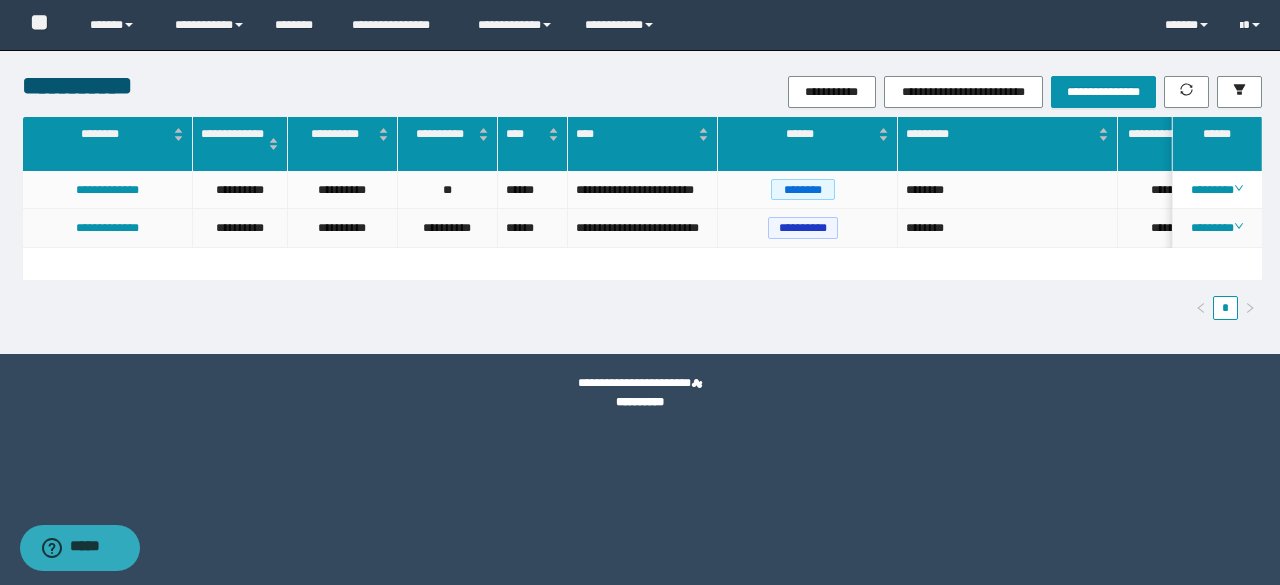 drag, startPoint x: 1202, startPoint y: 230, endPoint x: 1202, endPoint y: 253, distance: 23 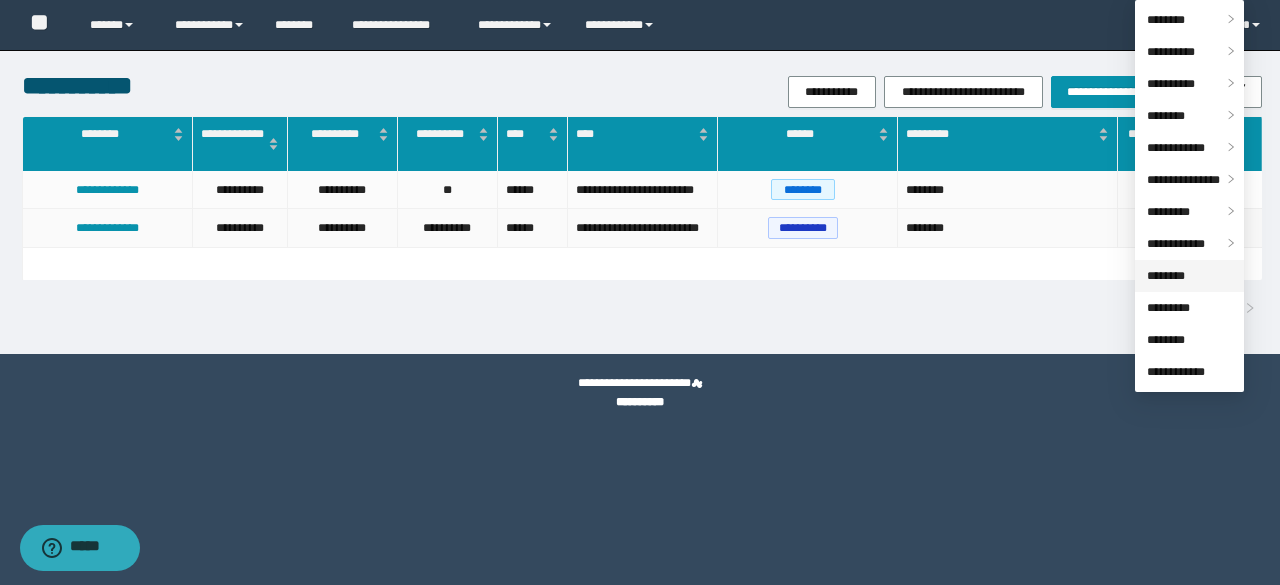 click on "********" at bounding box center [1166, 276] 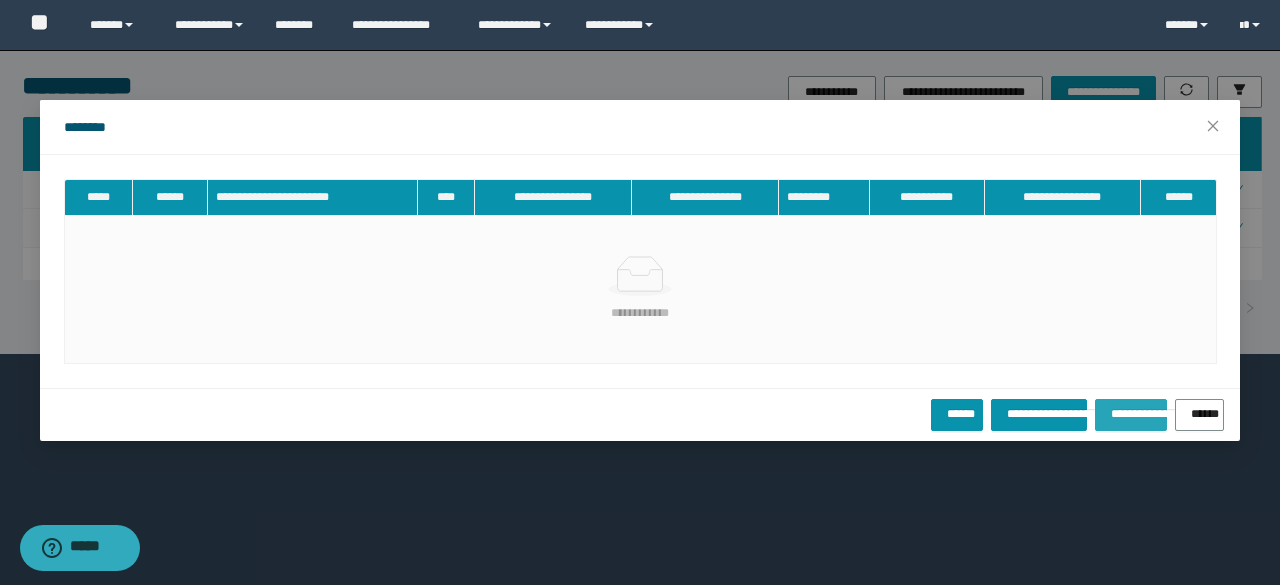 click on "**********" at bounding box center [1131, 415] 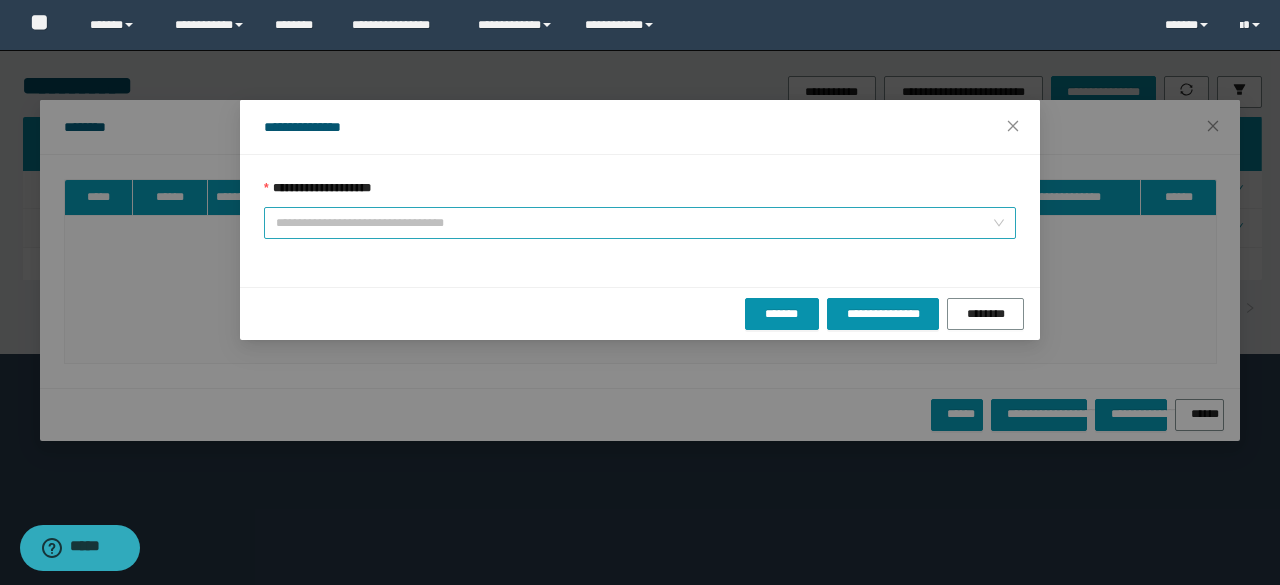 click on "**********" at bounding box center [634, 223] 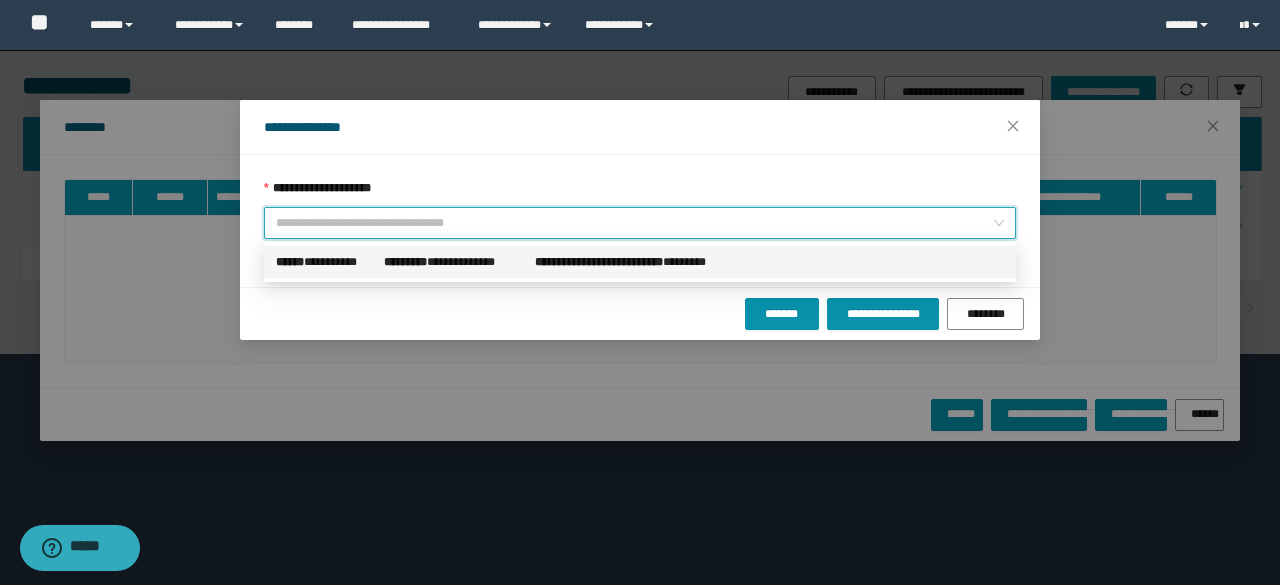 click on "**********" at bounding box center (326, 262) 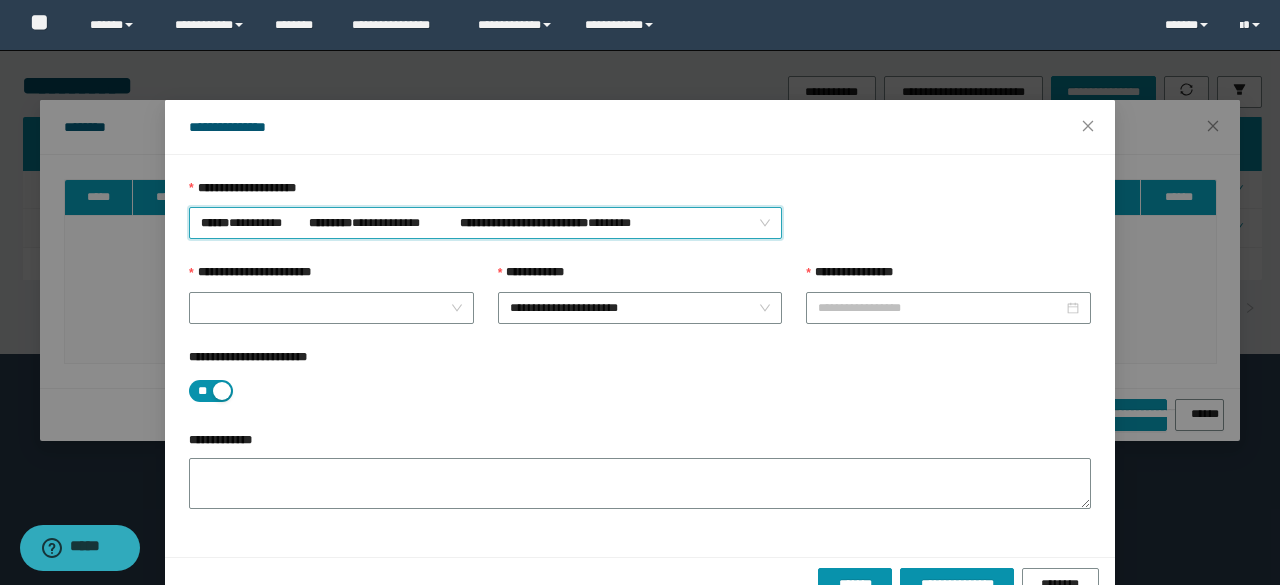 type on "**********" 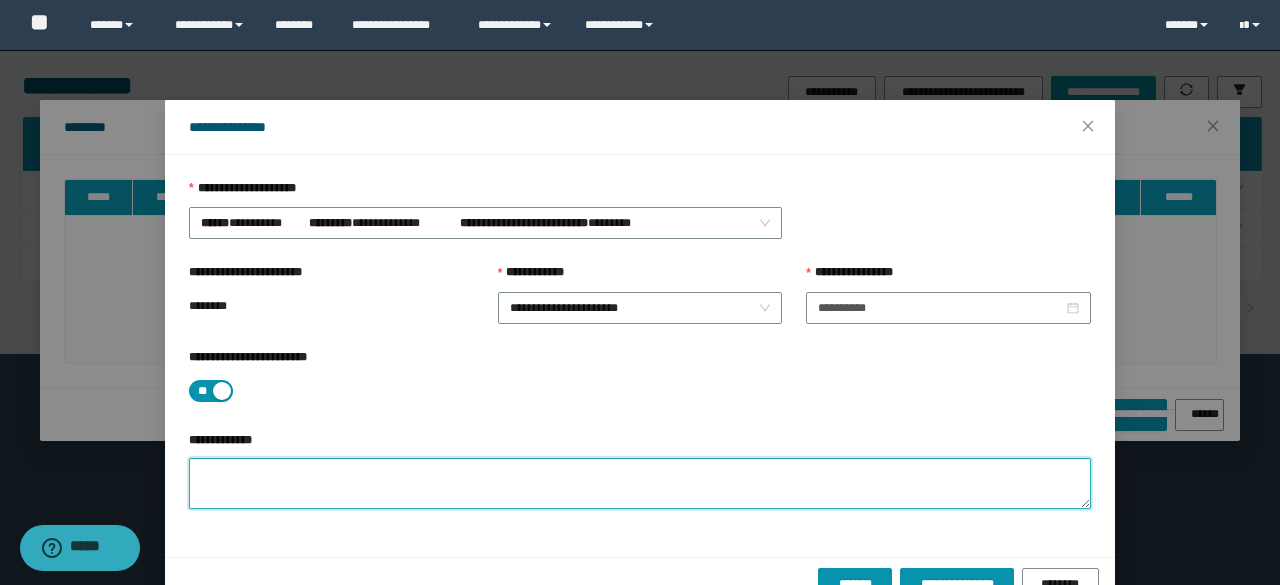 click on "**********" at bounding box center [640, 483] 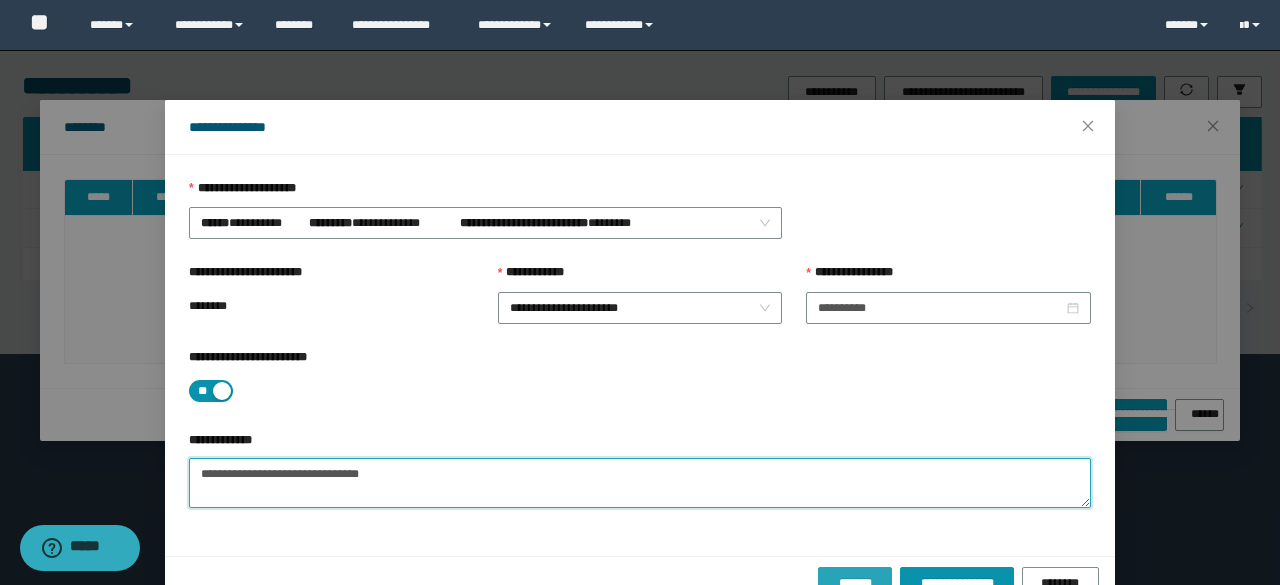 type on "**********" 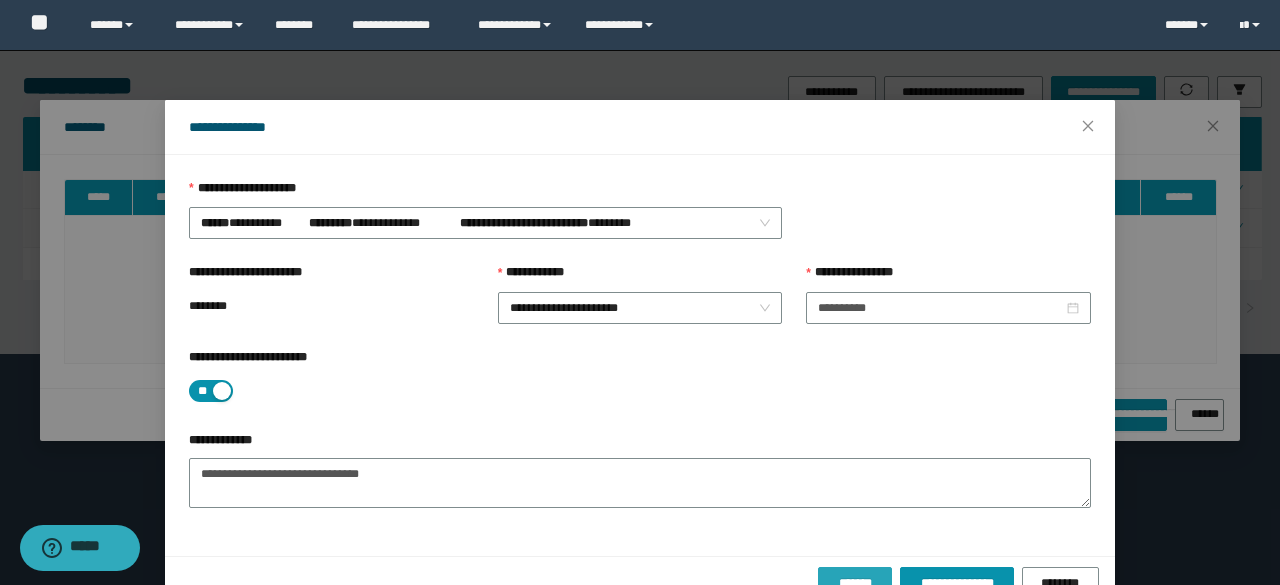 click on "*******" at bounding box center [855, 583] 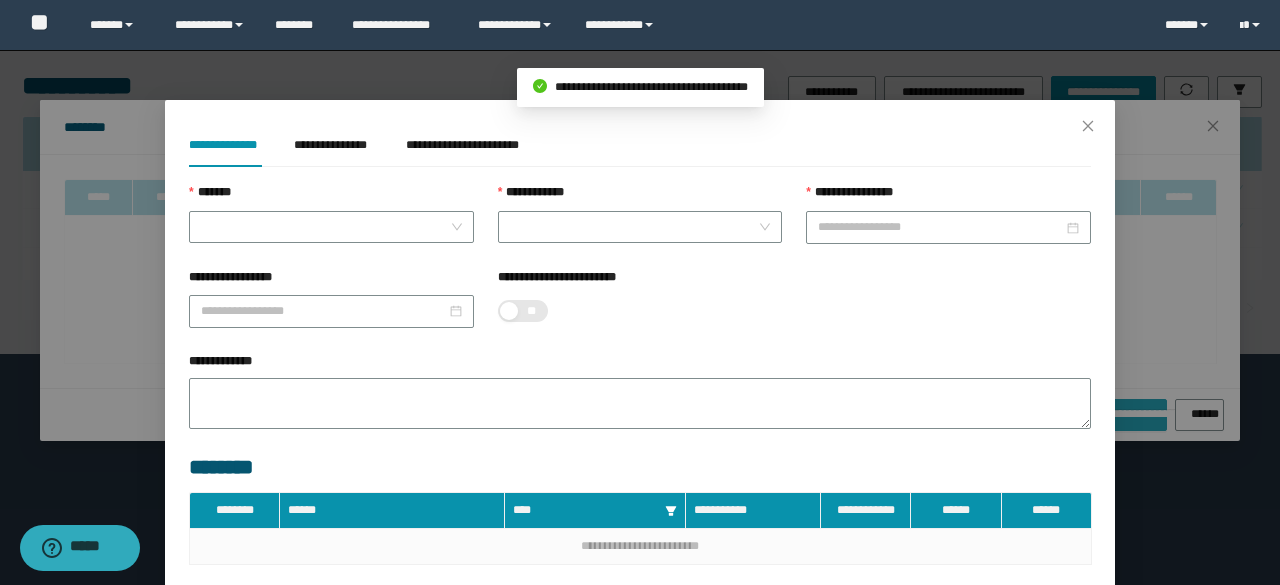 type on "**********" 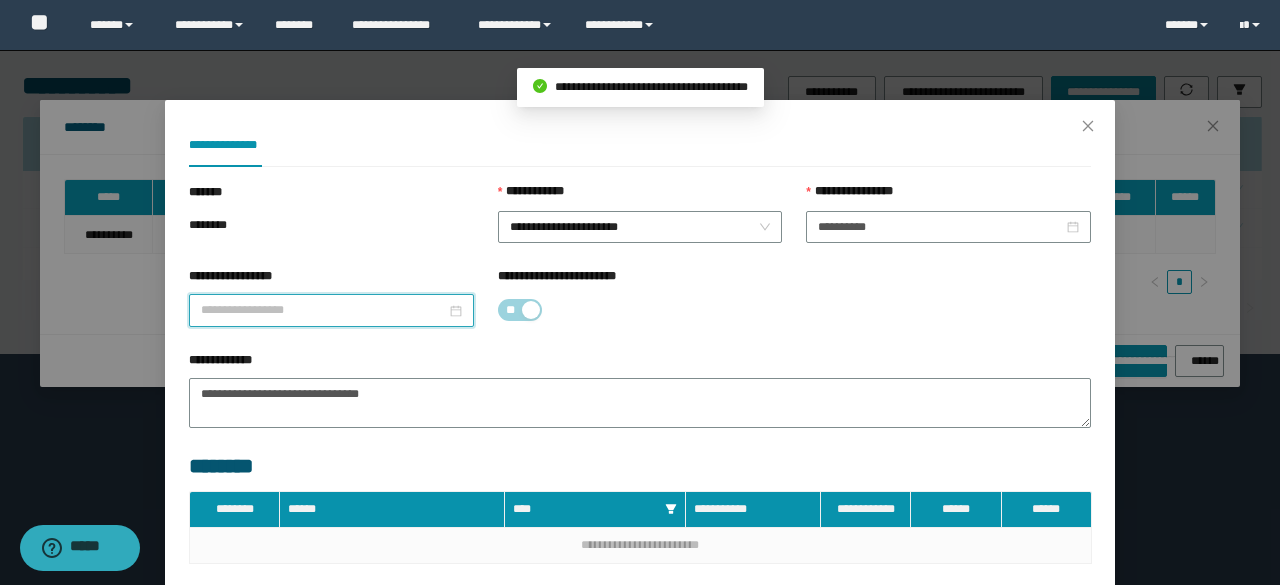 click on "**********" at bounding box center (323, 310) 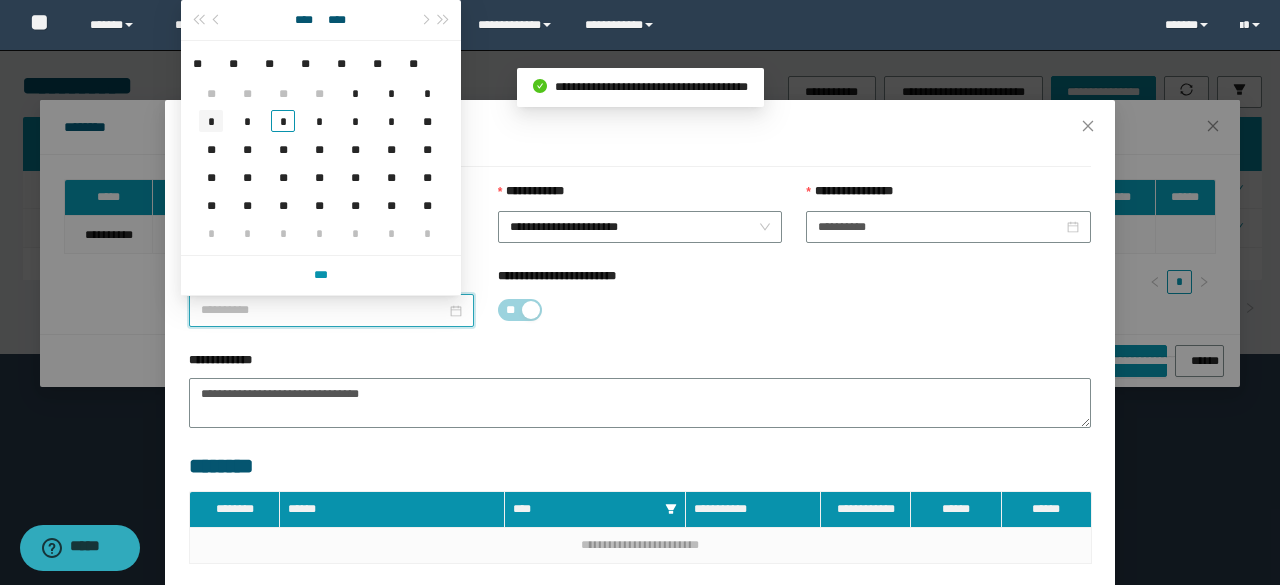 type on "**********" 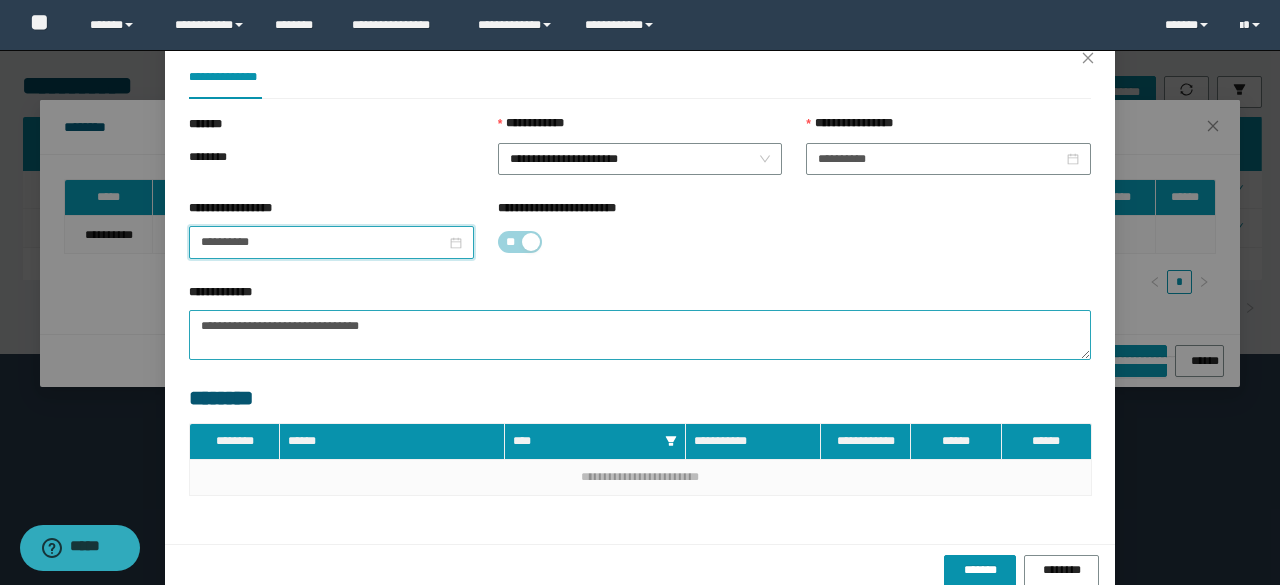 scroll, scrollTop: 100, scrollLeft: 0, axis: vertical 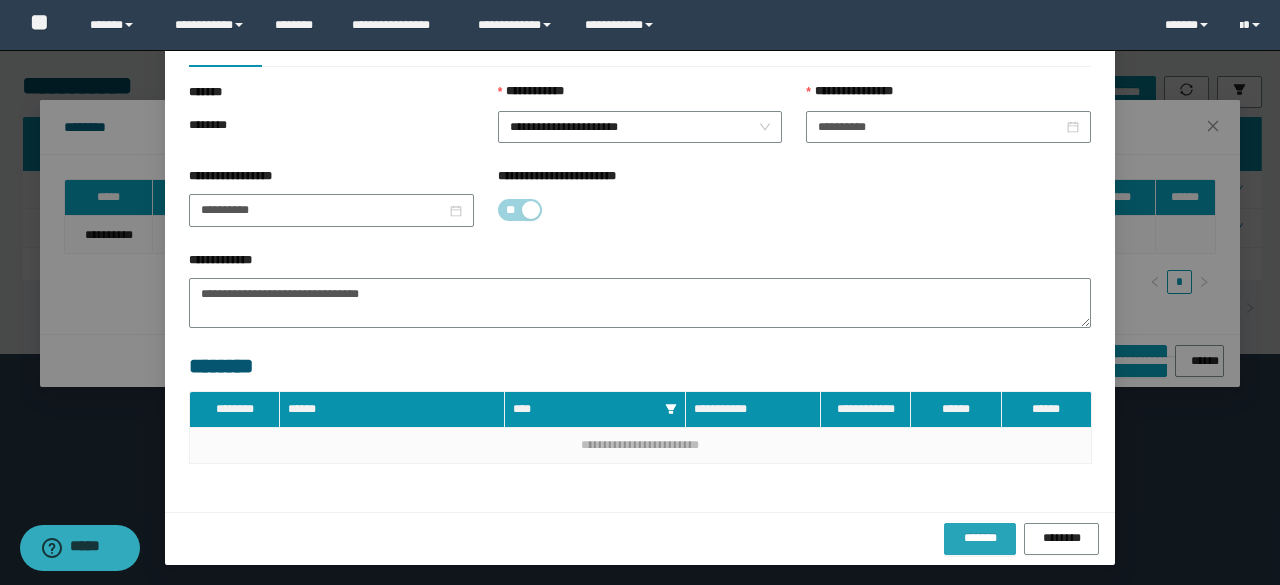 click on "*******" at bounding box center [980, 539] 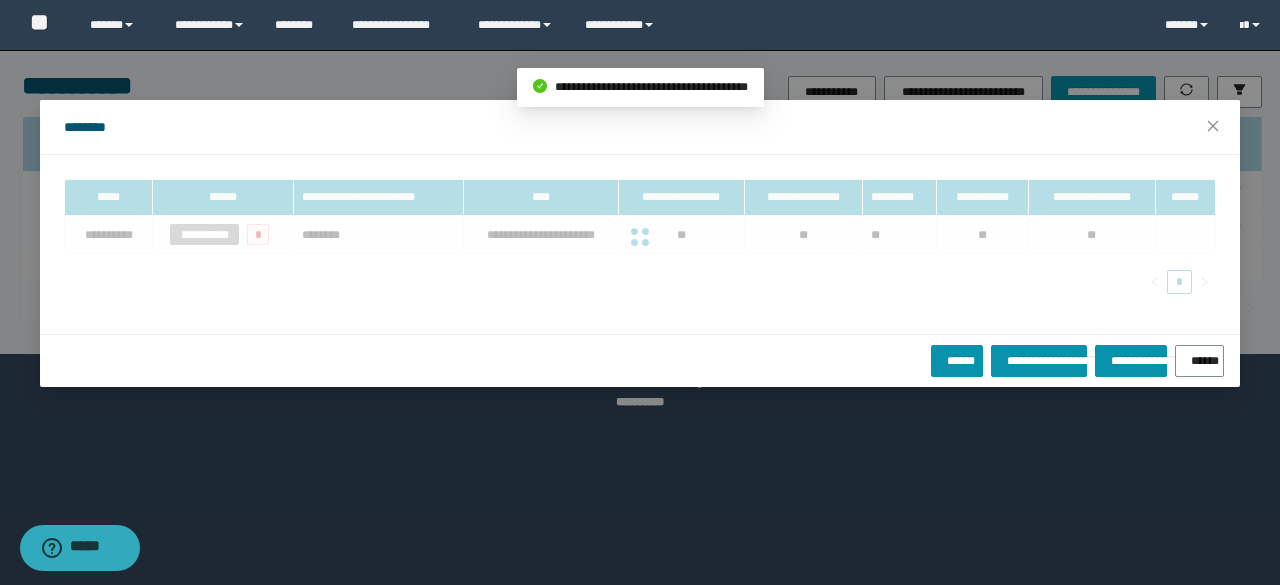 scroll, scrollTop: 0, scrollLeft: 0, axis: both 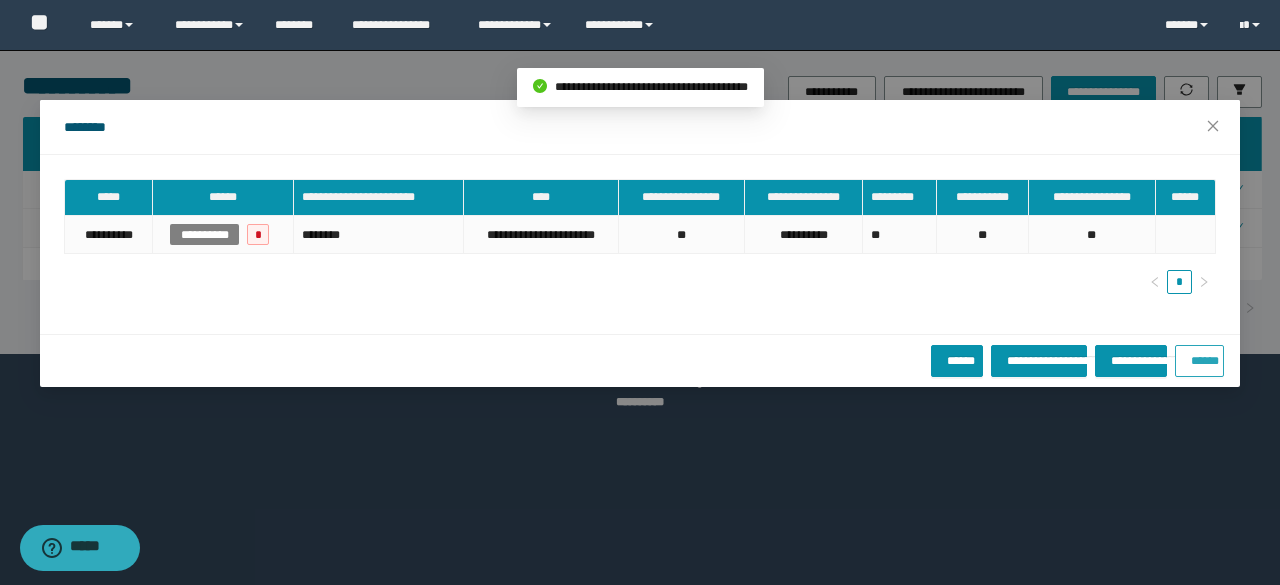 click on "******" at bounding box center [1199, 357] 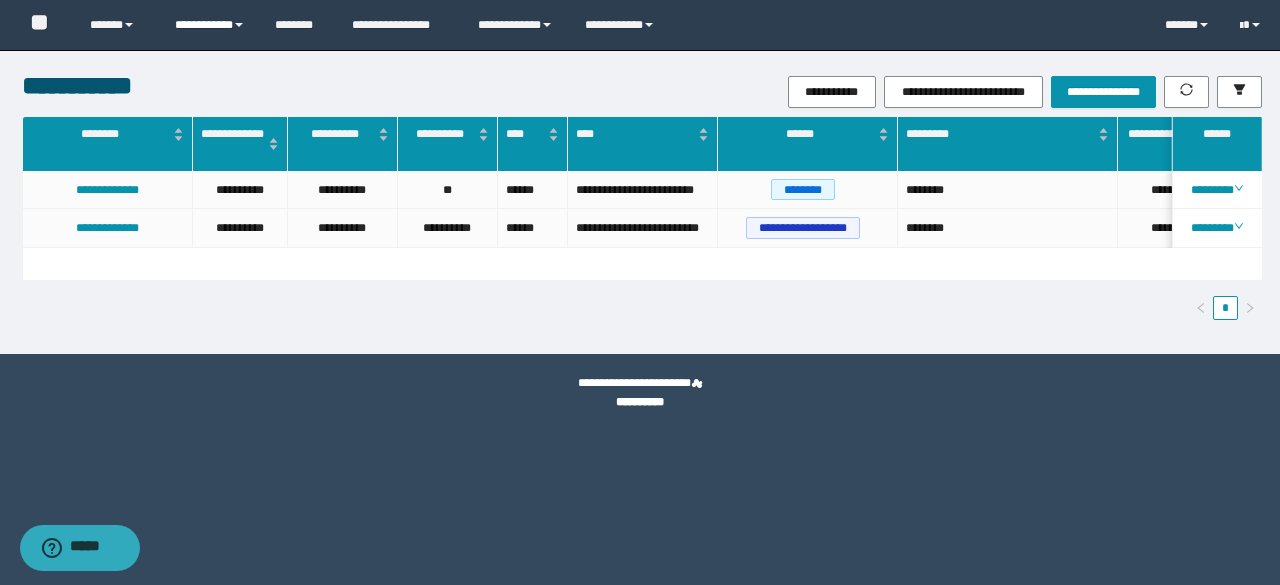 click on "**********" at bounding box center [210, 25] 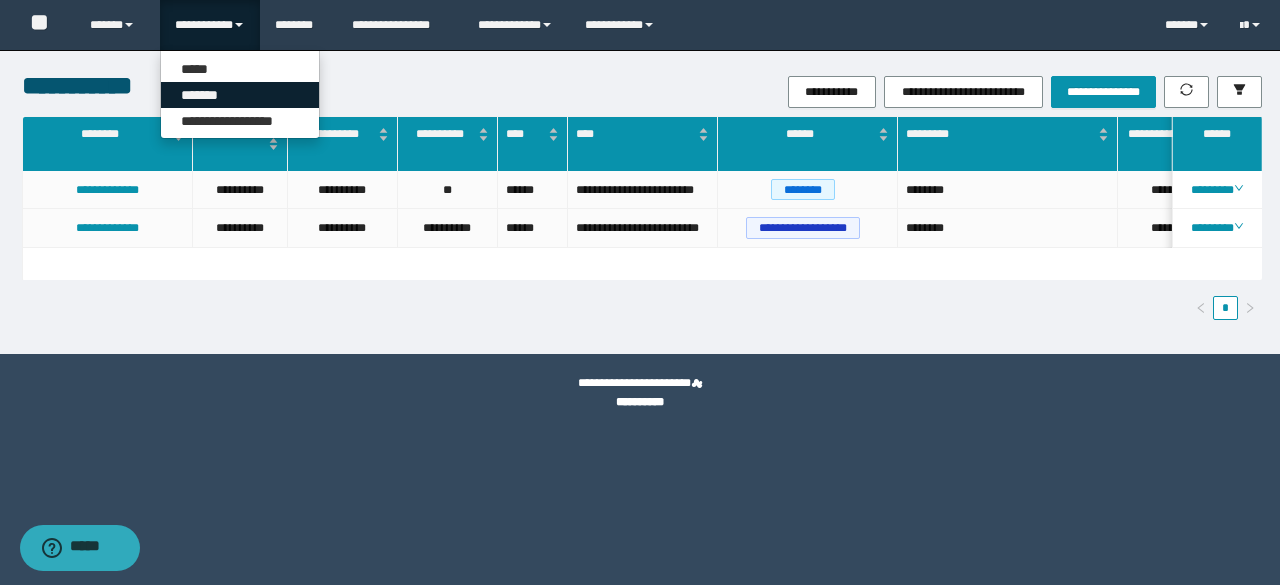 click on "*******" at bounding box center [240, 95] 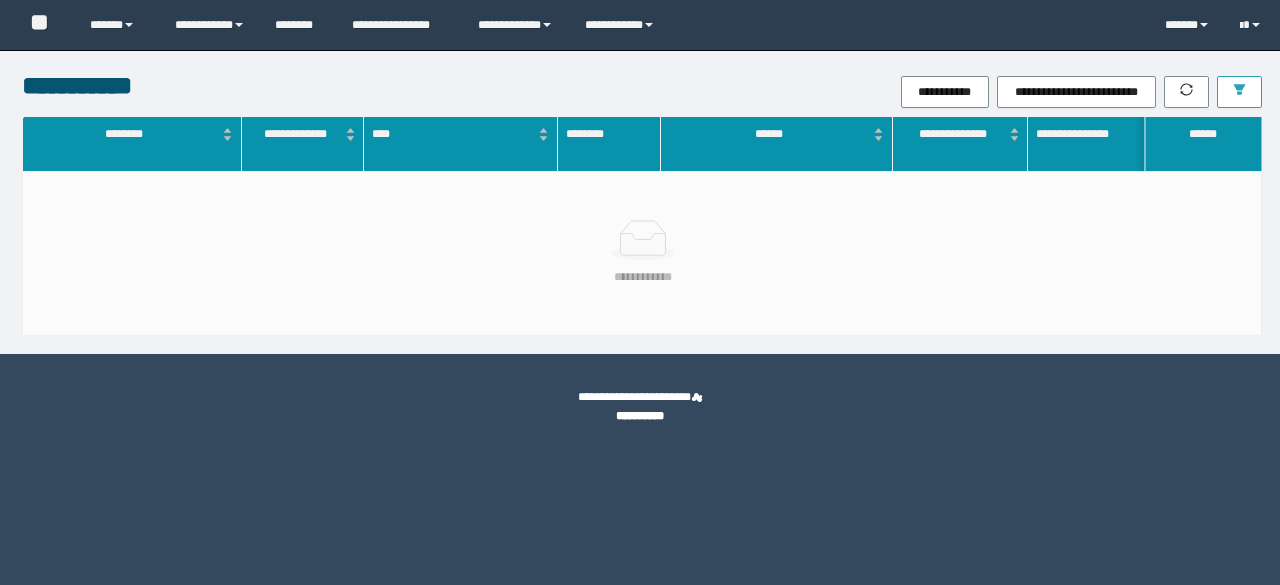 scroll, scrollTop: 0, scrollLeft: 0, axis: both 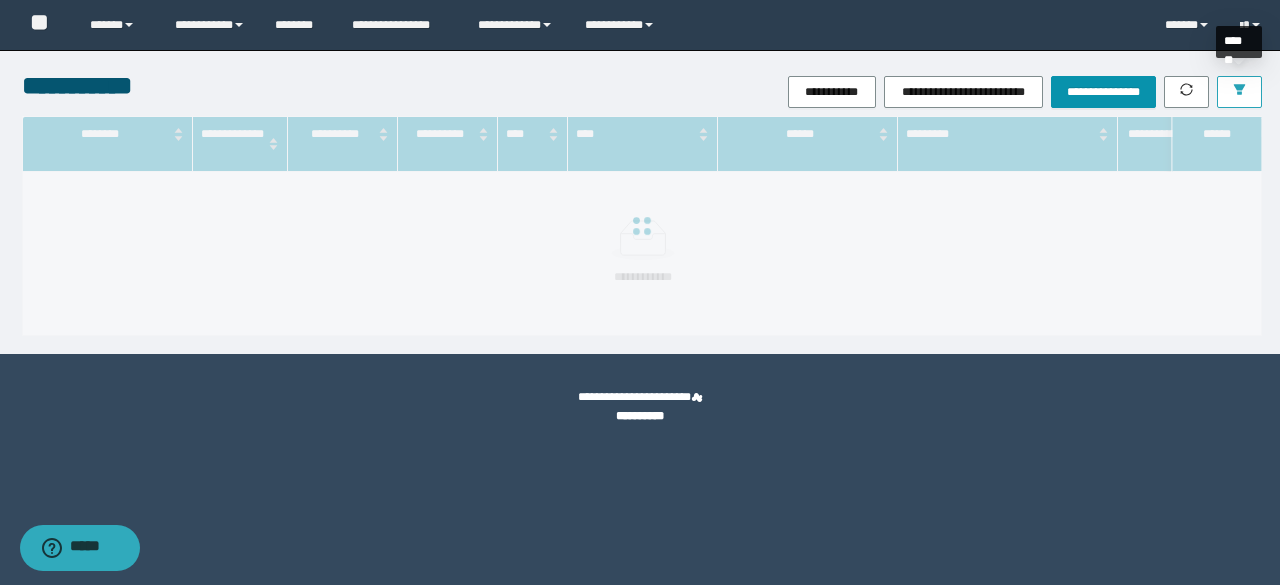 click at bounding box center (1239, 92) 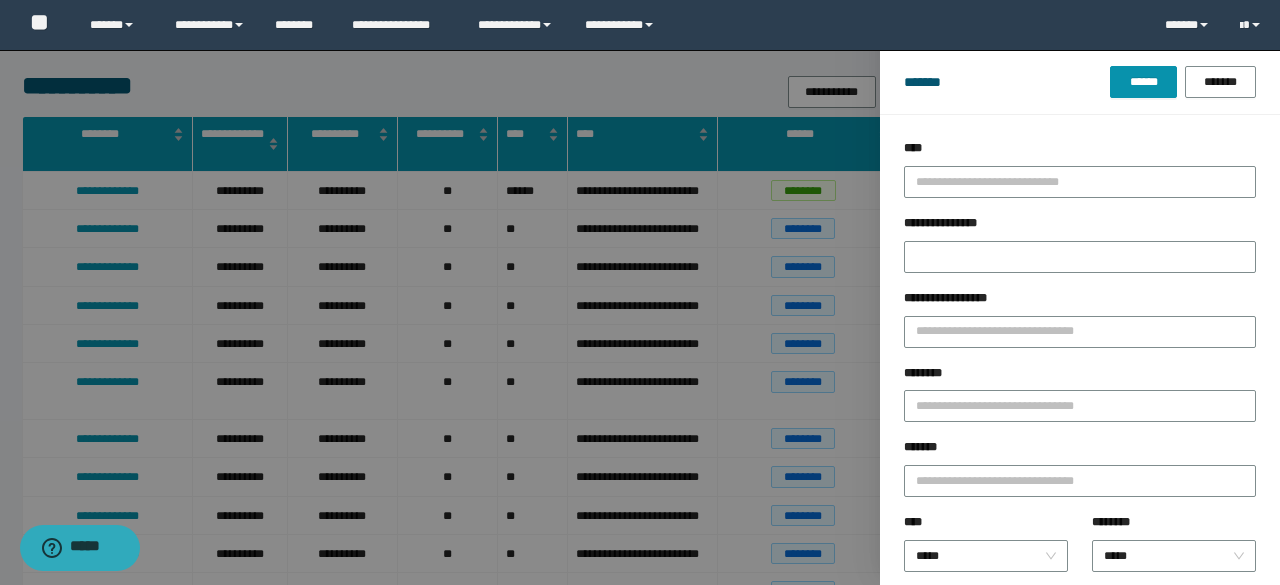 click on "****" at bounding box center [915, 148] 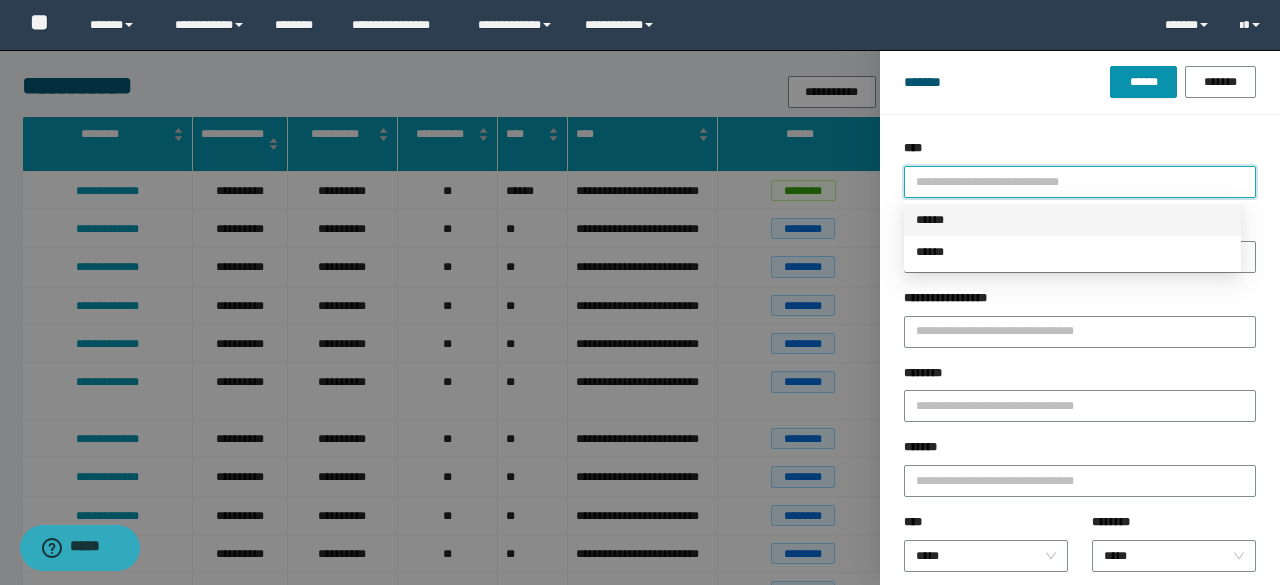 drag, startPoint x: 928, startPoint y: 183, endPoint x: 930, endPoint y: 201, distance: 18.110771 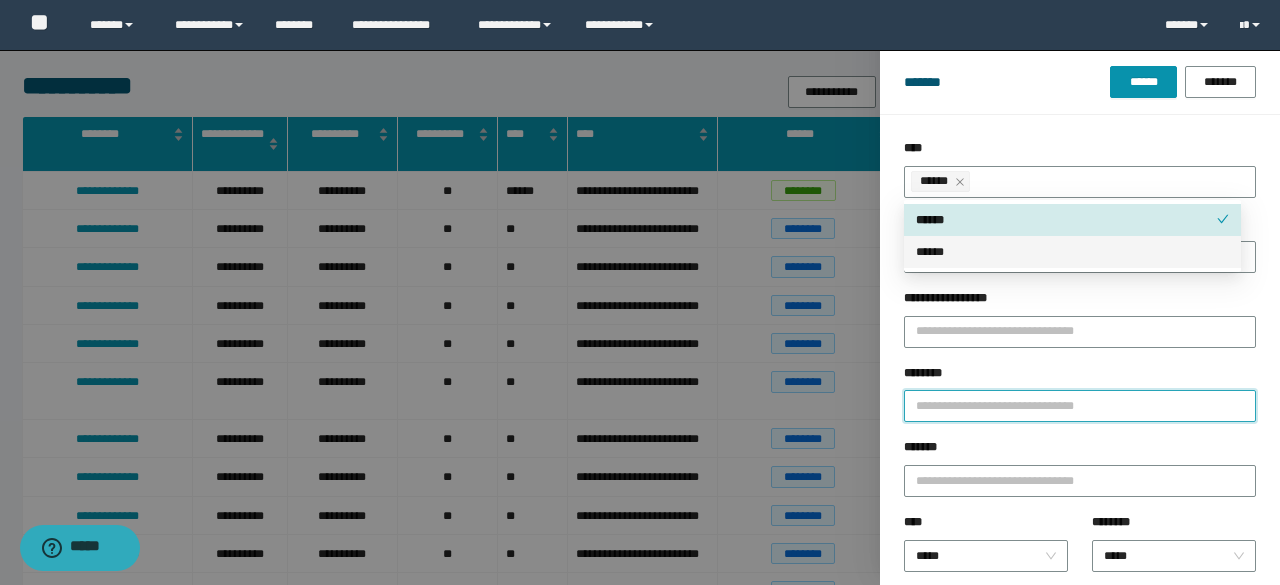 click on "********" at bounding box center (1080, 406) 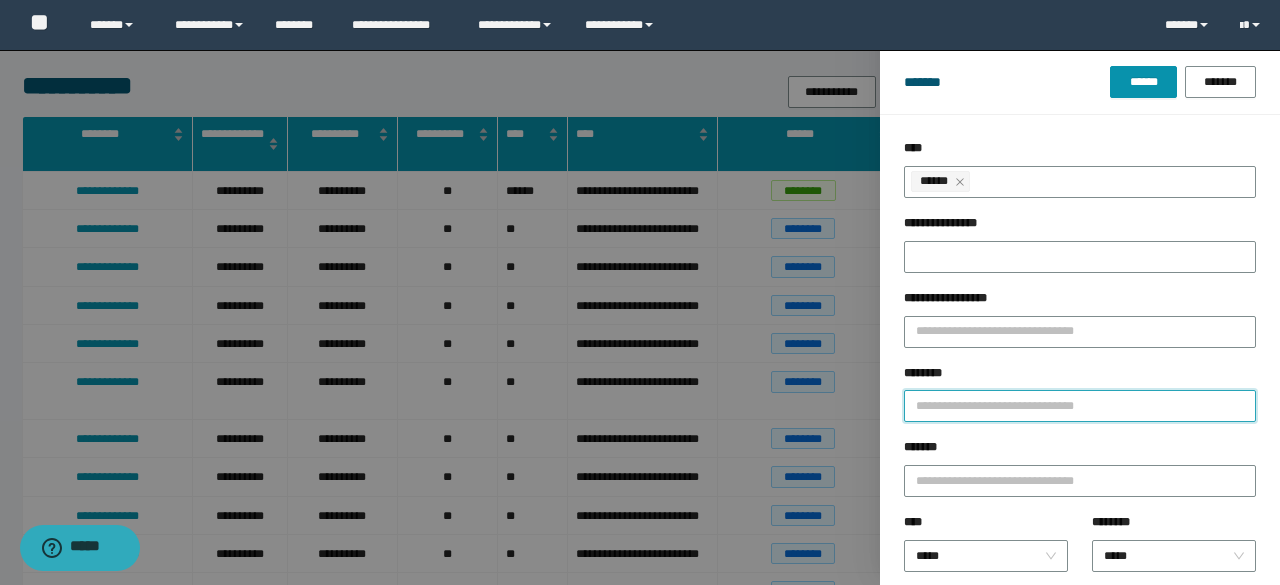 click on "********" at bounding box center (1080, 406) 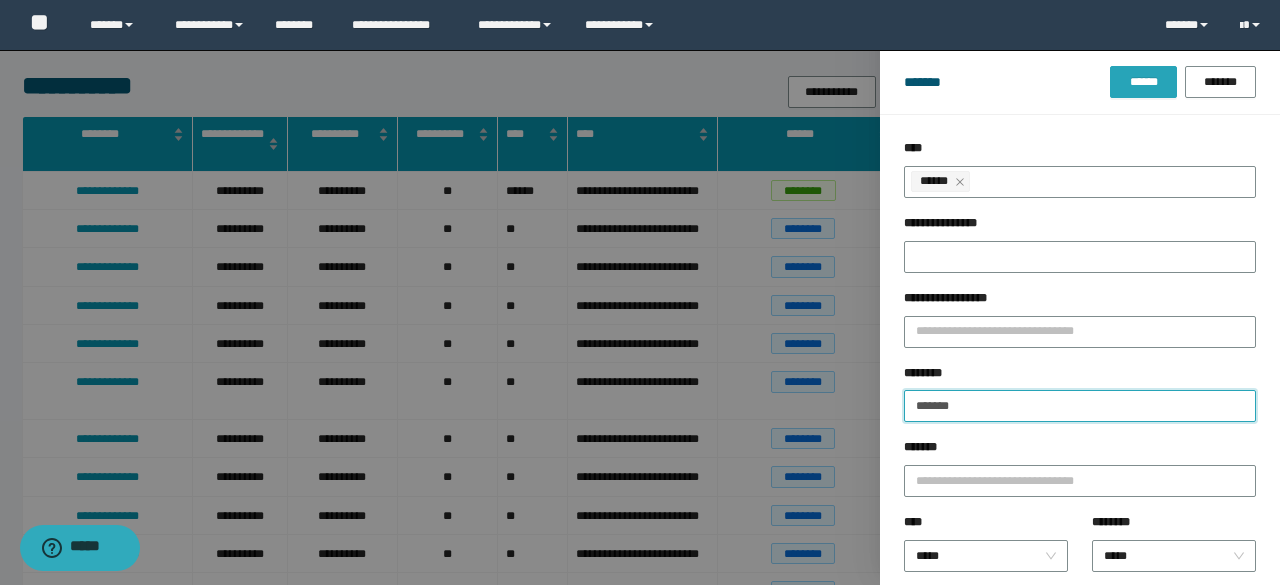type on "*******" 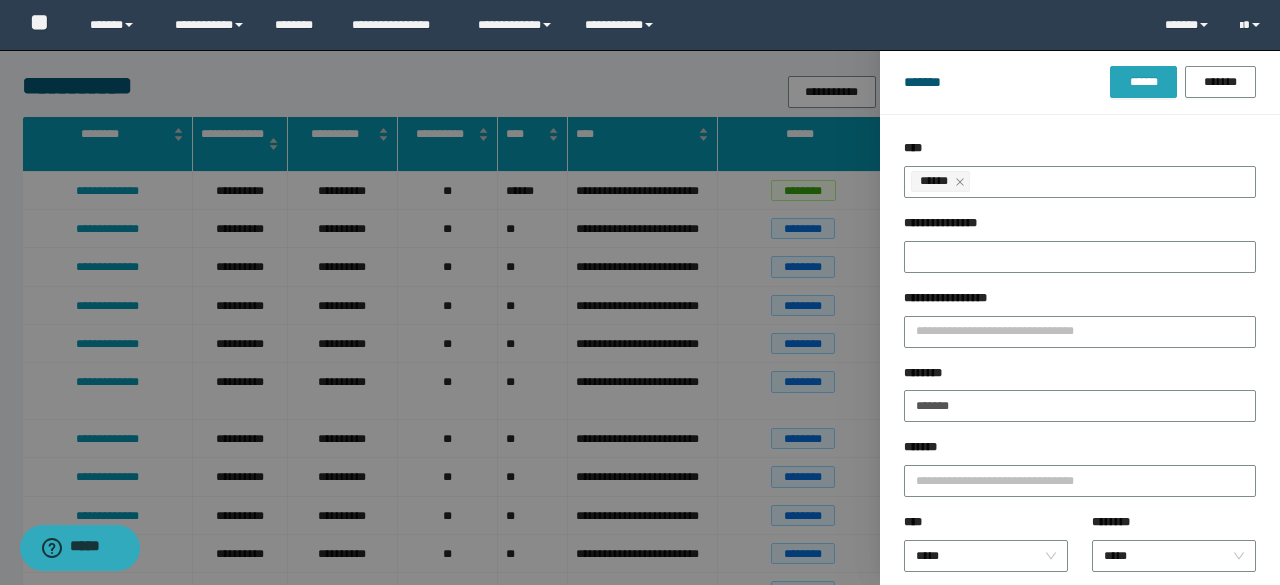 click on "******" at bounding box center (1143, 82) 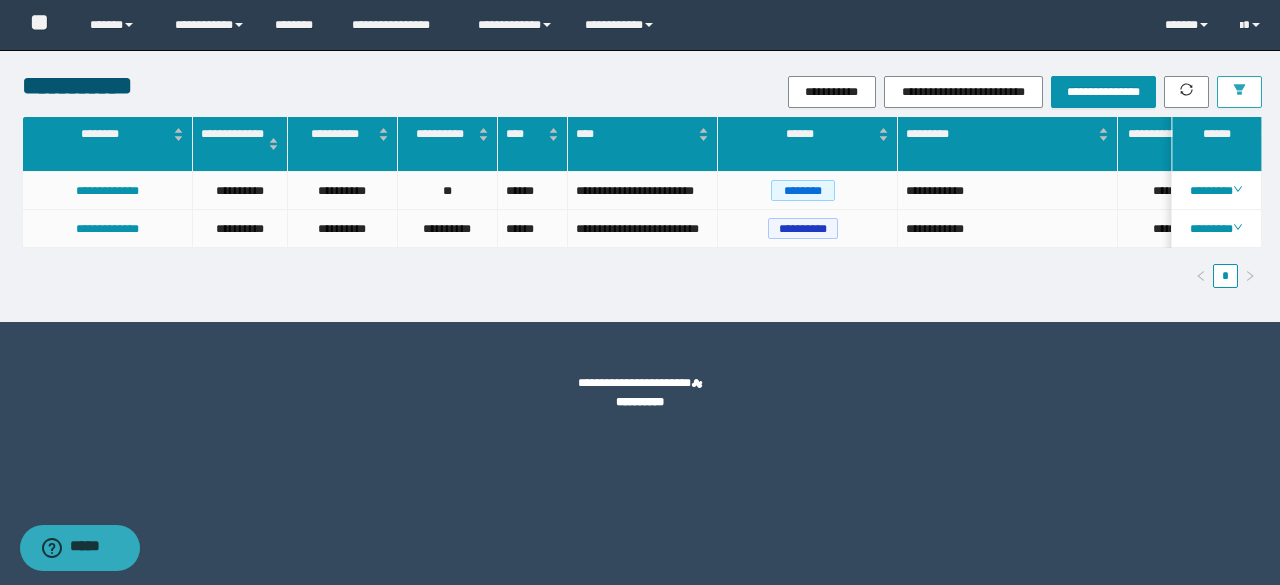 scroll, scrollTop: 0, scrollLeft: 7, axis: horizontal 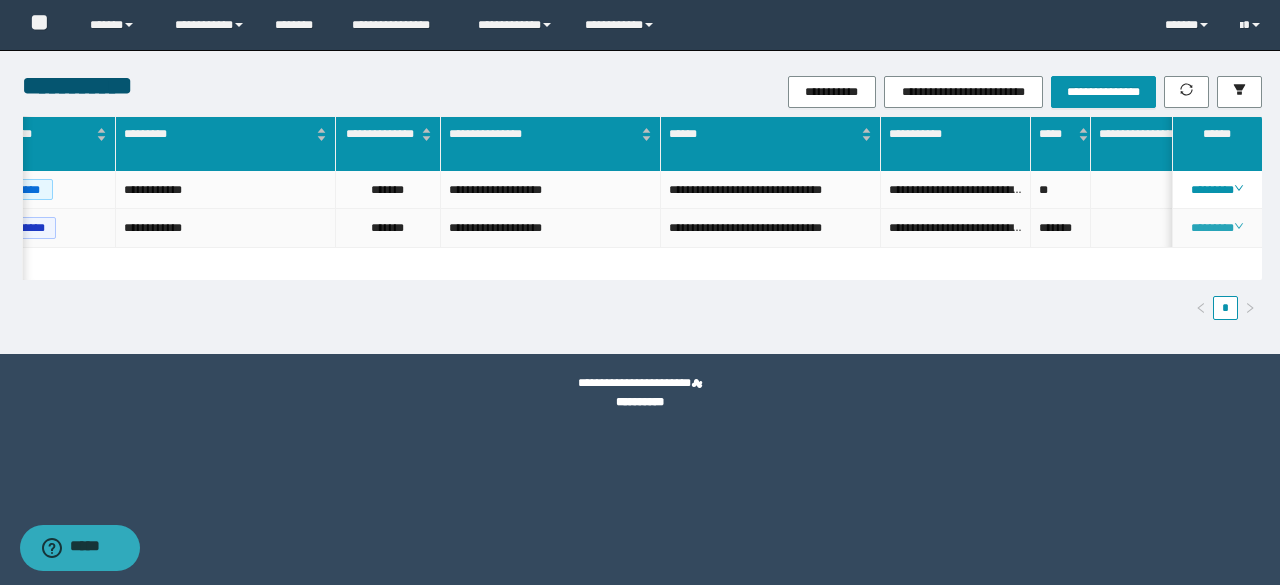 click on "********" at bounding box center [1216, 228] 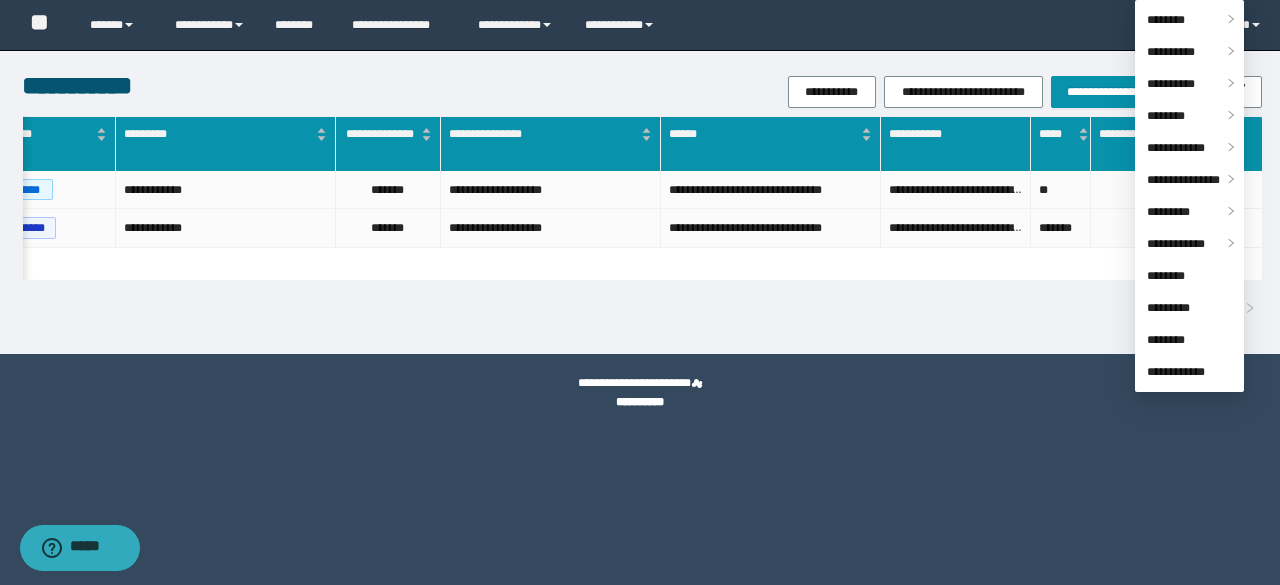 scroll, scrollTop: 0, scrollLeft: 817, axis: horizontal 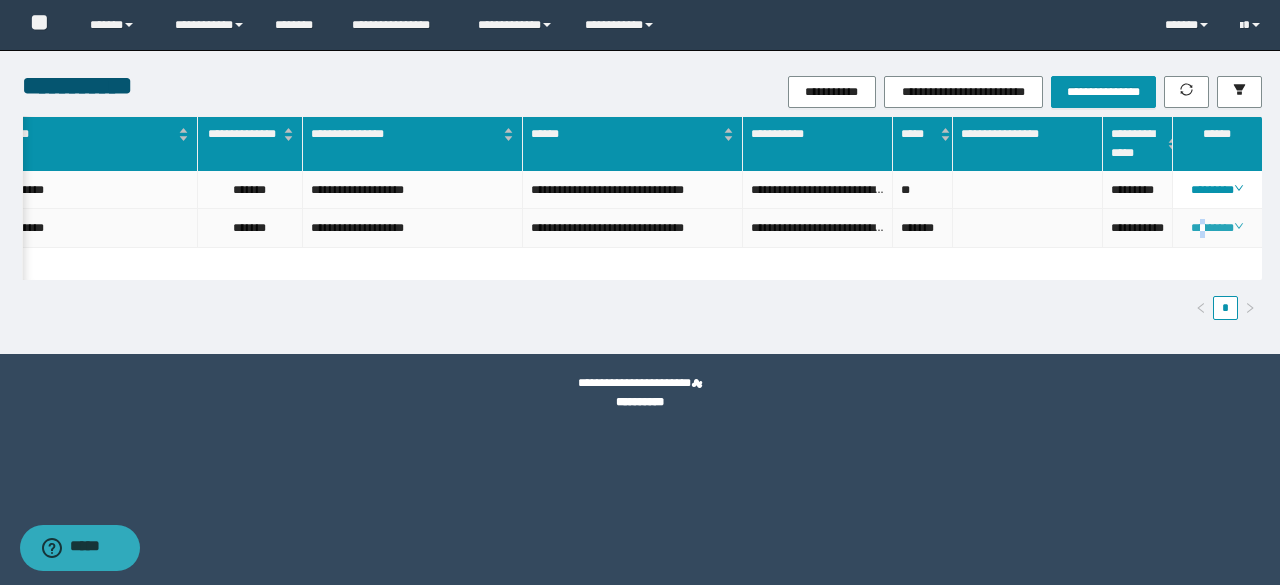 click on "********" at bounding box center [1216, 228] 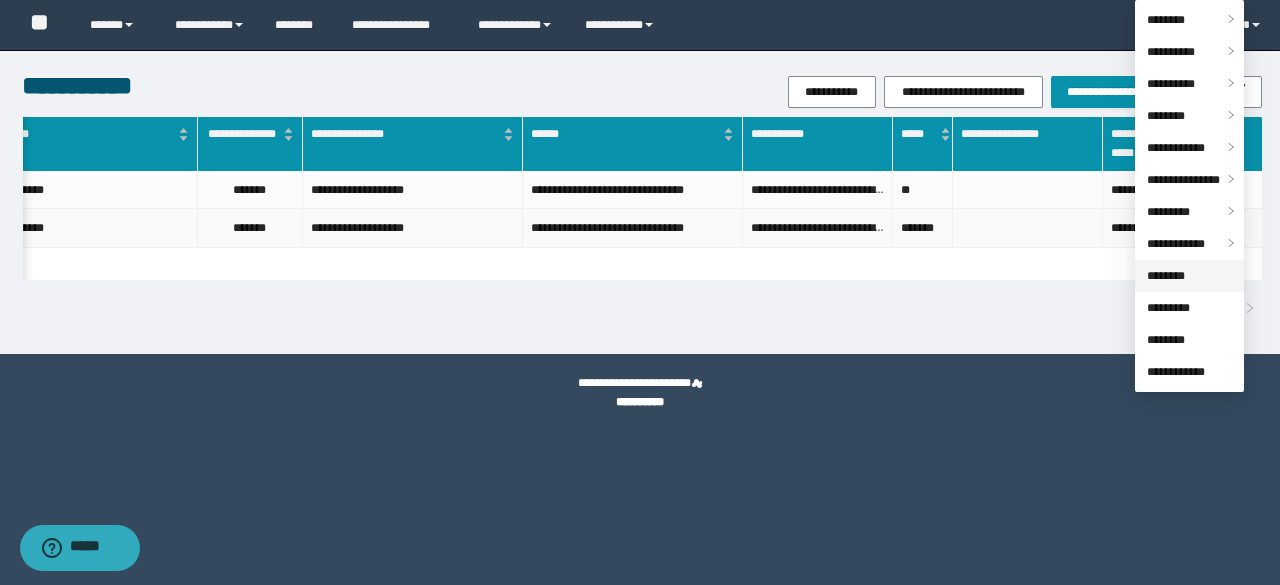 click on "********" at bounding box center (1166, 276) 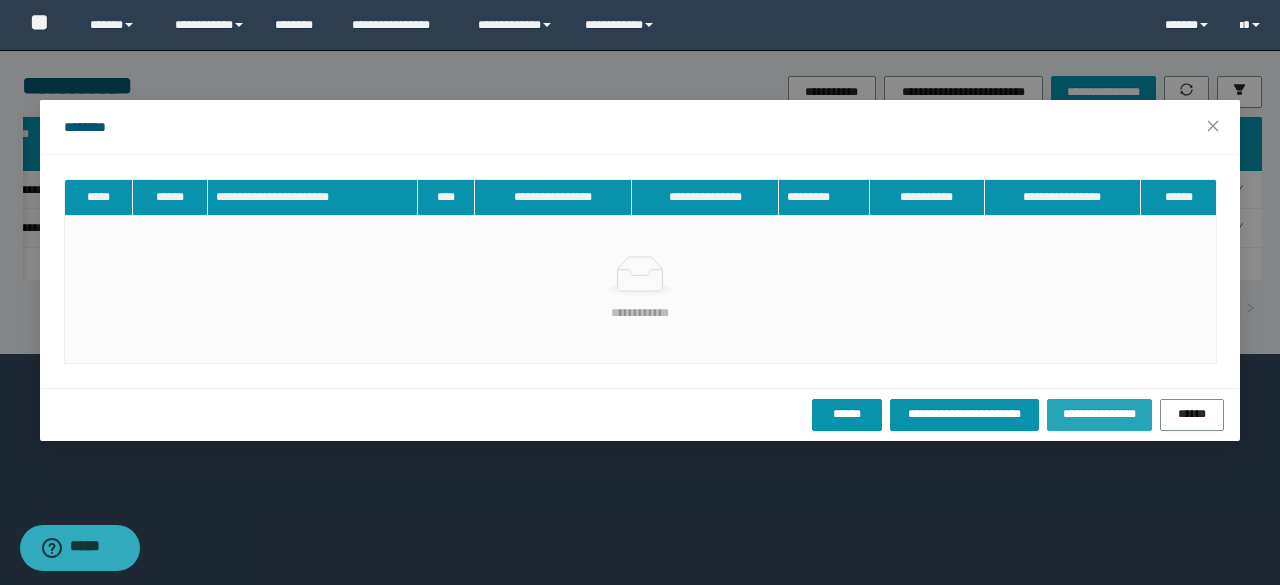 click on "**********" at bounding box center [1099, 414] 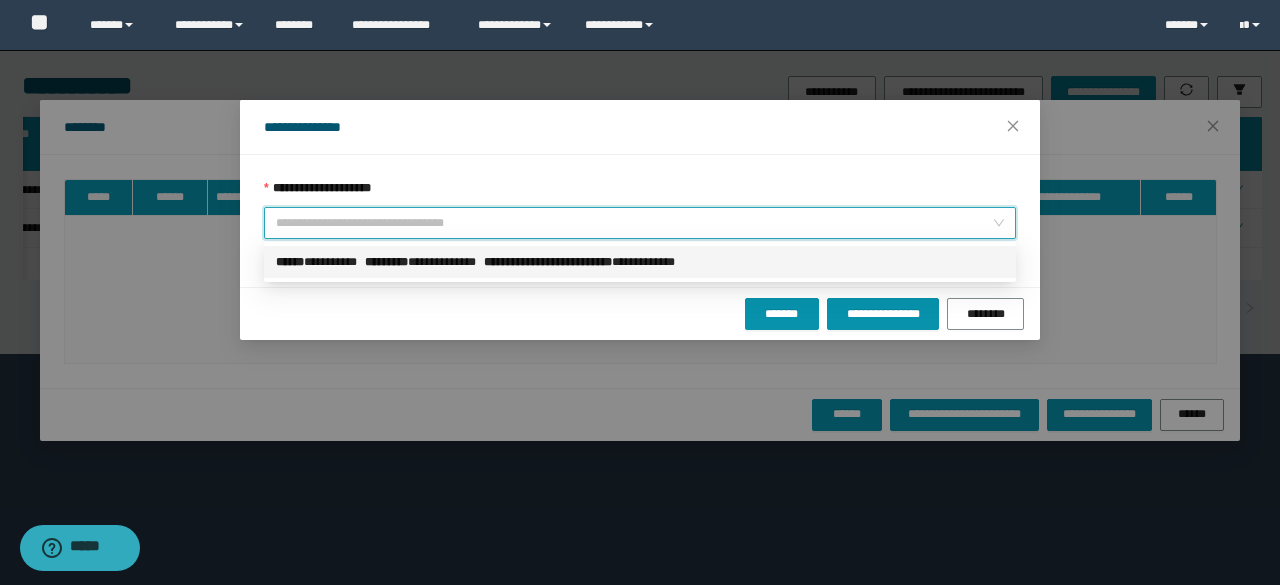 click on "**********" at bounding box center (634, 223) 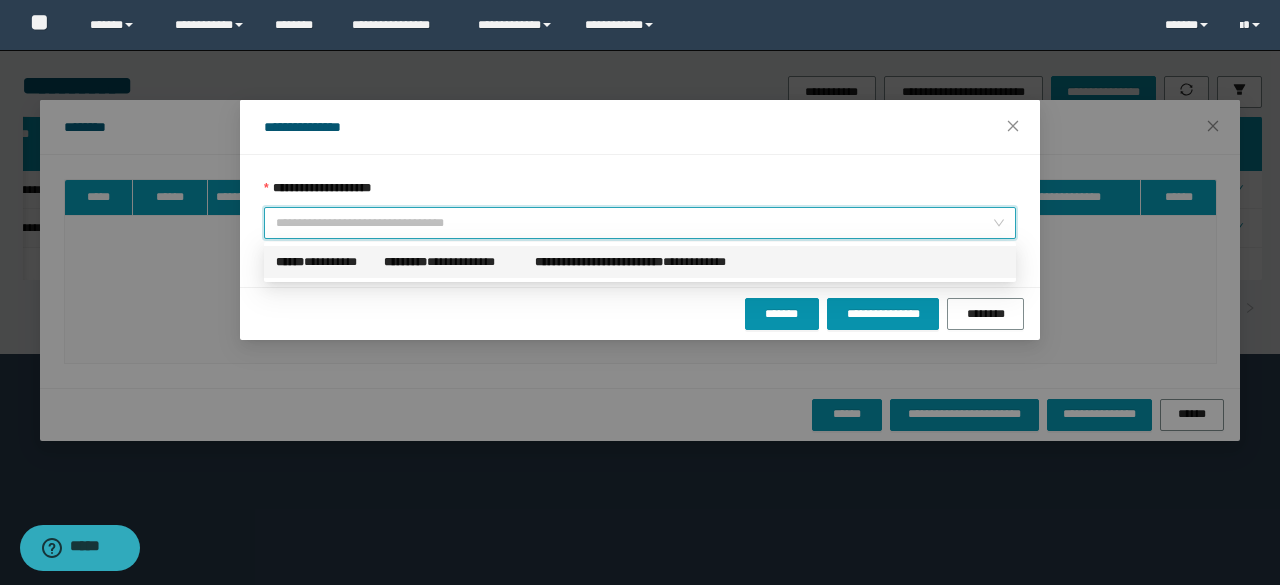 click on "**********" at bounding box center [326, 262] 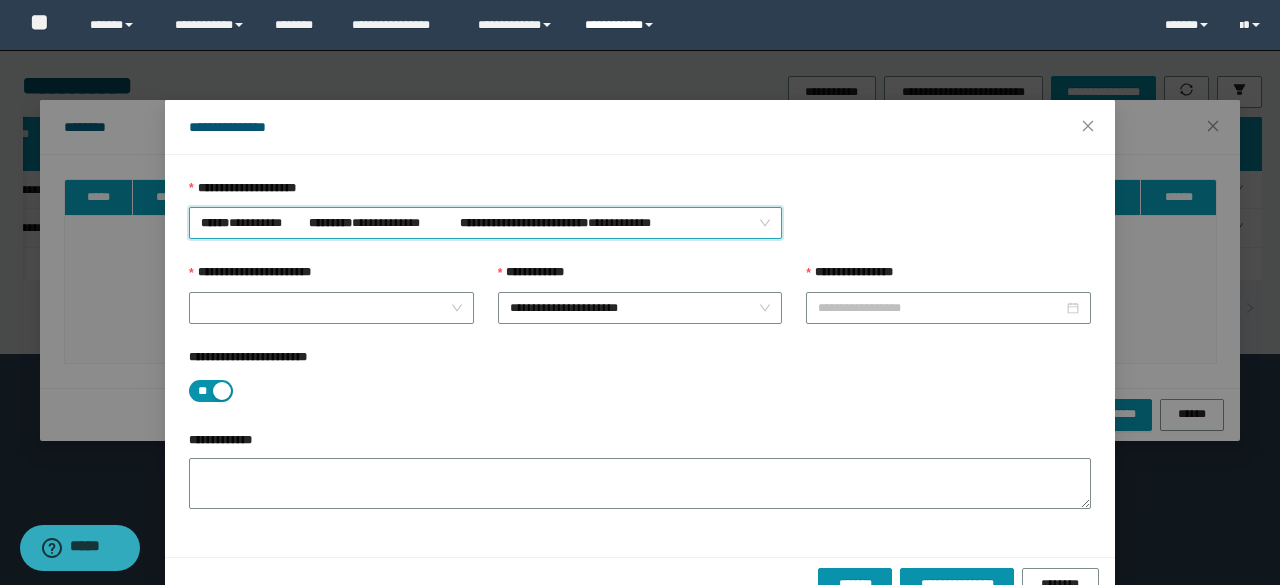 type on "**********" 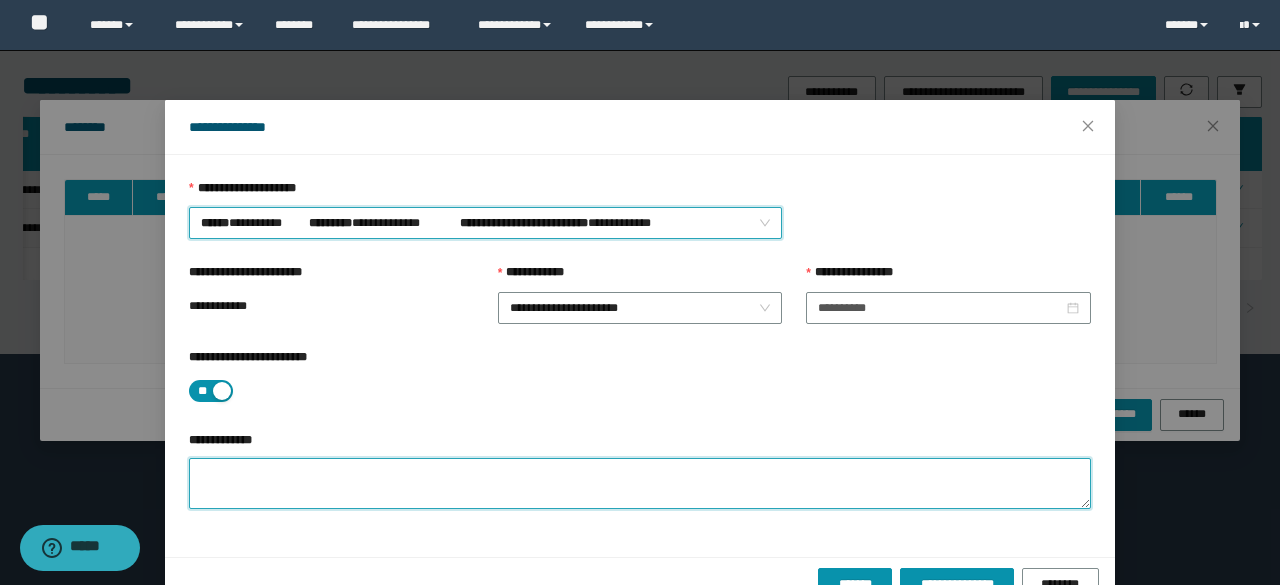 click on "**********" at bounding box center (640, 483) 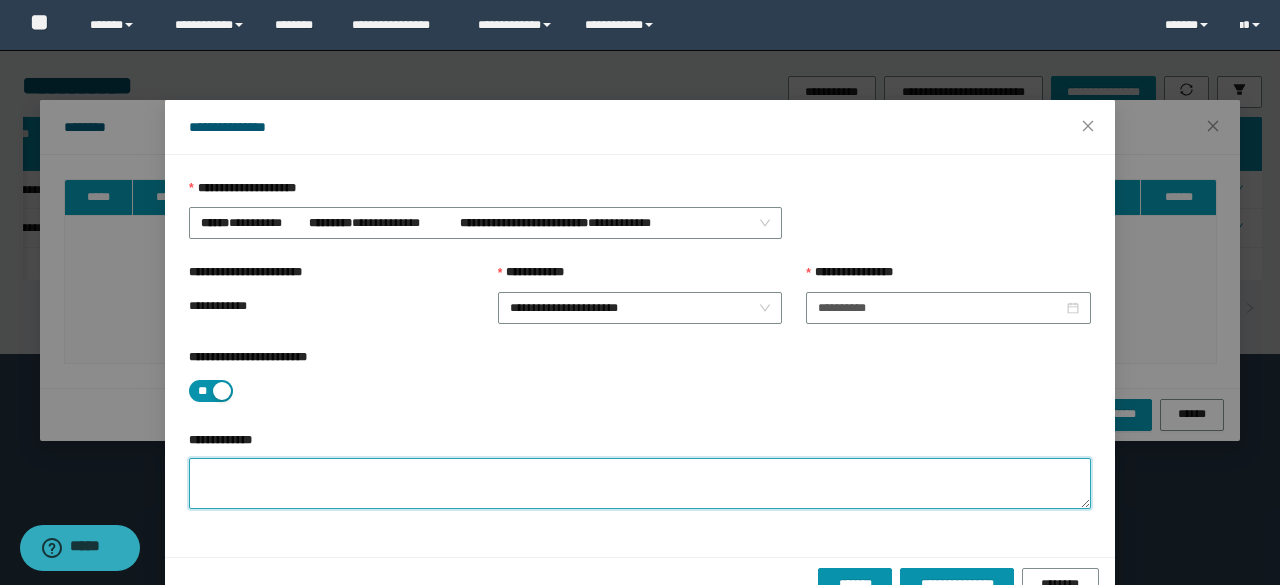 paste on "**********" 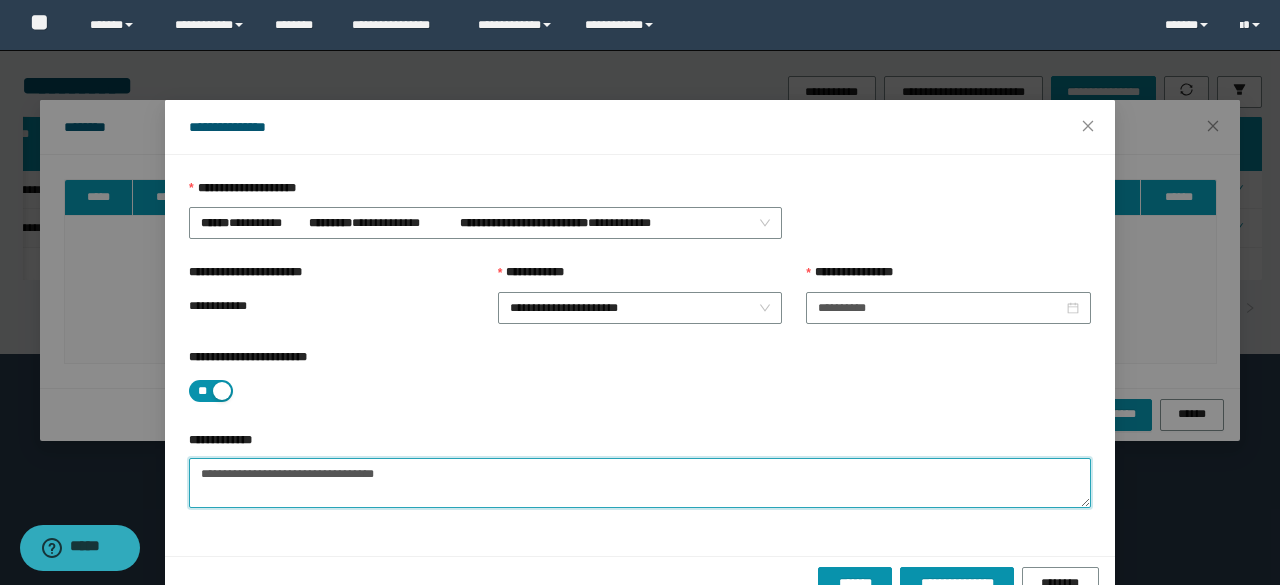 scroll, scrollTop: 44, scrollLeft: 0, axis: vertical 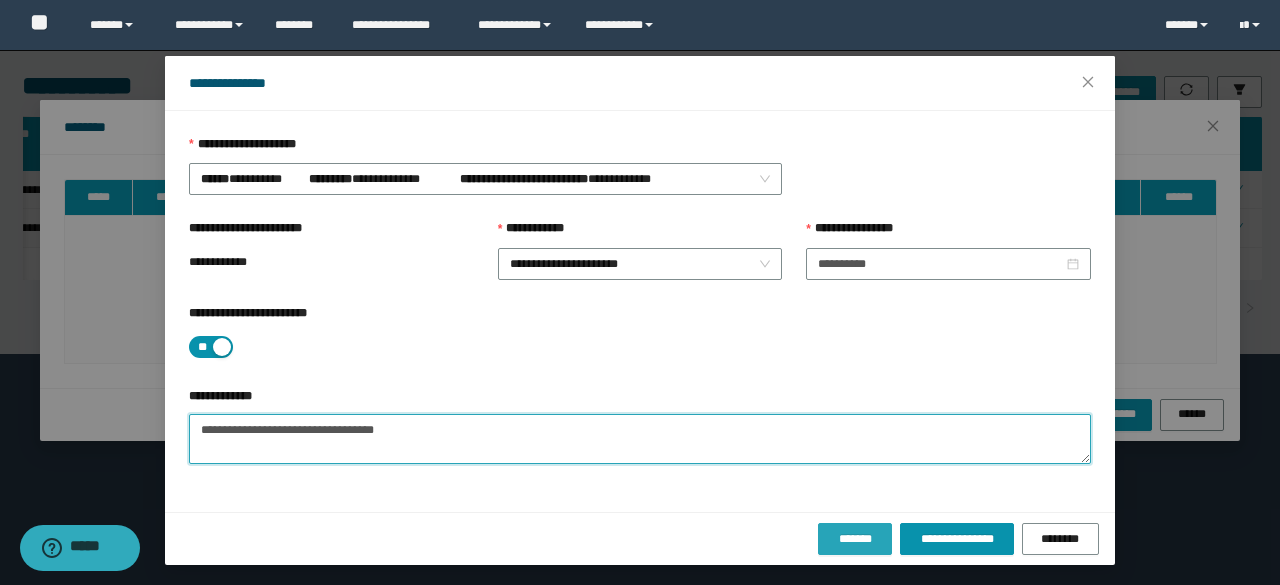 type on "**********" 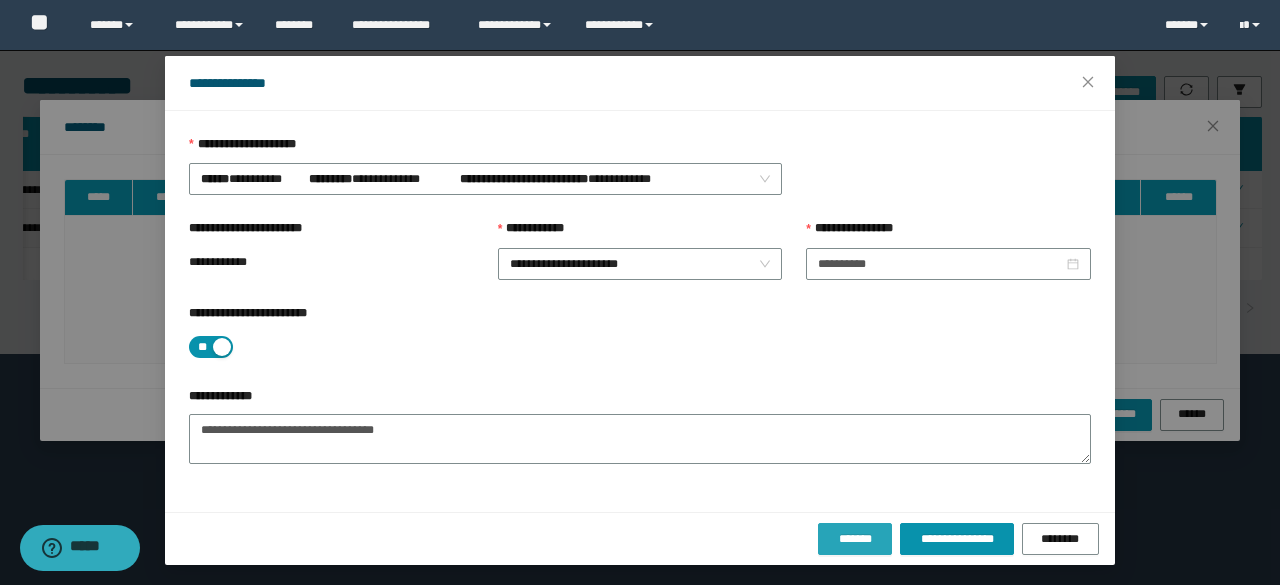 click on "*******" at bounding box center (855, 539) 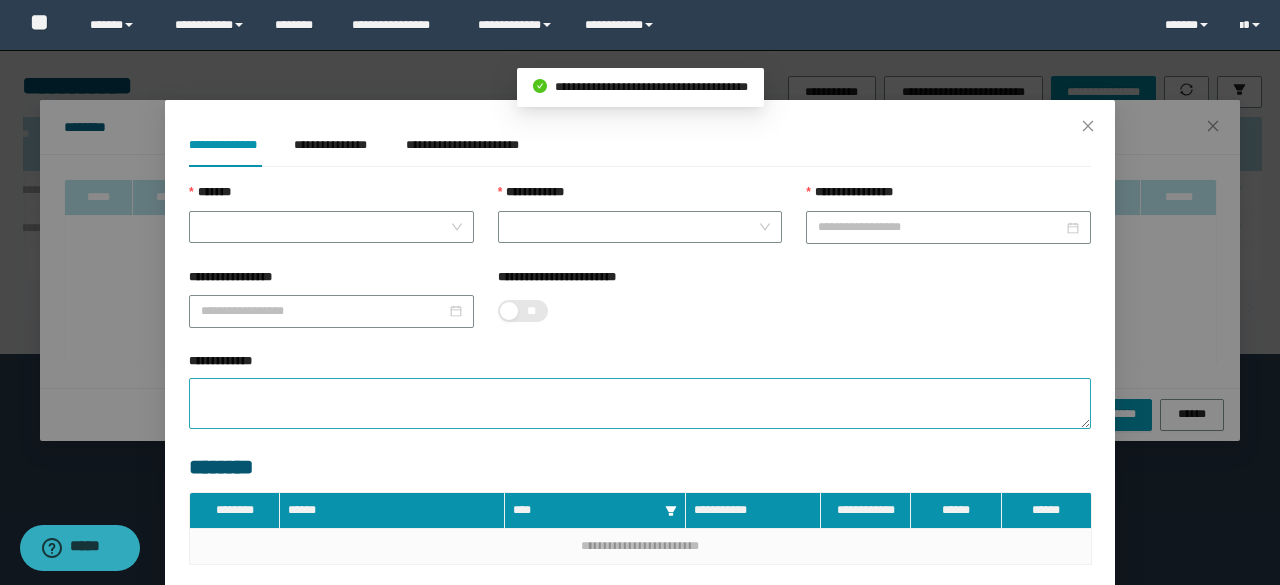 scroll, scrollTop: 0, scrollLeft: 0, axis: both 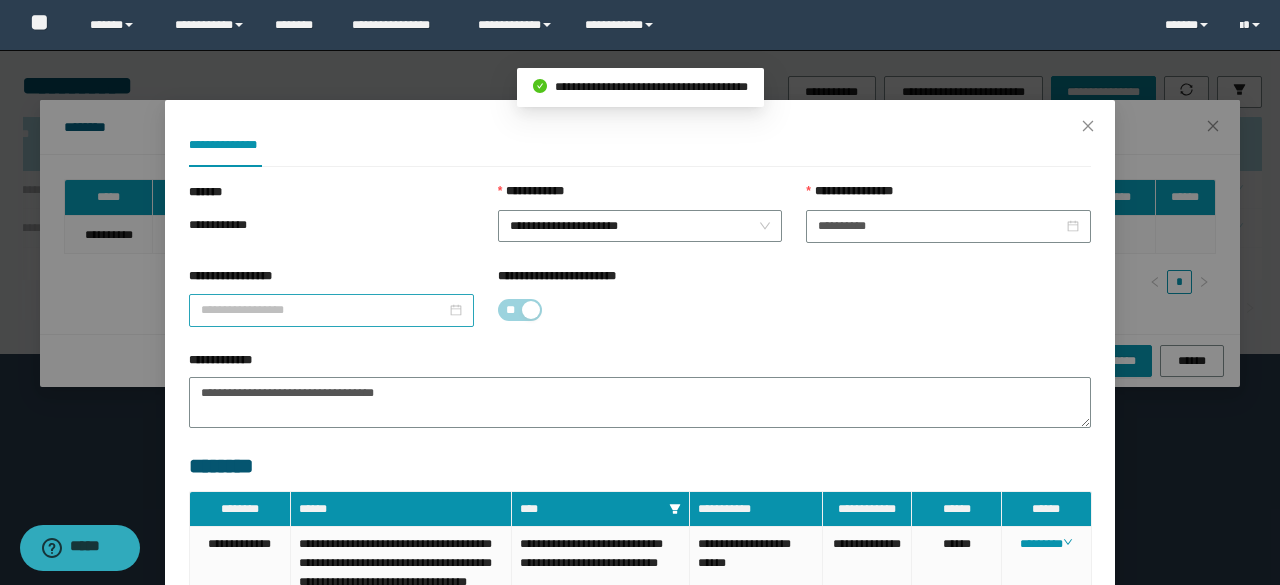 click on "**********" at bounding box center [323, 310] 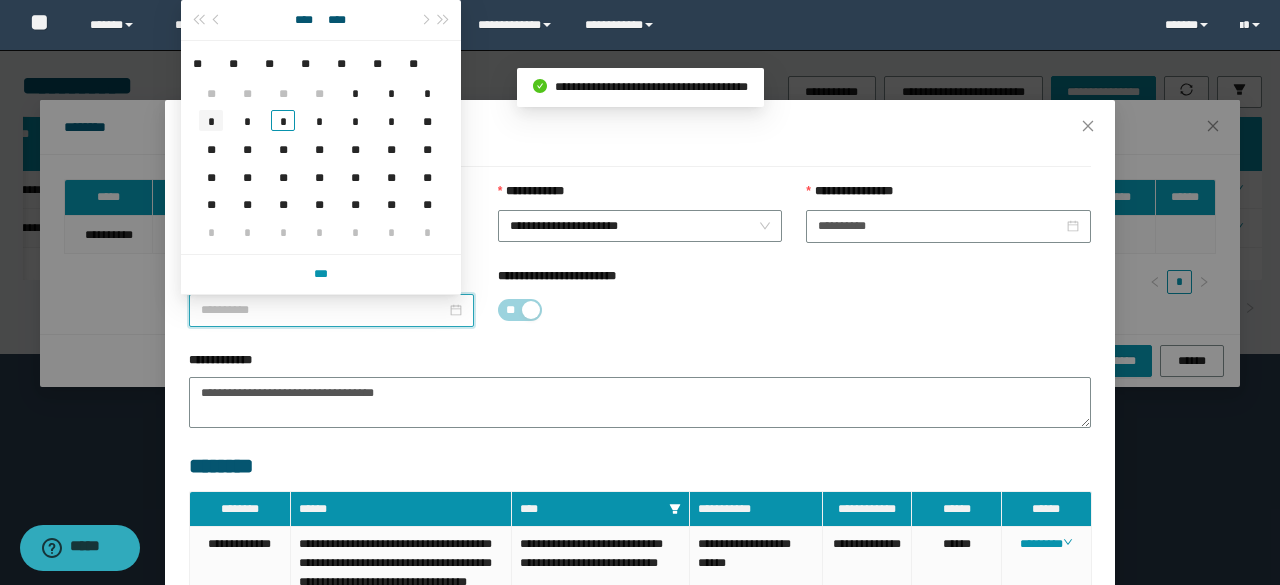 type on "**********" 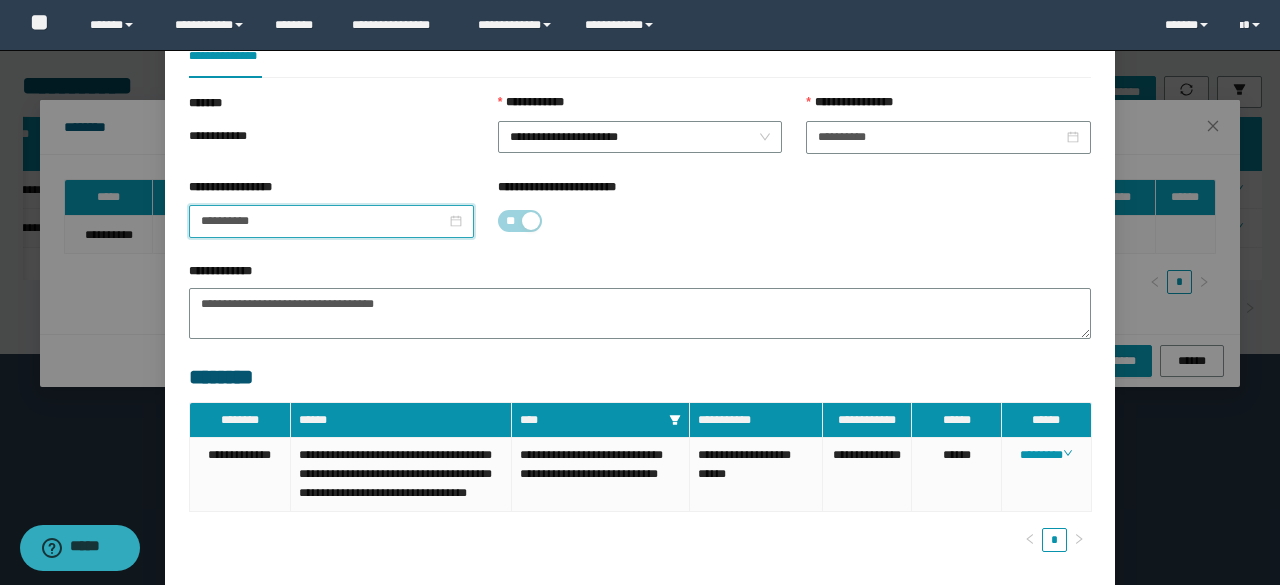 scroll, scrollTop: 200, scrollLeft: 0, axis: vertical 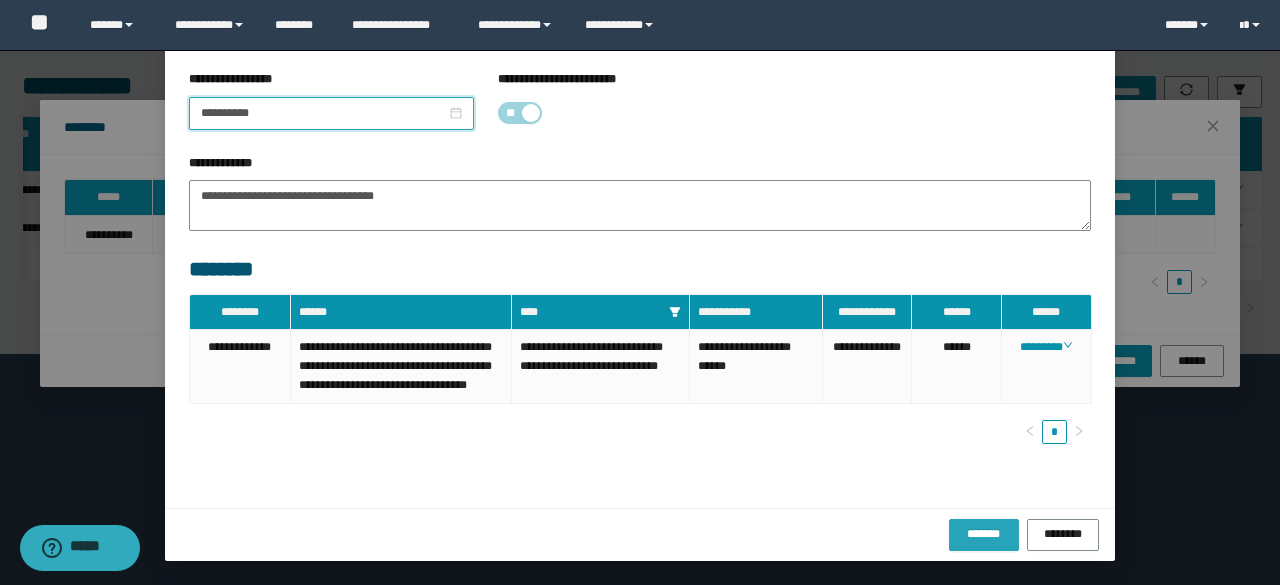 click on "*******" at bounding box center [984, 533] 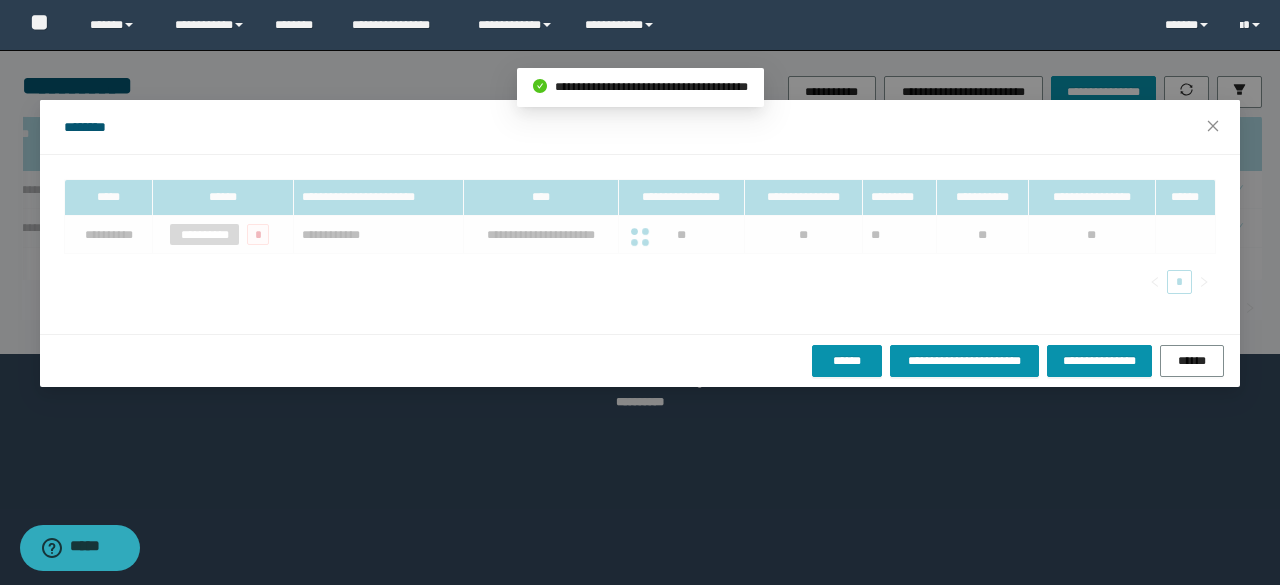 scroll, scrollTop: 113, scrollLeft: 0, axis: vertical 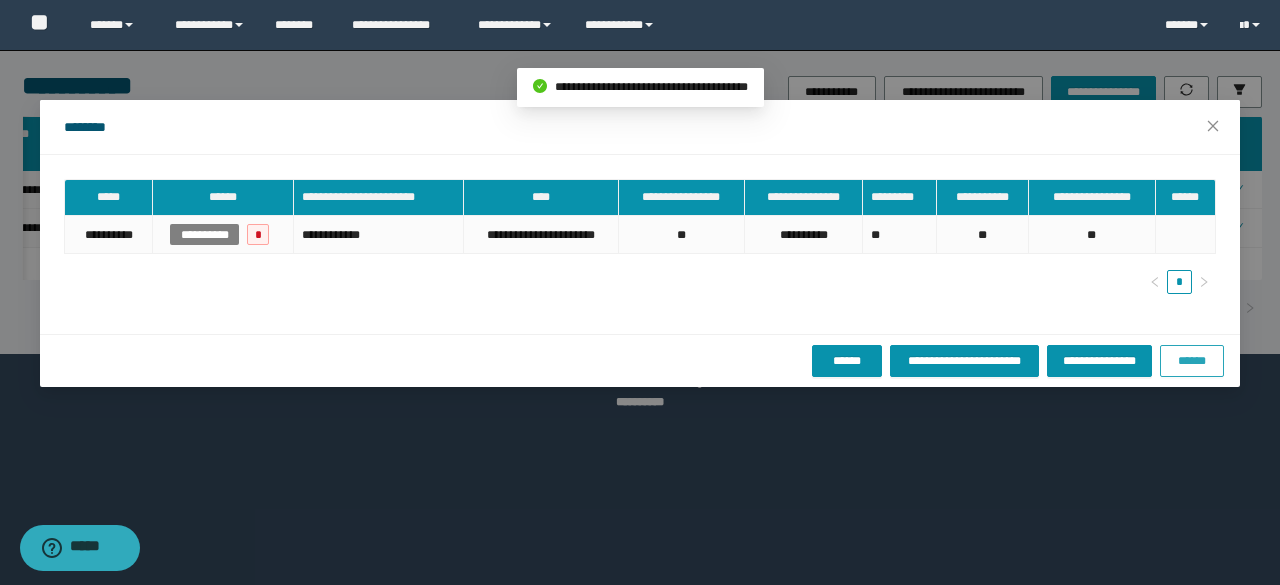 click on "******" at bounding box center [1192, 361] 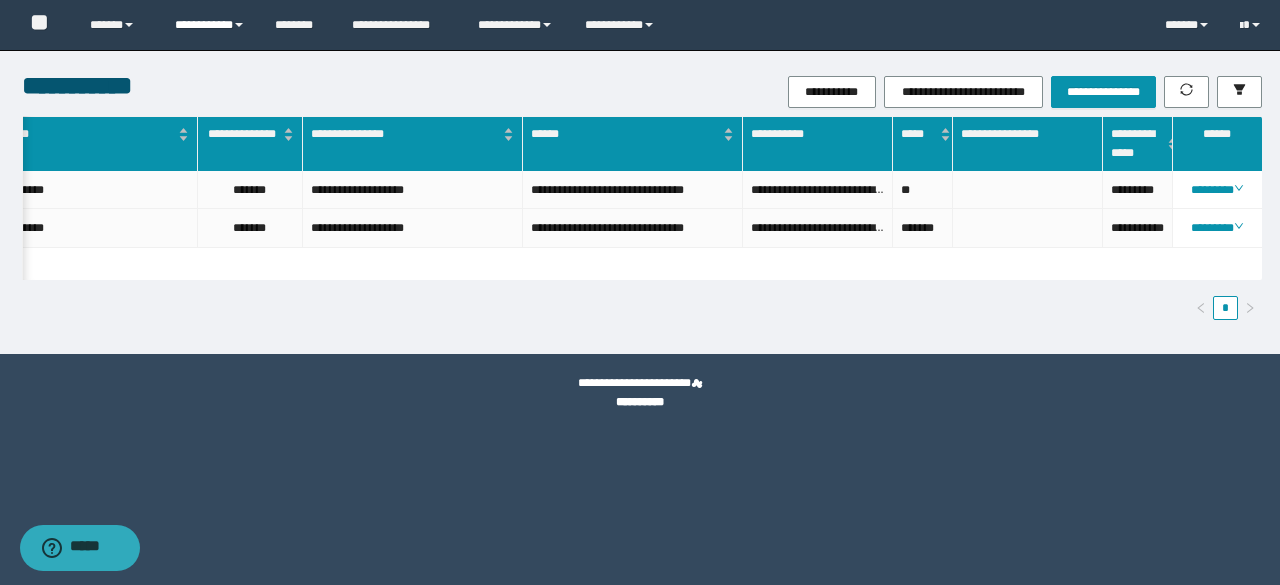 click on "**********" at bounding box center [210, 25] 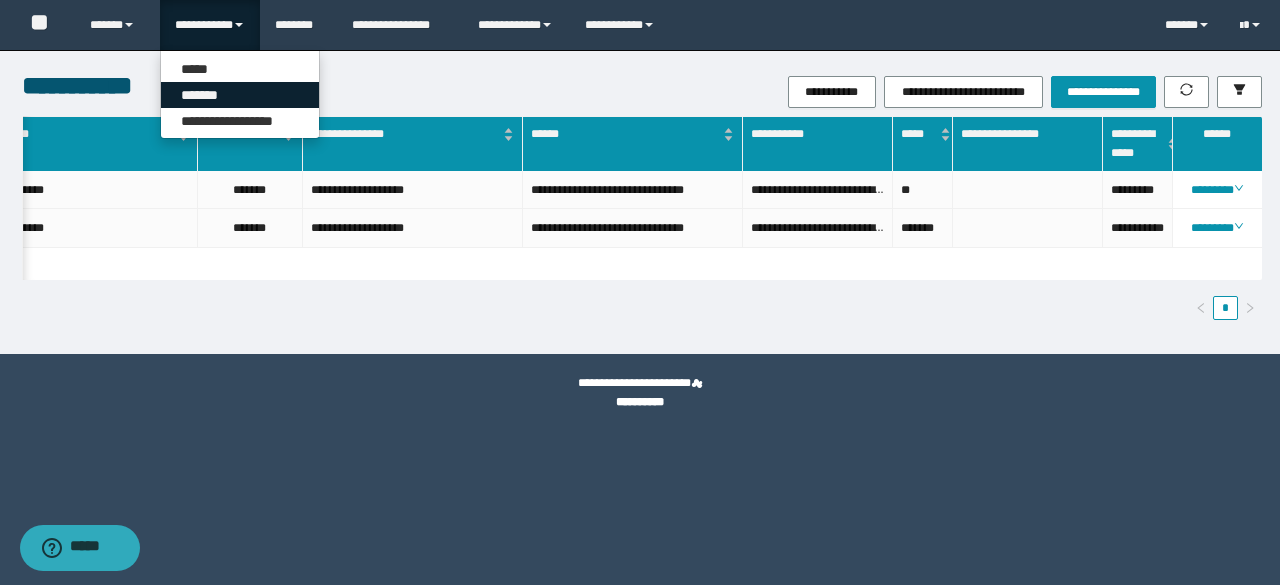 click on "*******" at bounding box center [240, 95] 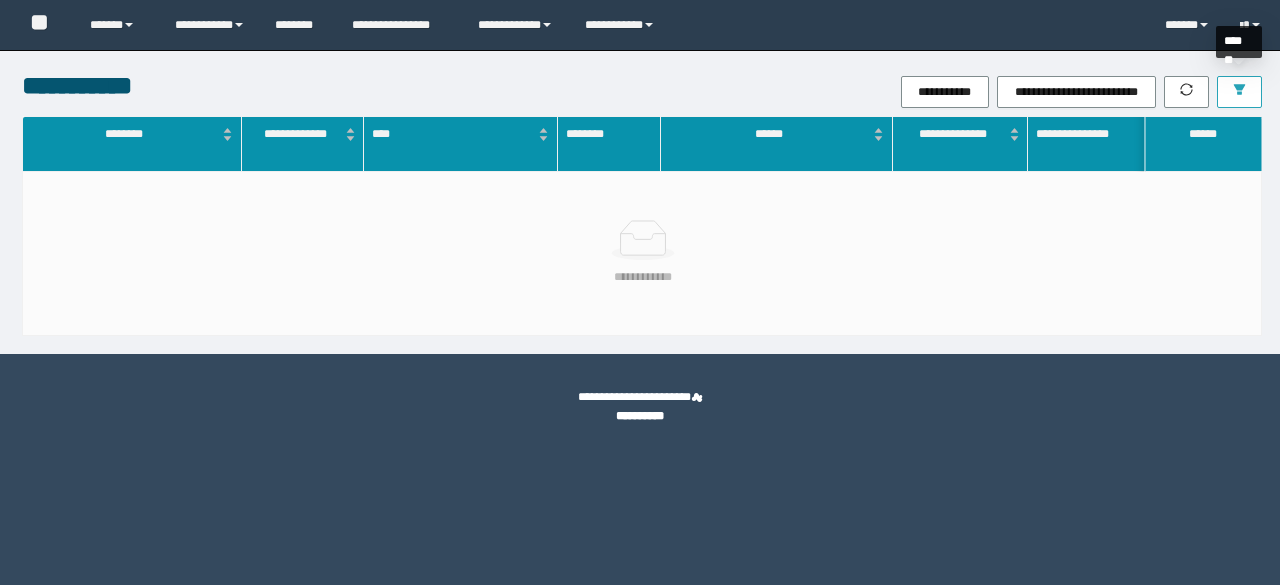 scroll, scrollTop: 0, scrollLeft: 0, axis: both 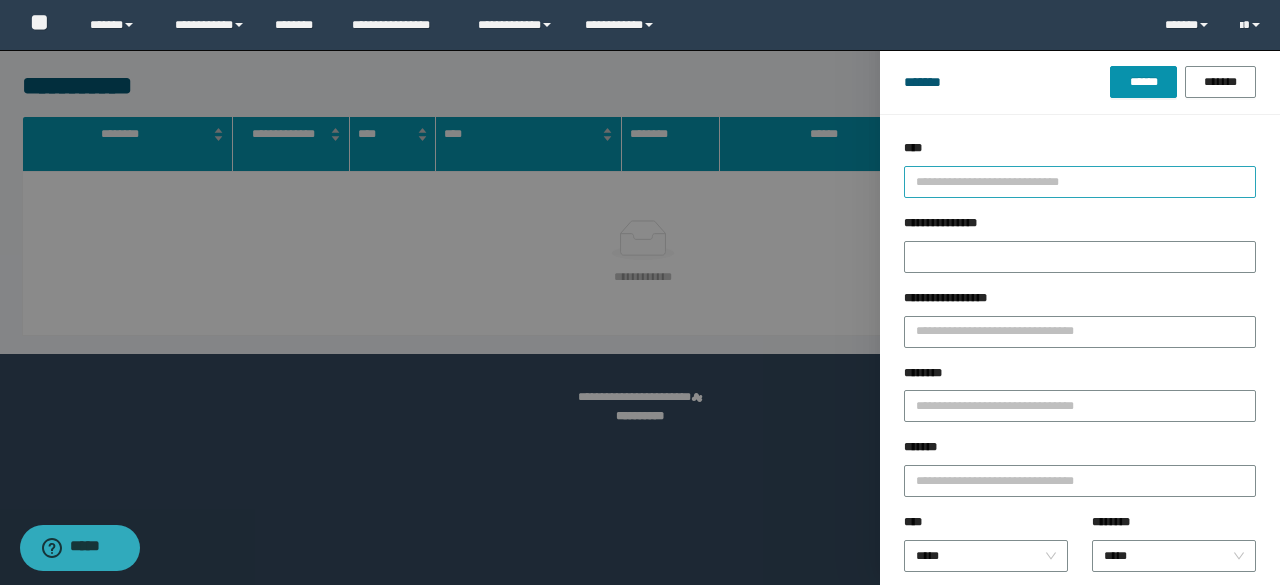 click at bounding box center (1071, 181) 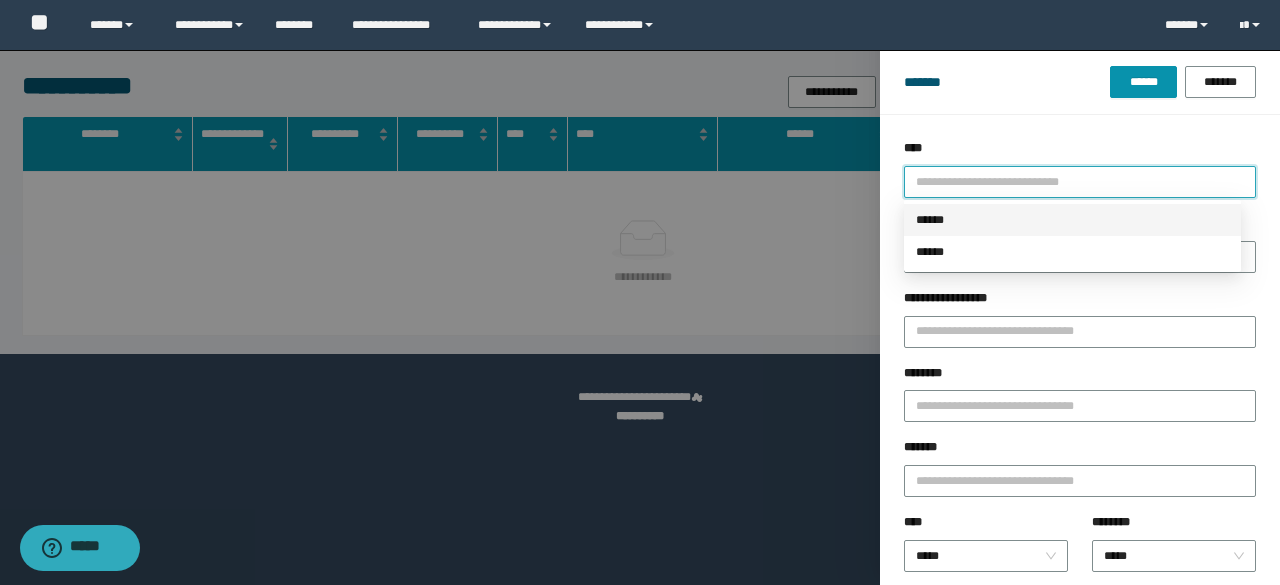 click on "******" at bounding box center (1072, 220) 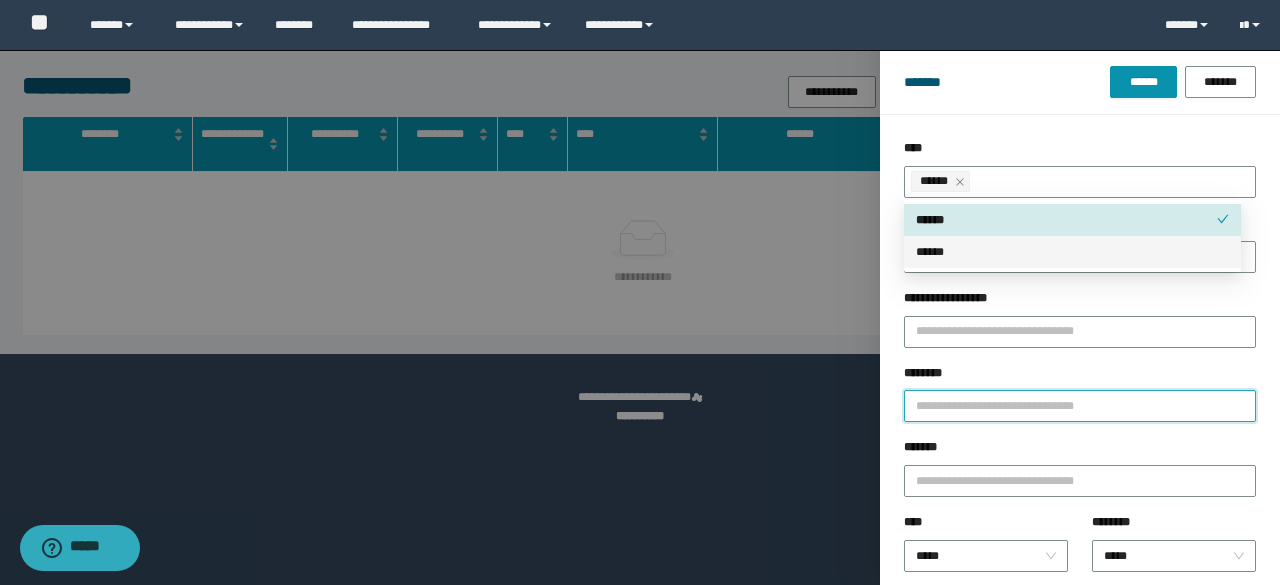 click on "********" at bounding box center [1080, 406] 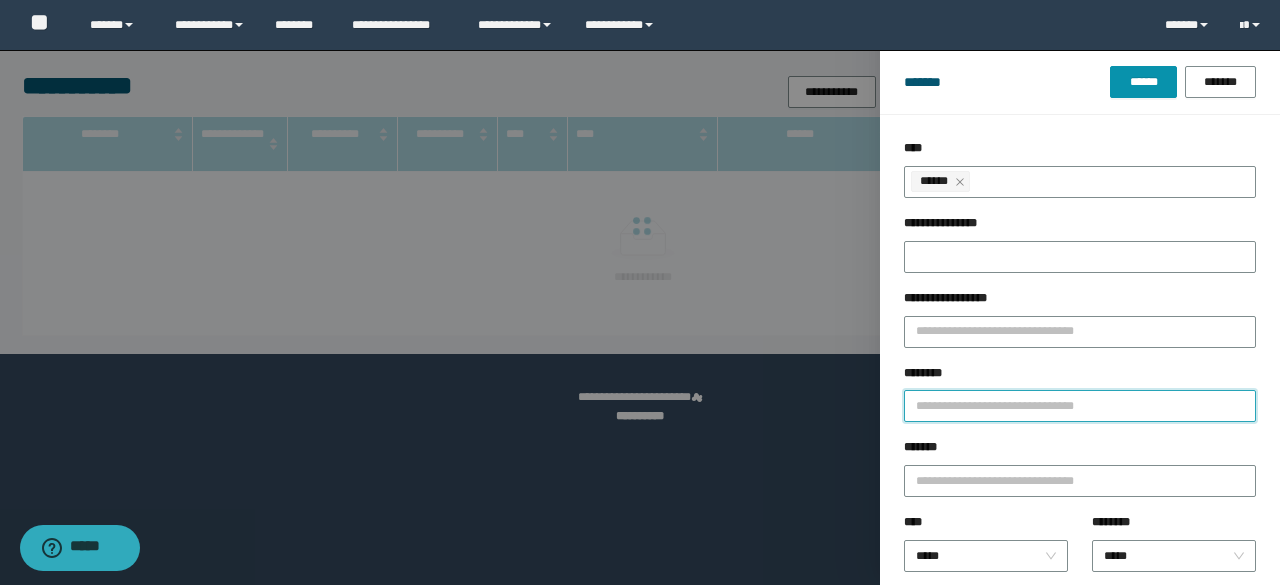 paste on "*******" 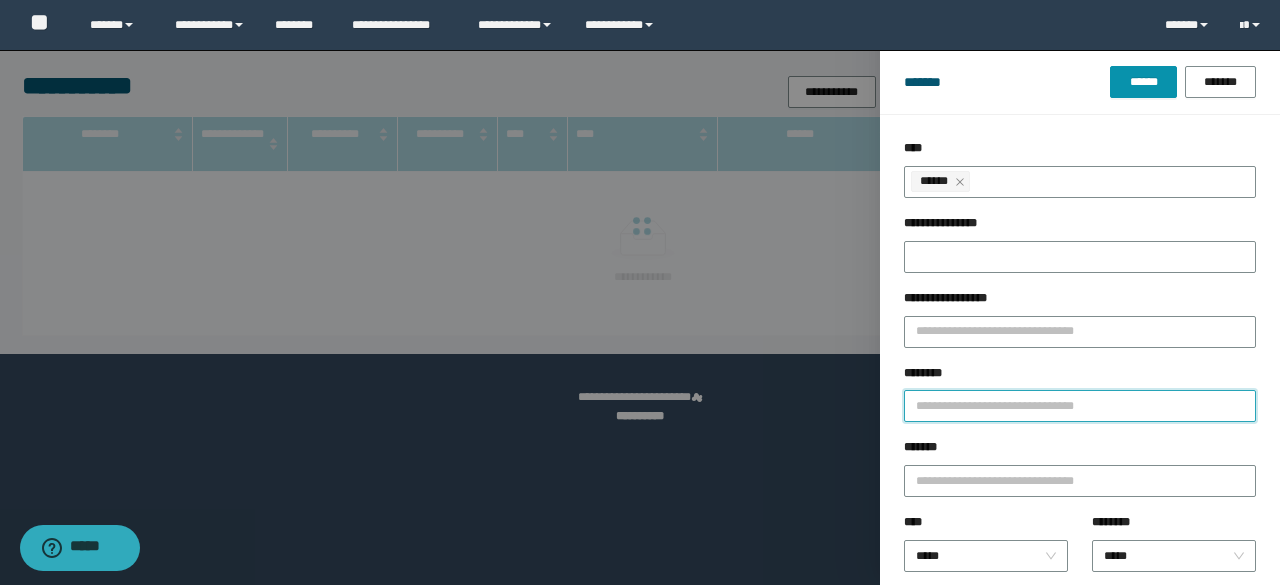 type on "*******" 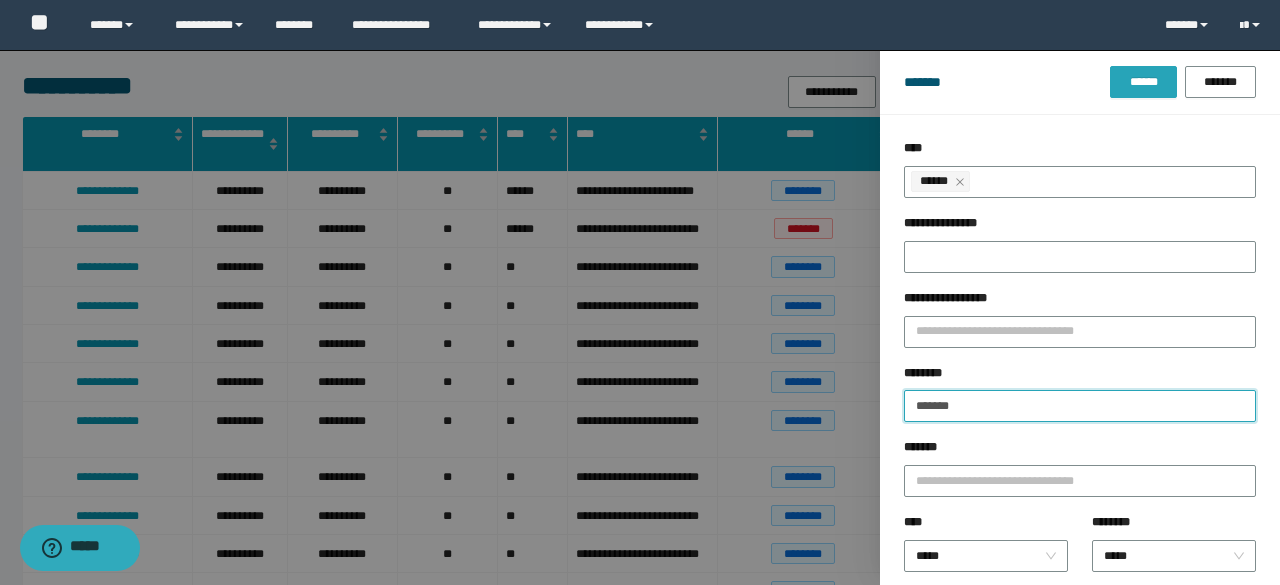 type on "*******" 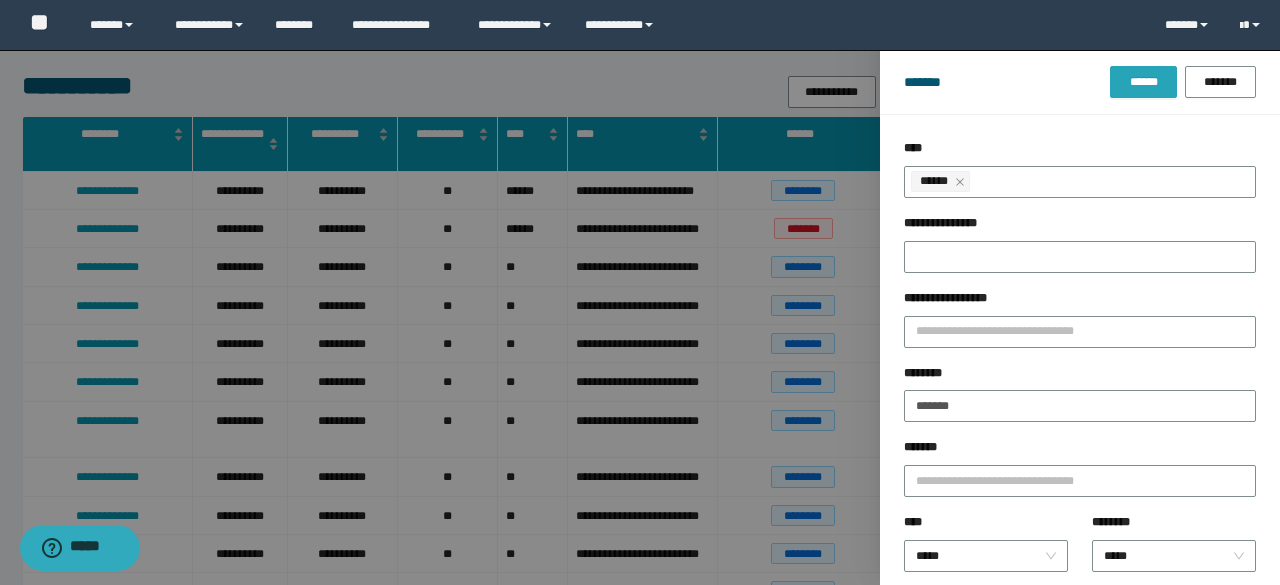 click on "******" at bounding box center [1143, 82] 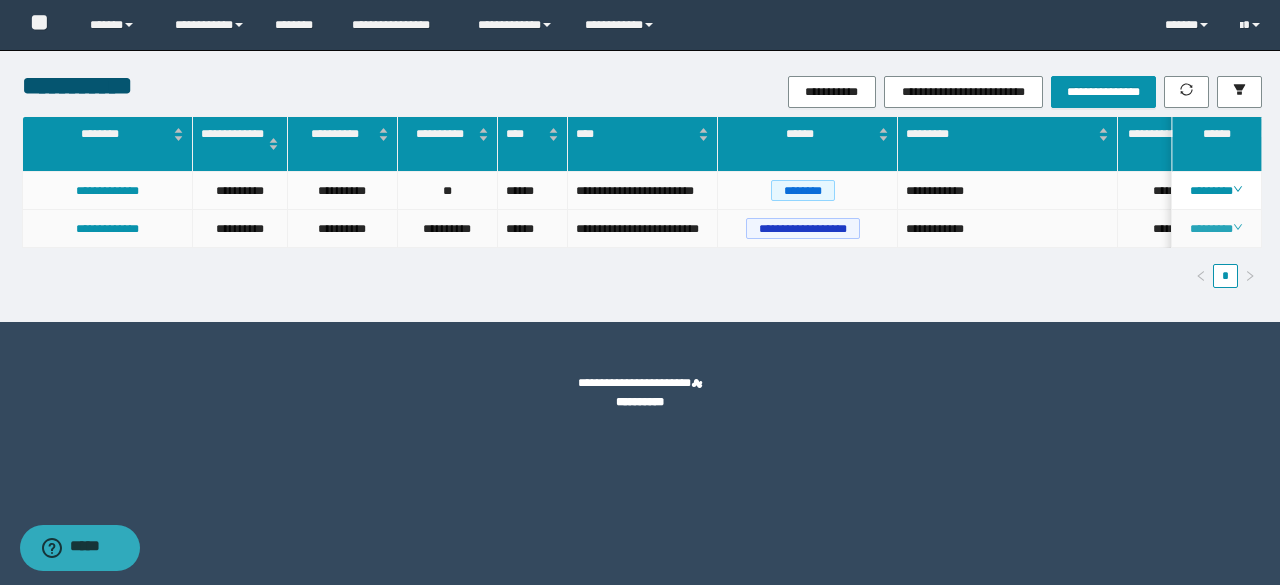 click on "********" at bounding box center (1216, 229) 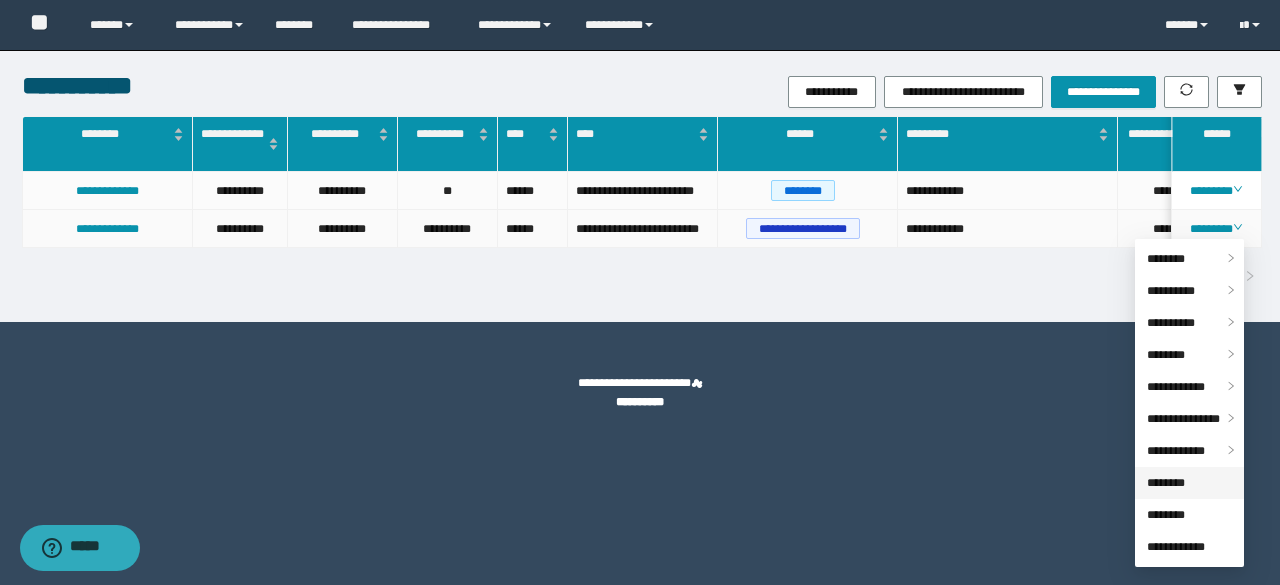 click on "********" at bounding box center [1166, 483] 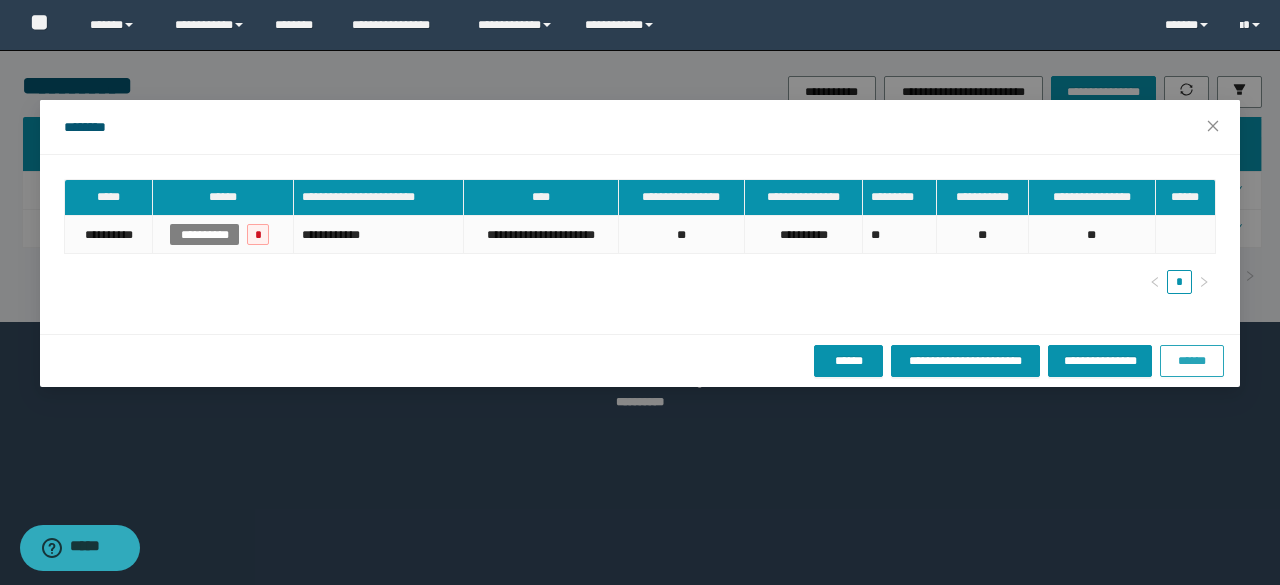 click on "******" at bounding box center (1192, 361) 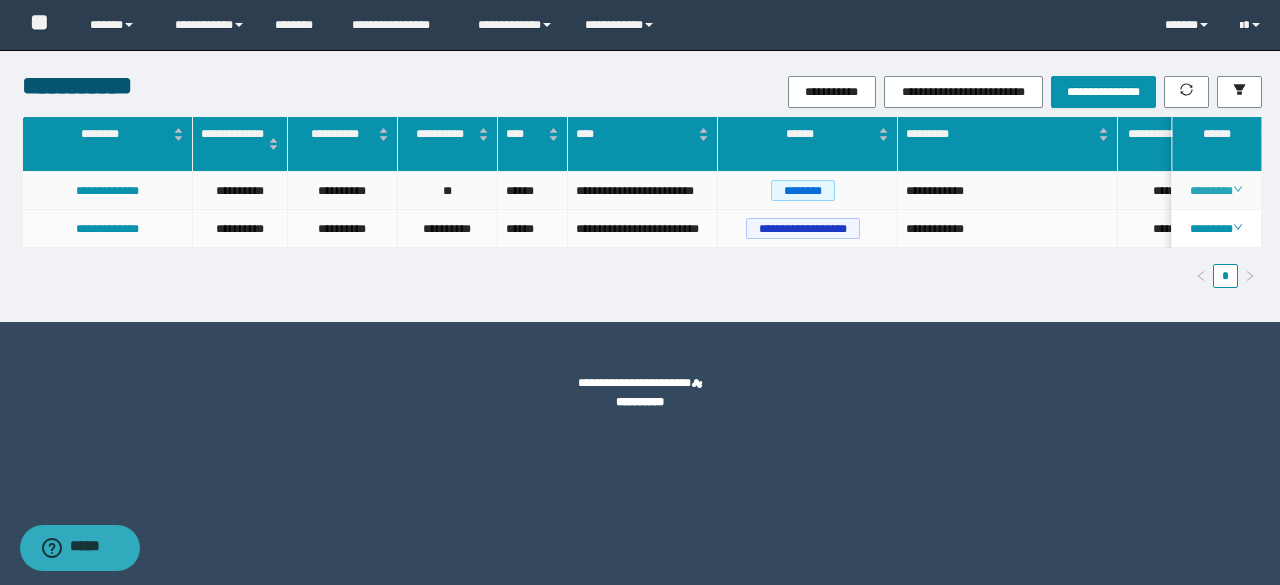 click on "********" at bounding box center (1216, 191) 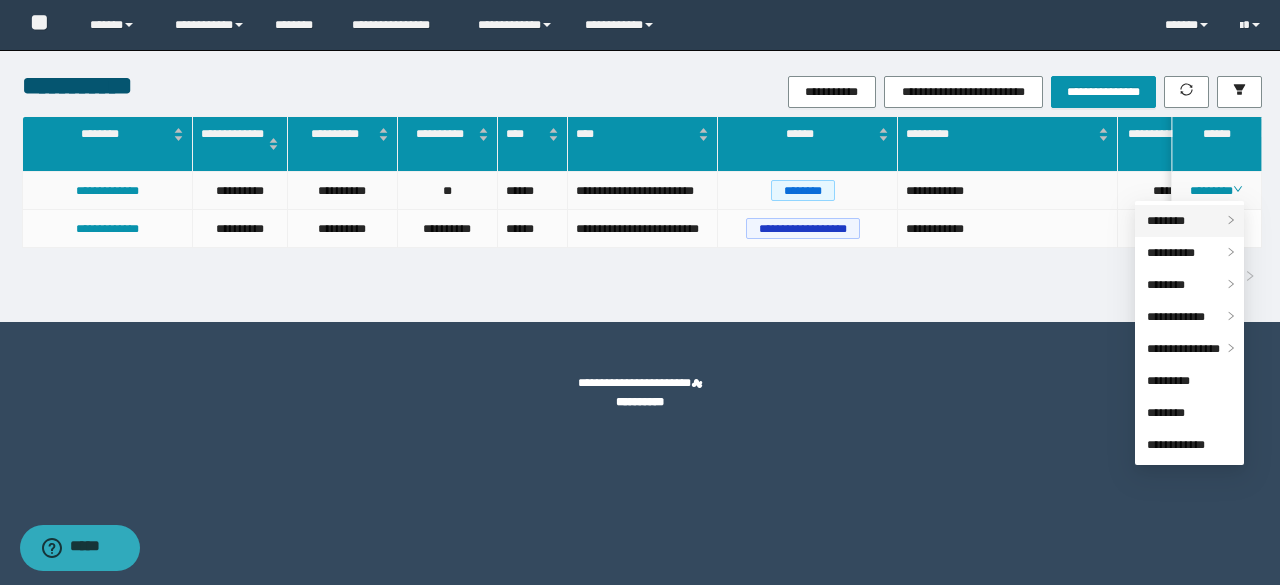 click on "********" at bounding box center (1166, 221) 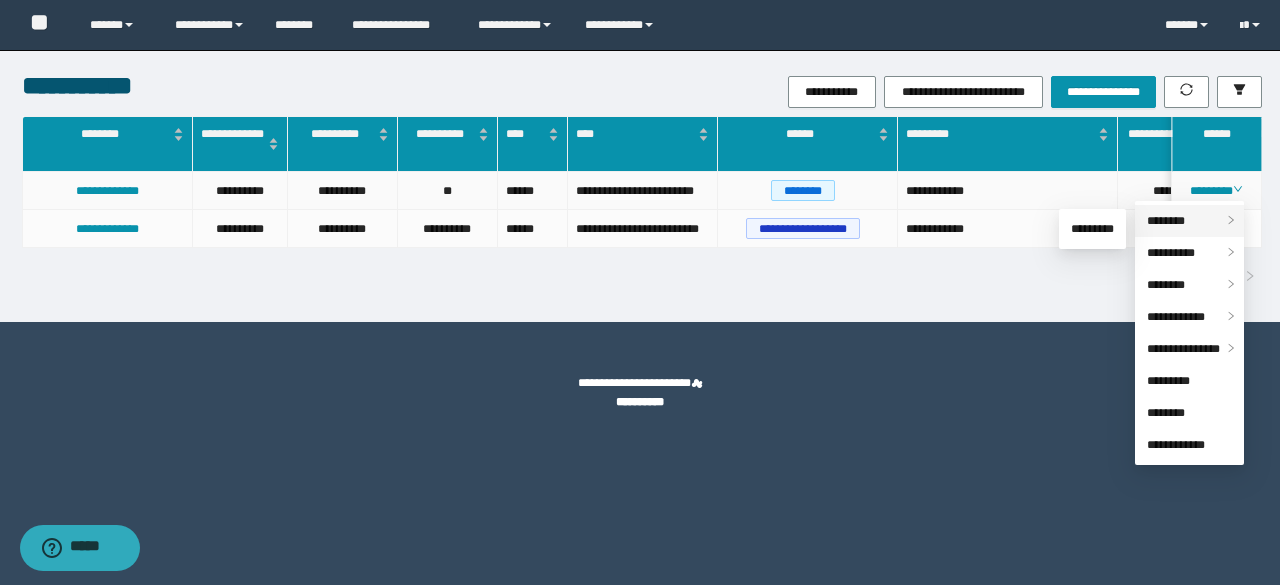 click on "********" at bounding box center (1189, 221) 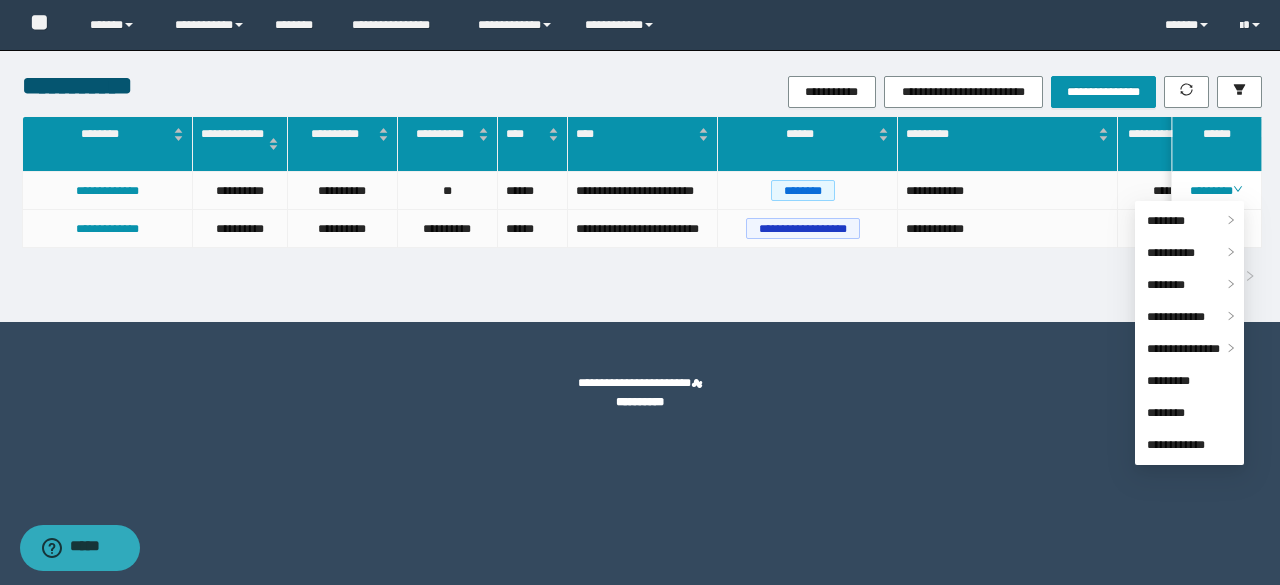 click on "**********" at bounding box center (640, 393) 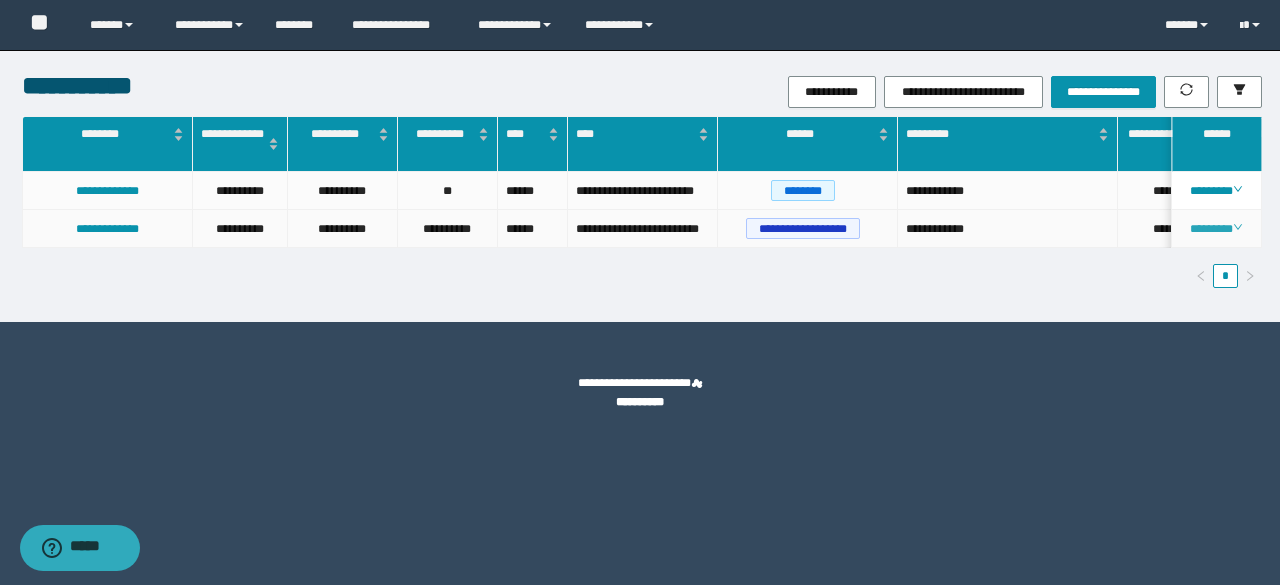 click on "********" at bounding box center (1216, 229) 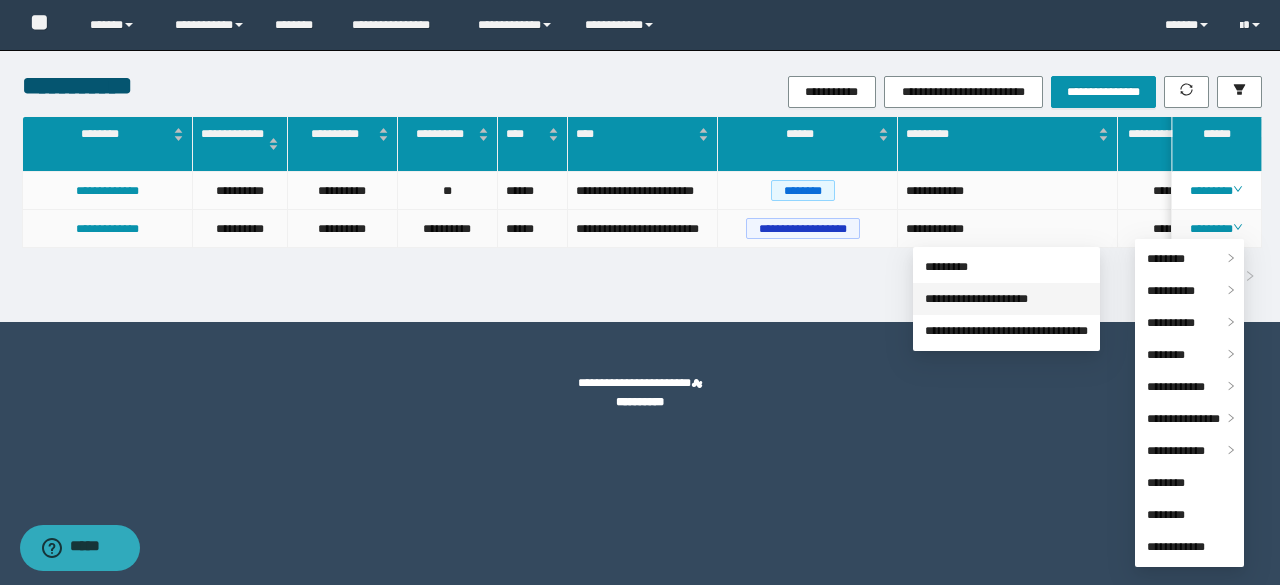 click on "**********" at bounding box center (976, 299) 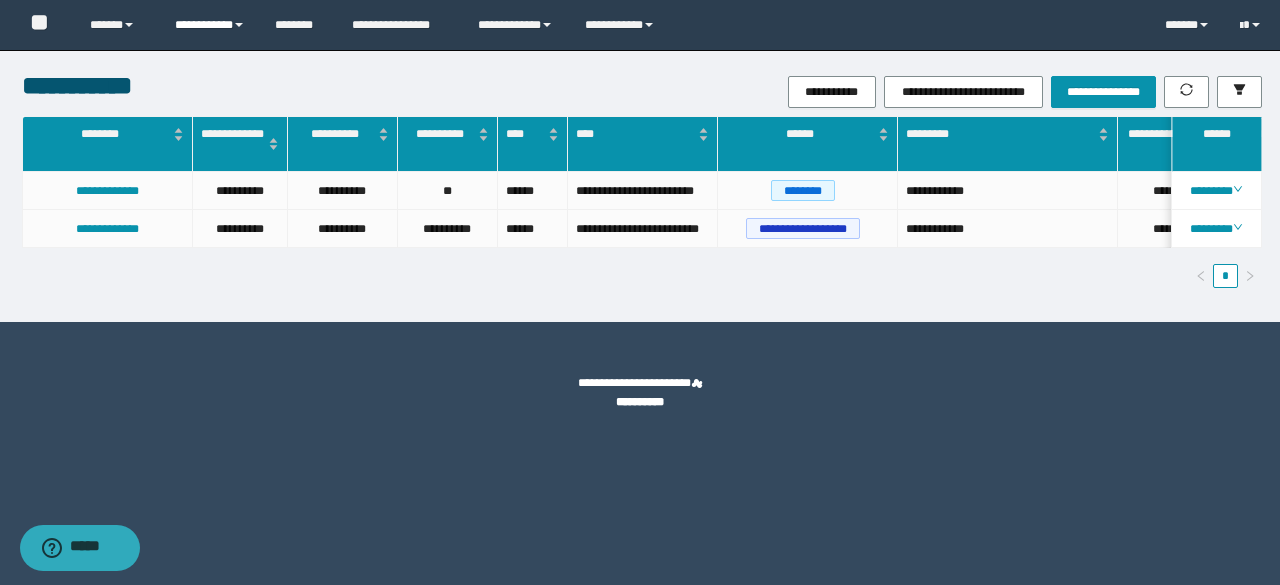 click on "**********" at bounding box center [210, 25] 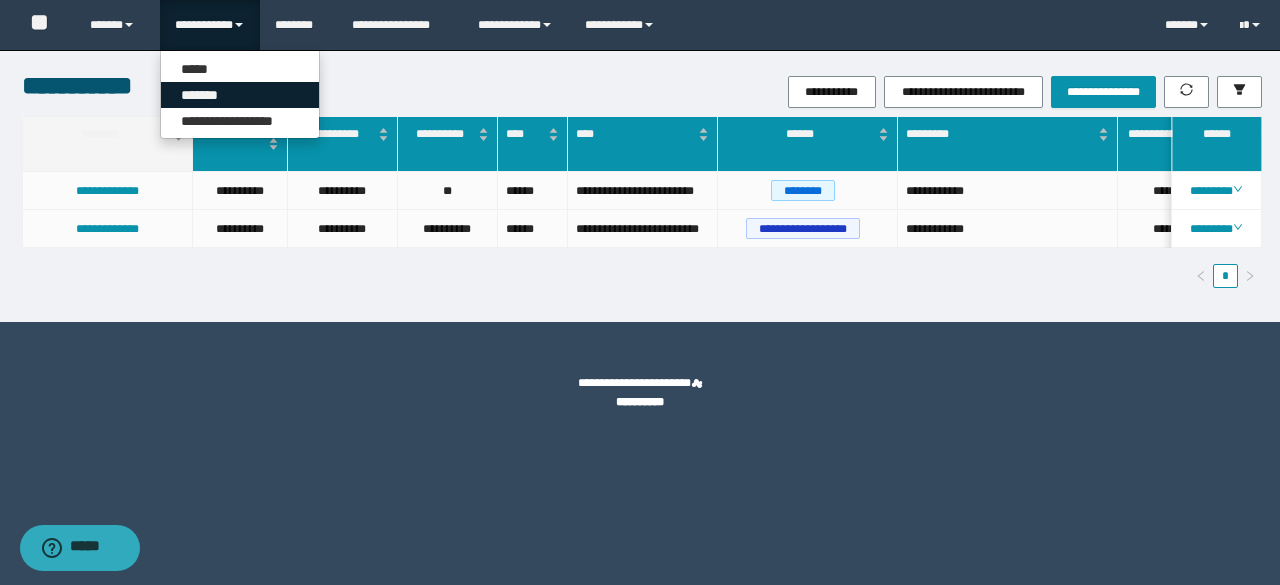 drag, startPoint x: 200, startPoint y: 92, endPoint x: 175, endPoint y: 120, distance: 37.536648 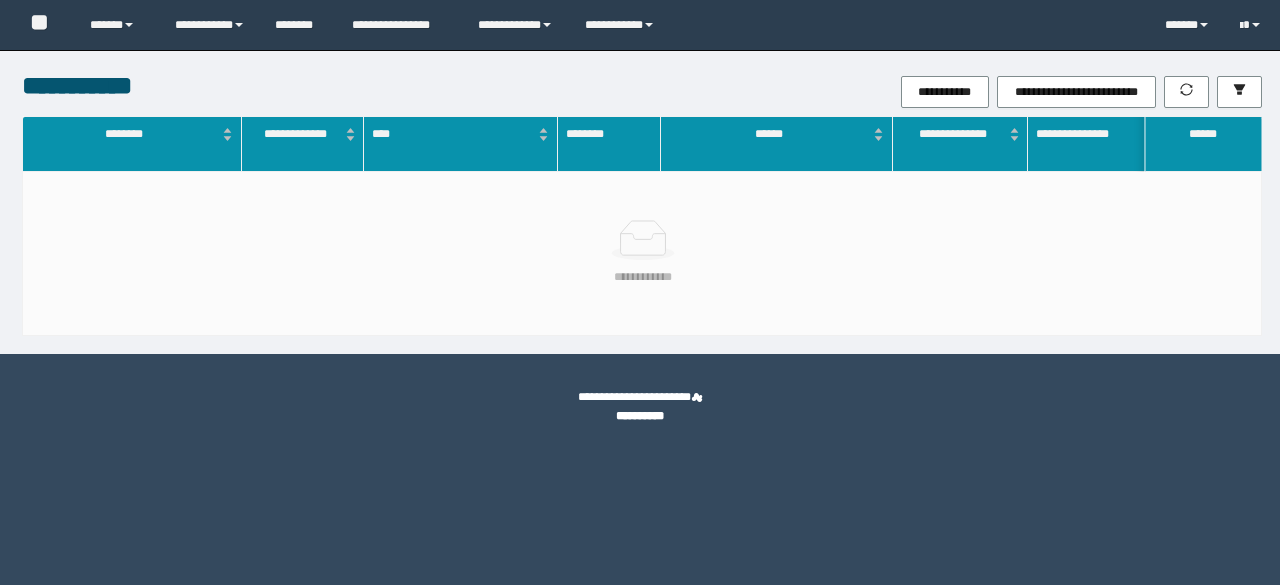 scroll, scrollTop: 0, scrollLeft: 0, axis: both 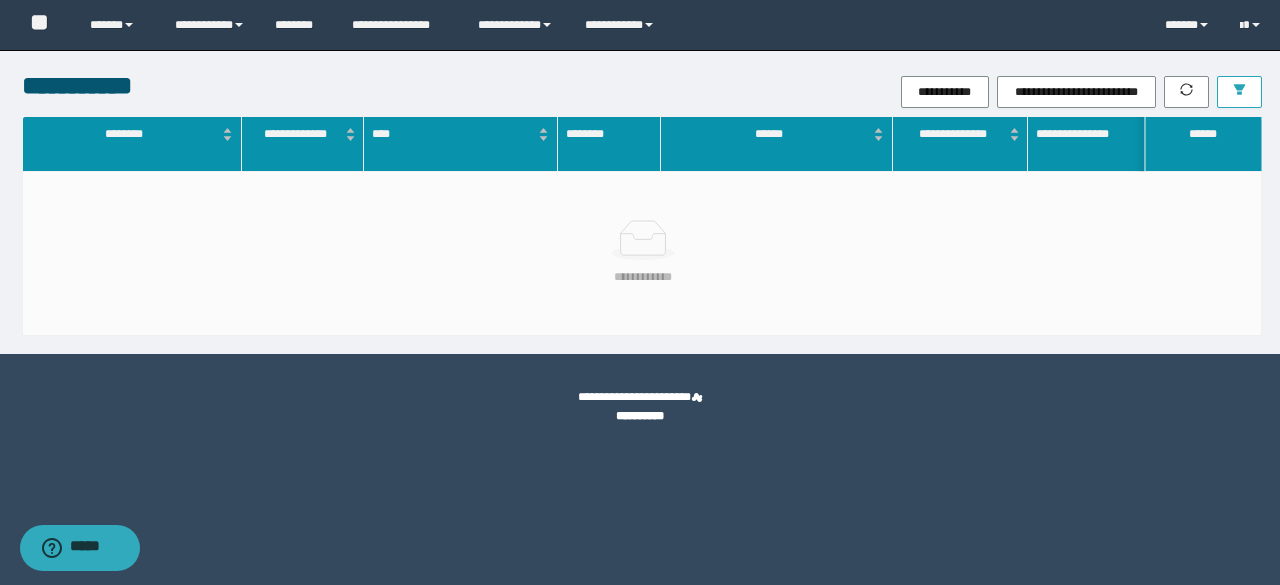 click 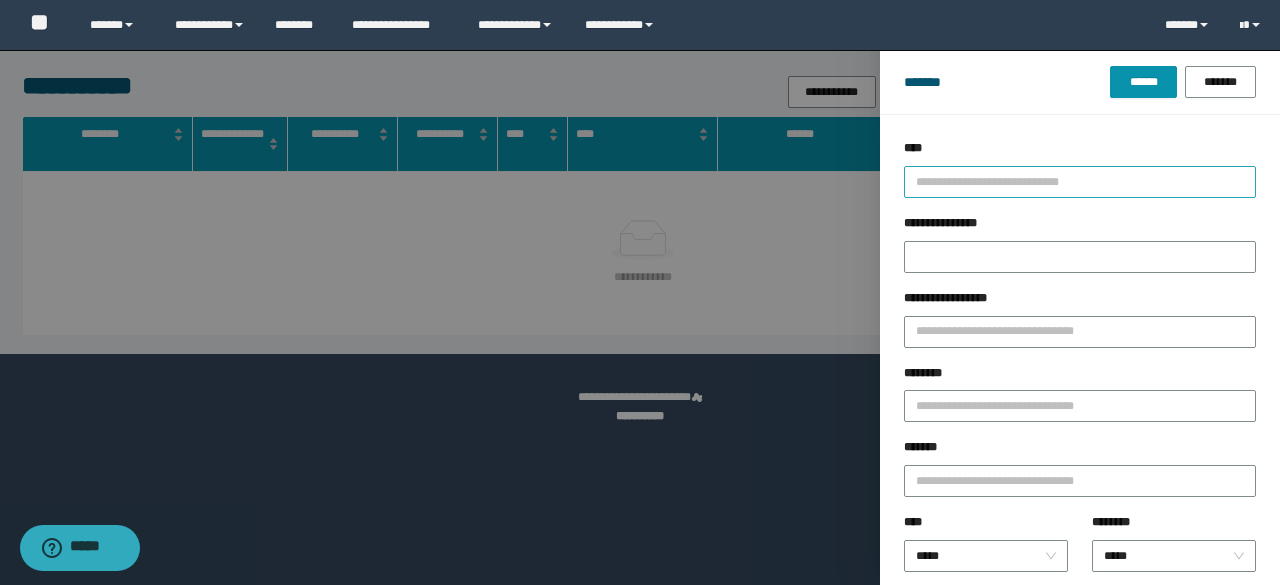 click at bounding box center (1071, 181) 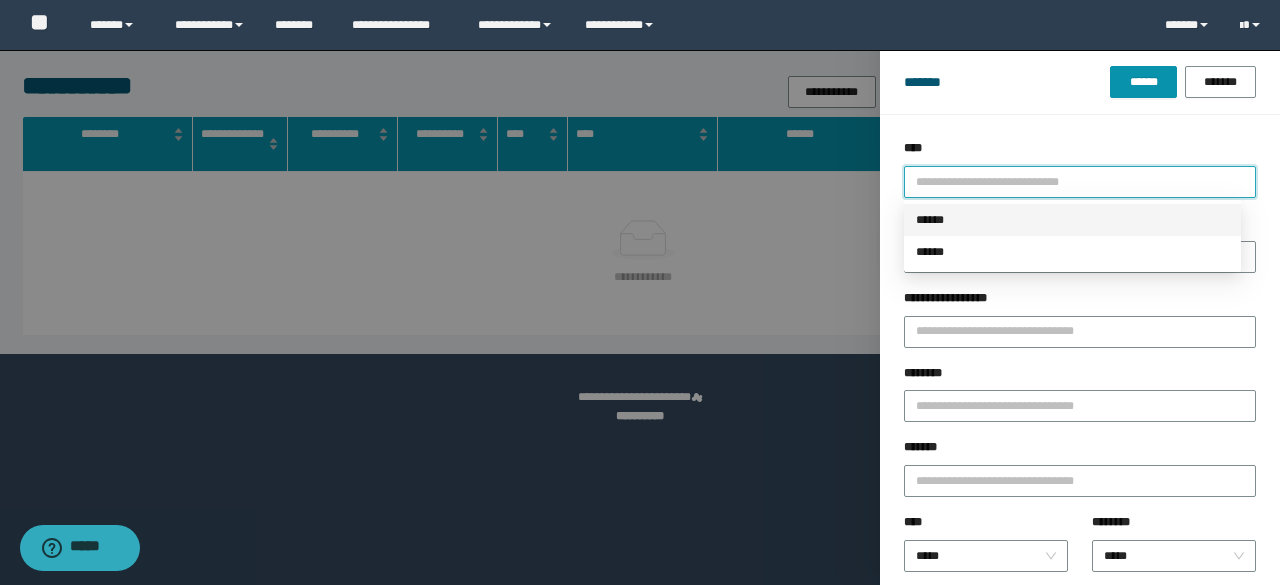 click on "******" at bounding box center [1072, 220] 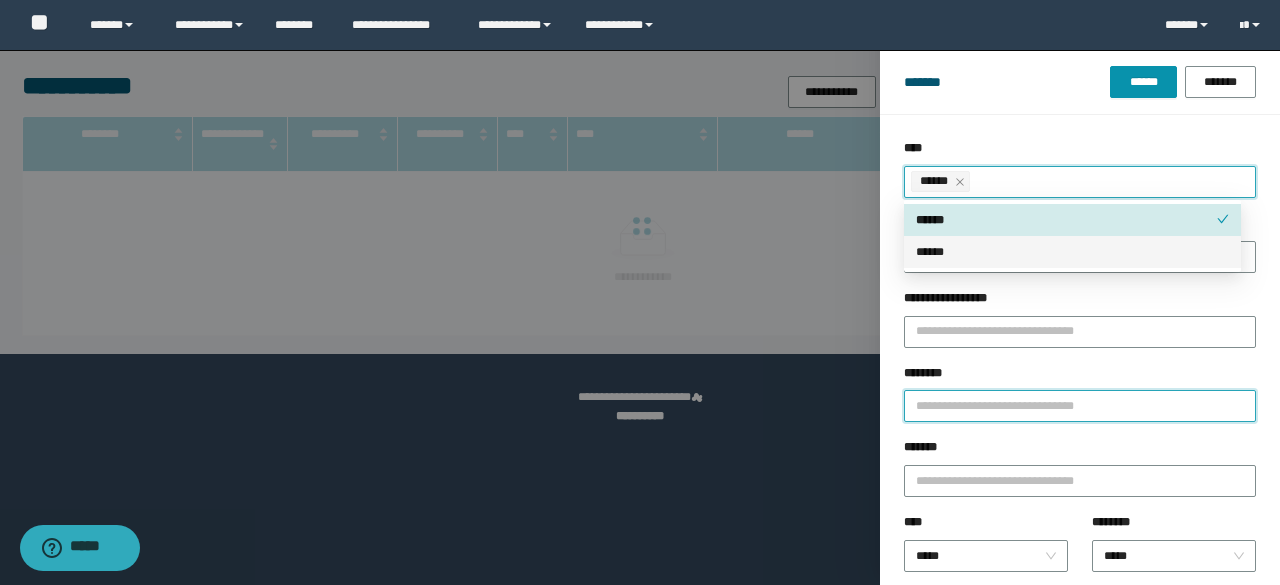 click on "********" at bounding box center (1080, 406) 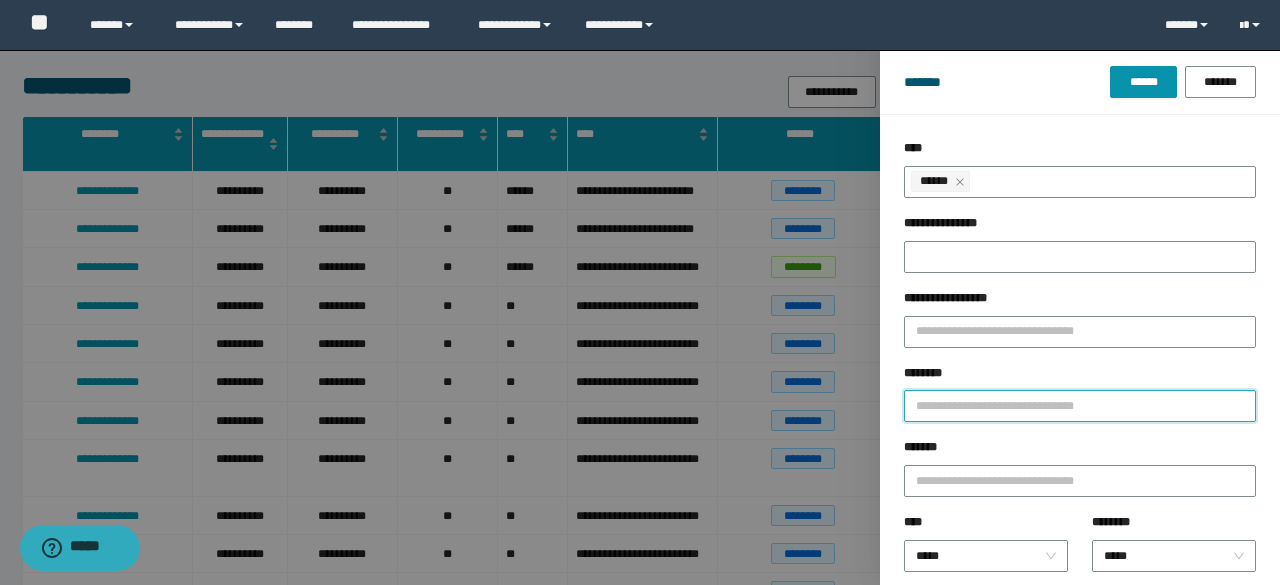 paste on "********" 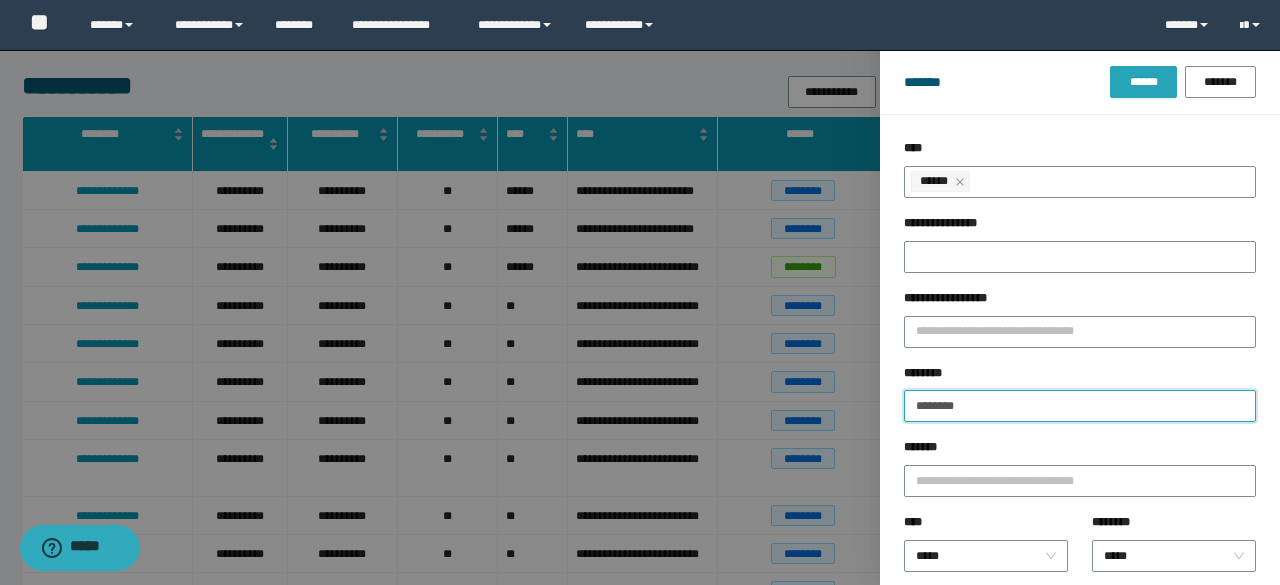 type on "********" 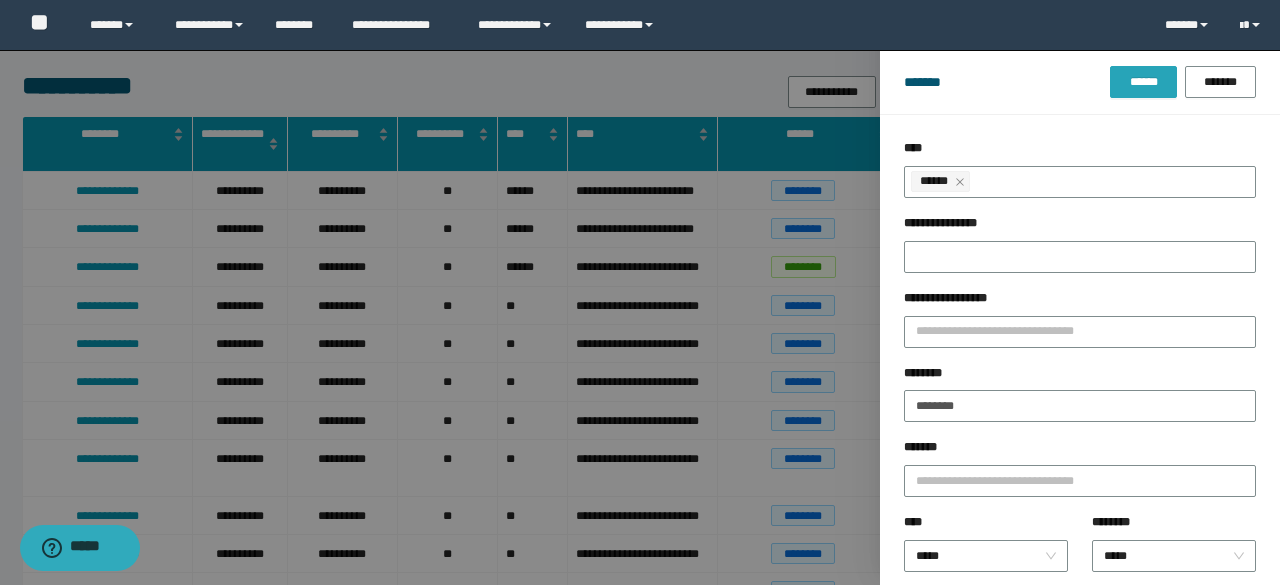 click on "******" at bounding box center [1143, 82] 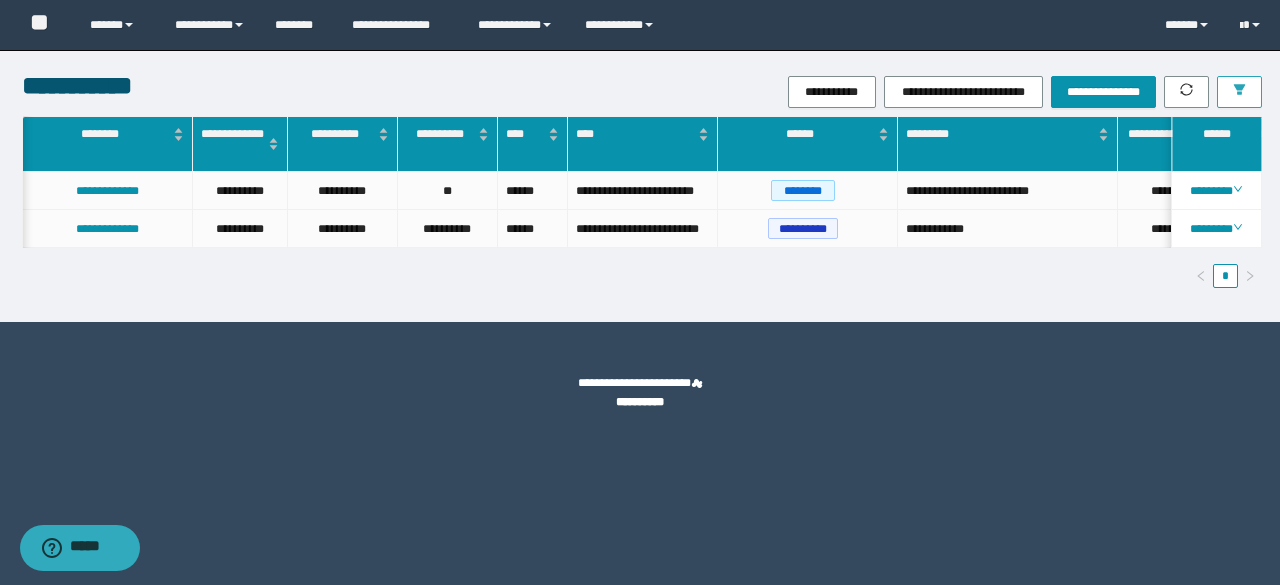 scroll, scrollTop: 0, scrollLeft: 213, axis: horizontal 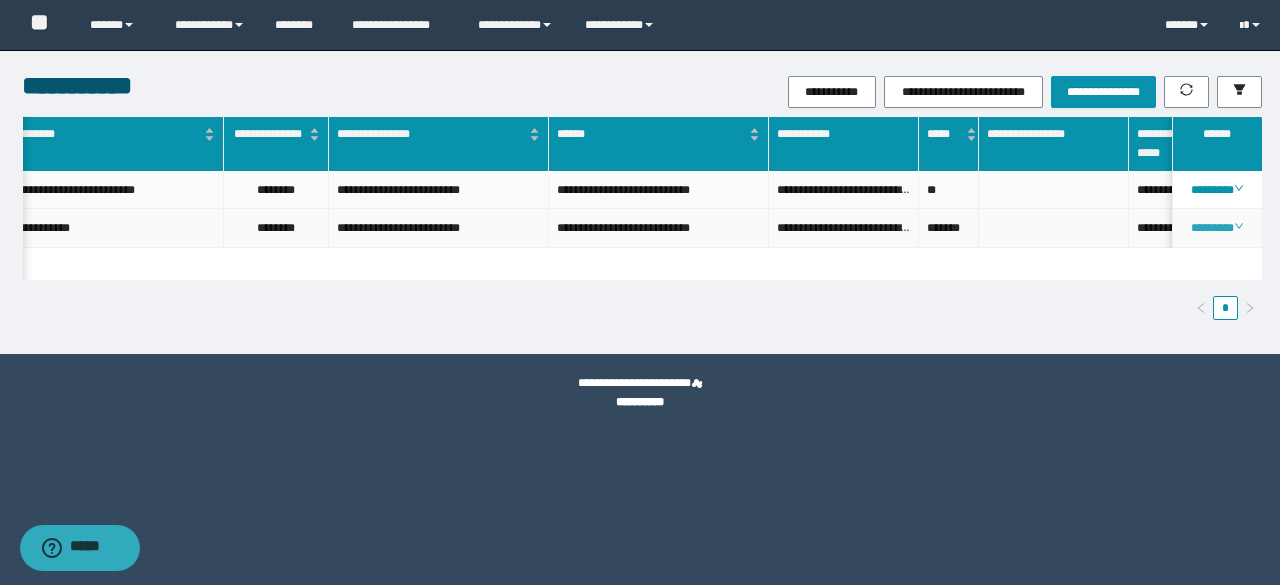 click on "********" at bounding box center [1216, 228] 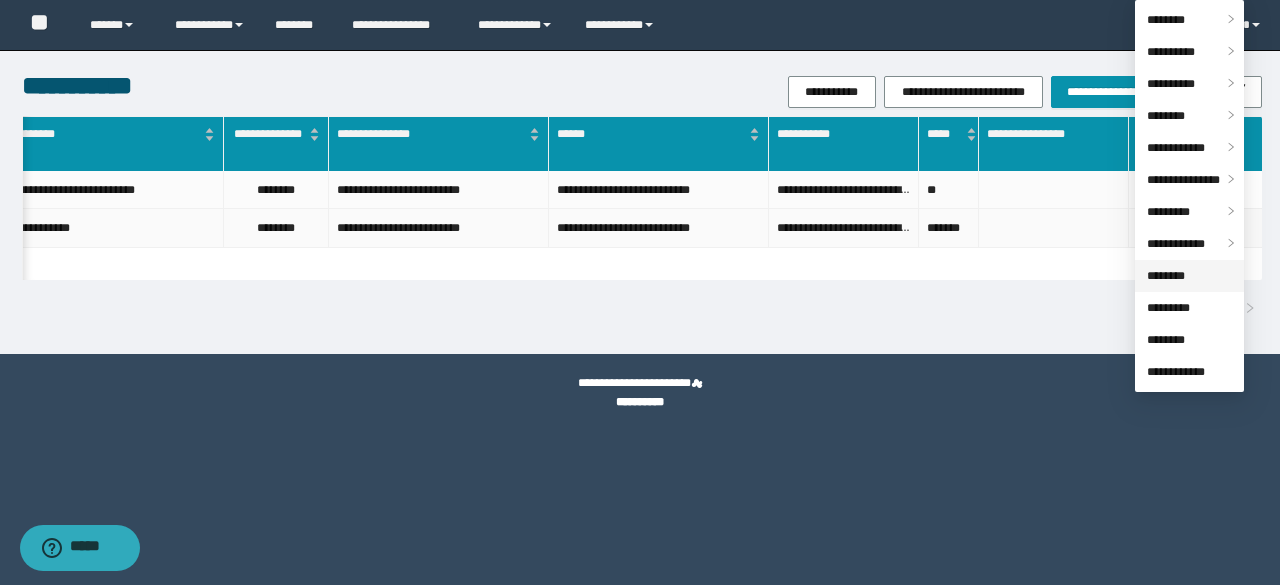 click on "********" at bounding box center [1166, 276] 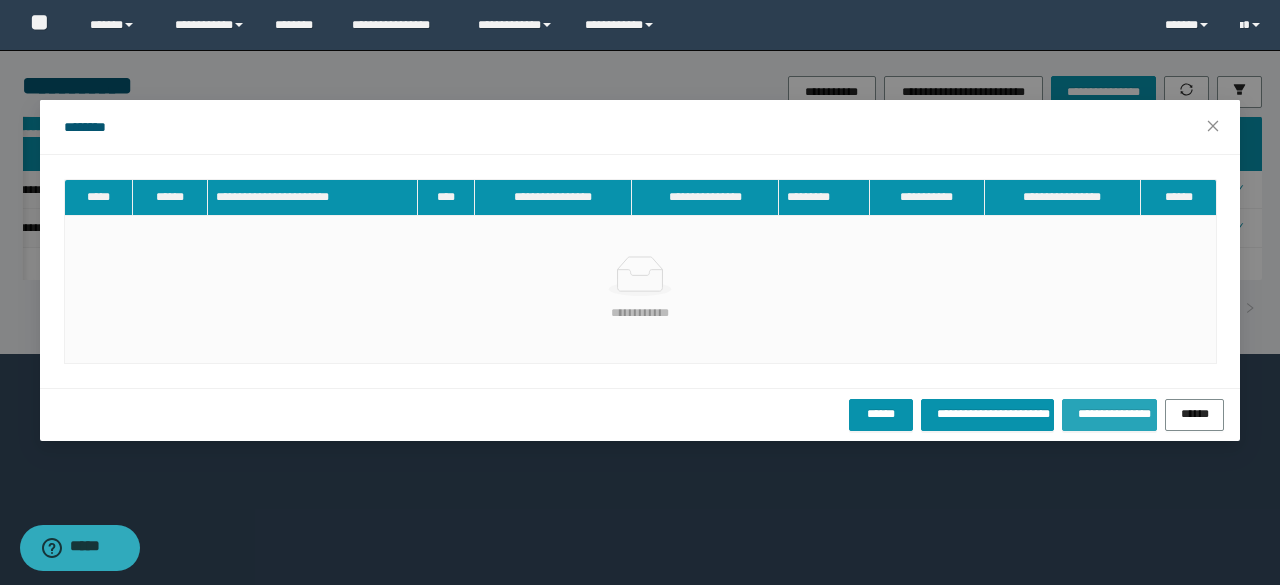 click on "**********" at bounding box center [1109, 413] 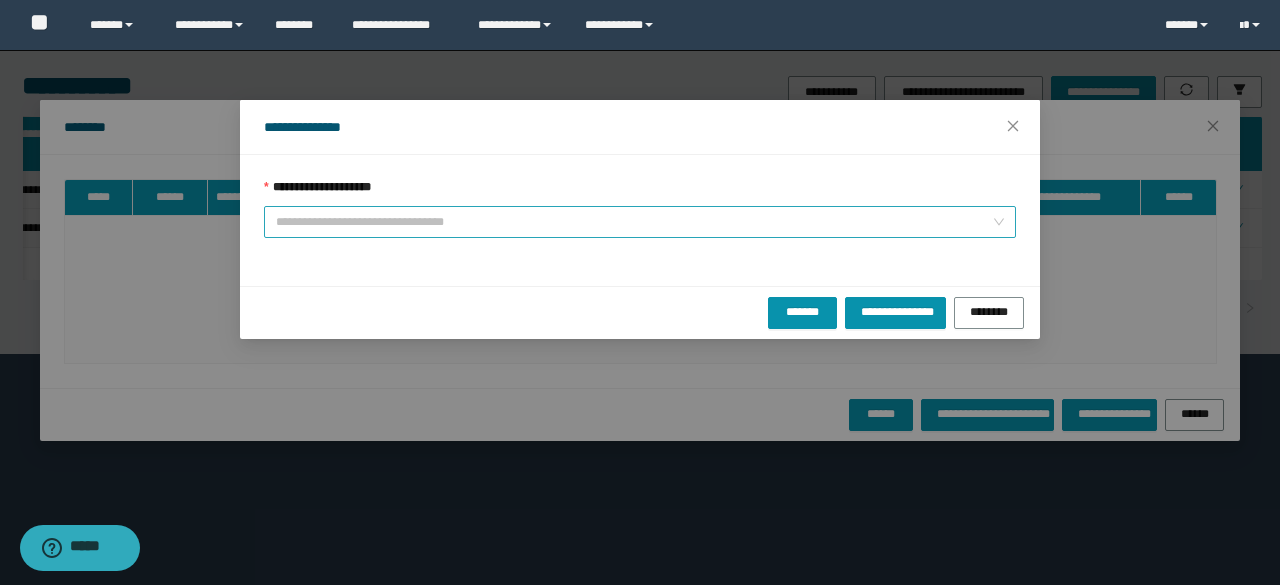 click on "**********" at bounding box center (634, 222) 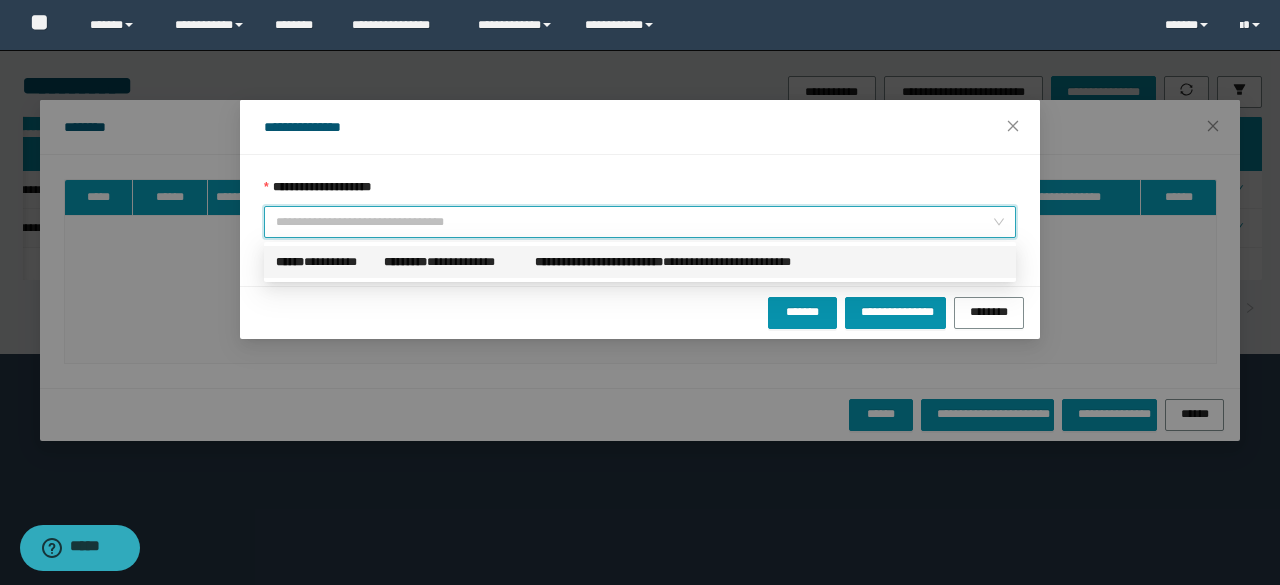 click on "**********" at bounding box center [326, 262] 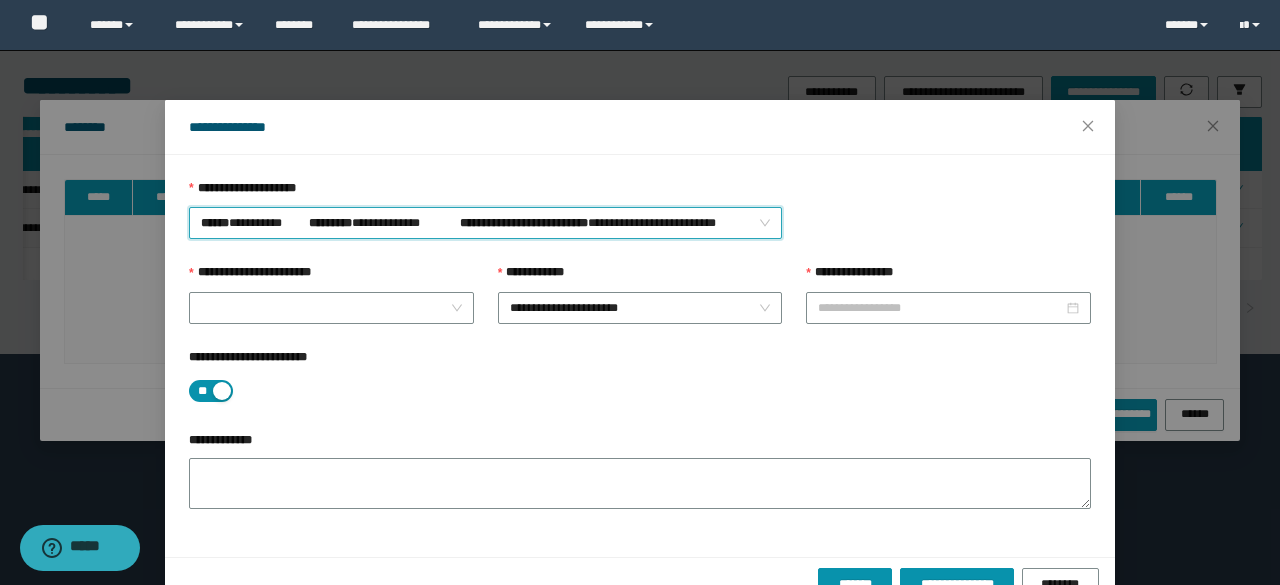 type on "**********" 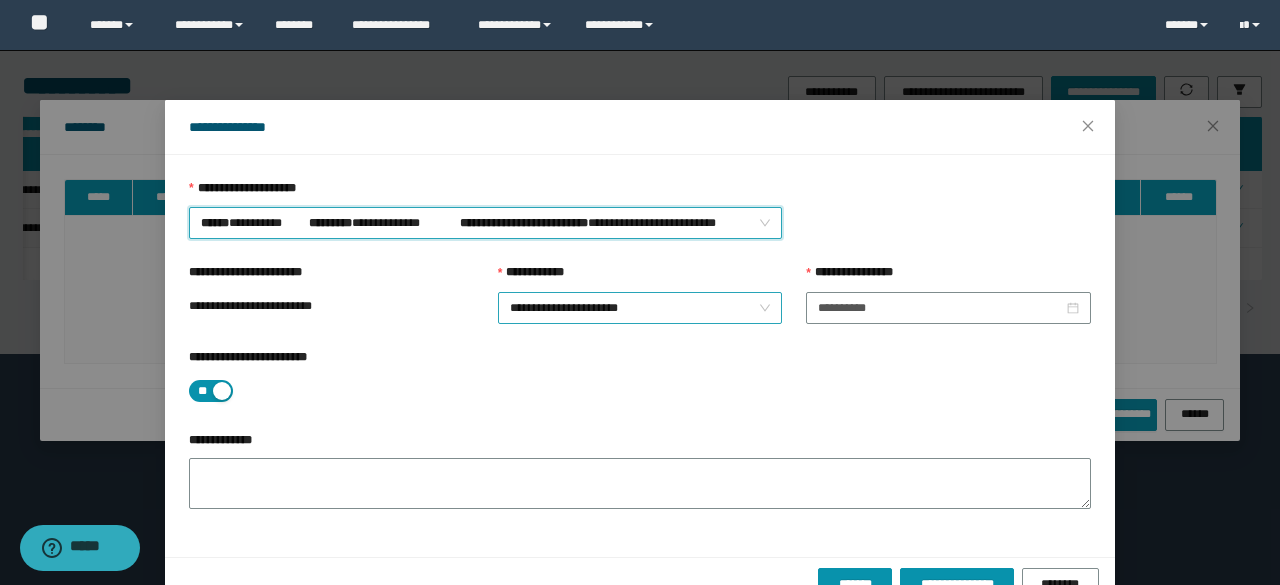 drag, startPoint x: 754, startPoint y: 307, endPoint x: 738, endPoint y: 313, distance: 17.088007 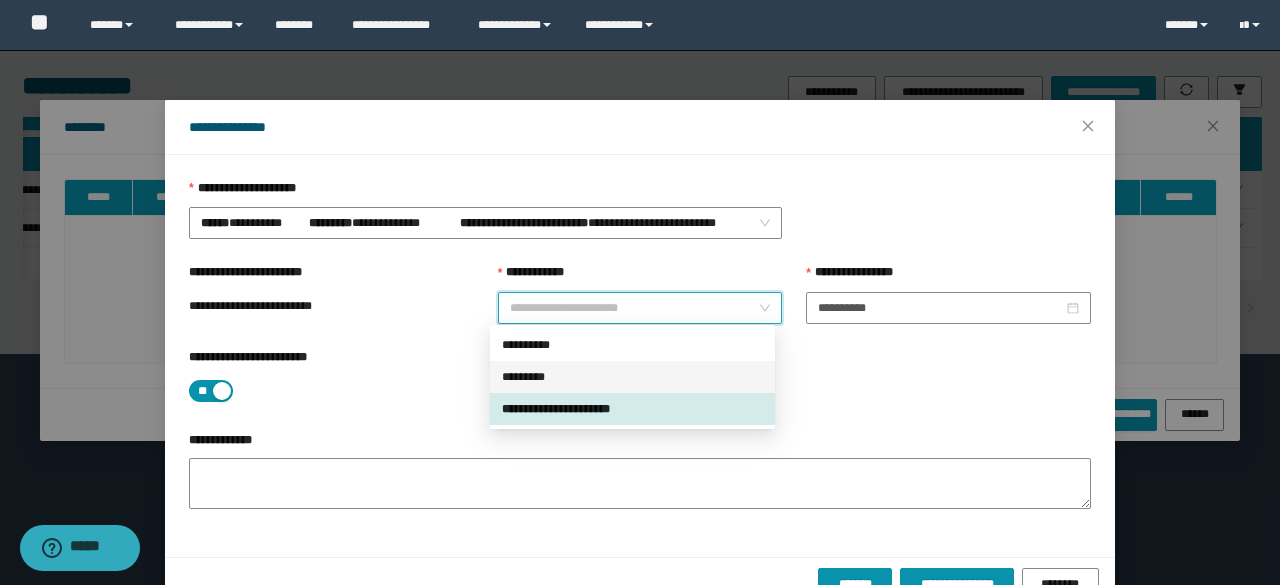 click on "*********" at bounding box center [632, 377] 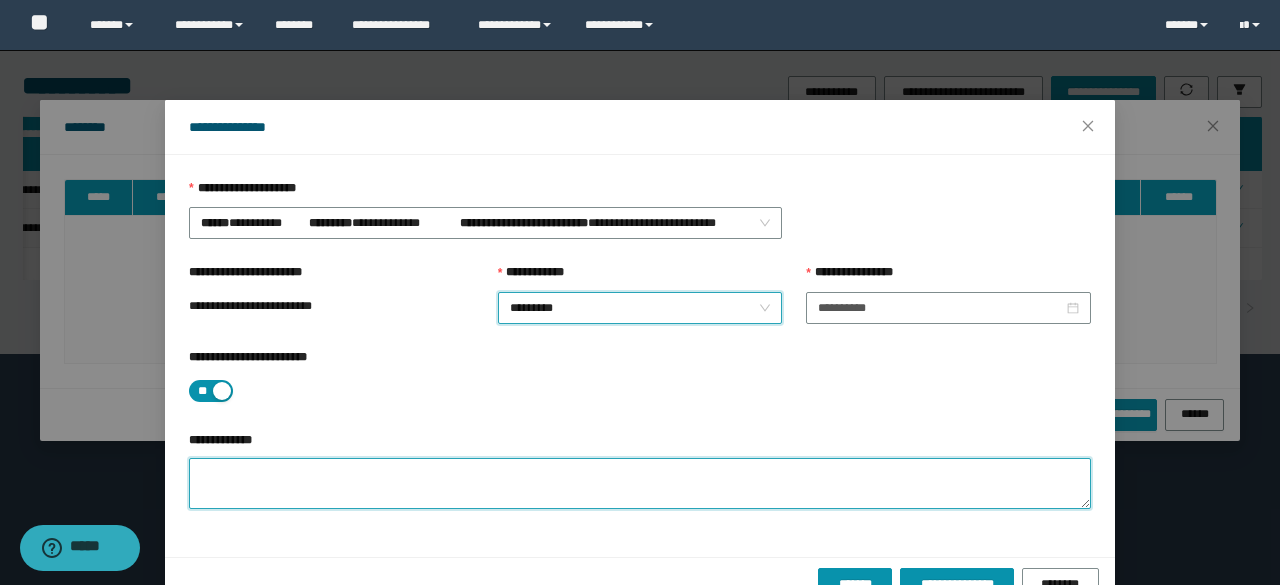click on "**********" at bounding box center [640, 483] 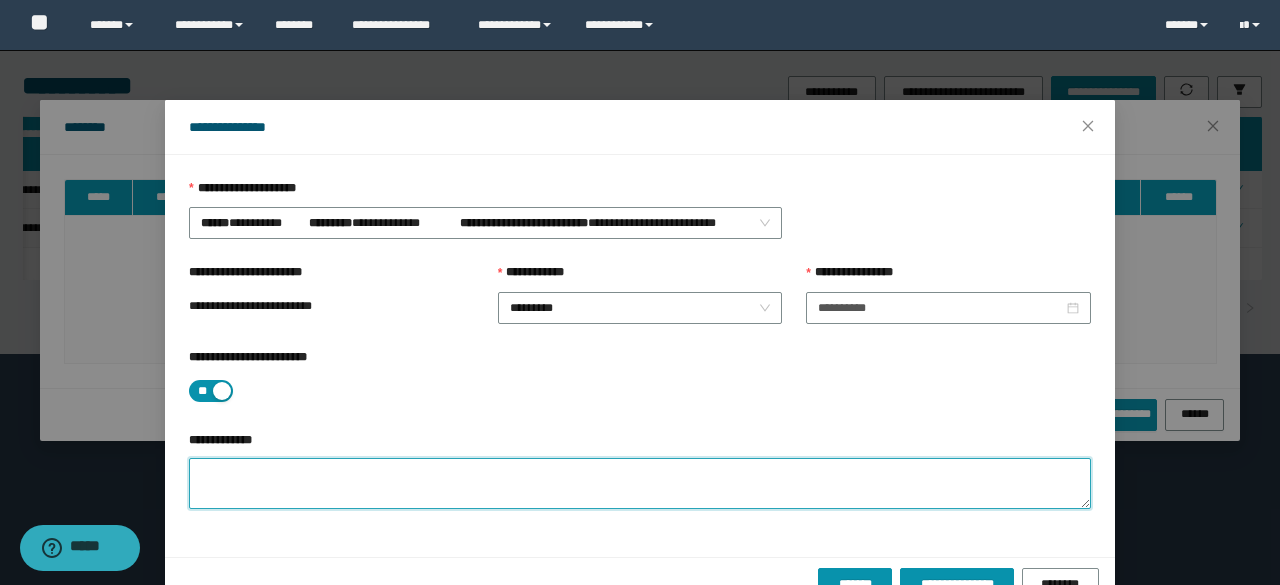 paste on "******" 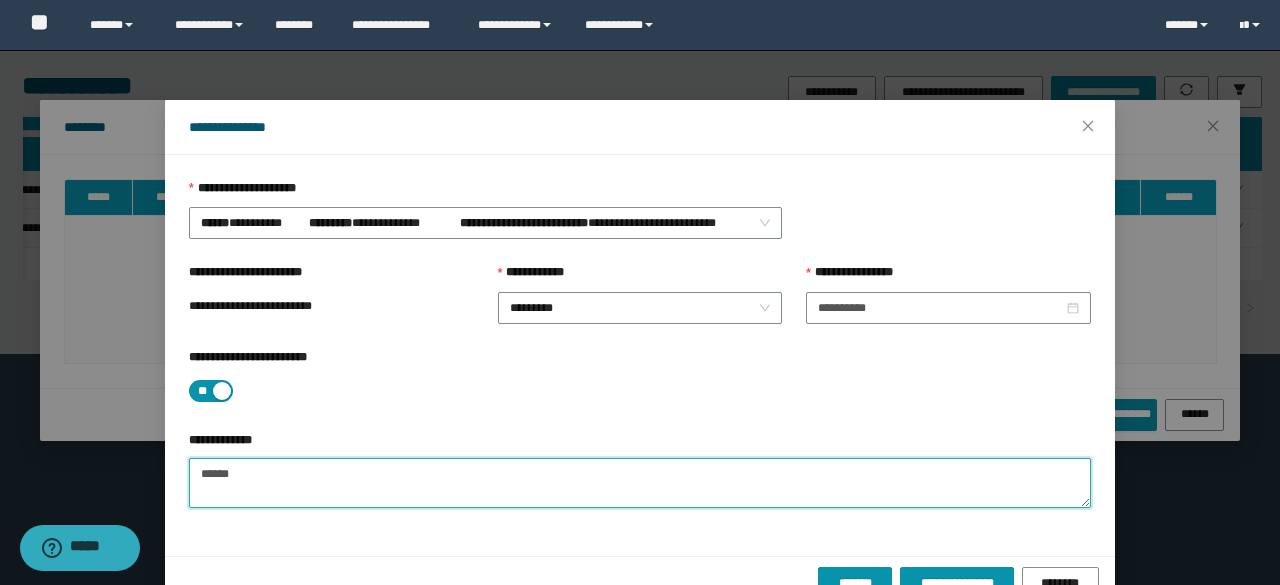 click on "******" at bounding box center [640, 483] 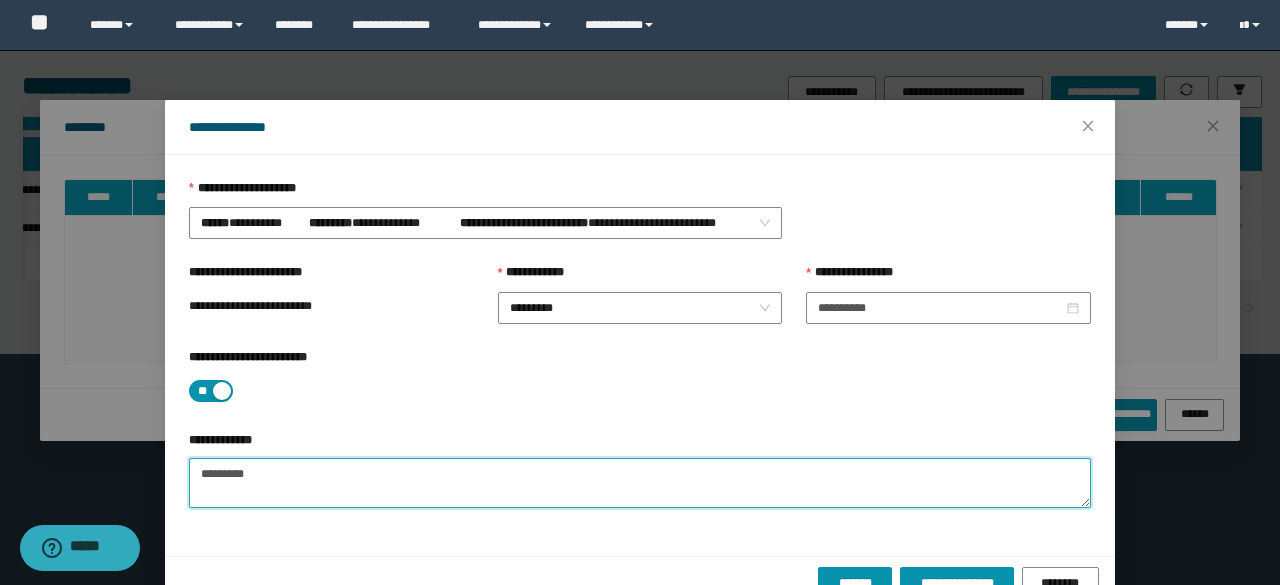 click on "*********" at bounding box center [640, 483] 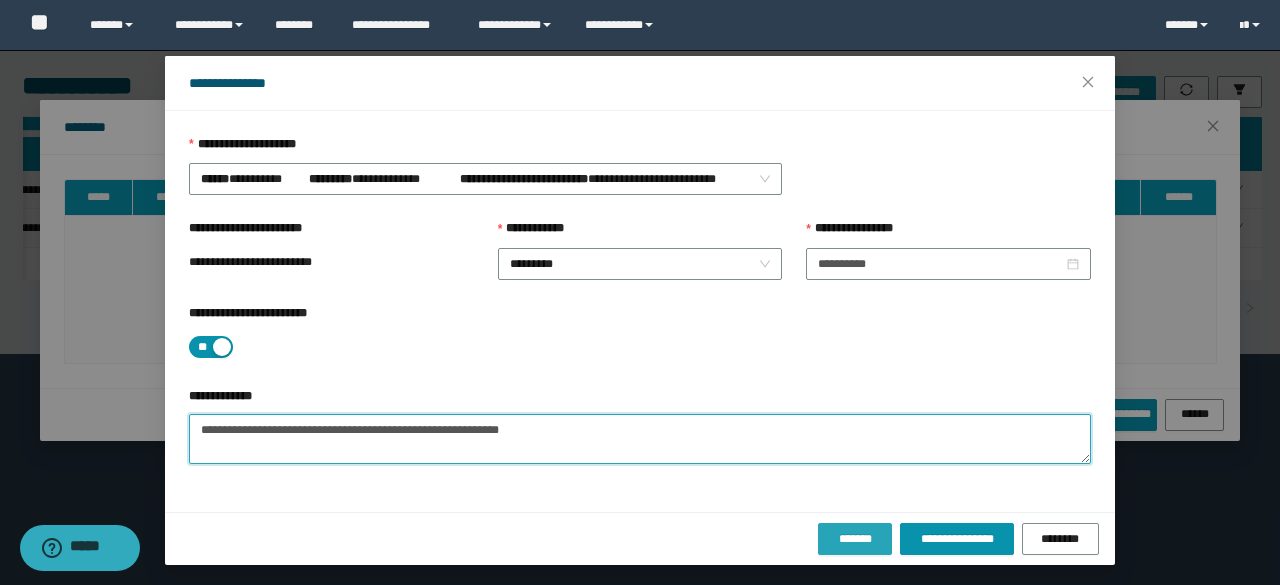 type on "**********" 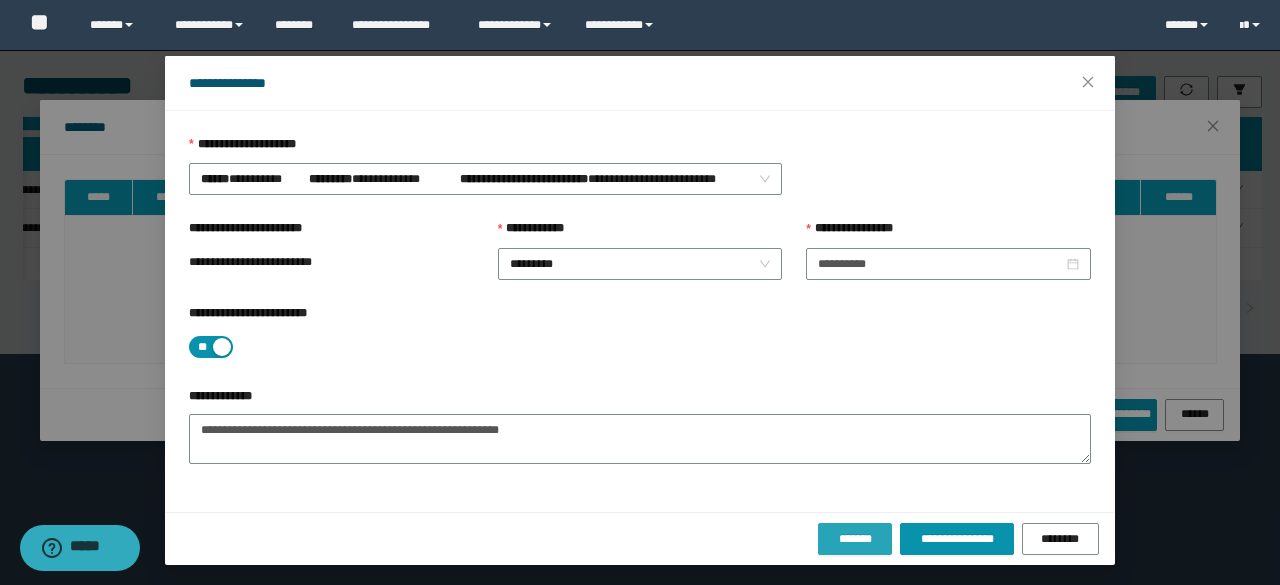 click on "*******" at bounding box center [855, 539] 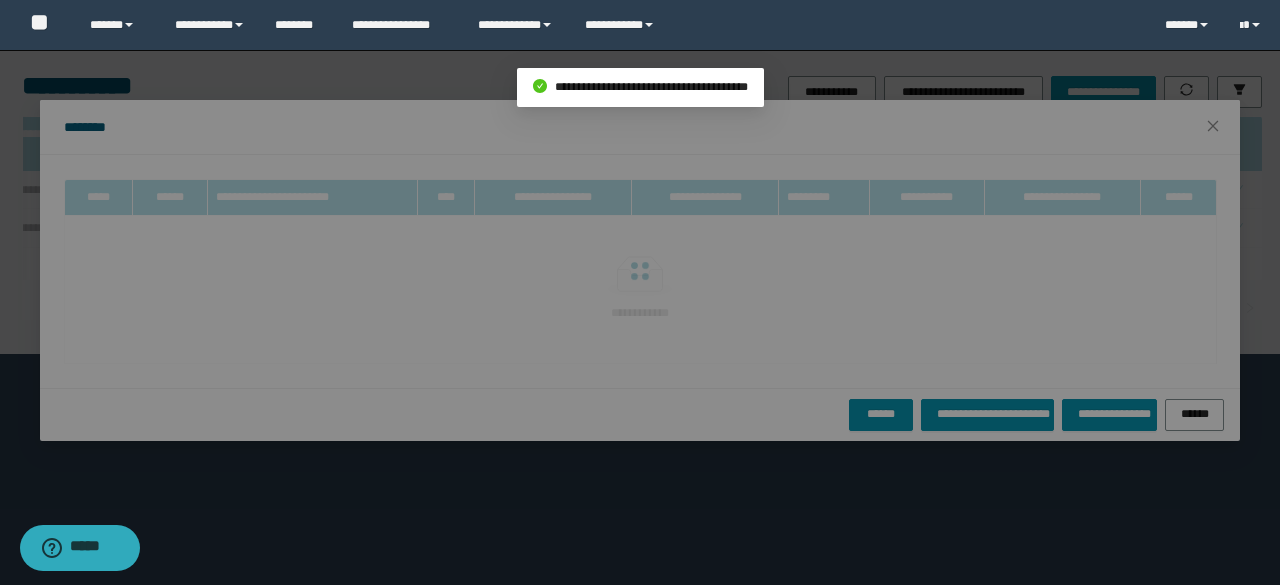 scroll, scrollTop: 0, scrollLeft: 0, axis: both 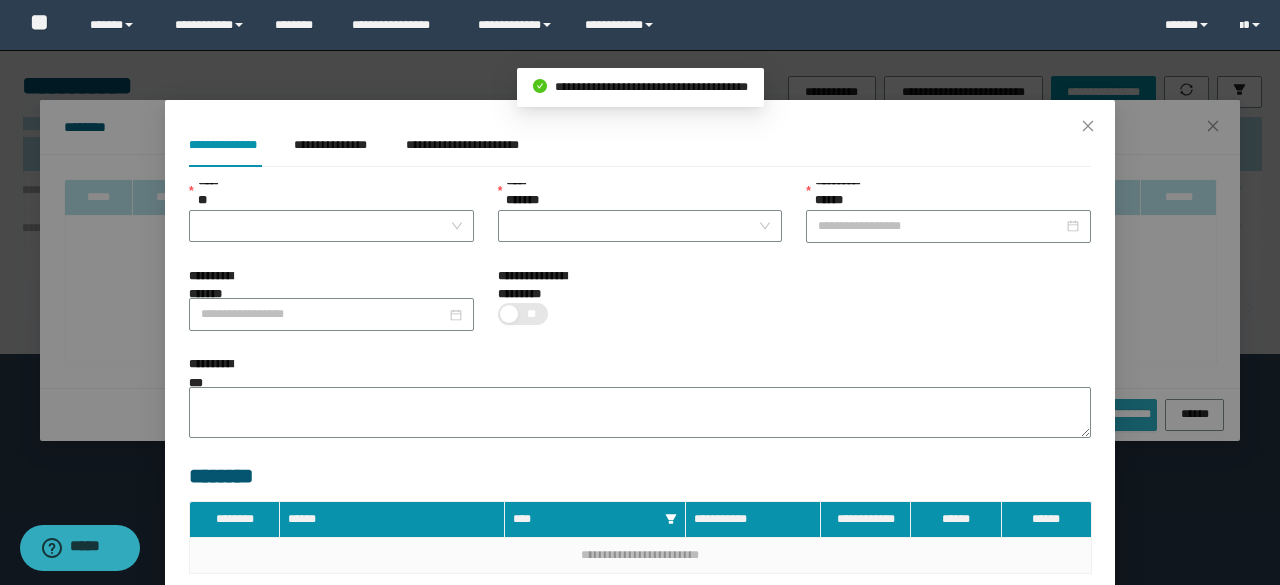 type on "**********" 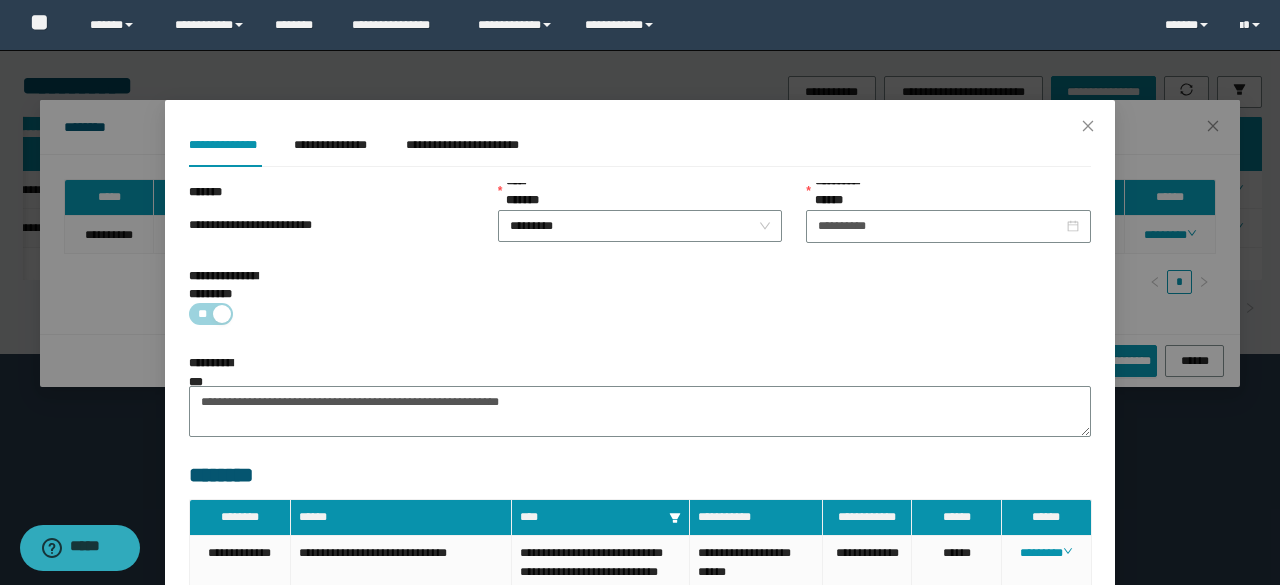 scroll, scrollTop: 194, scrollLeft: 0, axis: vertical 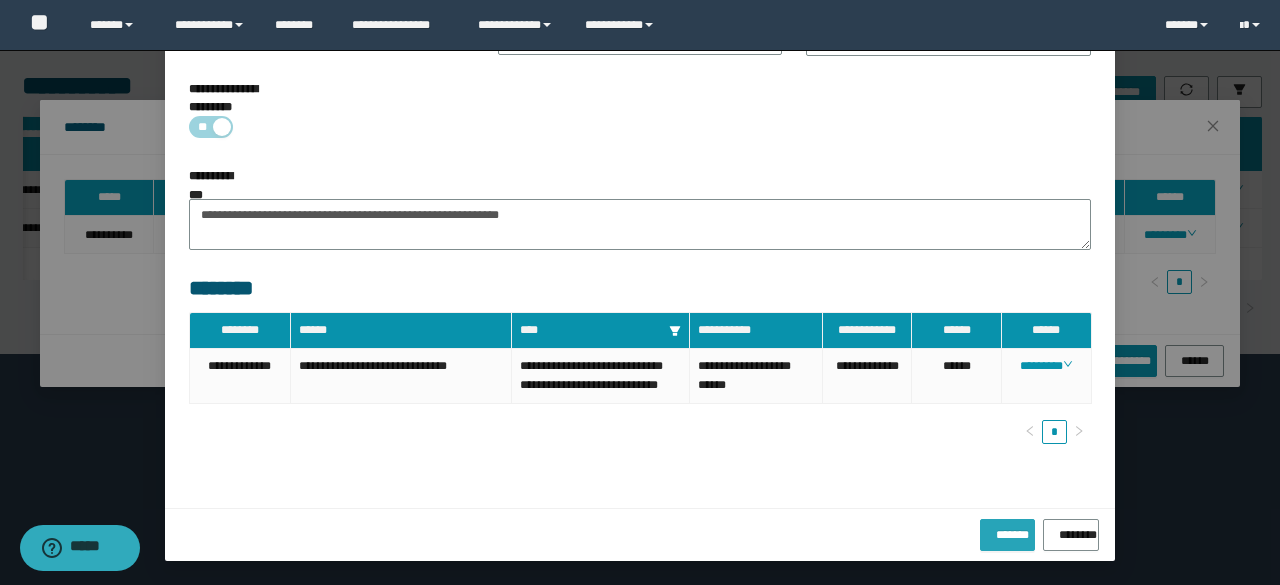 click on "*******" at bounding box center (1007, 531) 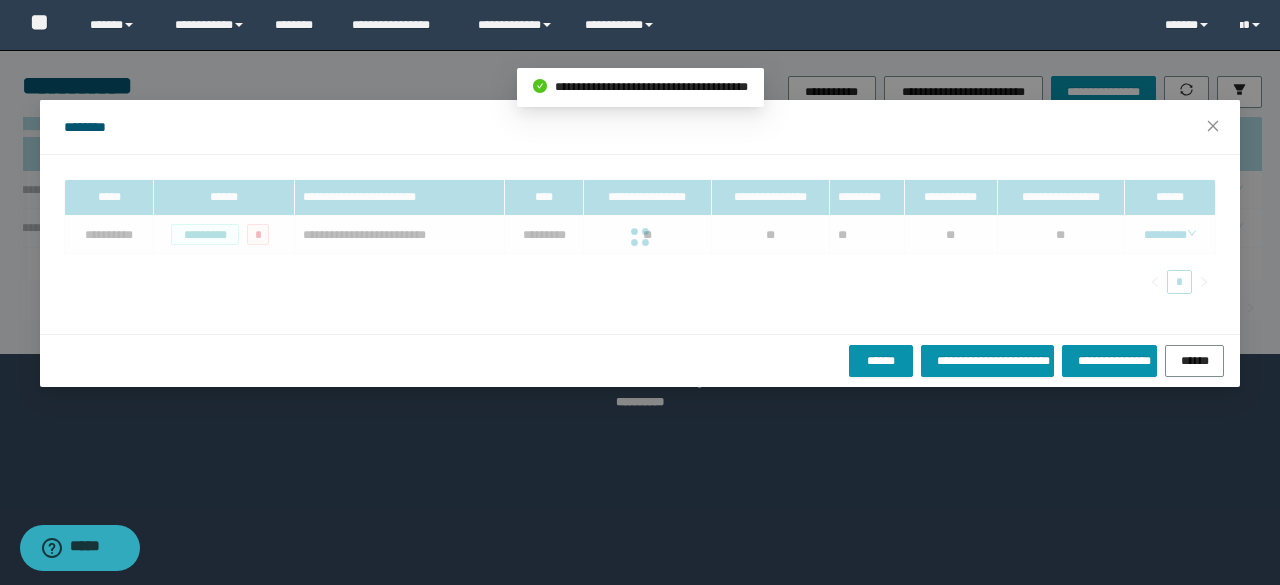 scroll, scrollTop: 94, scrollLeft: 0, axis: vertical 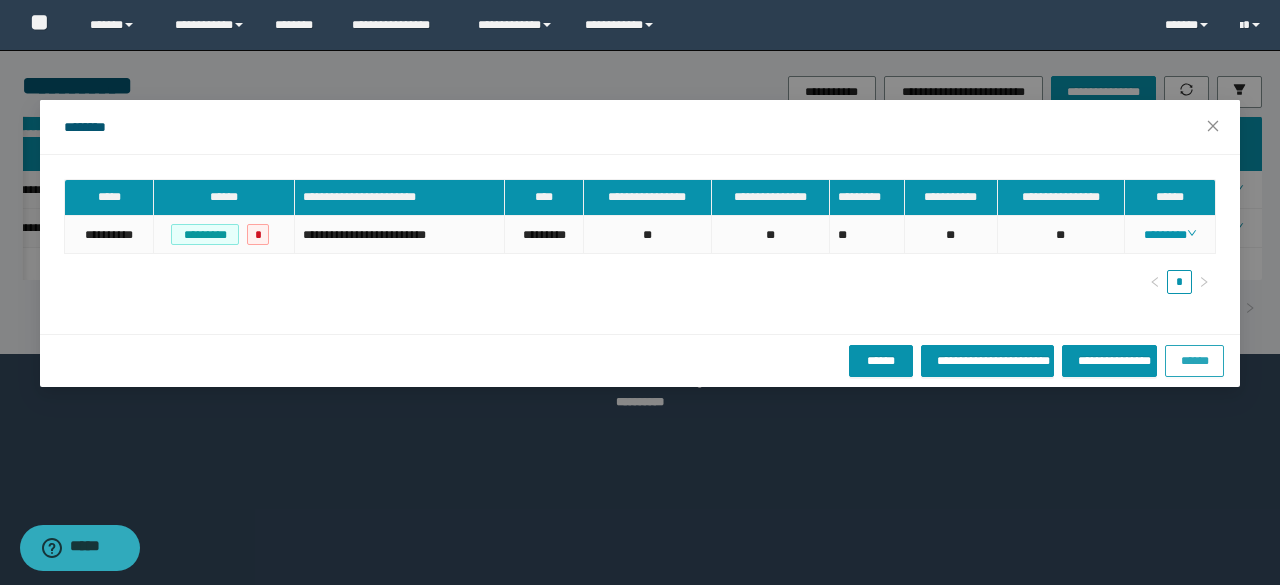click on "******" at bounding box center [1194, 360] 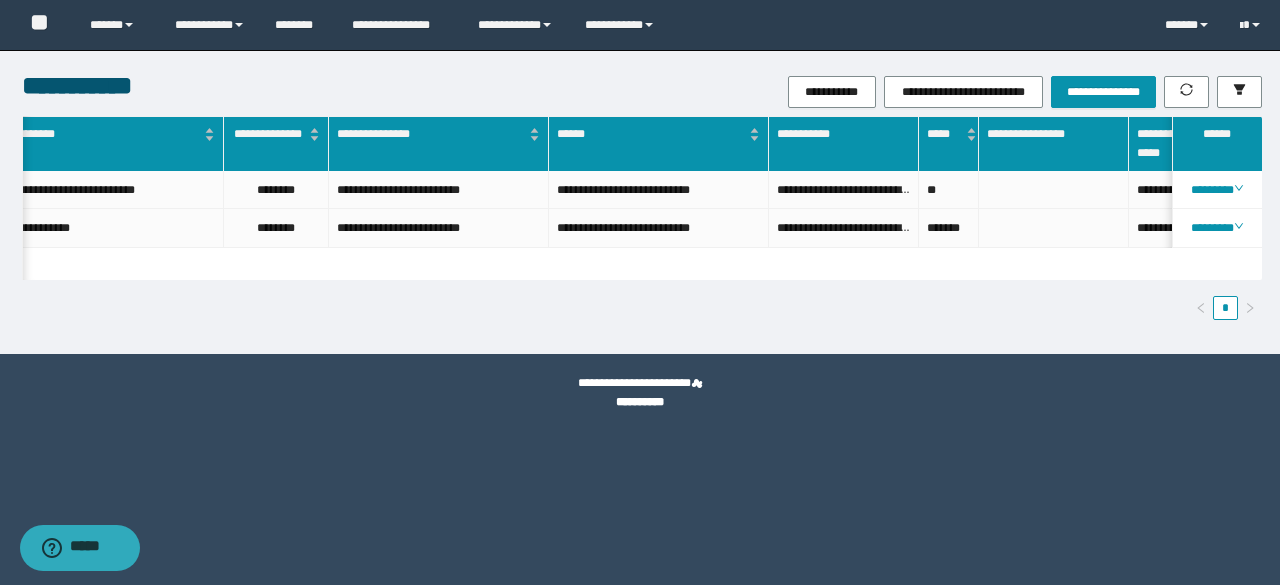 scroll, scrollTop: 0, scrollLeft: 720, axis: horizontal 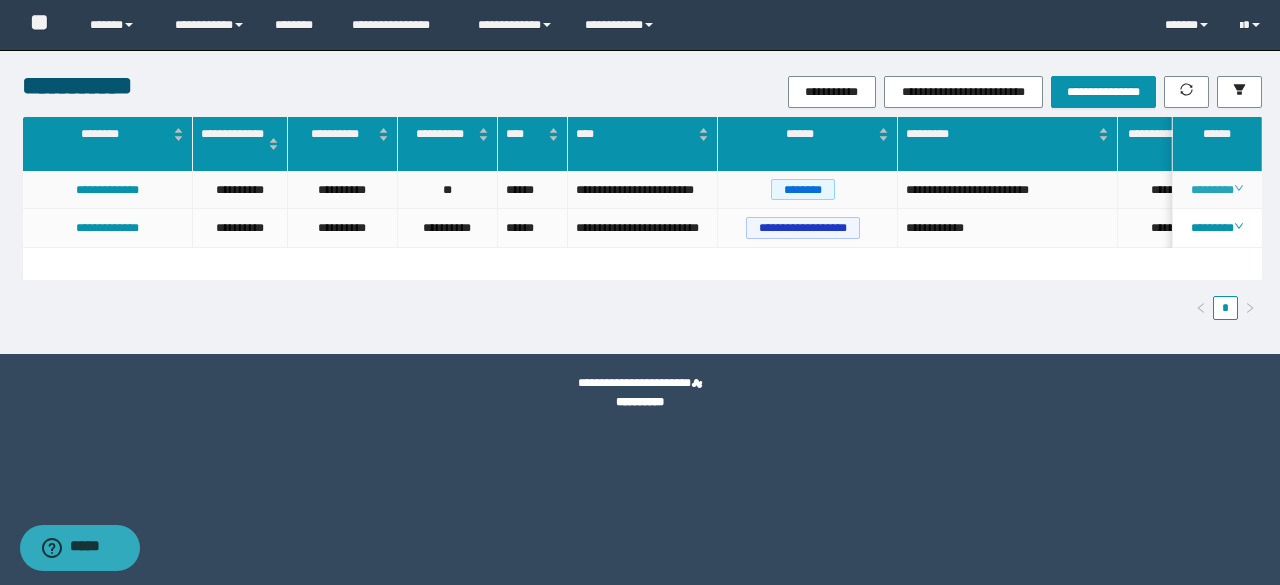 click on "********" at bounding box center (1216, 190) 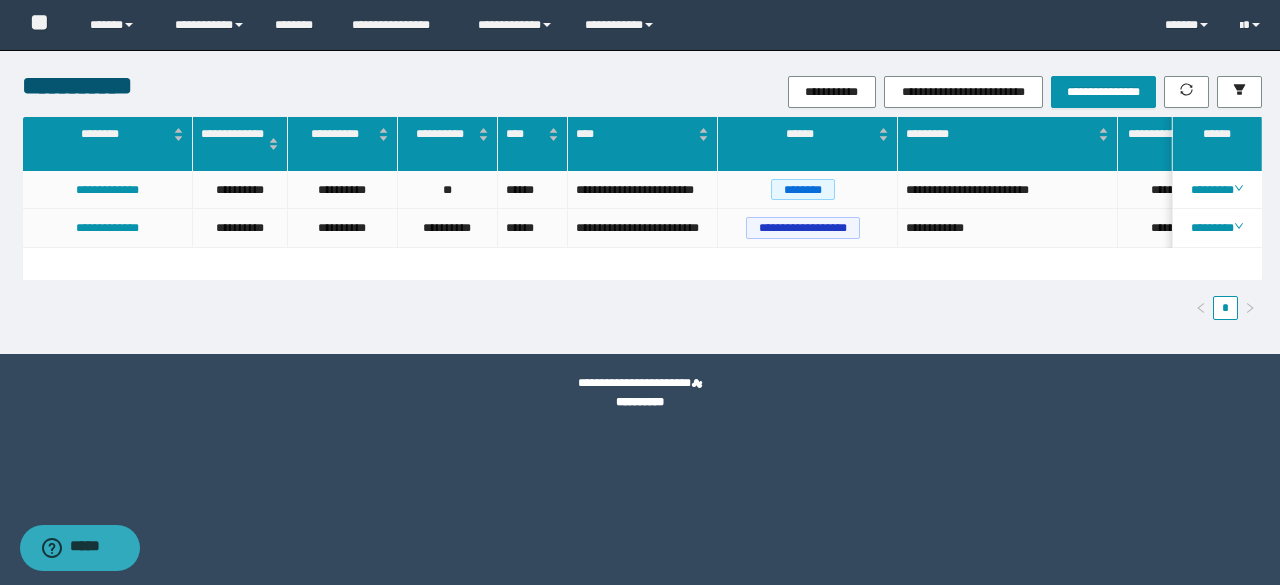 click on "**********" at bounding box center (640, 393) 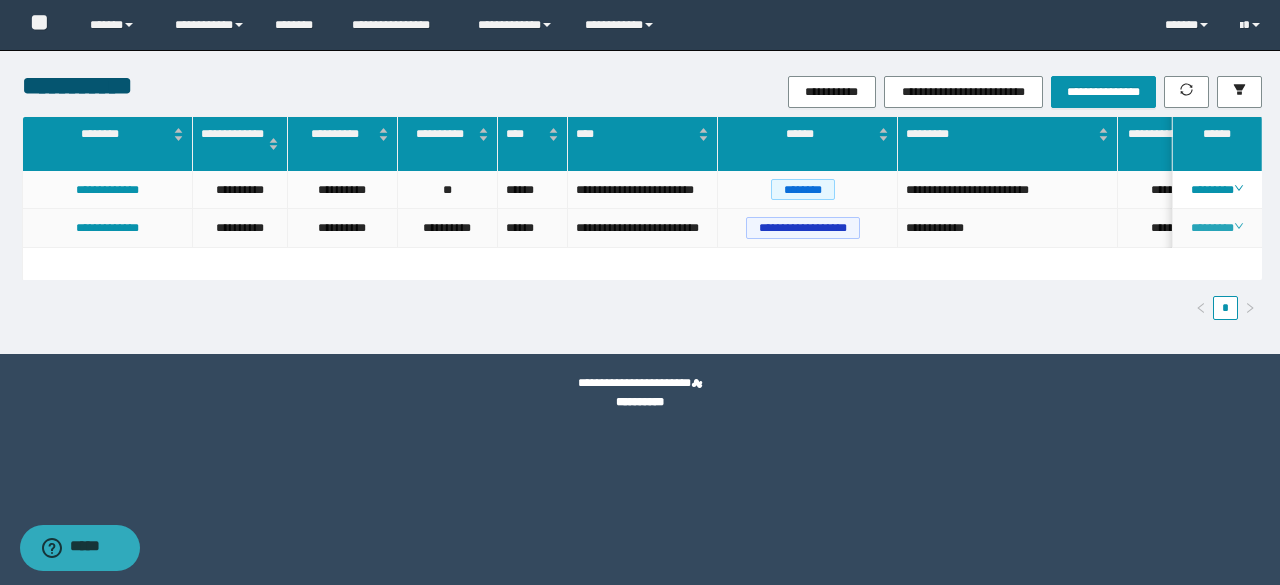 click on "********" at bounding box center (1216, 228) 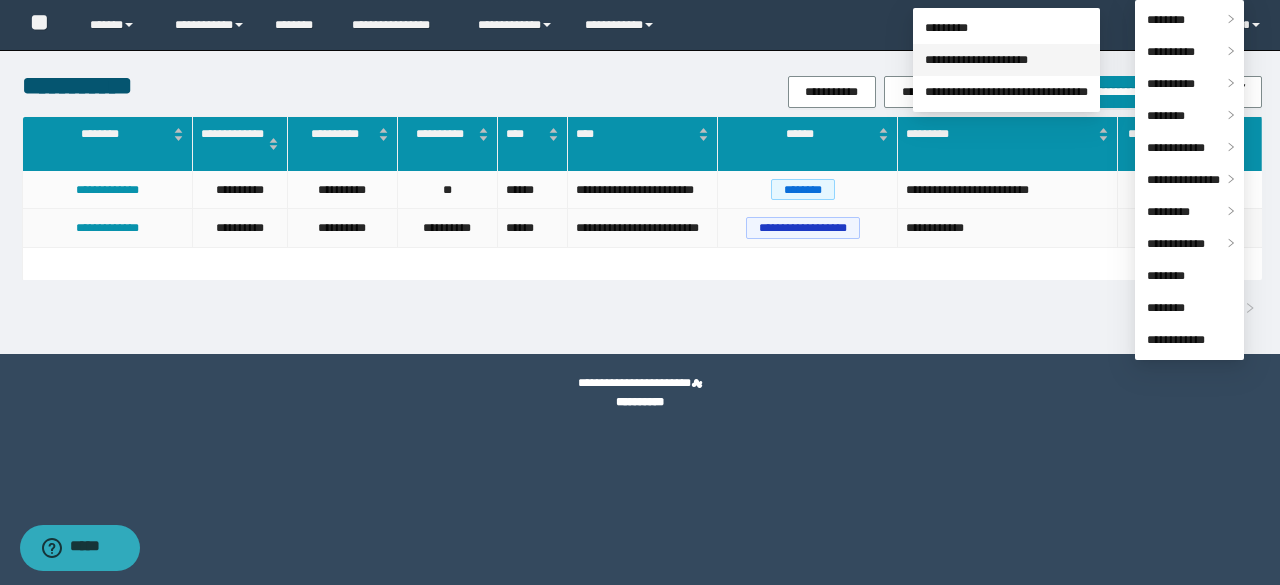 click on "**********" at bounding box center [976, 60] 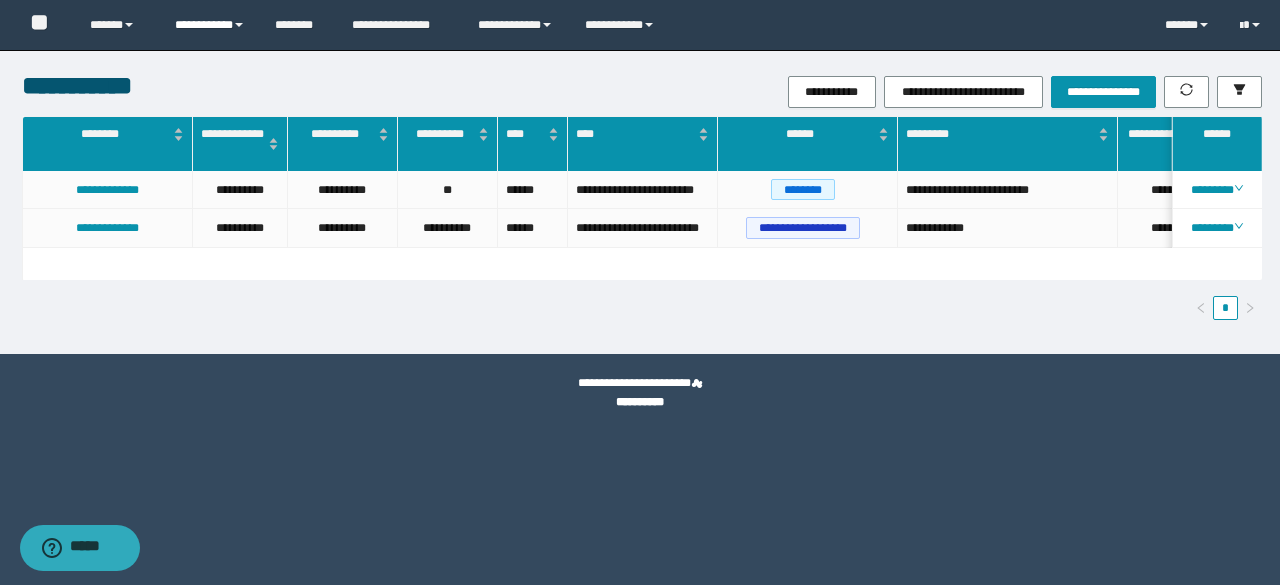 click on "**********" at bounding box center [210, 25] 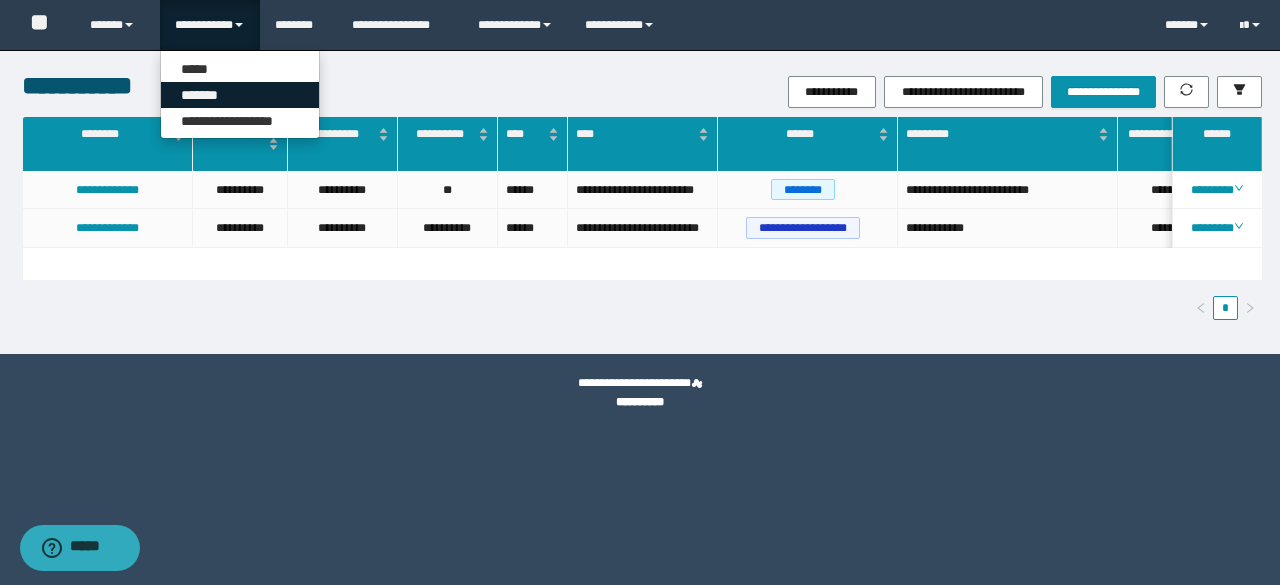 click on "*******" at bounding box center (240, 95) 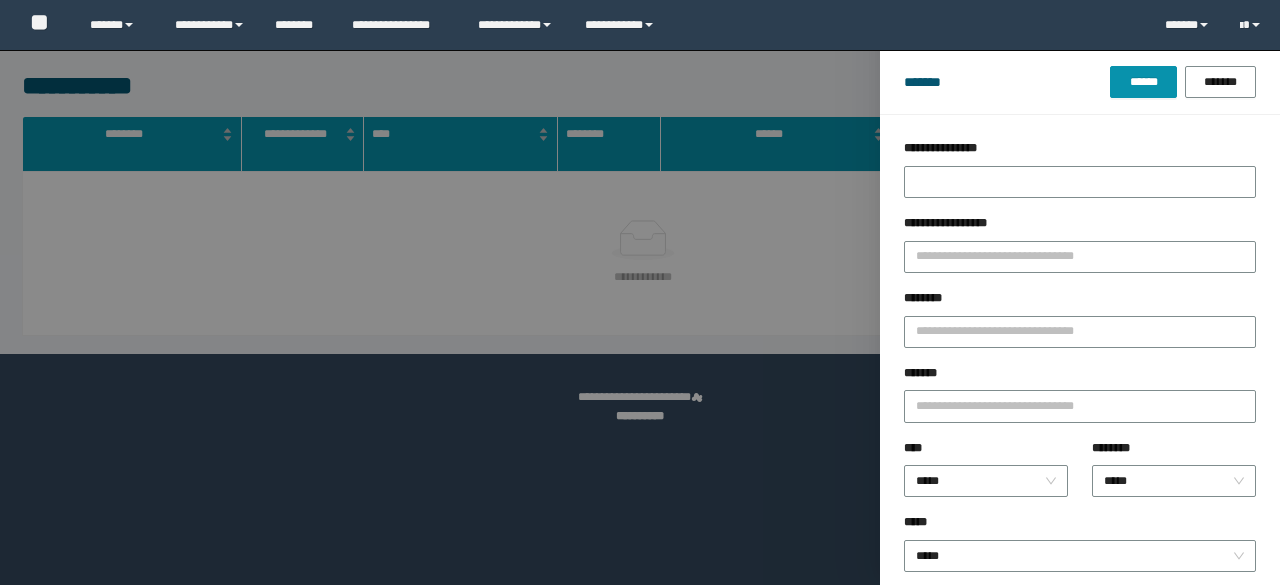 scroll, scrollTop: 0, scrollLeft: 0, axis: both 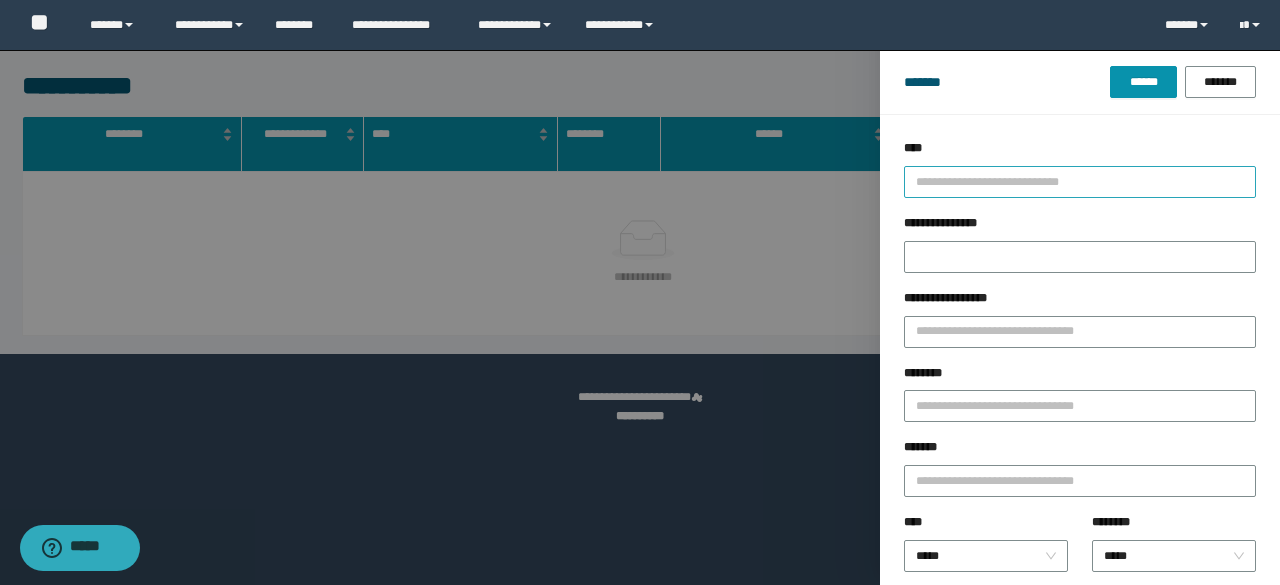 click at bounding box center (1071, 181) 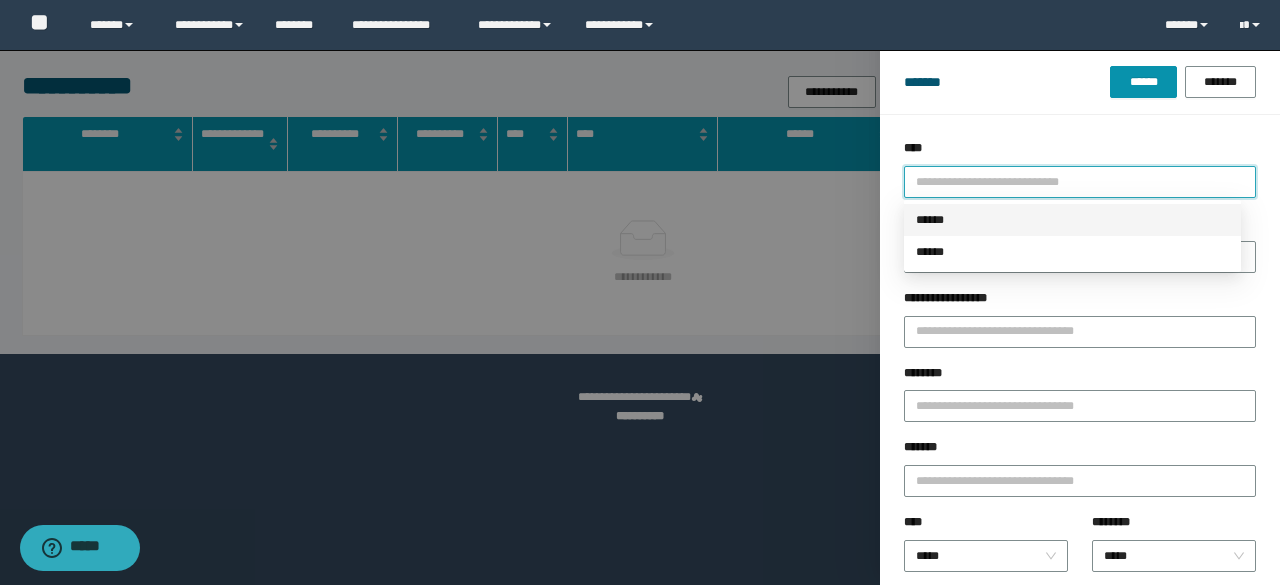 click on "******" at bounding box center (1072, 220) 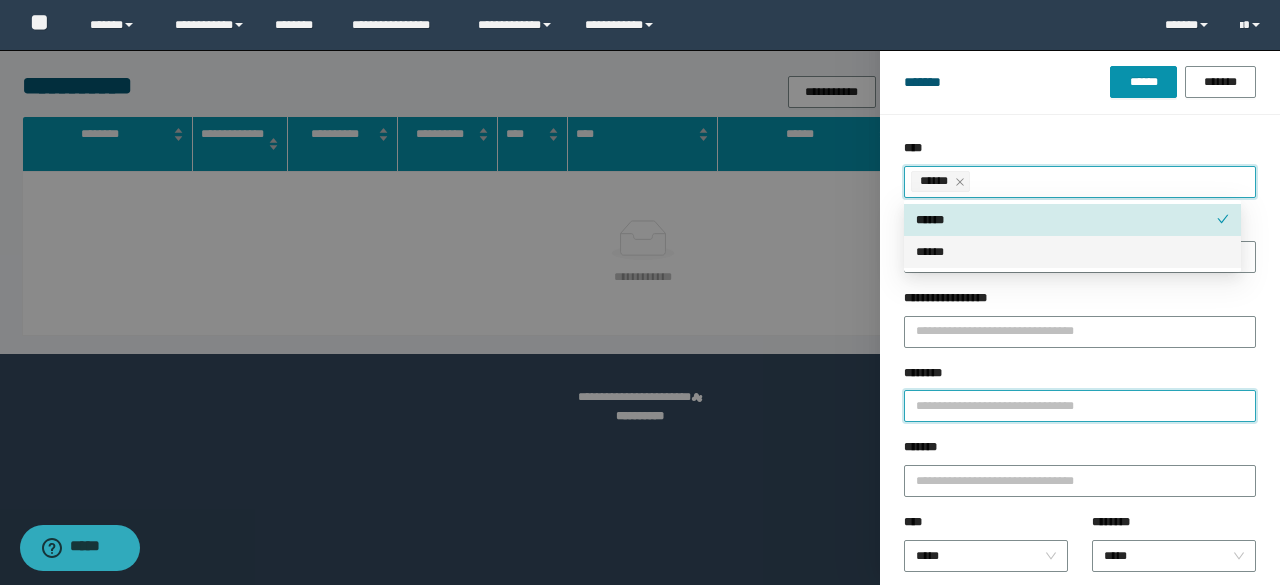 click on "********" at bounding box center [1080, 406] 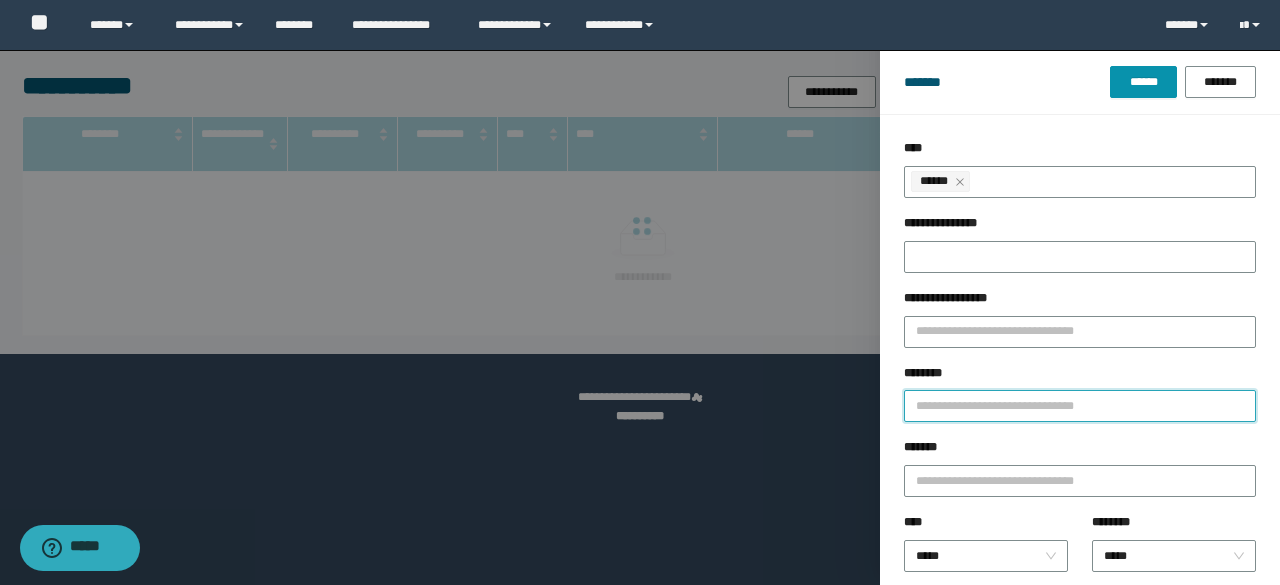 paste on "********" 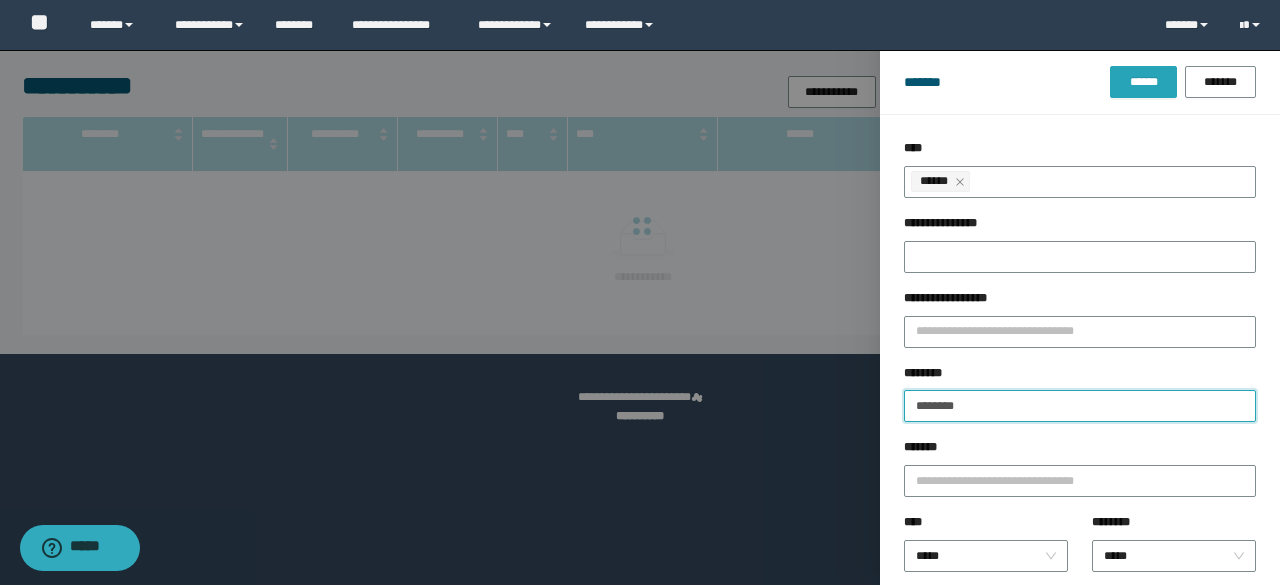 type on "********" 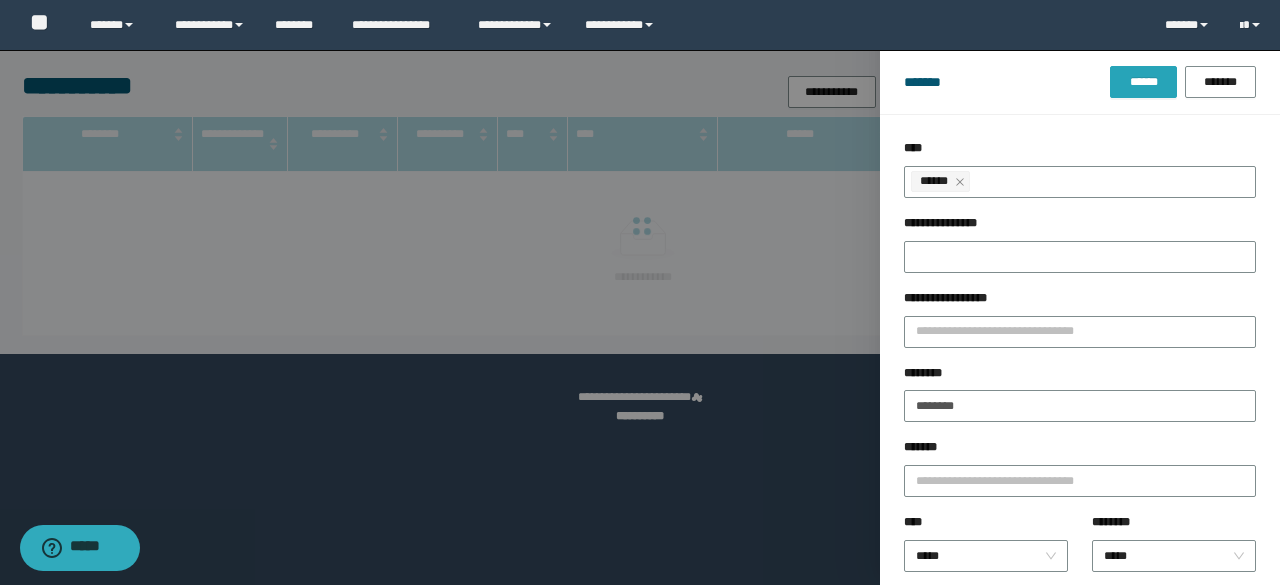 click on "******" at bounding box center [1143, 82] 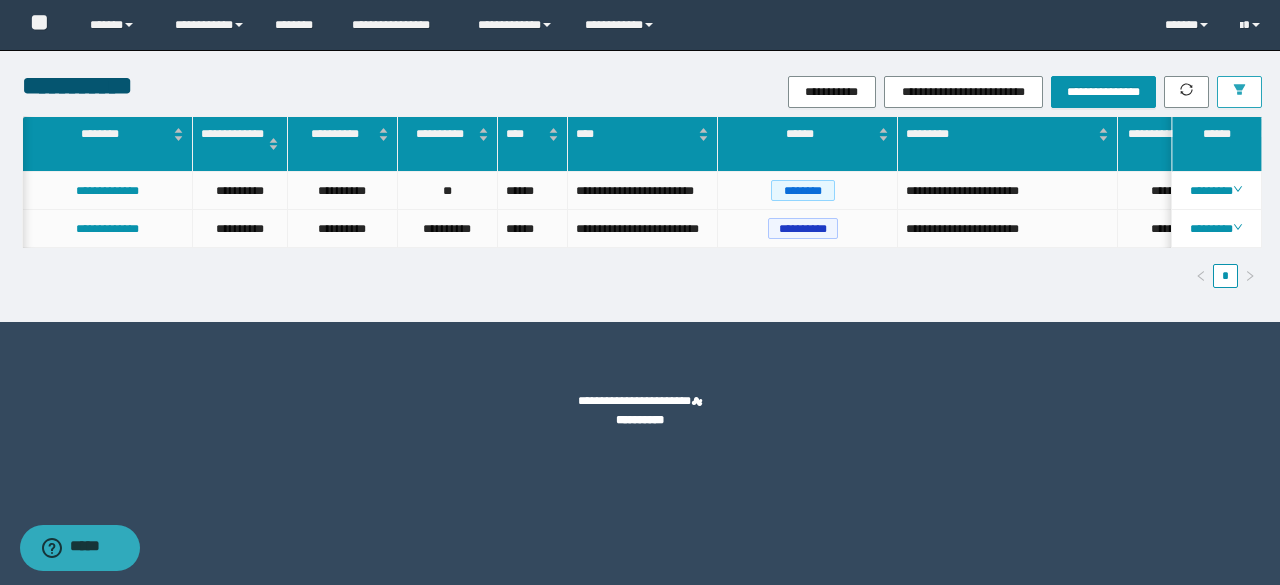 scroll, scrollTop: 0, scrollLeft: 30, axis: horizontal 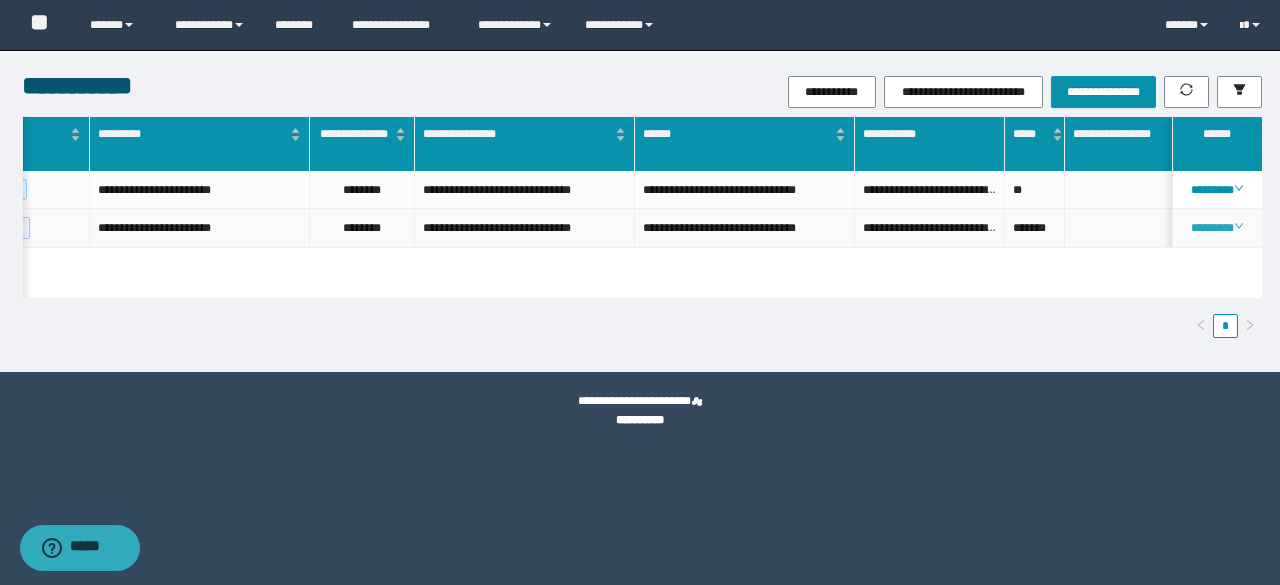 click on "********" at bounding box center (1216, 228) 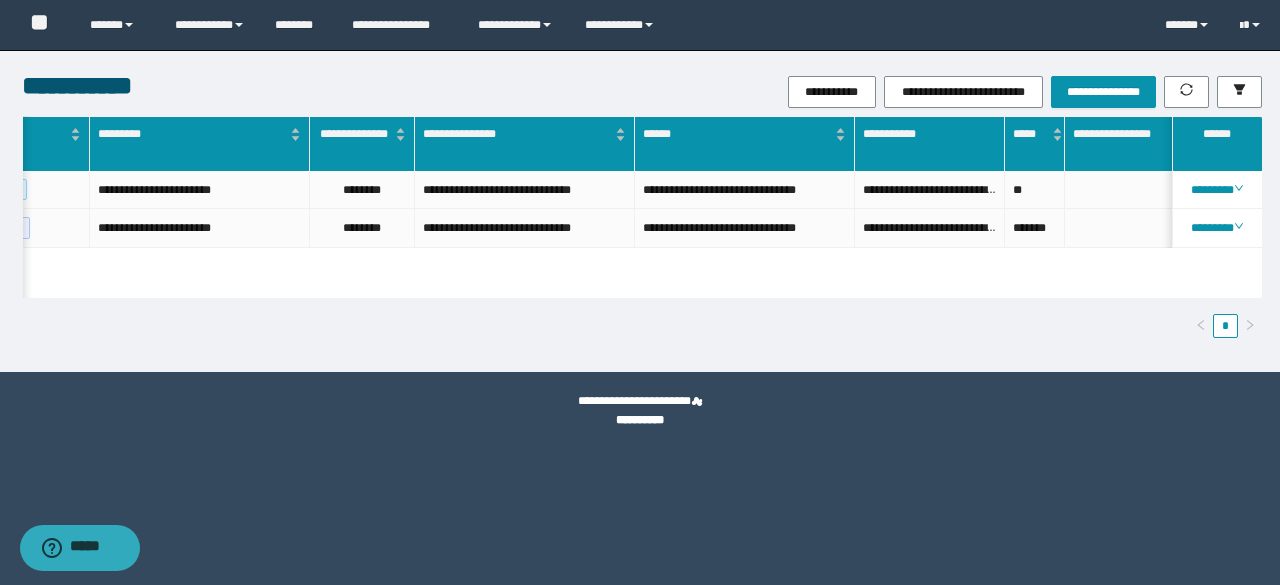 scroll, scrollTop: 0, scrollLeft: 720, axis: horizontal 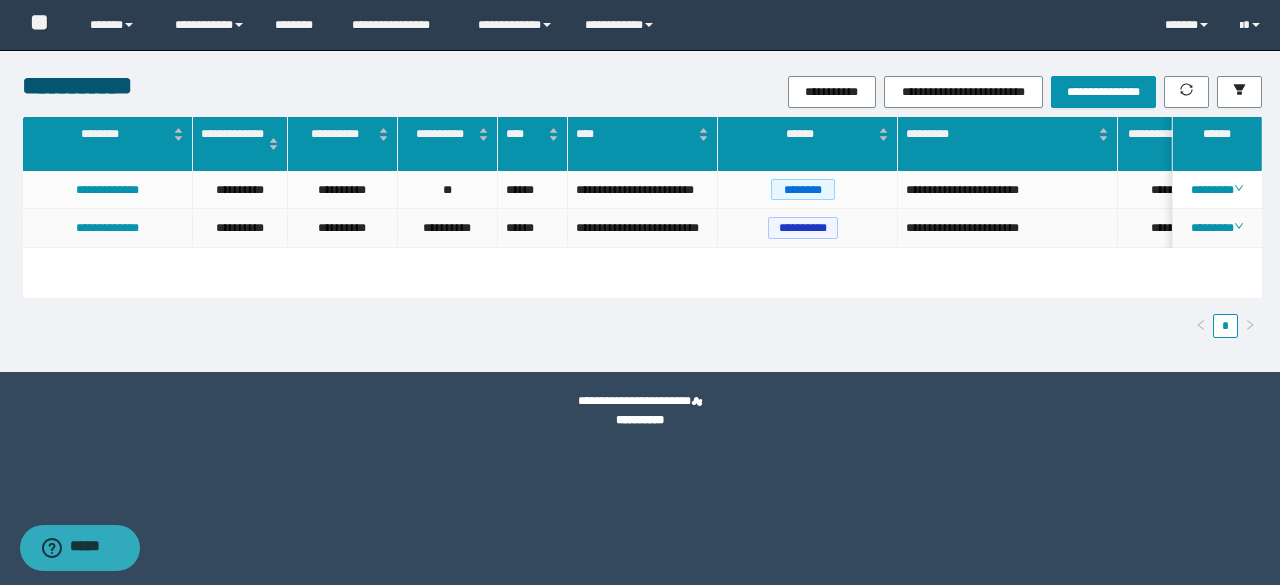 click on "********" at bounding box center [1217, 228] 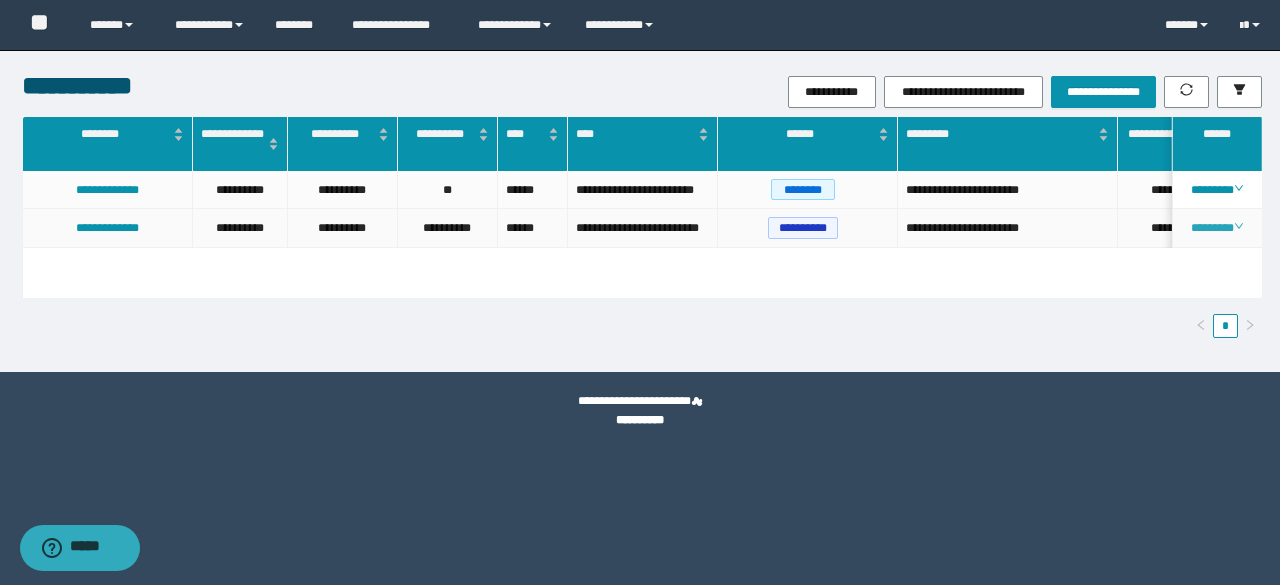 click on "********" at bounding box center [1216, 228] 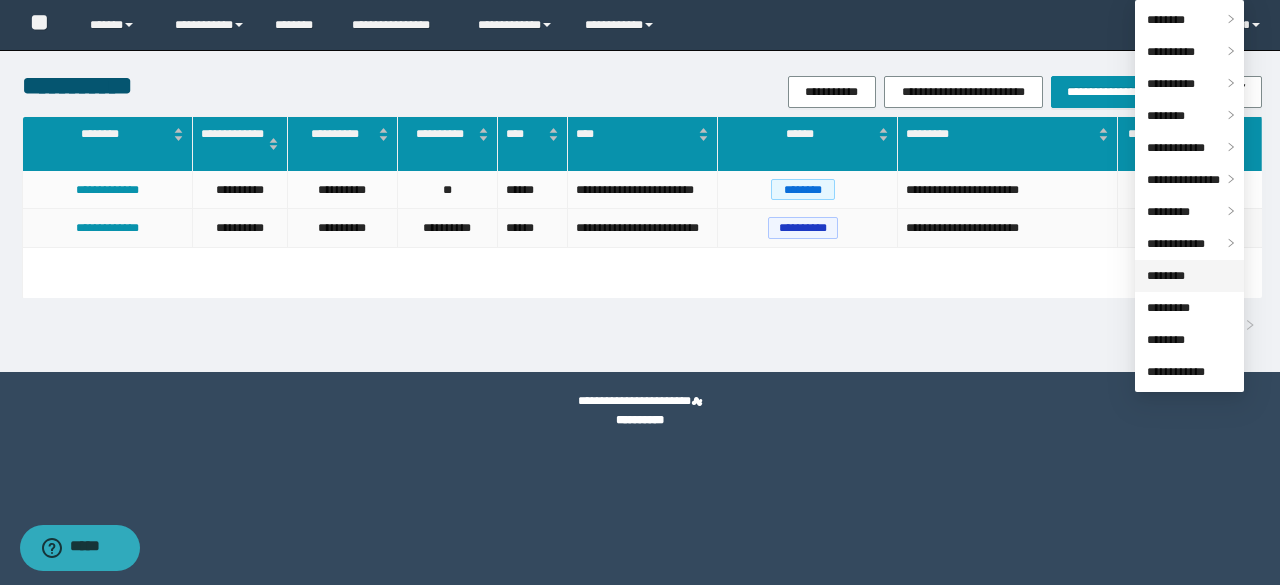 click on "********" at bounding box center [1166, 276] 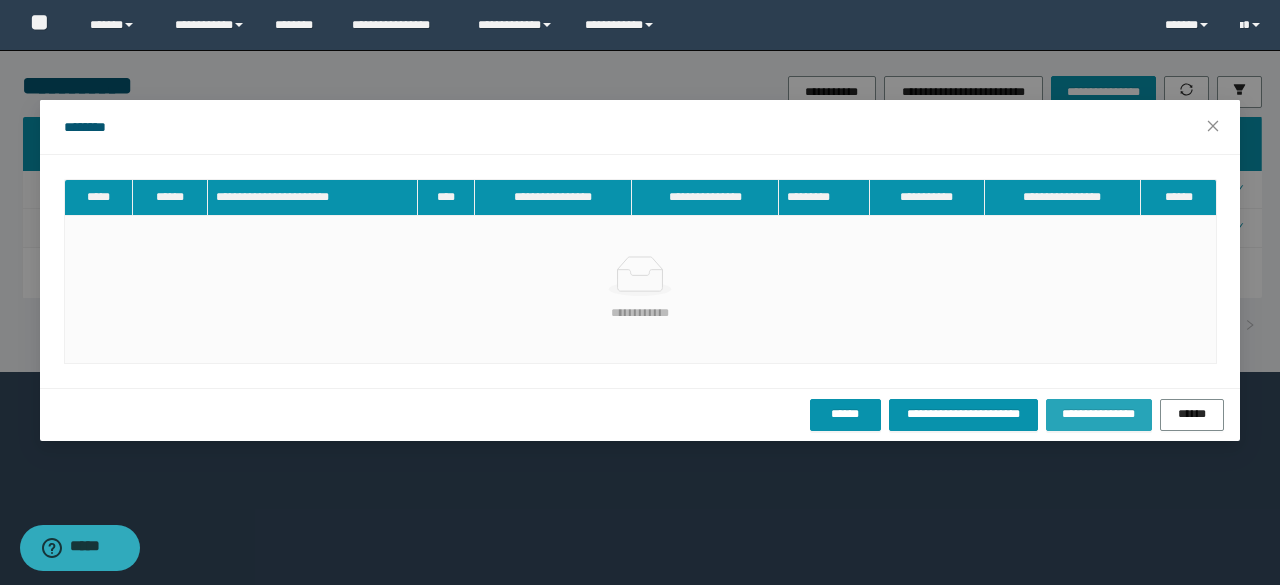 click on "**********" at bounding box center (1099, 415) 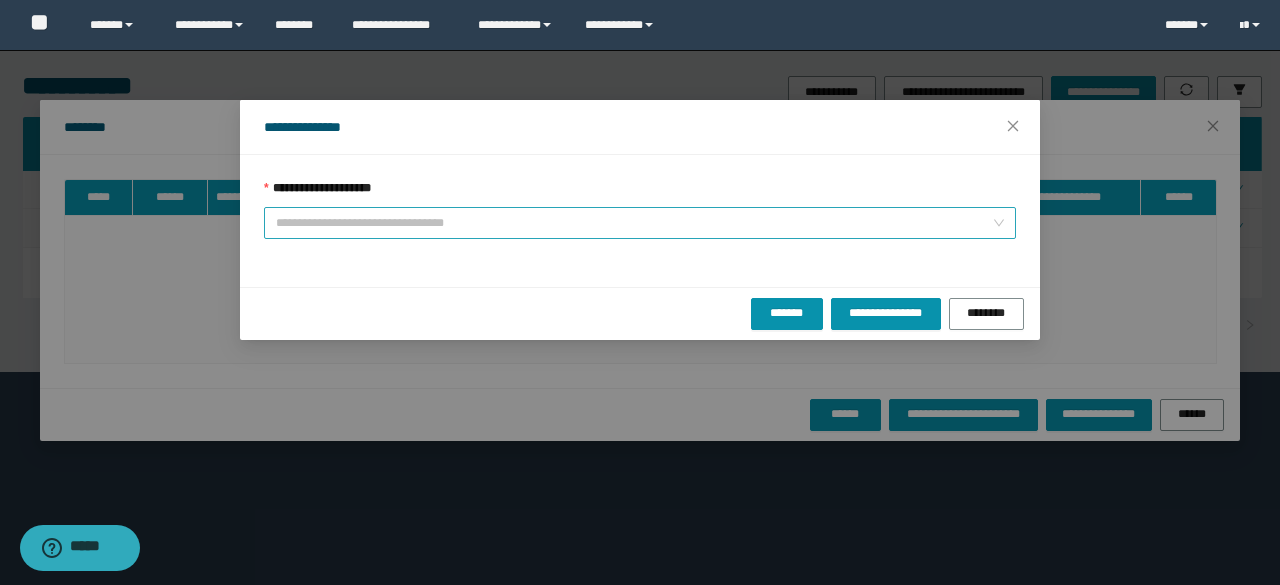 click on "**********" at bounding box center [634, 223] 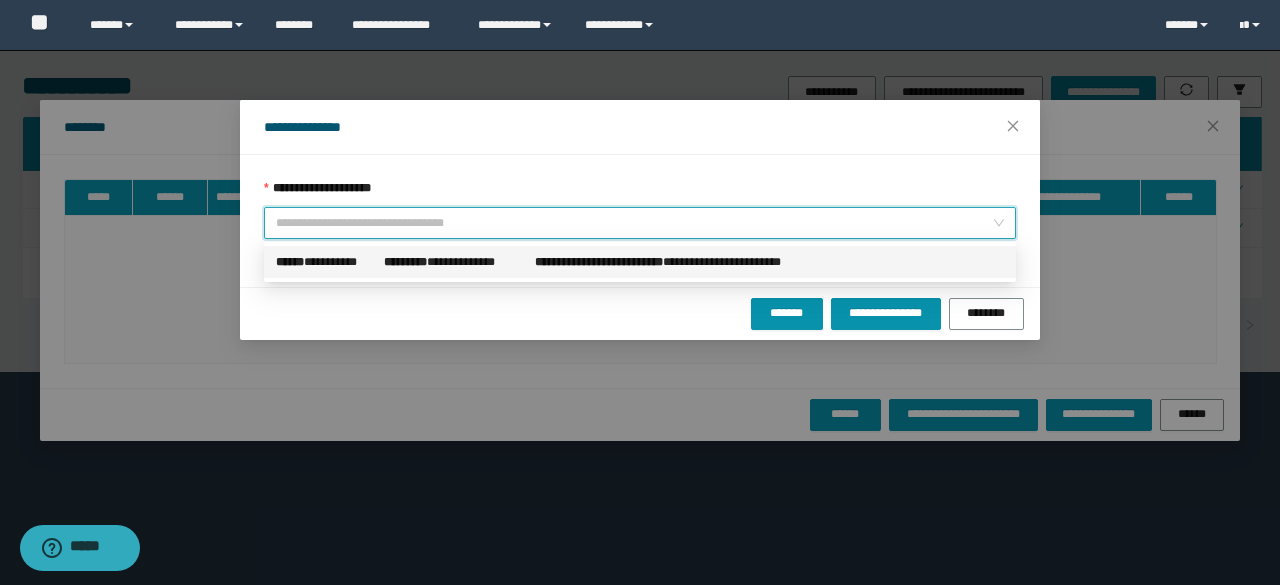 click on "*********" at bounding box center [405, 262] 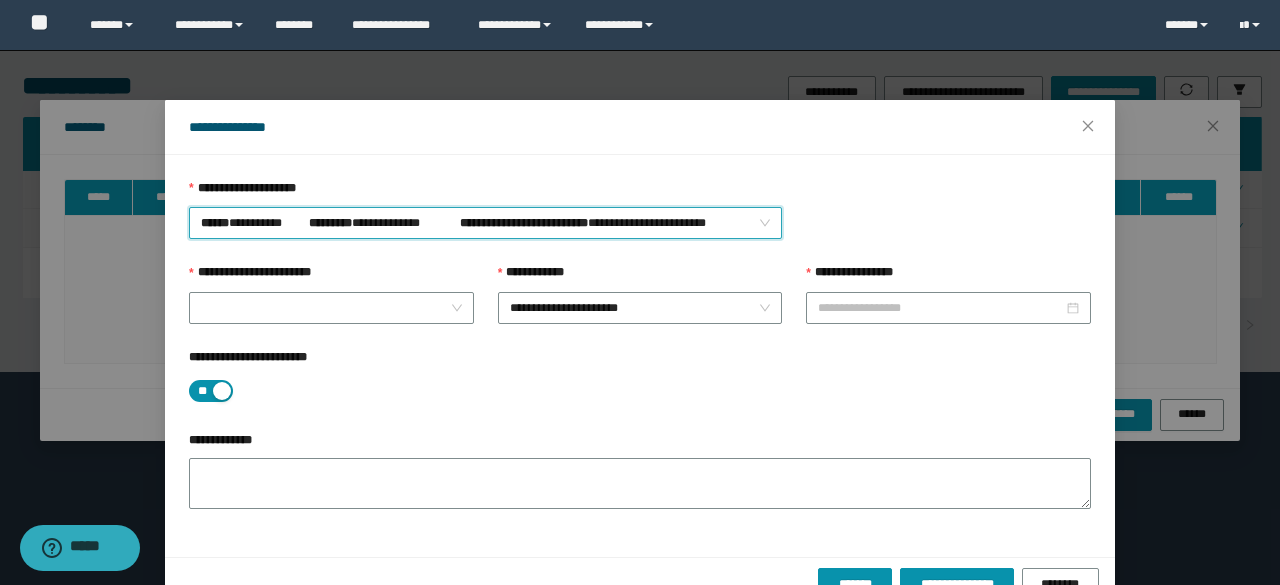 type on "**********" 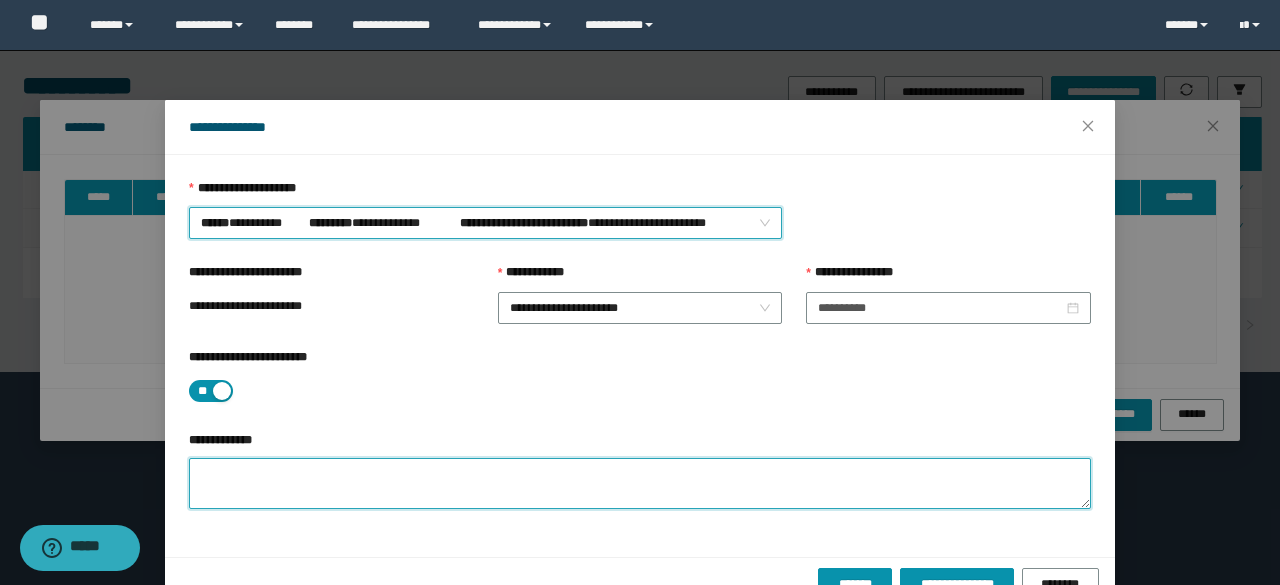 click on "**********" at bounding box center [640, 483] 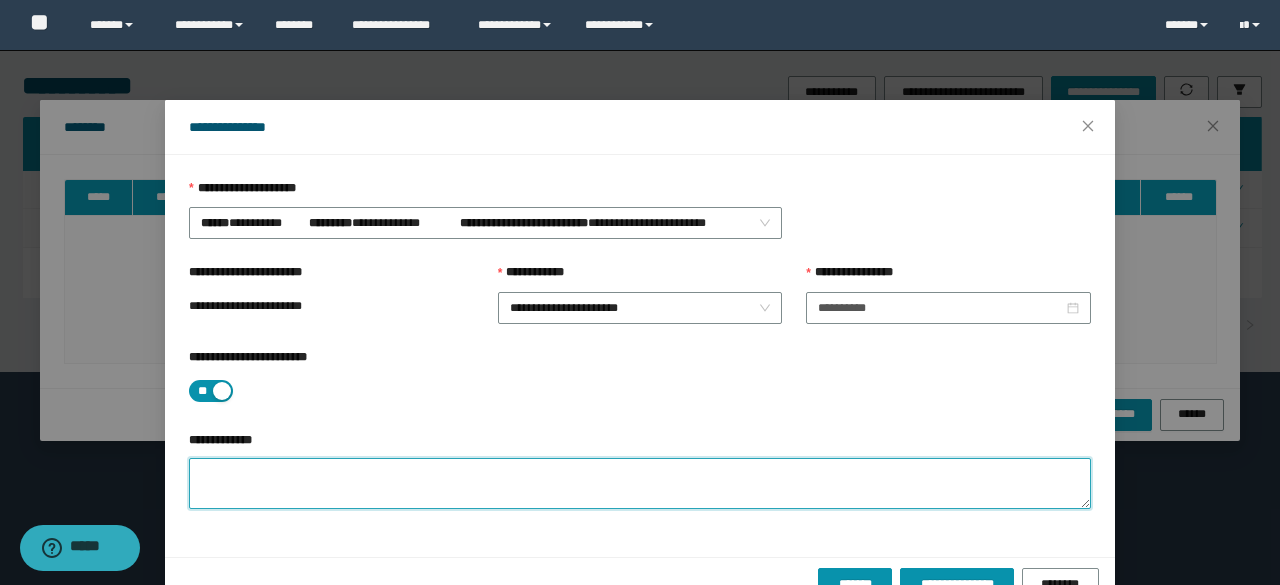 paste on "**********" 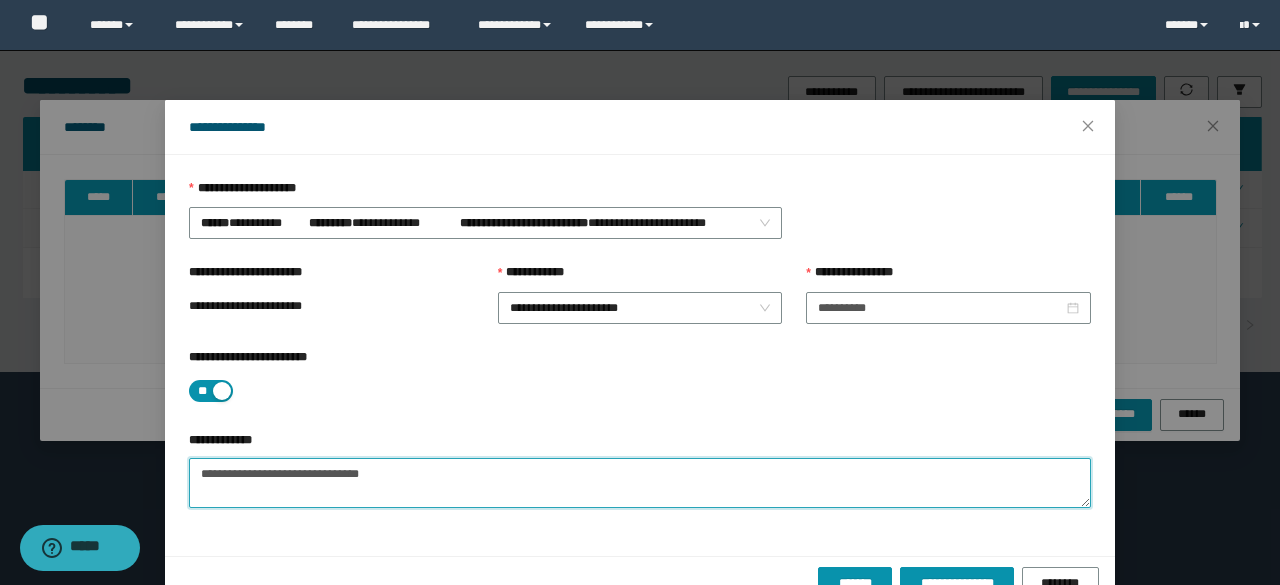 scroll, scrollTop: 44, scrollLeft: 0, axis: vertical 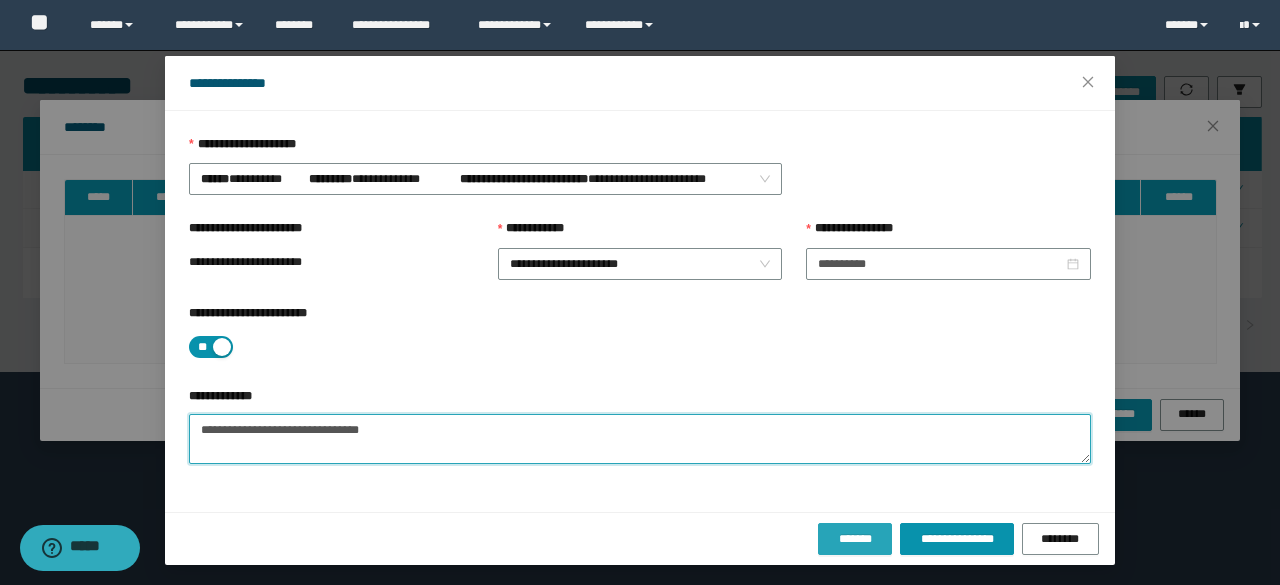 type on "**********" 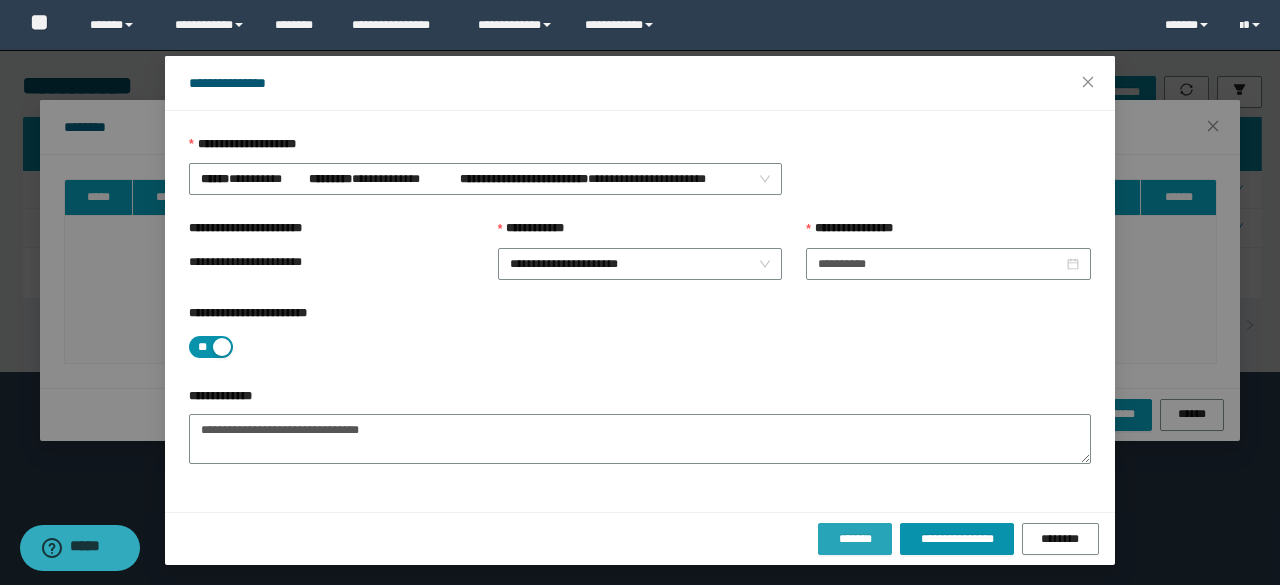 click on "*******" at bounding box center (855, 539) 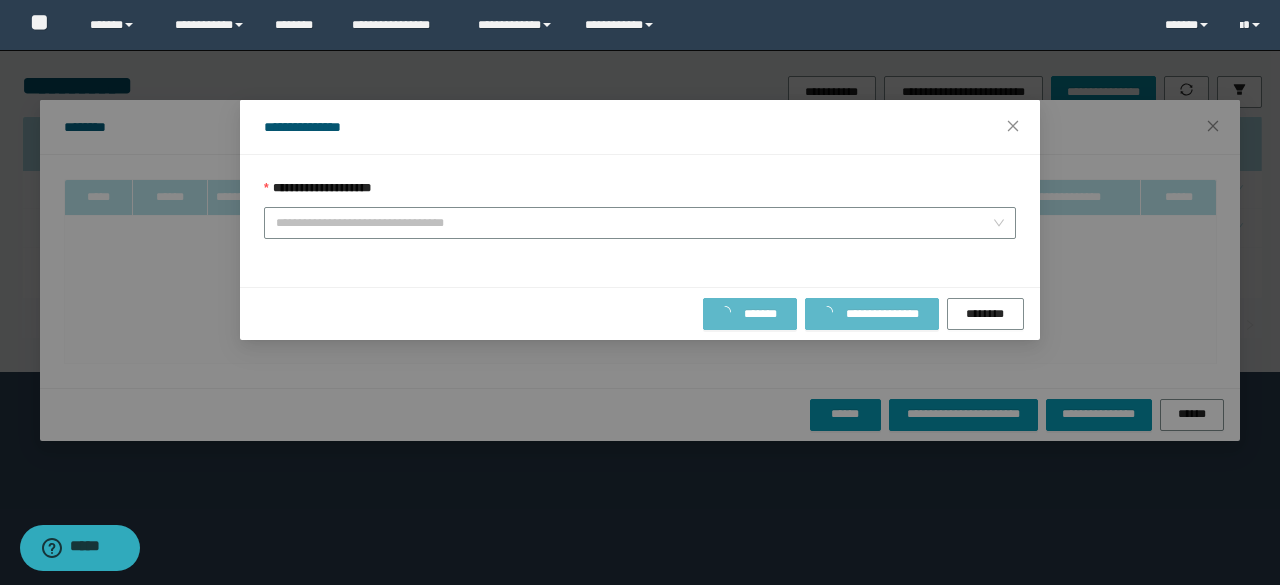 type on "**********" 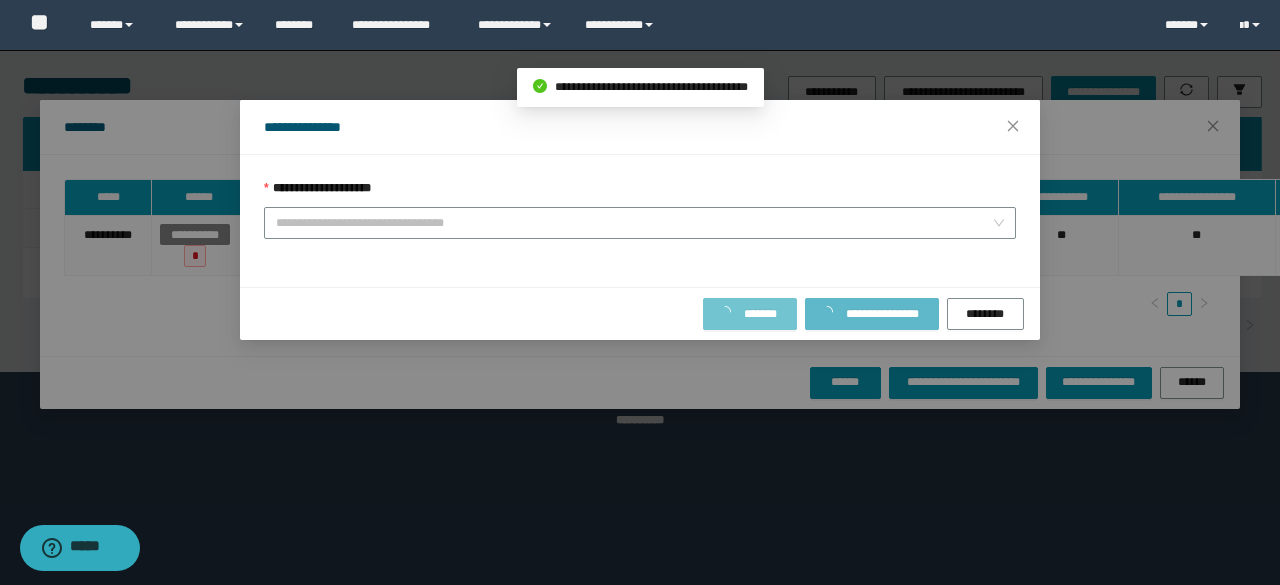 scroll, scrollTop: 0, scrollLeft: 0, axis: both 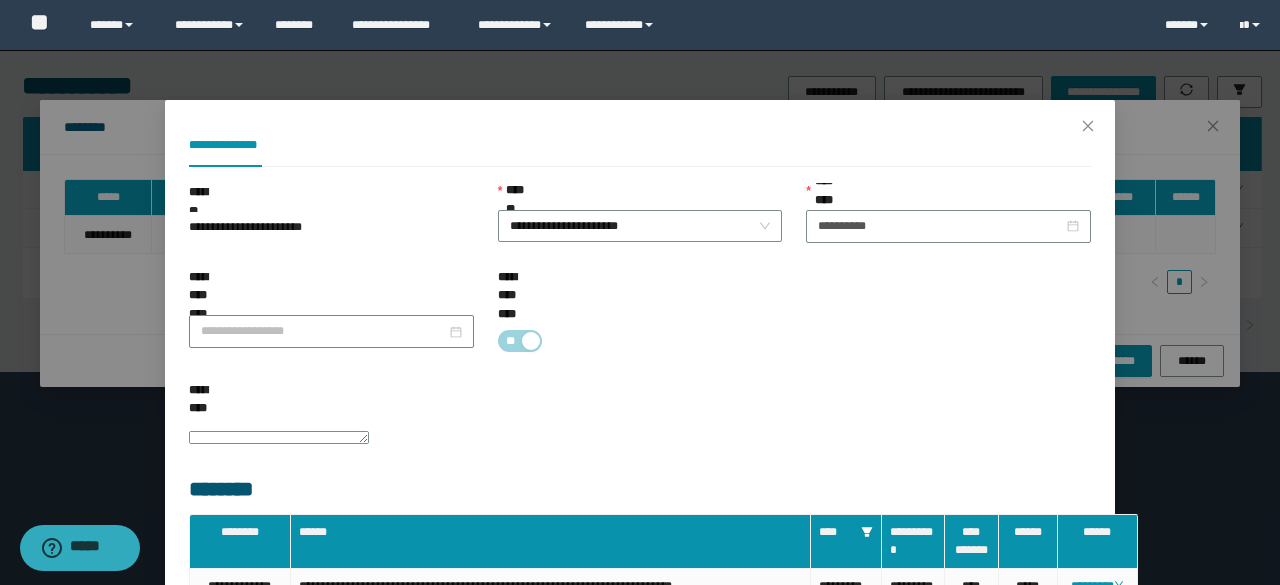 click on "**********" at bounding box center [323, 331] 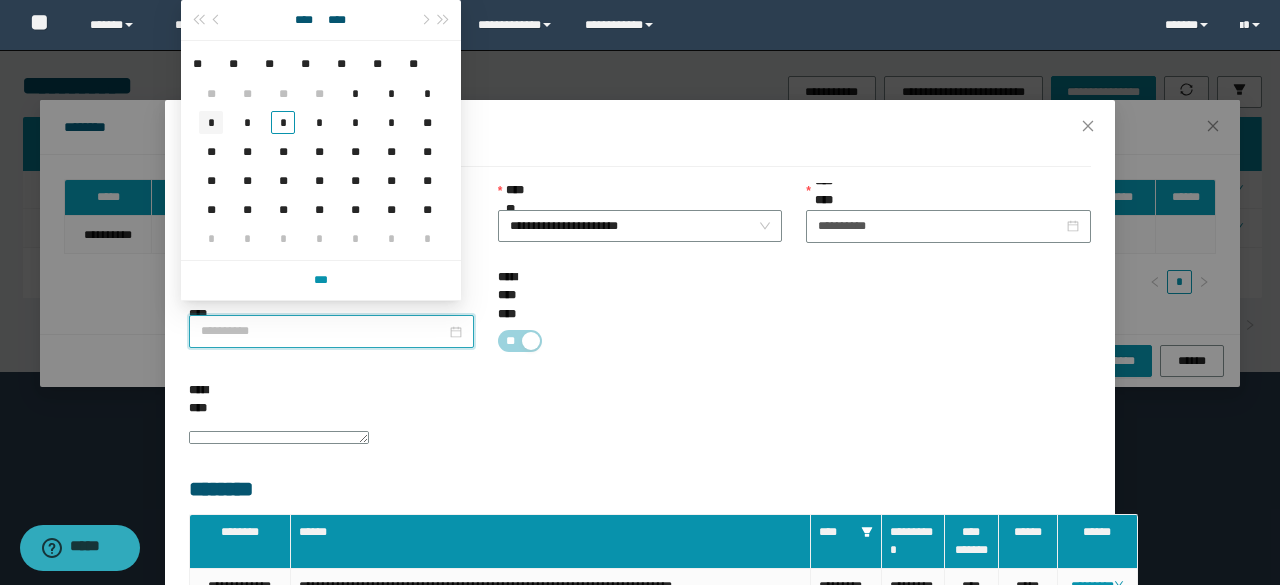 type on "**********" 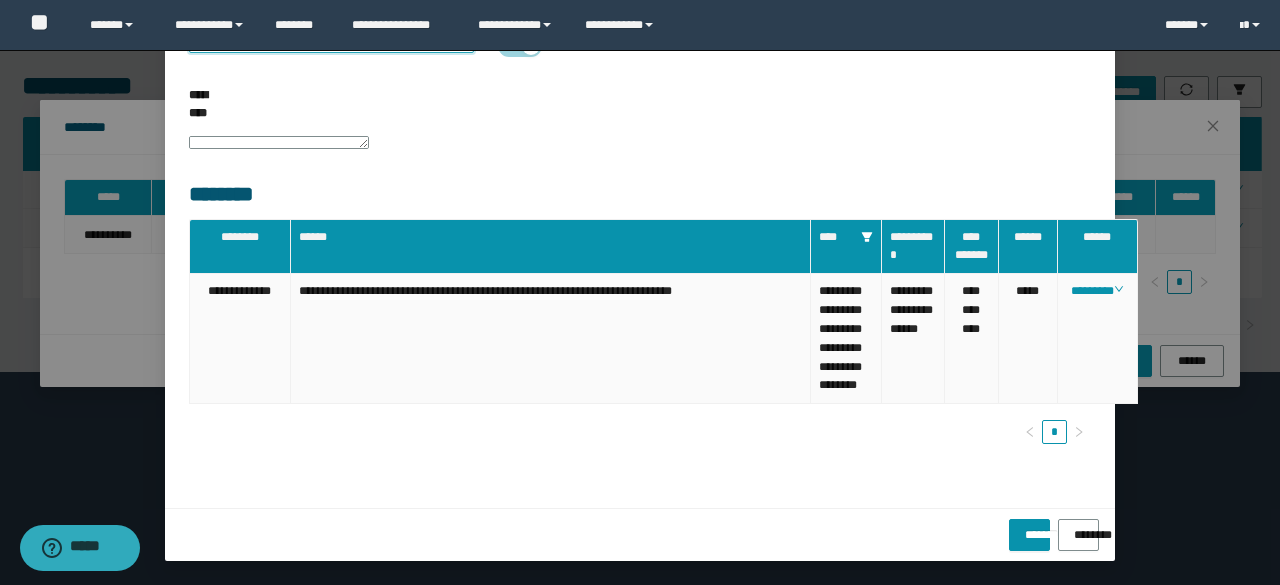scroll, scrollTop: 300, scrollLeft: 0, axis: vertical 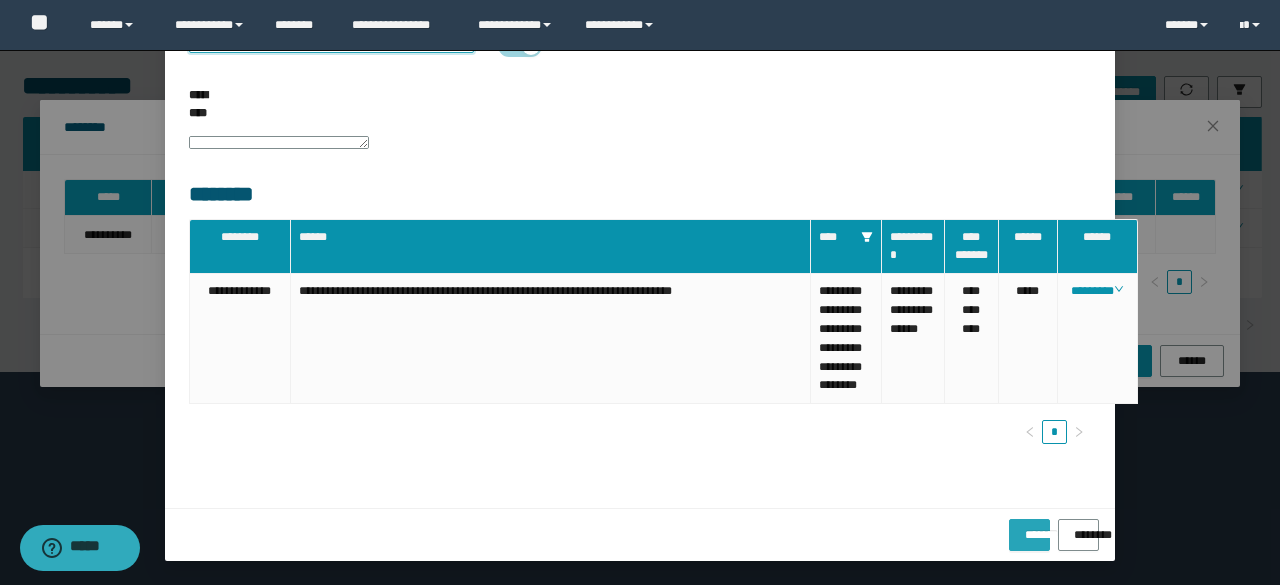 click on "*******" at bounding box center [1029, 535] 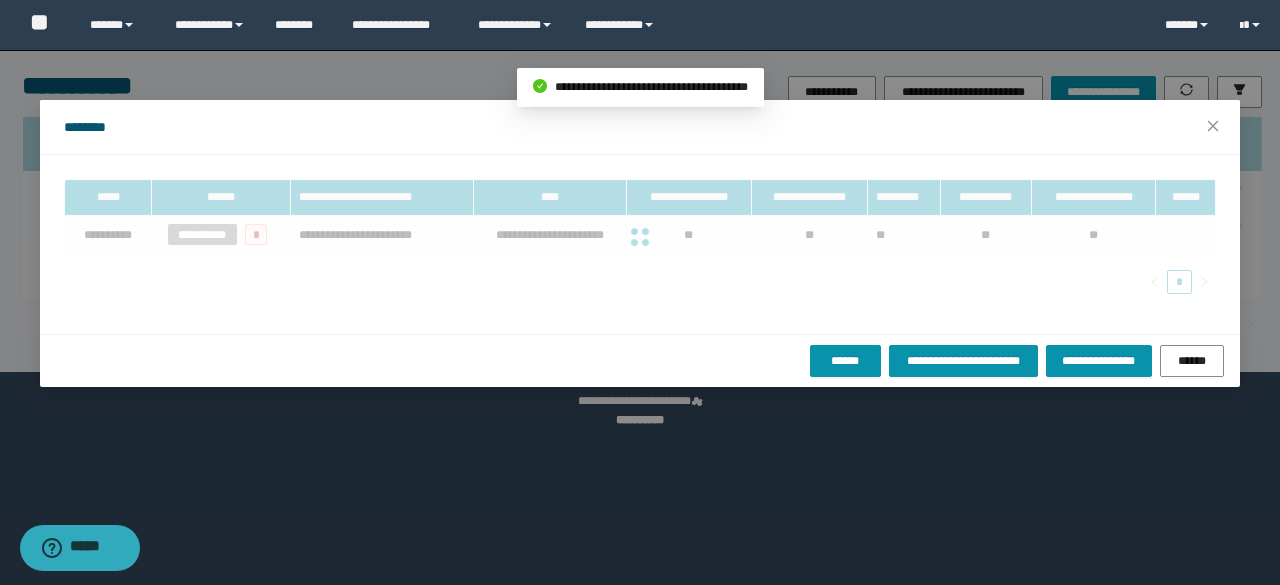 scroll, scrollTop: 207, scrollLeft: 0, axis: vertical 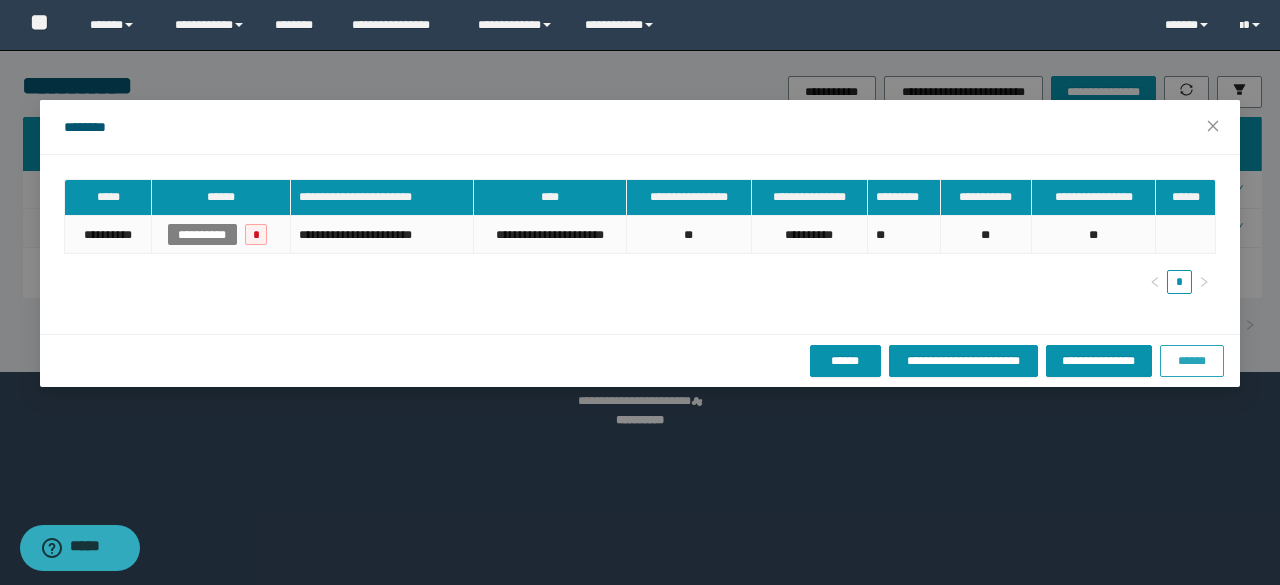 click on "******" at bounding box center (1192, 361) 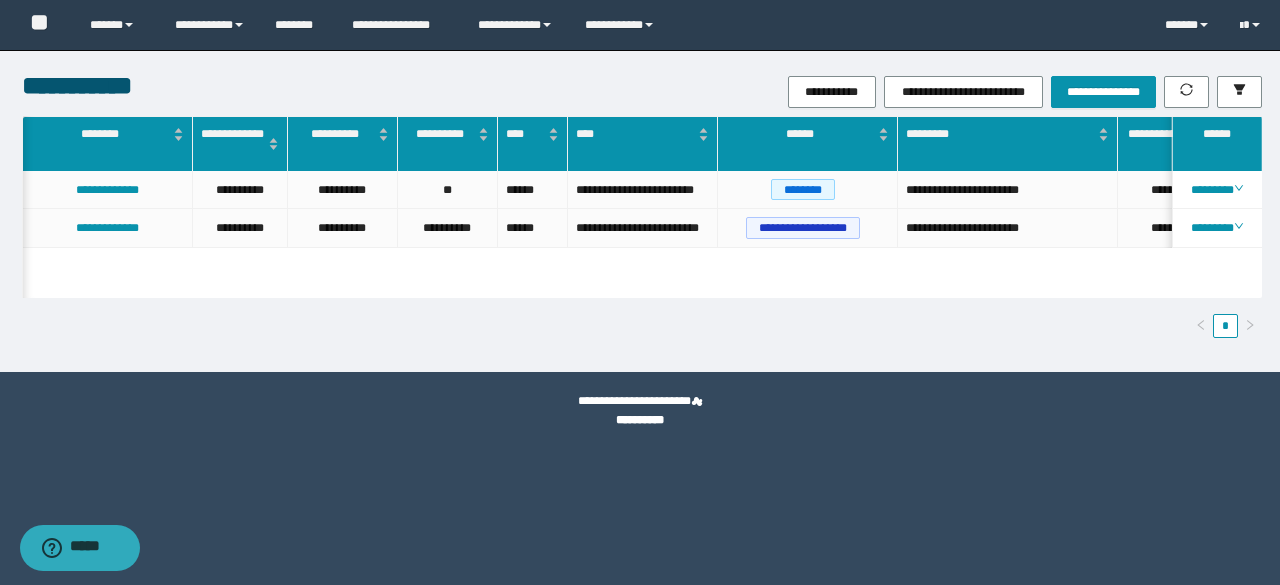 scroll, scrollTop: 0, scrollLeft: 132, axis: horizontal 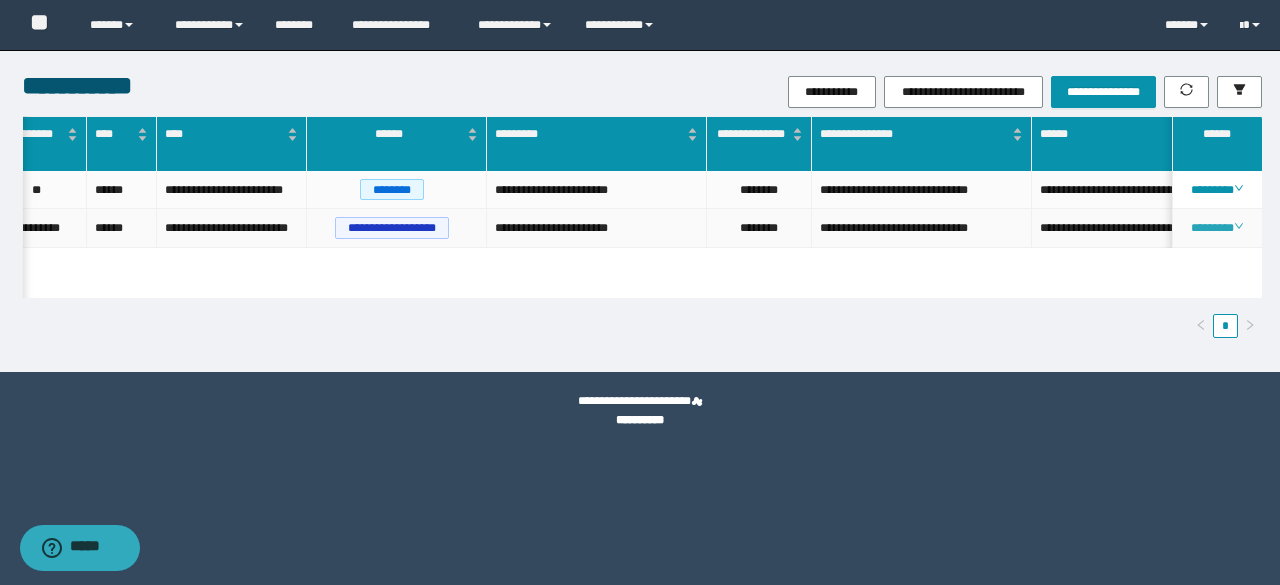 click on "********" at bounding box center [1216, 228] 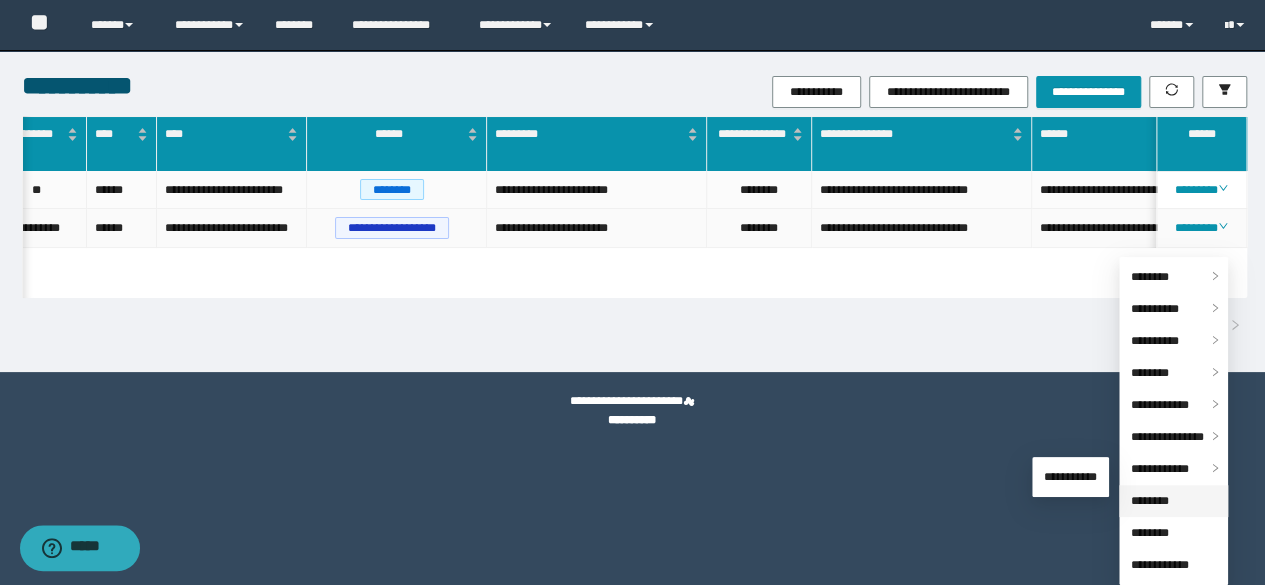 click on "********" at bounding box center (1150, 501) 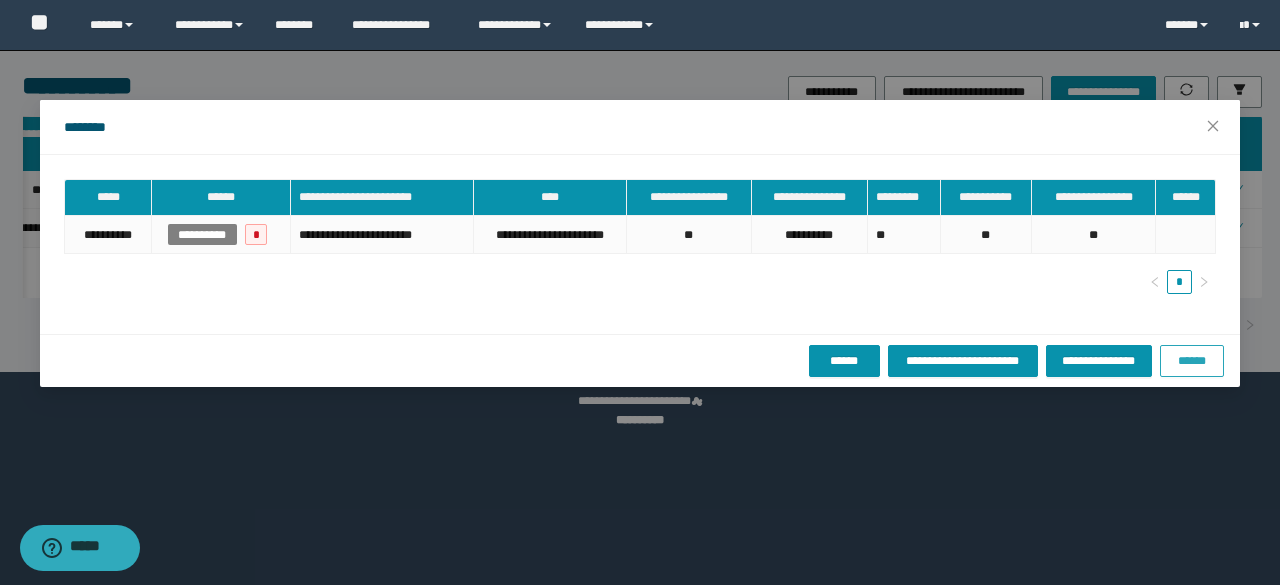 click on "******" at bounding box center (1192, 361) 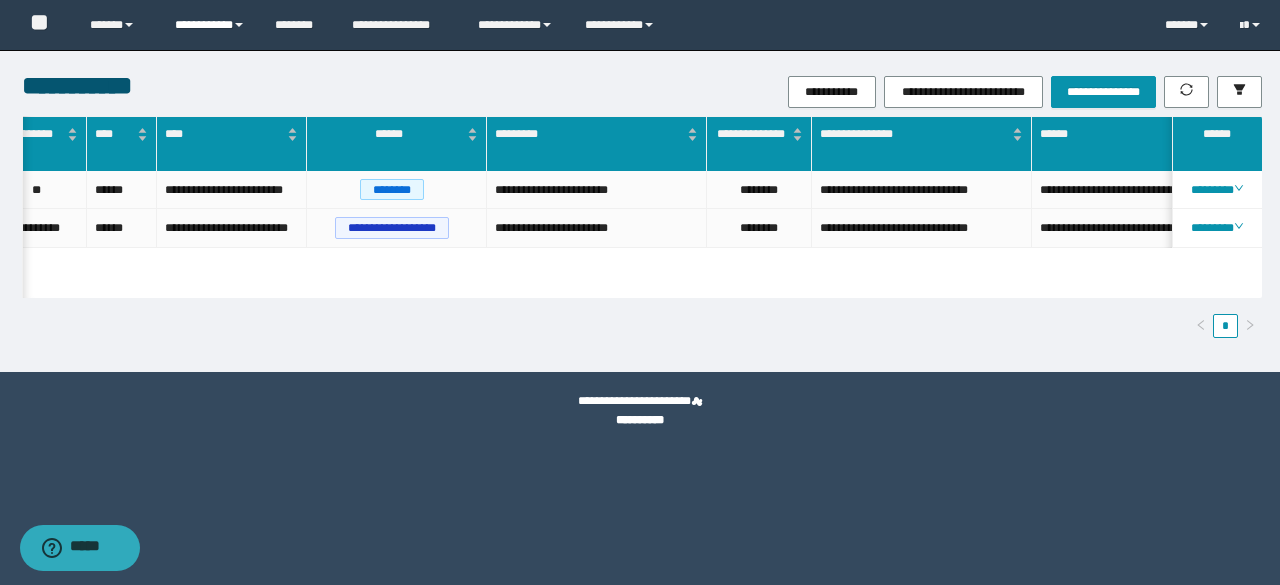click on "**********" at bounding box center (210, 25) 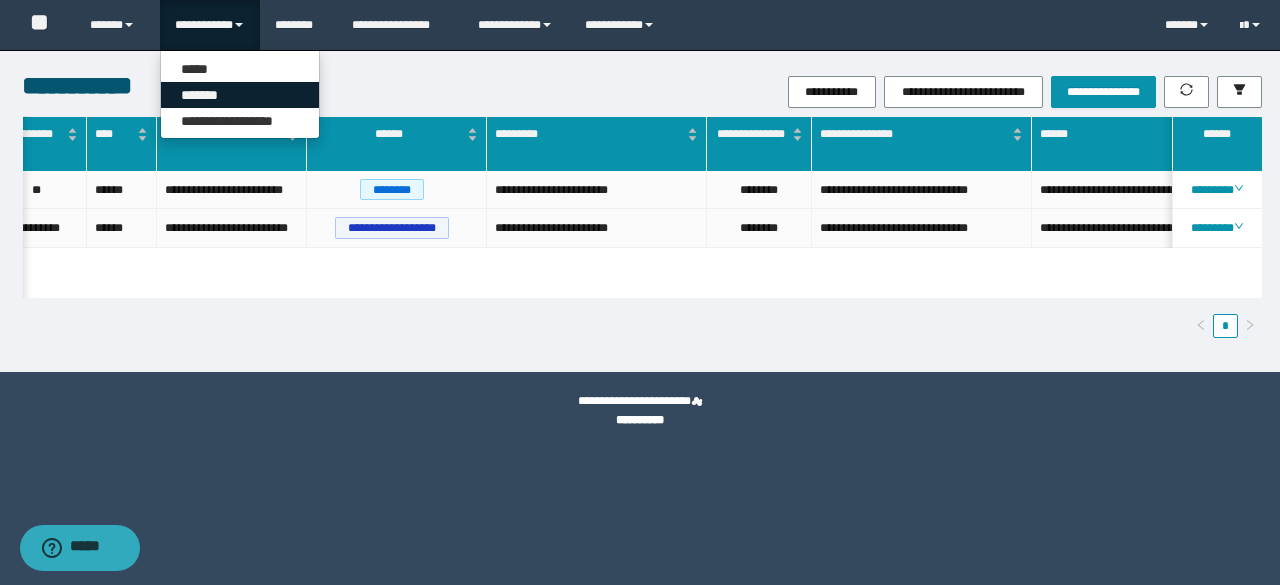 click on "*******" at bounding box center (240, 95) 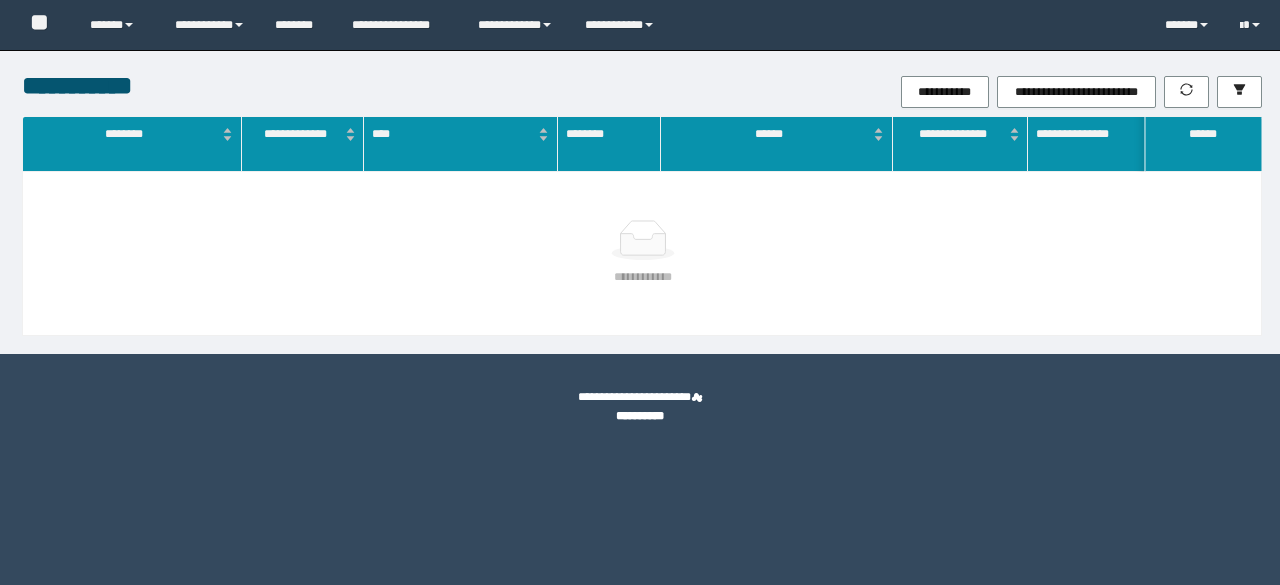 scroll, scrollTop: 0, scrollLeft: 0, axis: both 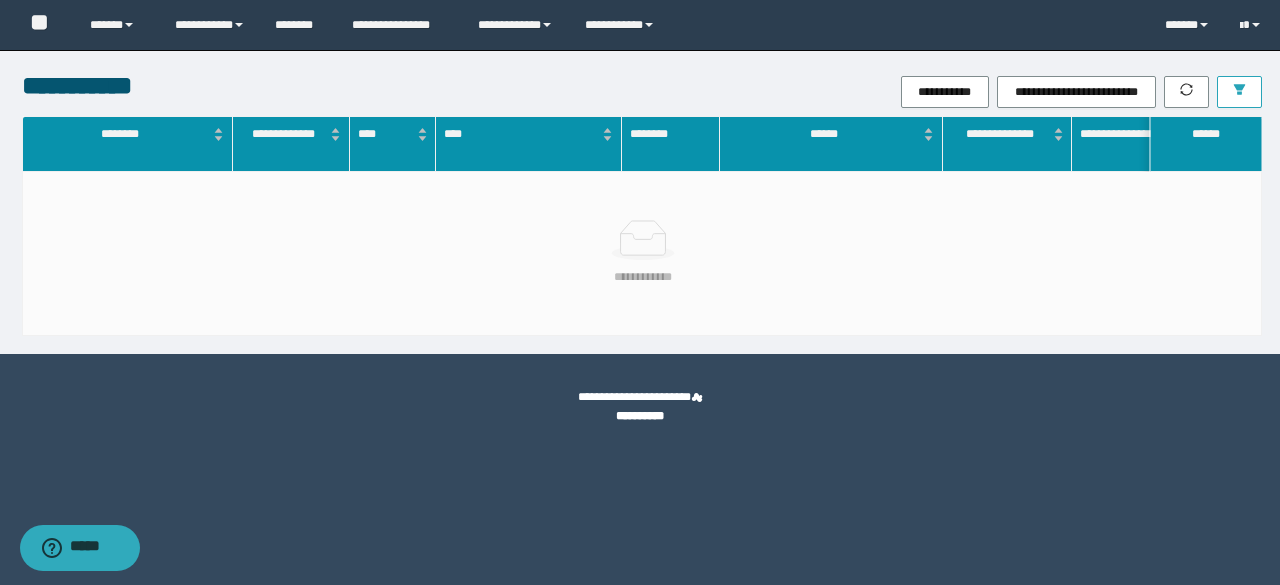 click at bounding box center [1239, 92] 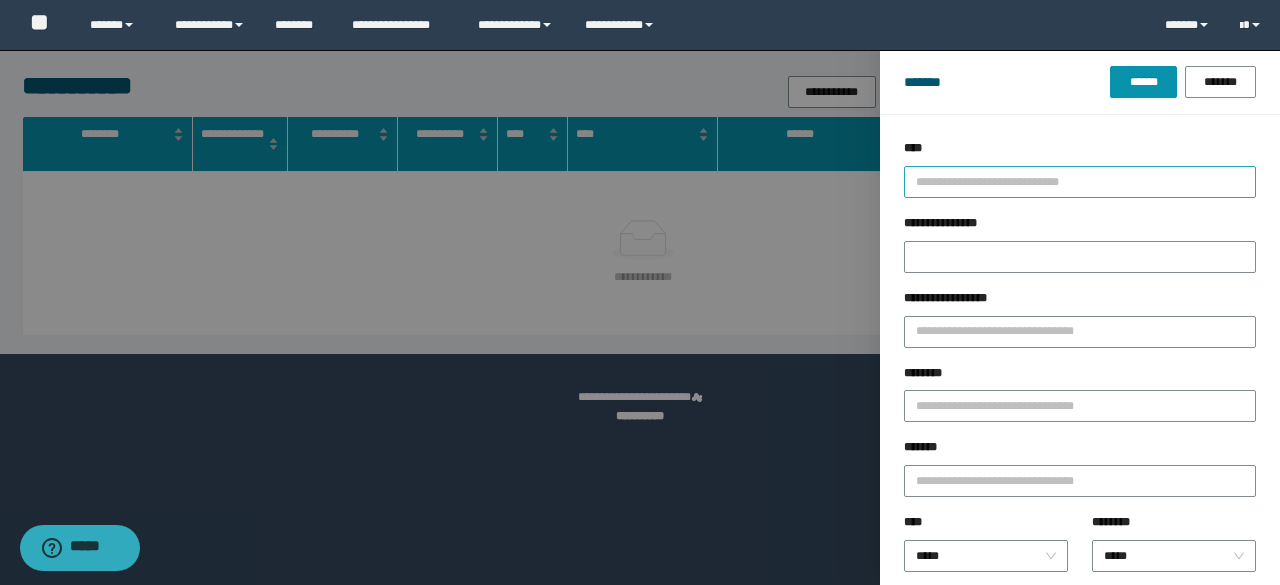 click at bounding box center (1071, 181) 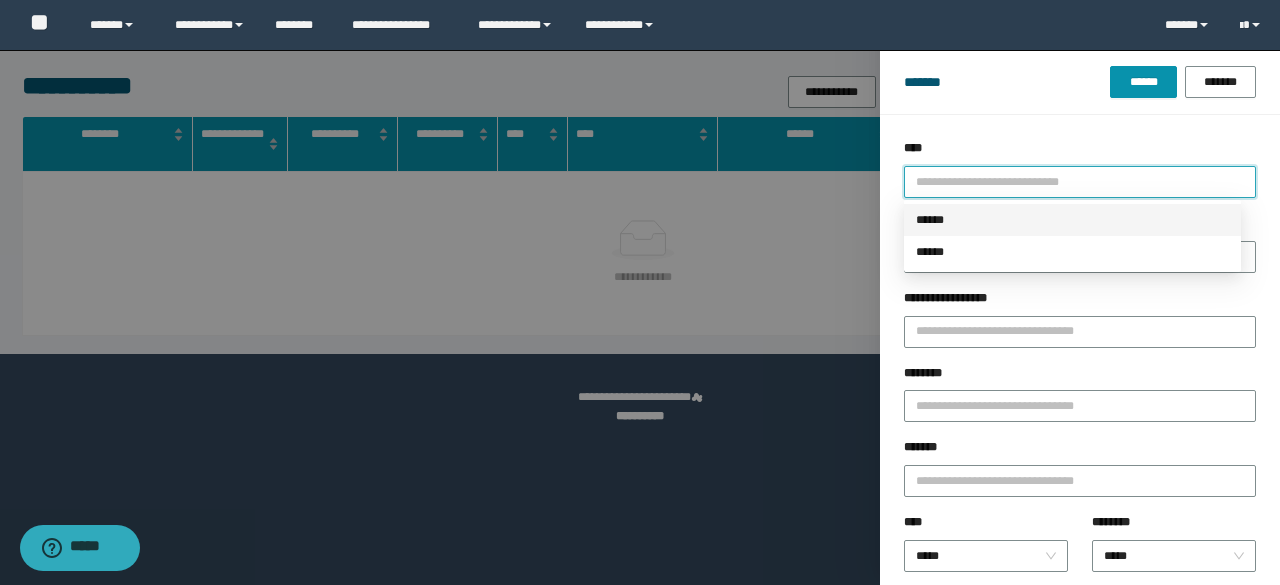 click on "******" at bounding box center [1072, 220] 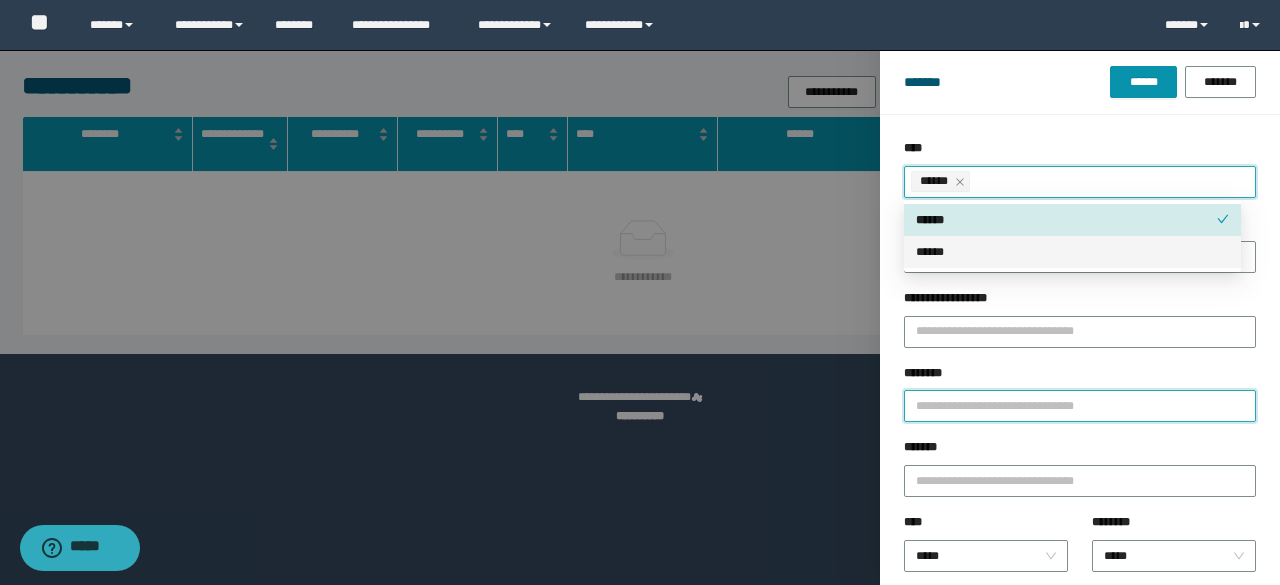 click on "********" at bounding box center (1080, 406) 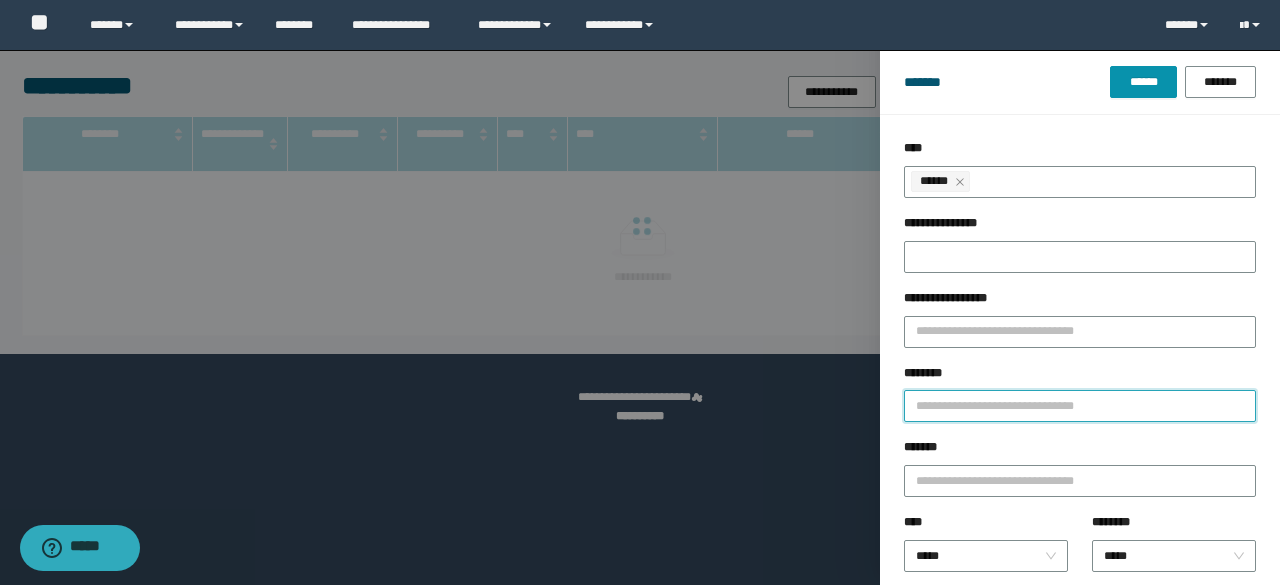 paste on "********" 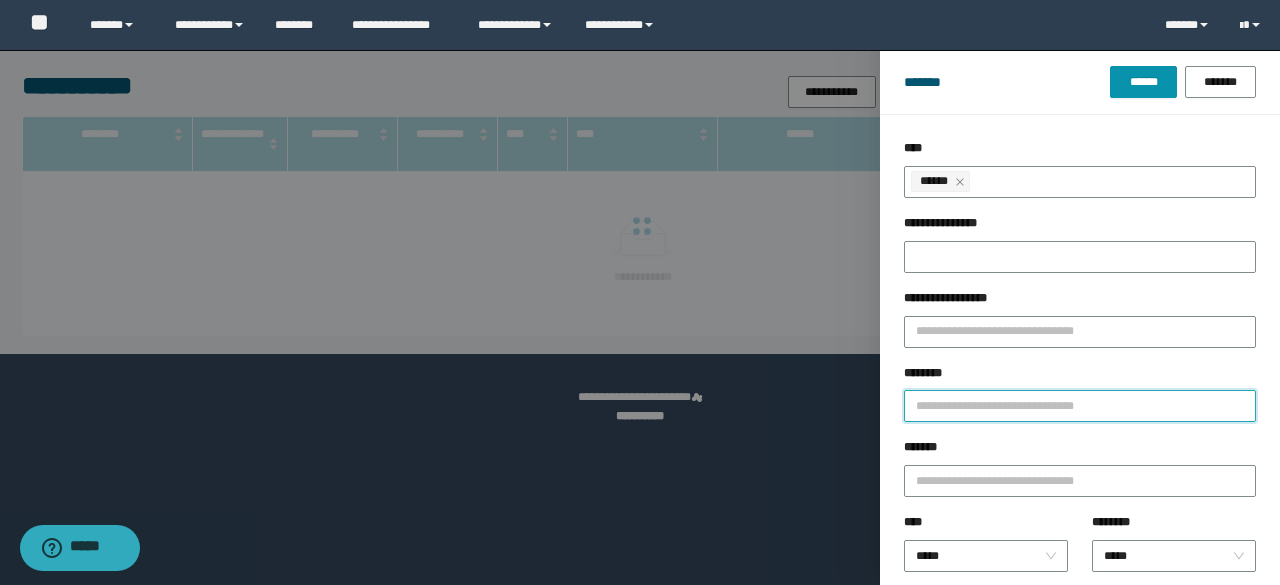 type on "********" 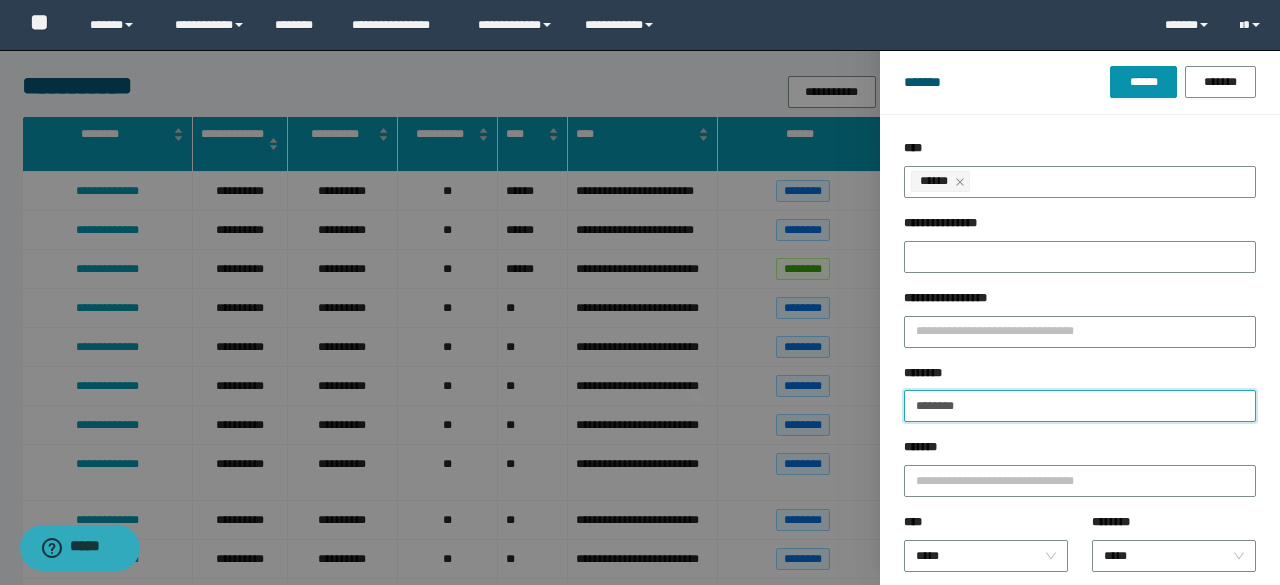 type 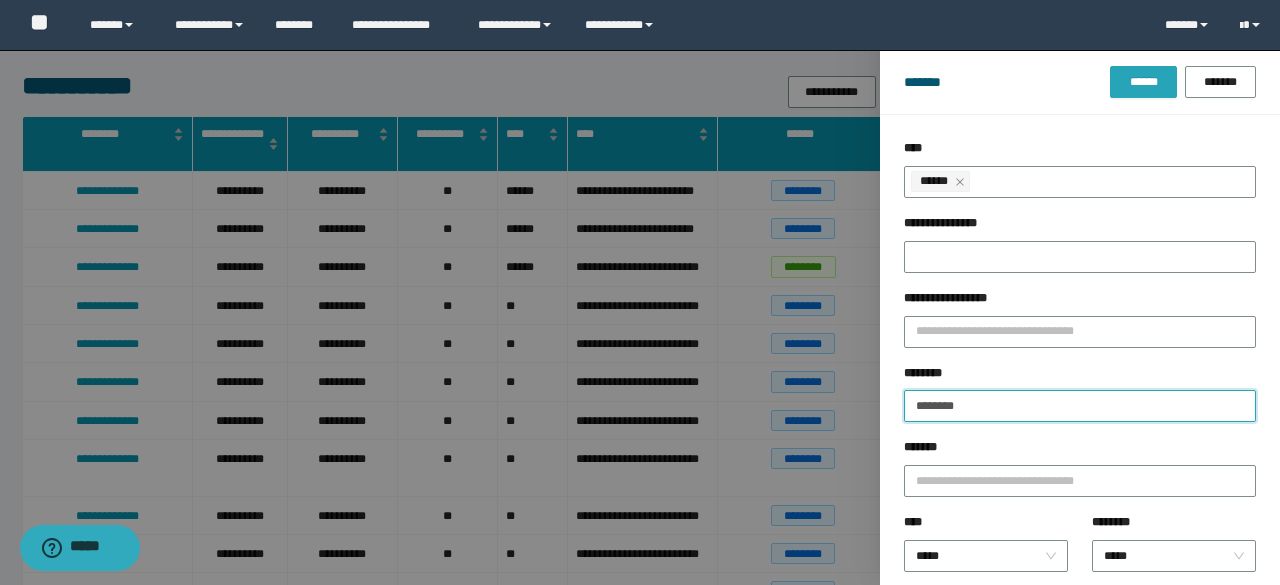 type on "********" 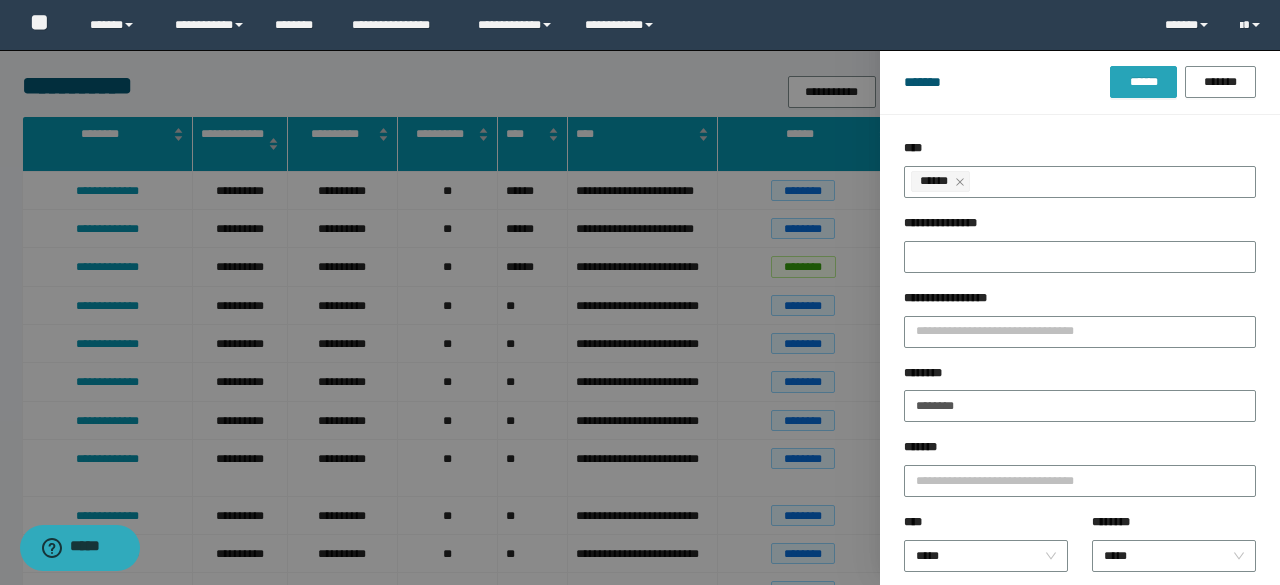 click on "******" at bounding box center [1143, 82] 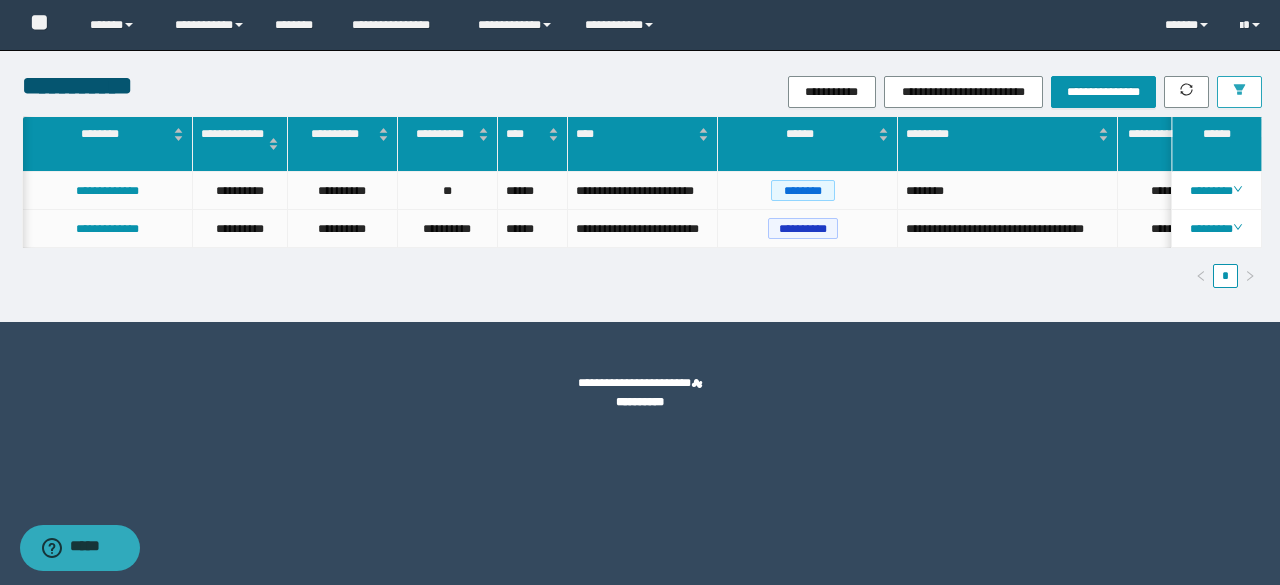scroll, scrollTop: 0, scrollLeft: 404, axis: horizontal 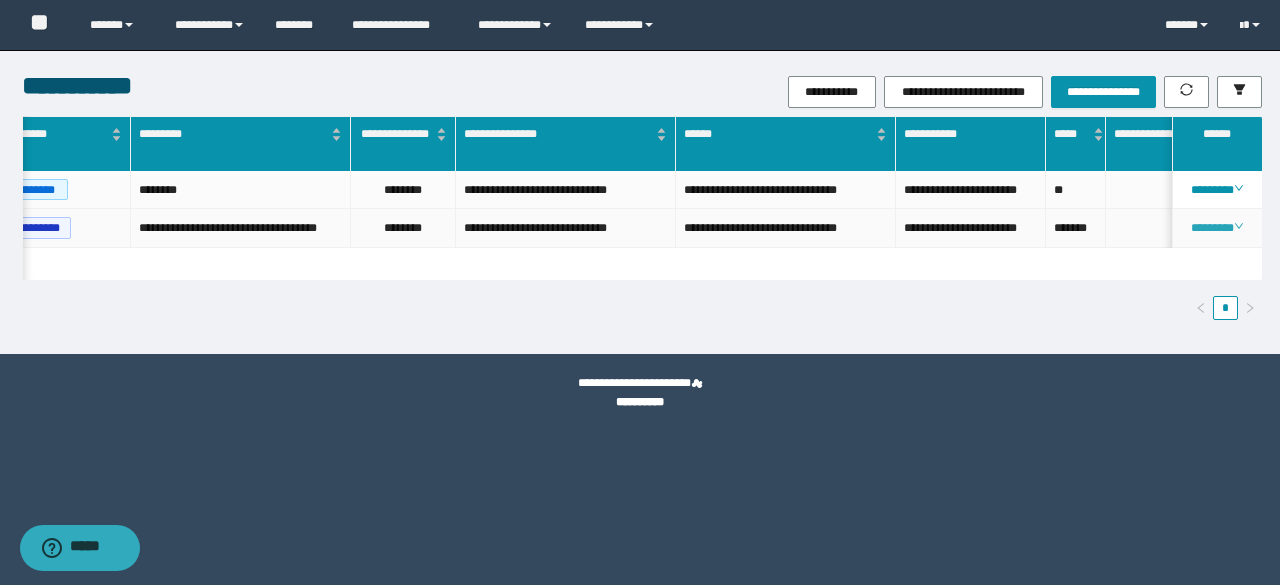 click on "********" at bounding box center (1216, 228) 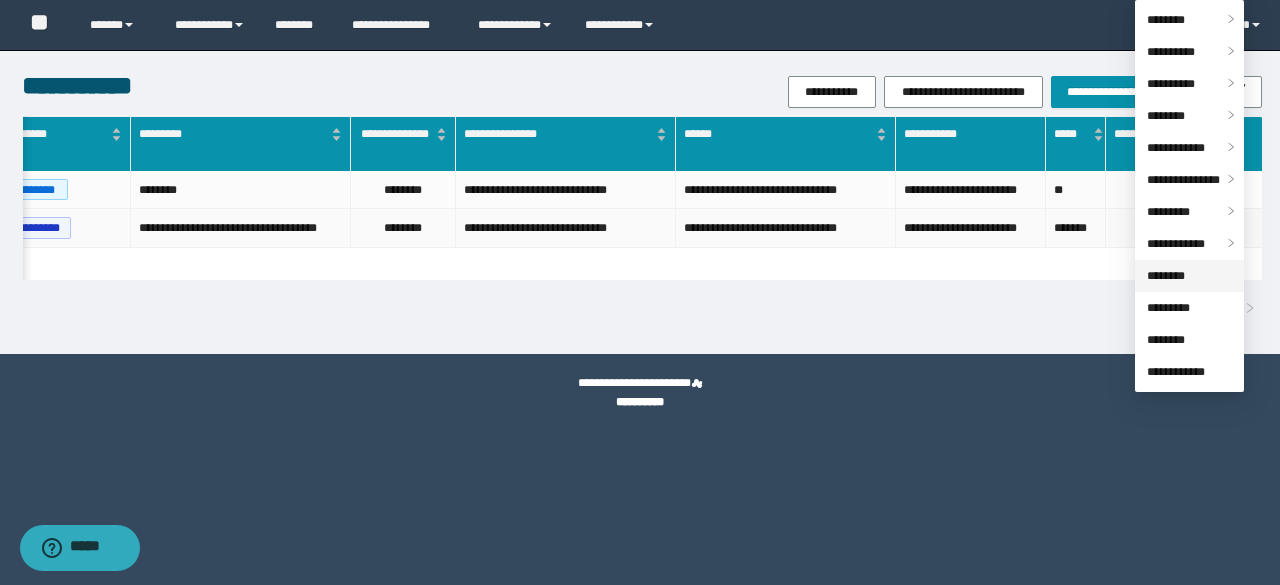 click on "********" at bounding box center [1166, 276] 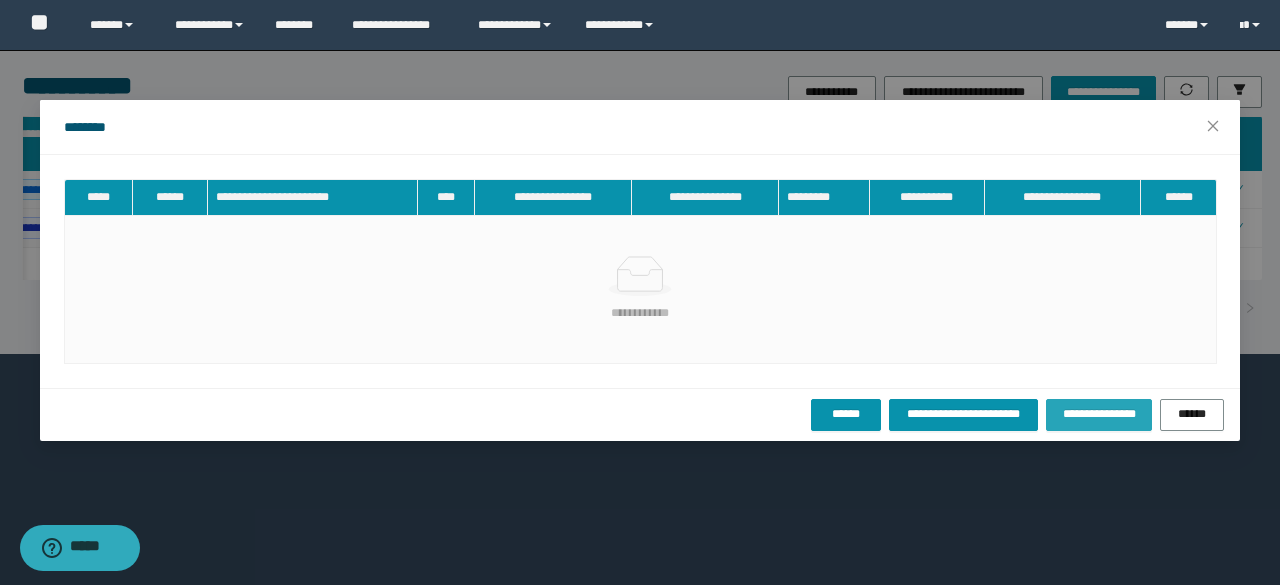 click on "**********" at bounding box center (1098, 414) 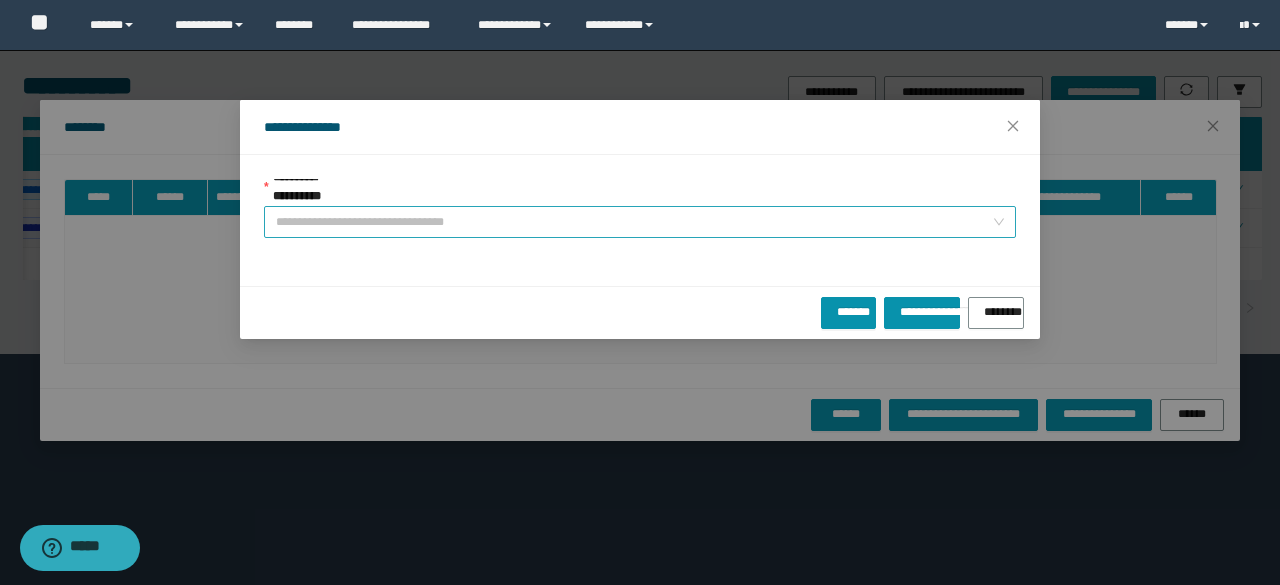 click on "**********" at bounding box center (634, 222) 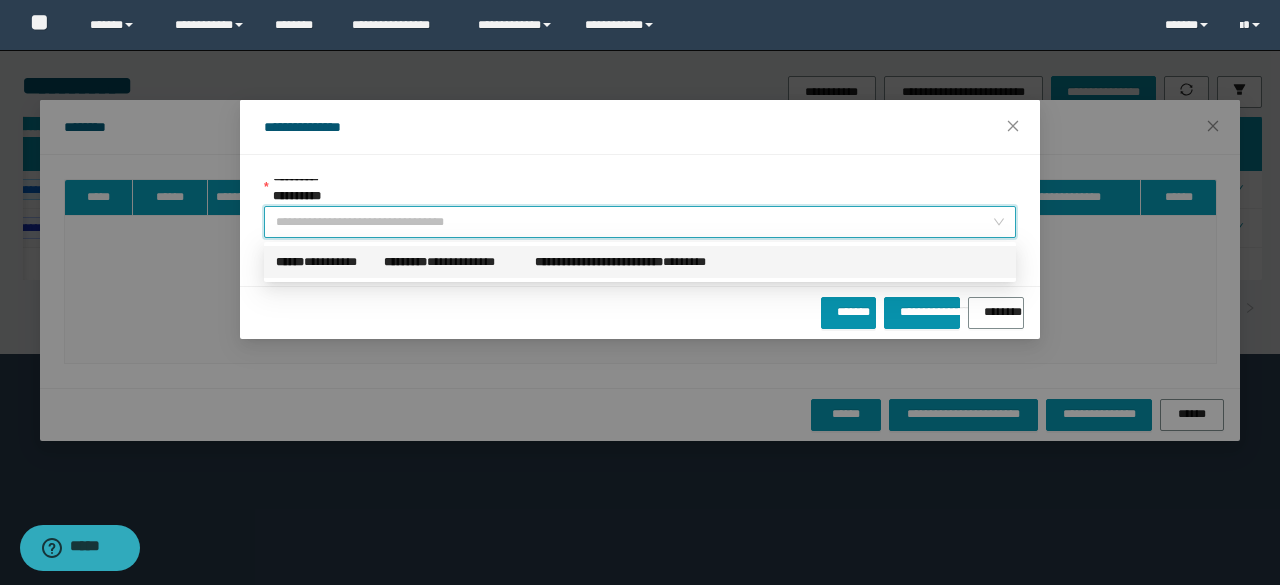 click on "******" at bounding box center (290, 262) 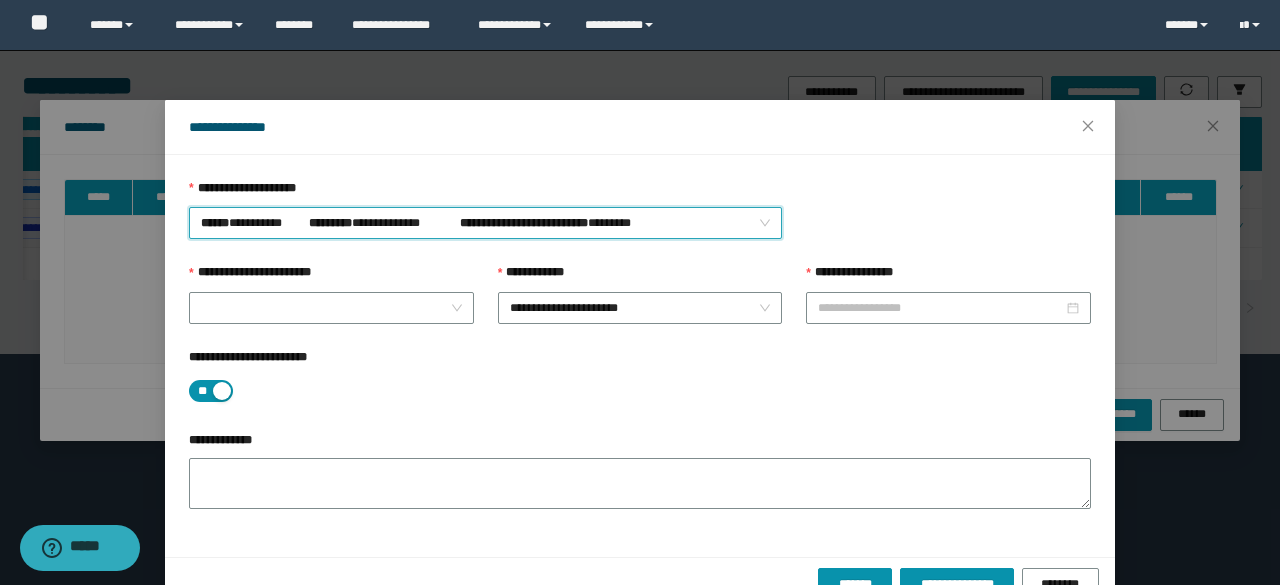 type on "**********" 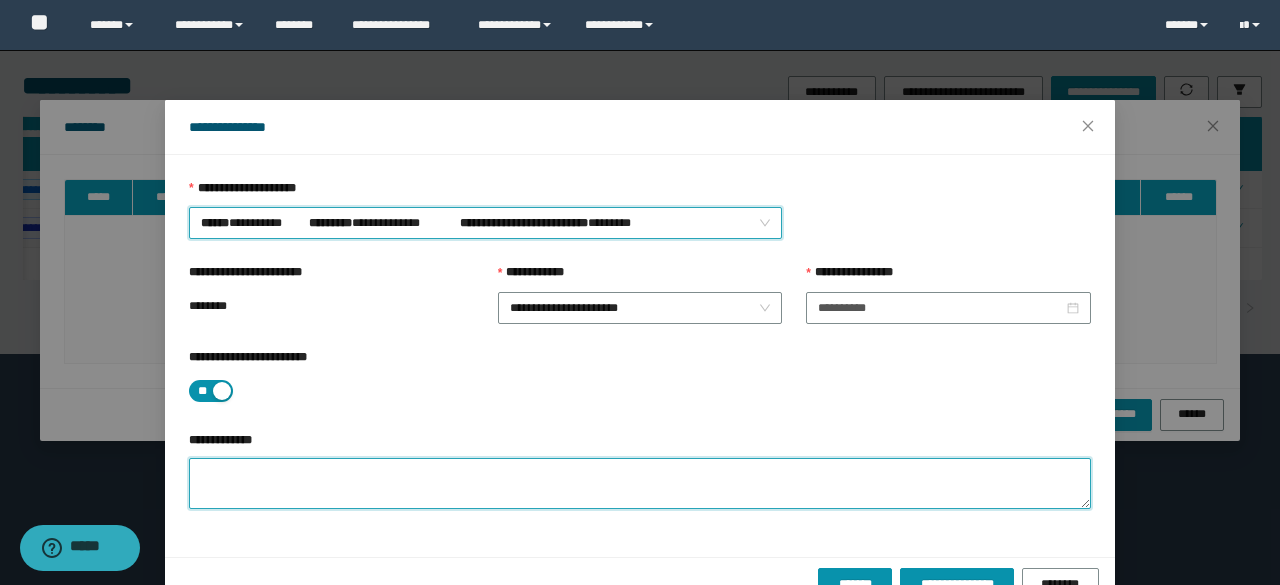 click on "**********" at bounding box center (640, 483) 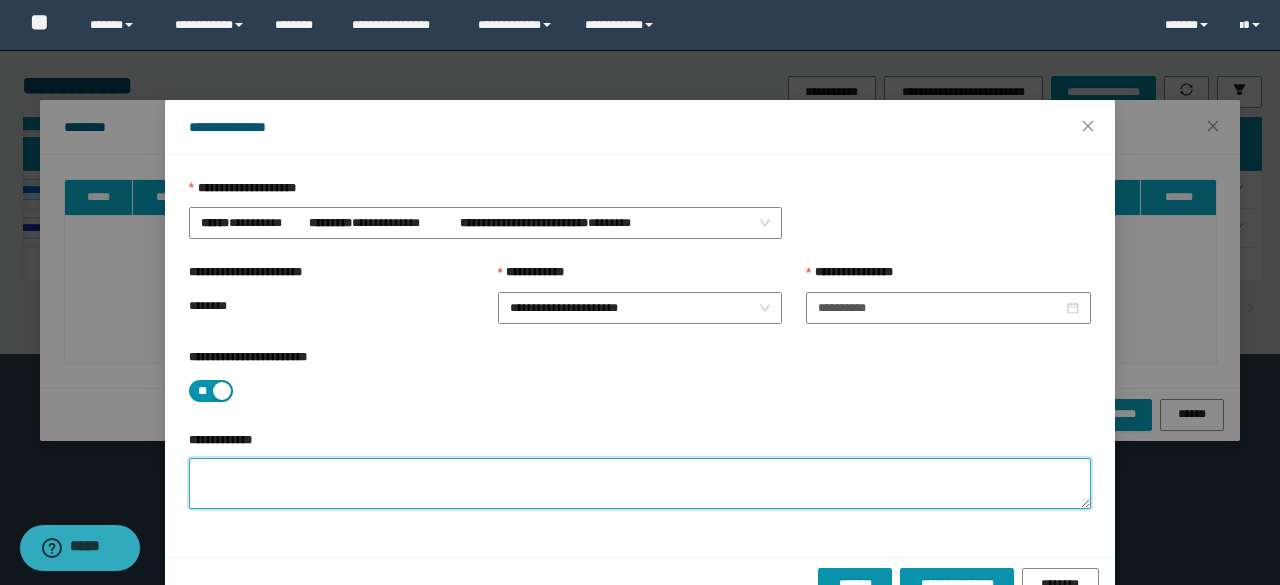 paste on "**********" 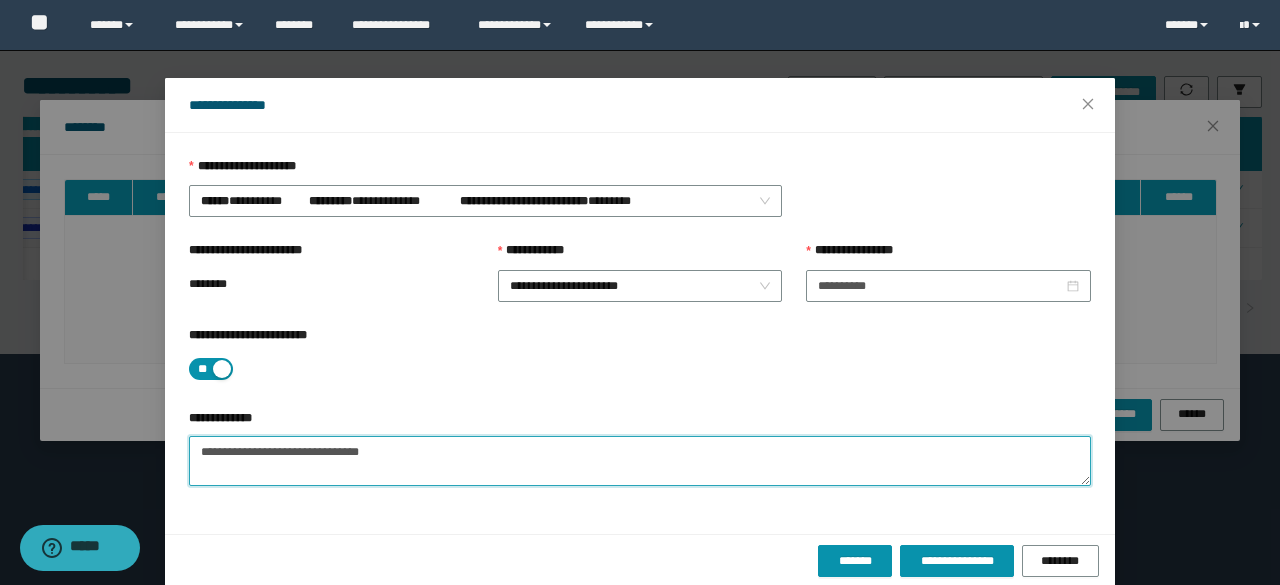 scroll, scrollTop: 44, scrollLeft: 0, axis: vertical 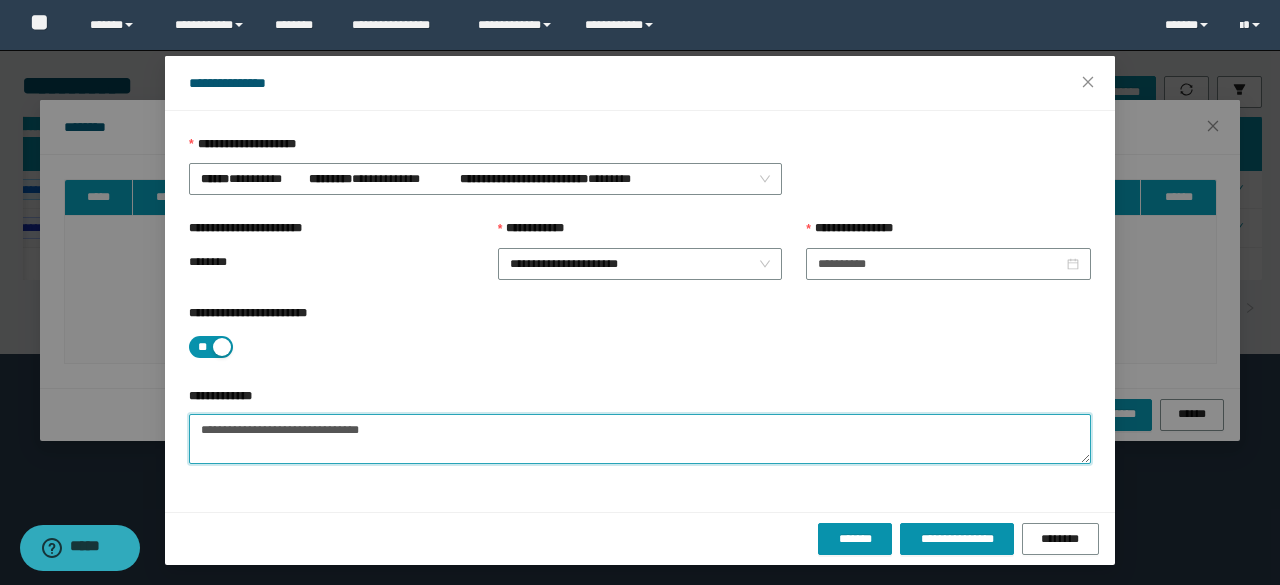 type on "**********" 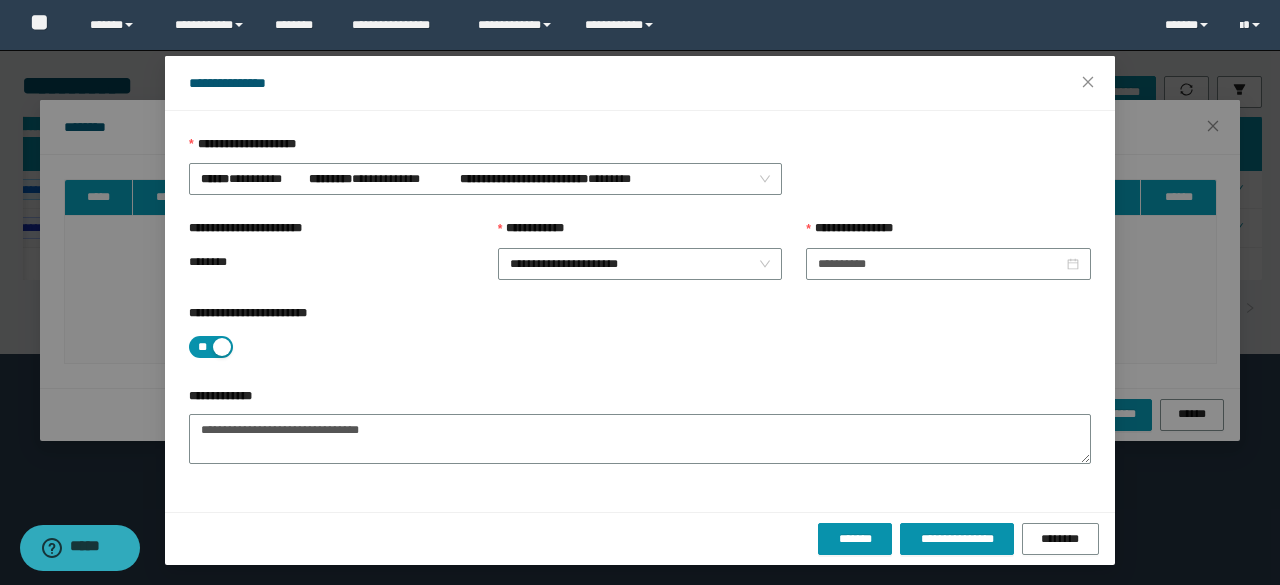 click on "**********" at bounding box center (640, 538) 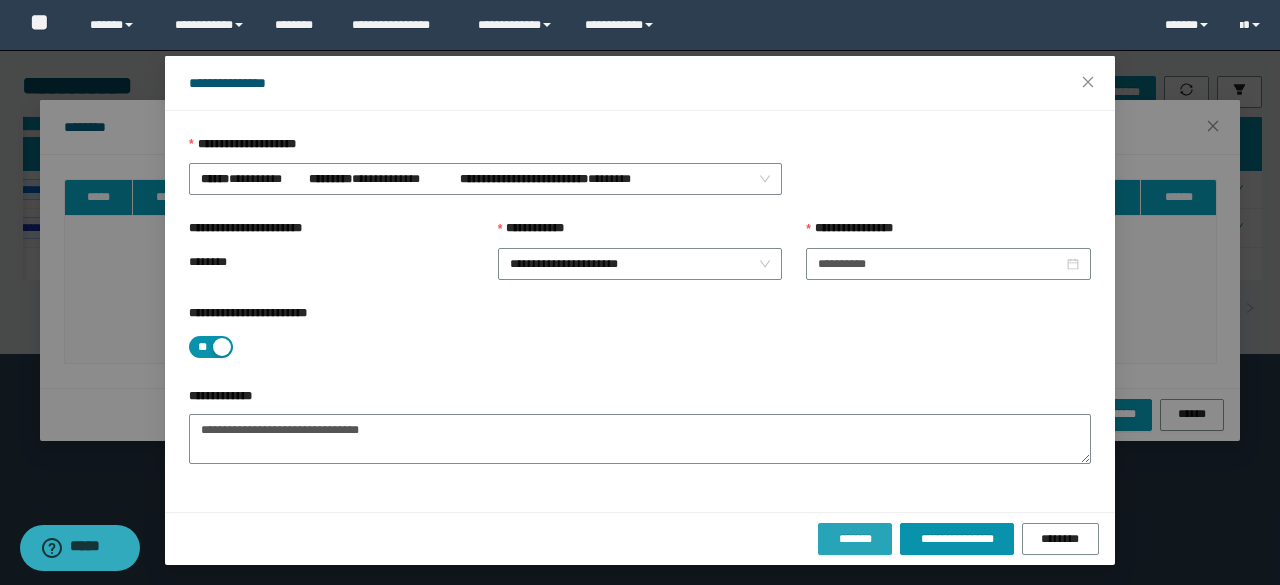 click on "*******" at bounding box center (855, 539) 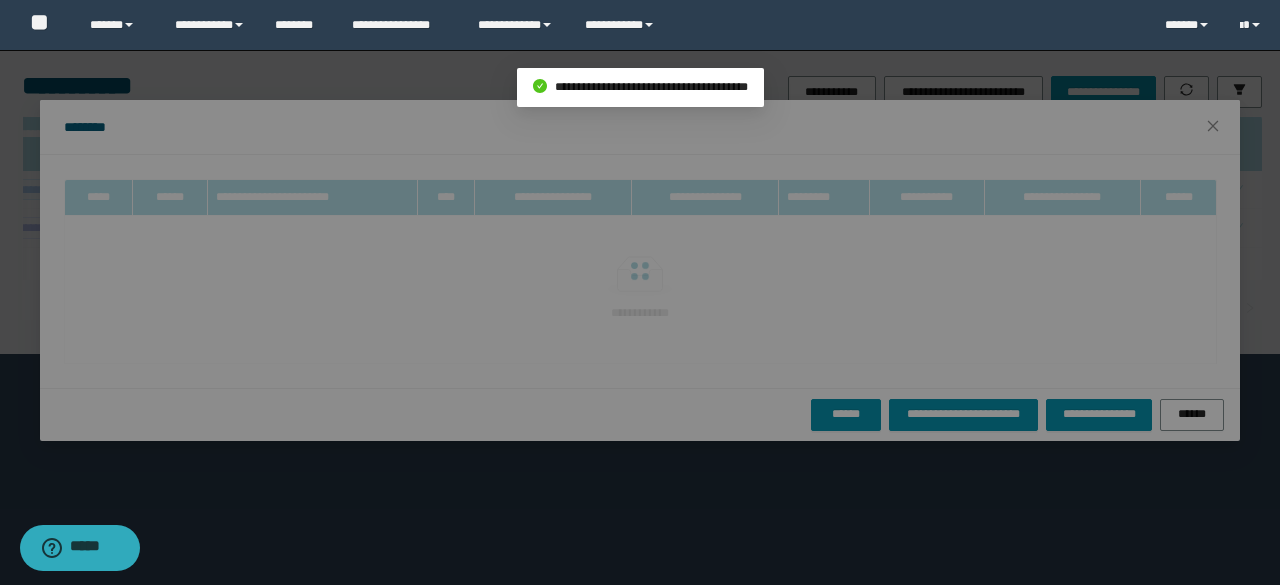 scroll, scrollTop: 0, scrollLeft: 0, axis: both 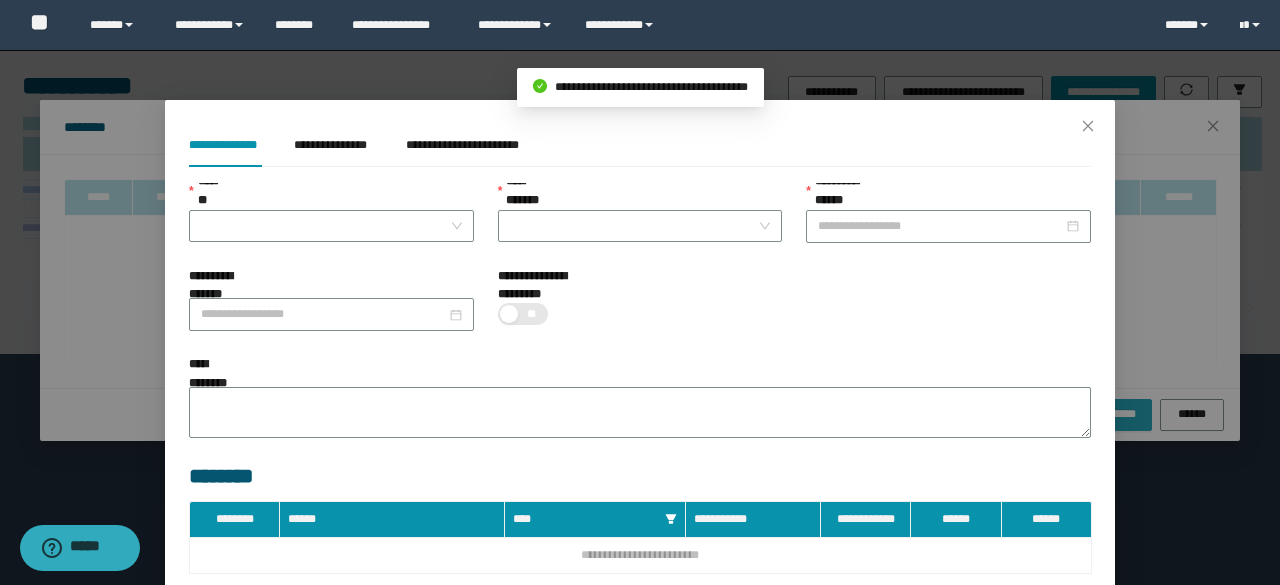 type on "**********" 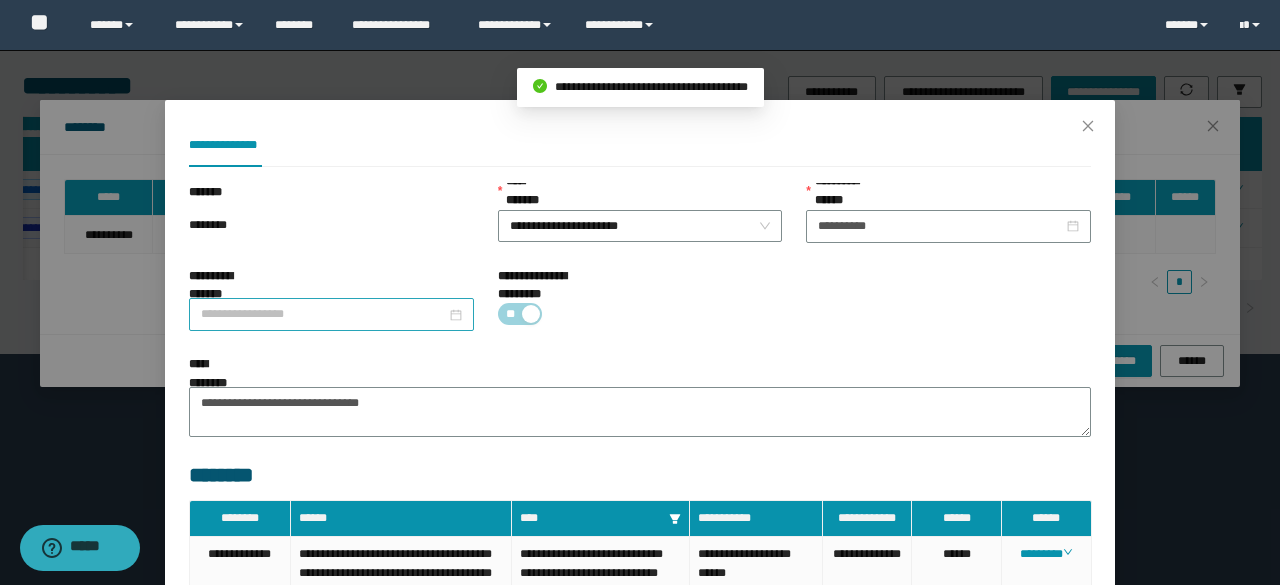 click on "**********" at bounding box center (323, 314) 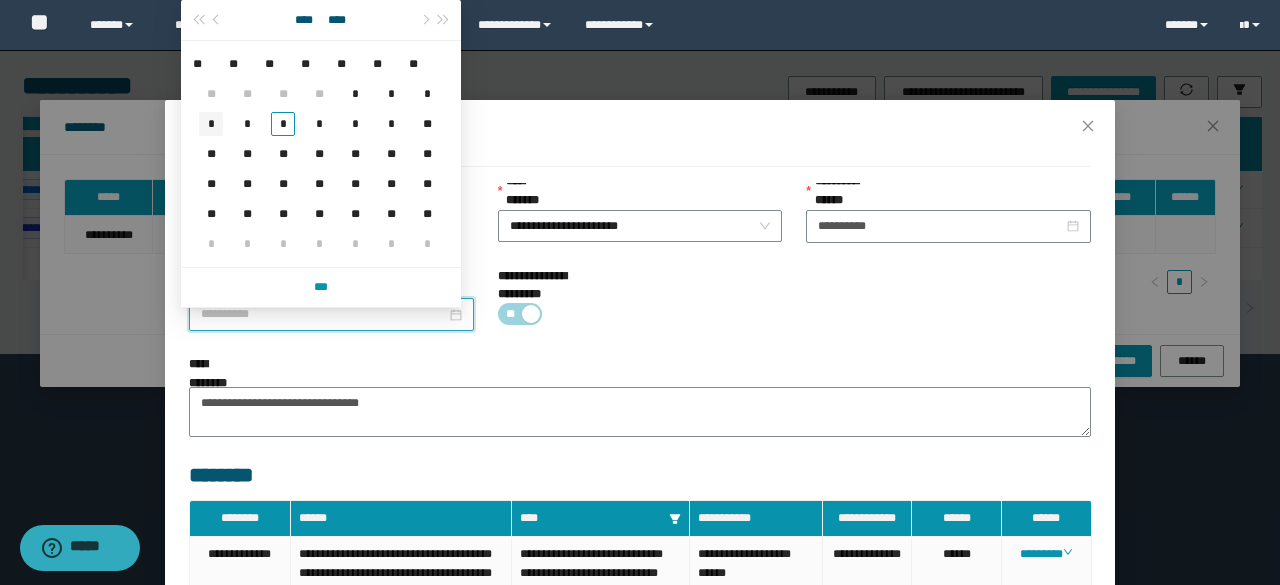 type on "**********" 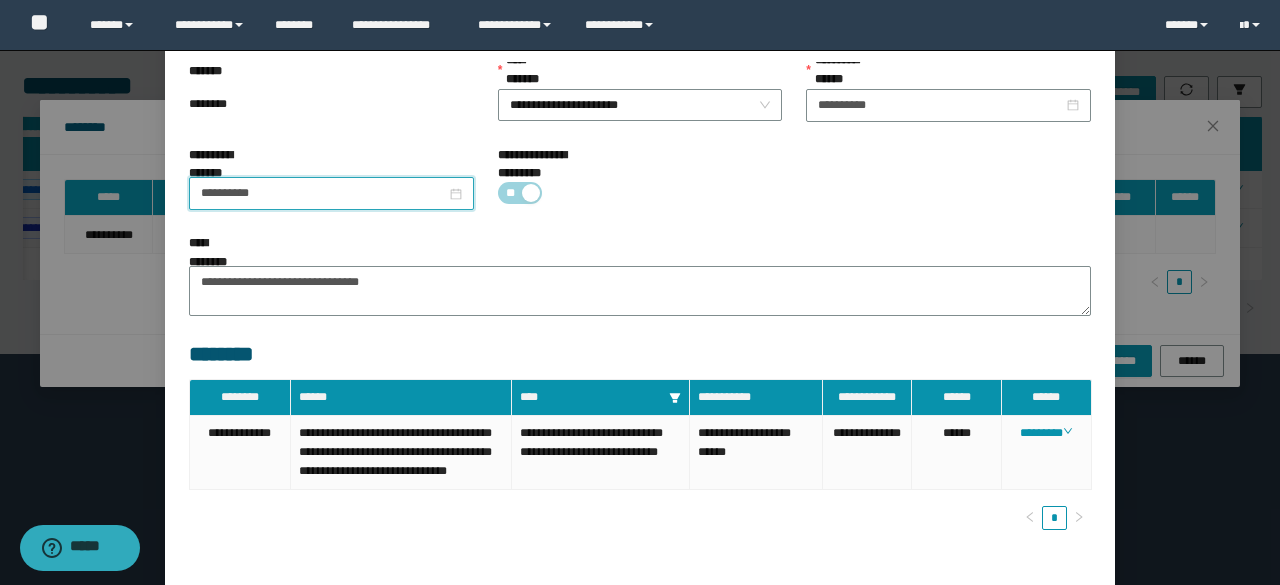 scroll, scrollTop: 194, scrollLeft: 0, axis: vertical 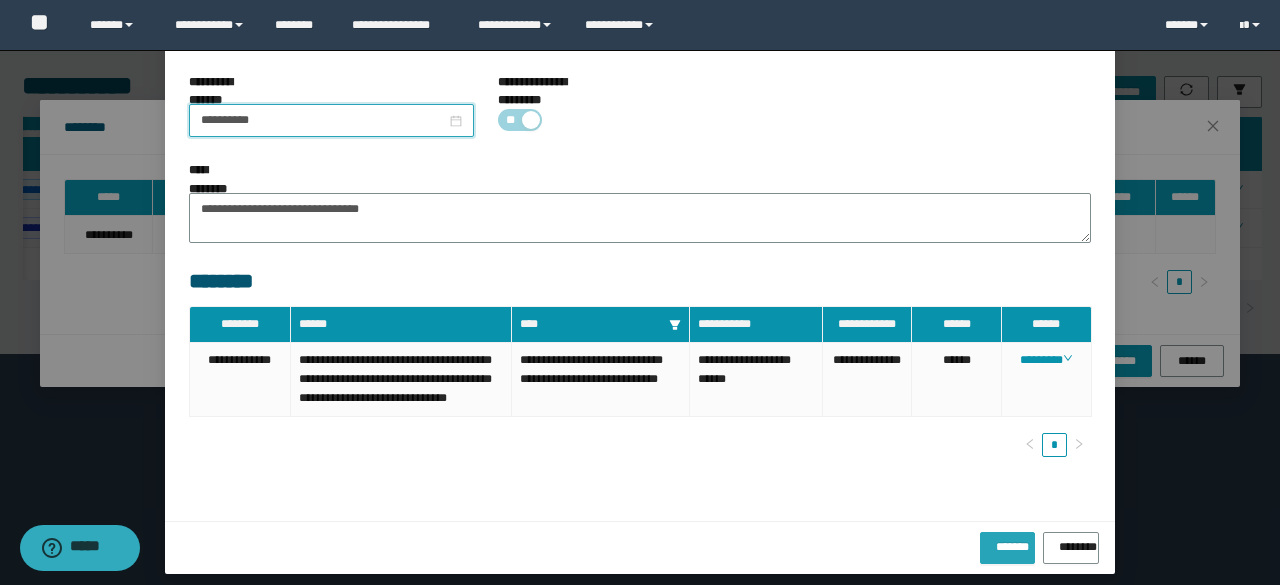 click on "*******" at bounding box center [1007, 543] 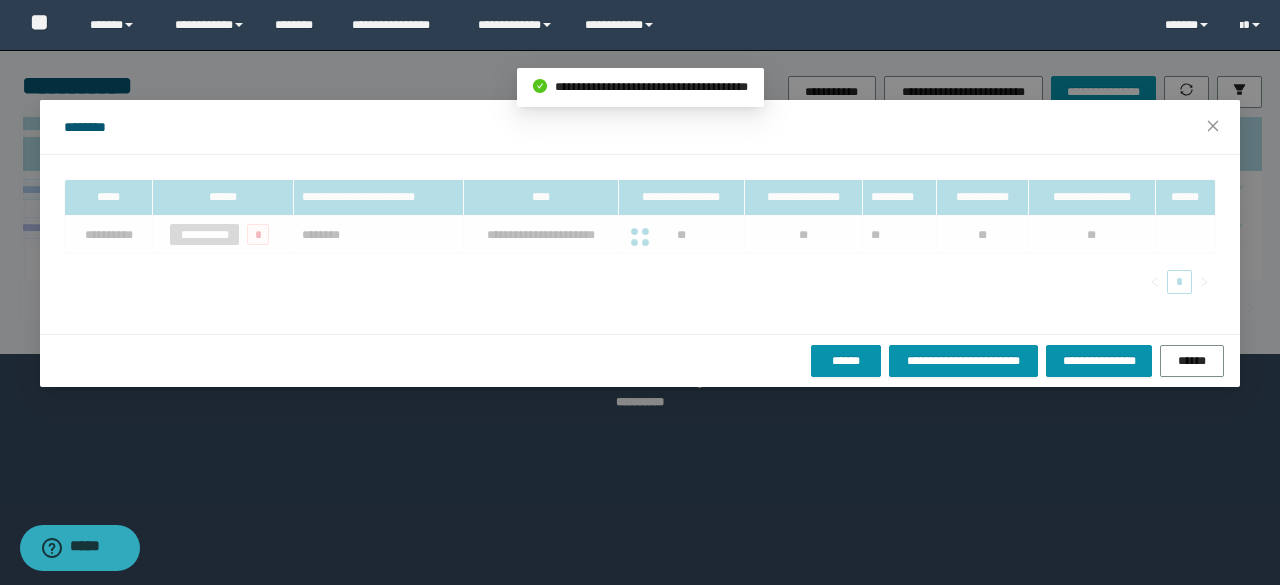 scroll, scrollTop: 94, scrollLeft: 0, axis: vertical 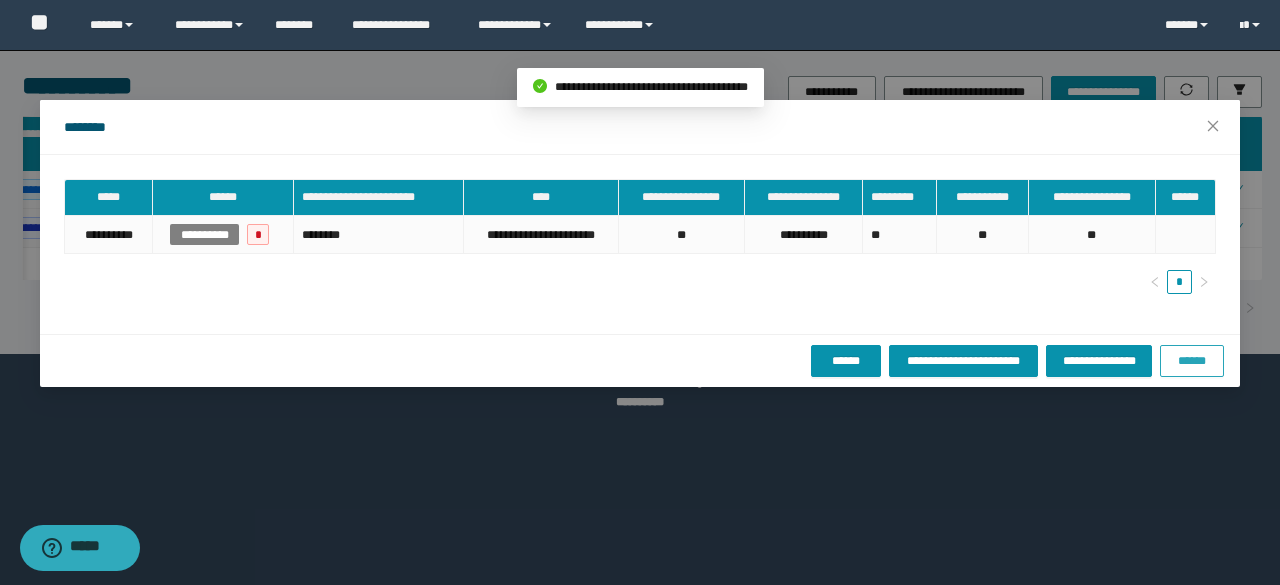drag, startPoint x: 1208, startPoint y: 364, endPoint x: 1164, endPoint y: 379, distance: 46.486557 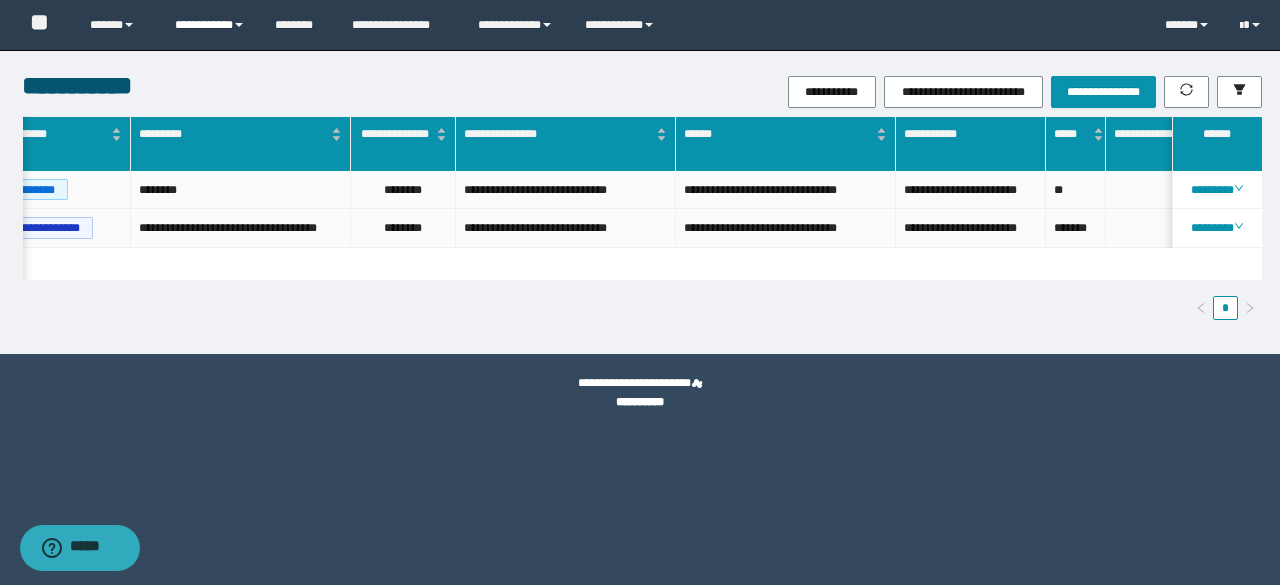 click on "**********" at bounding box center (210, 25) 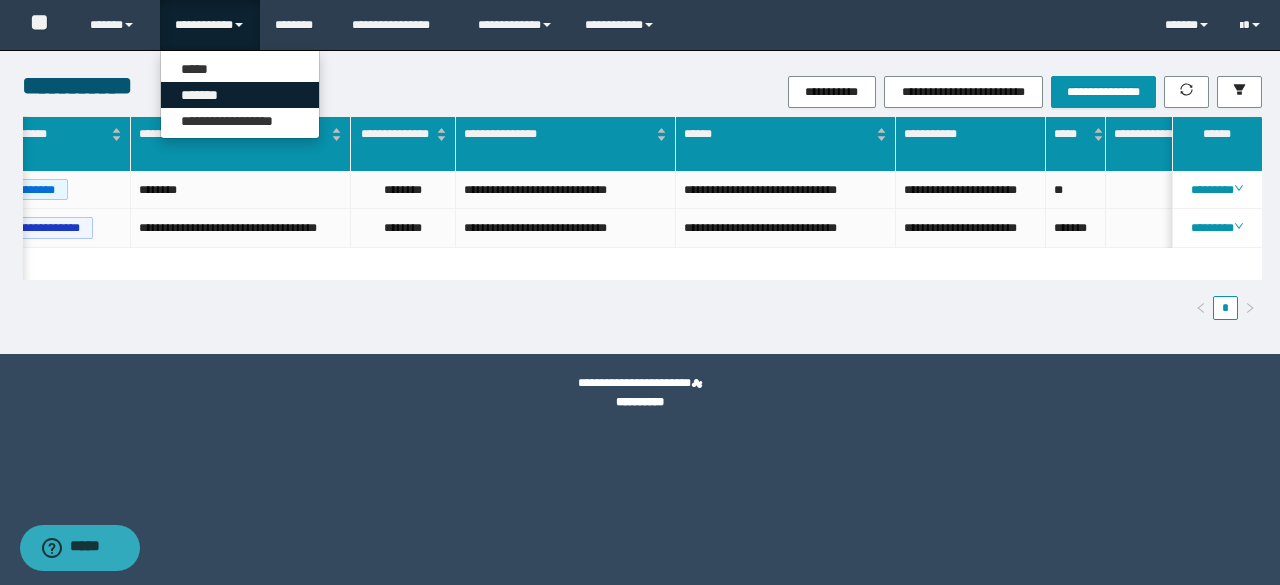 click on "*******" at bounding box center [240, 95] 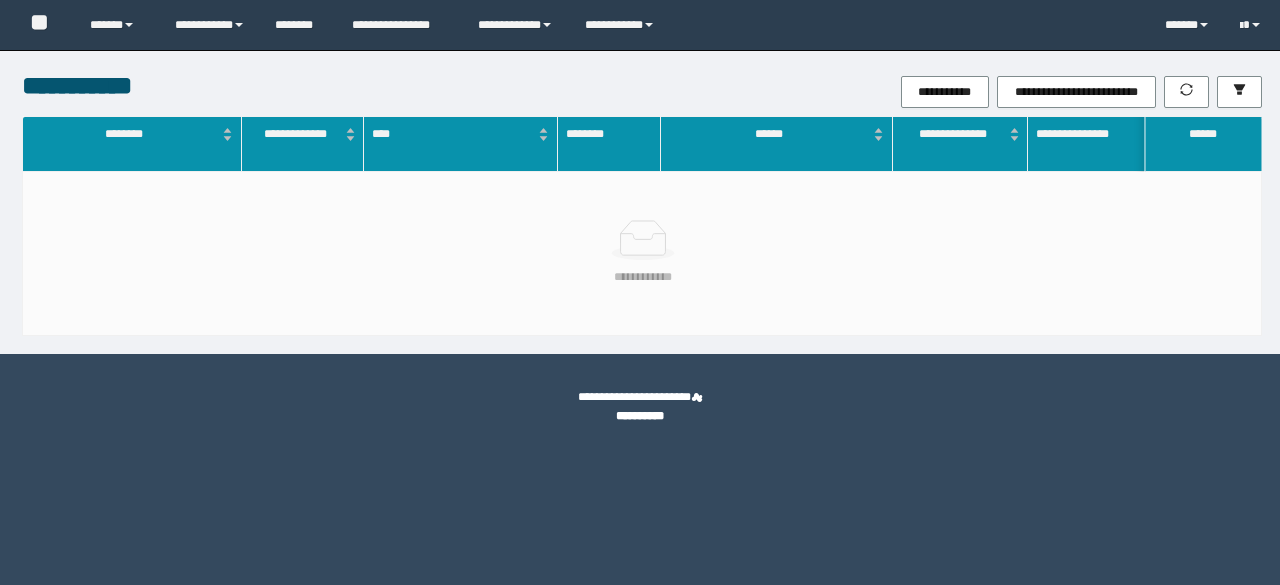 scroll, scrollTop: 0, scrollLeft: 0, axis: both 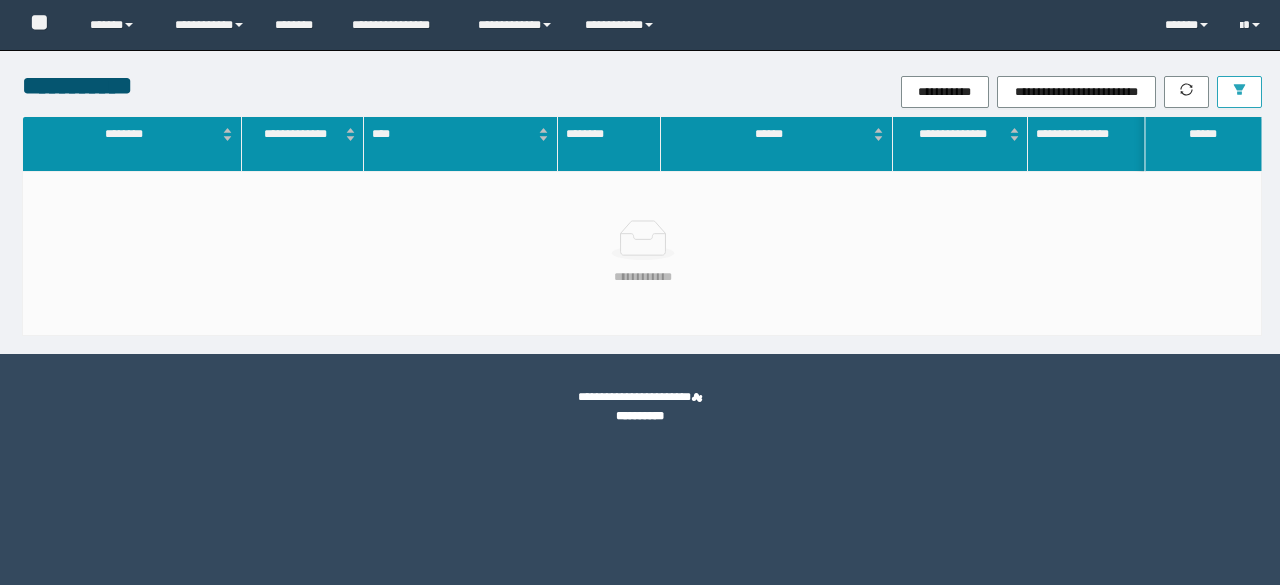 click at bounding box center (1239, 91) 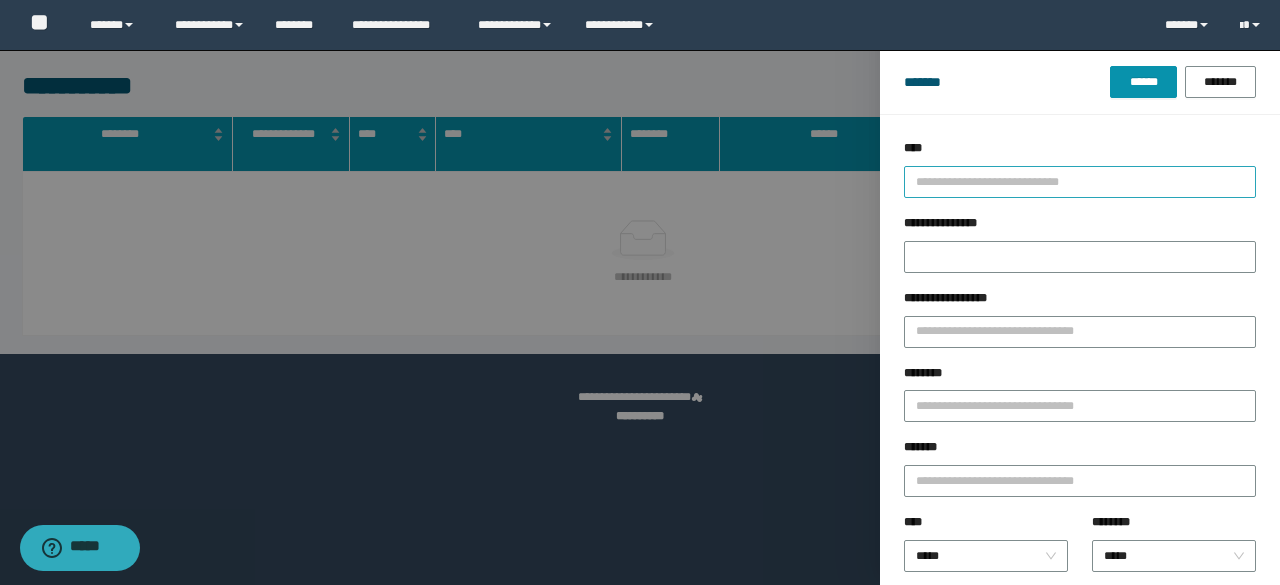 click on "**********" at bounding box center (1080, 182) 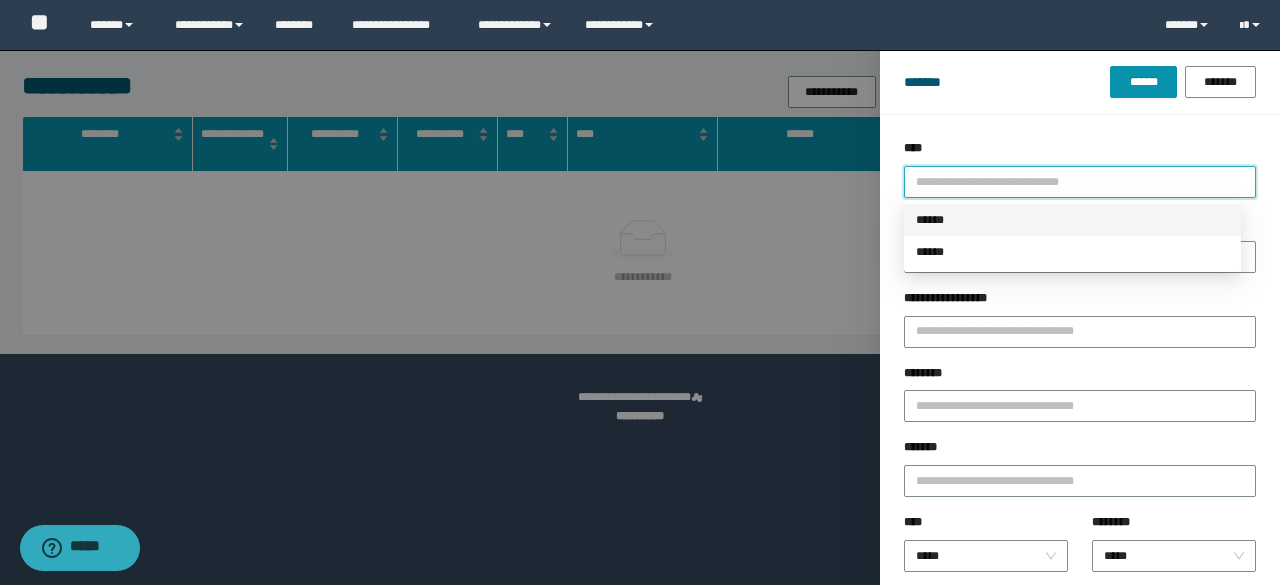 click on "******" at bounding box center [1072, 220] 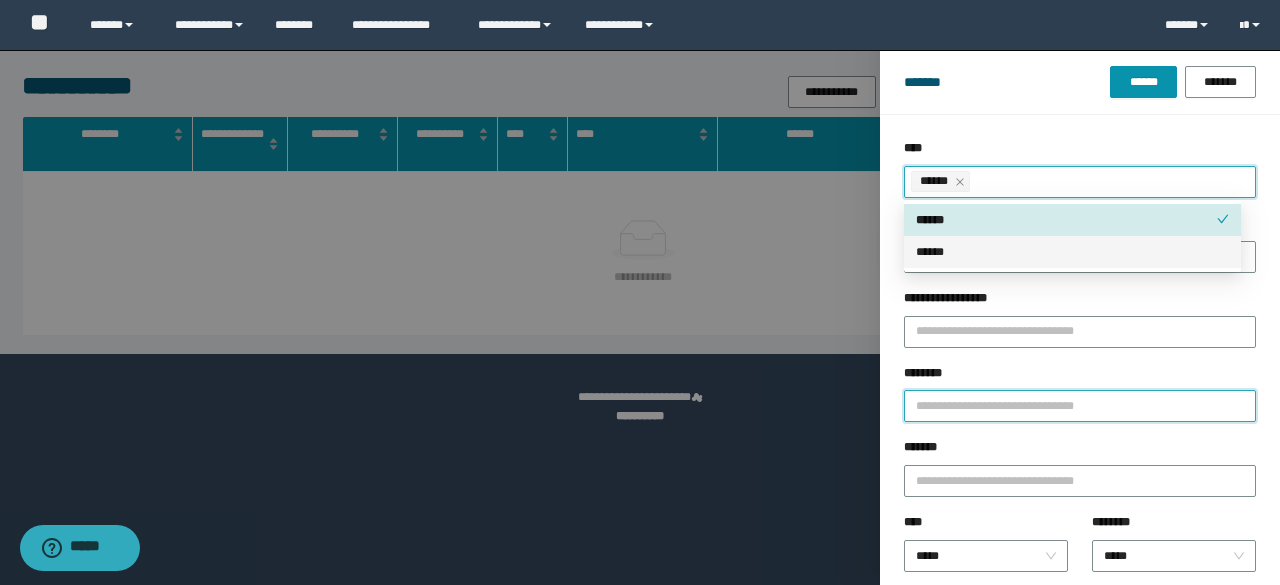click on "********" at bounding box center (1080, 406) 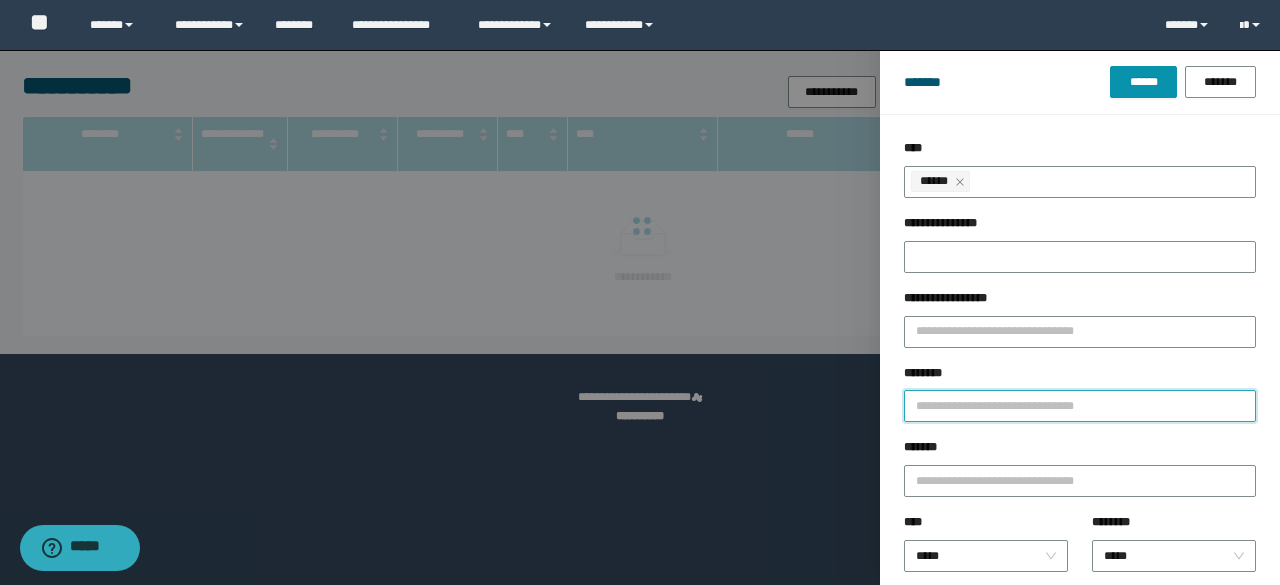 paste on "********" 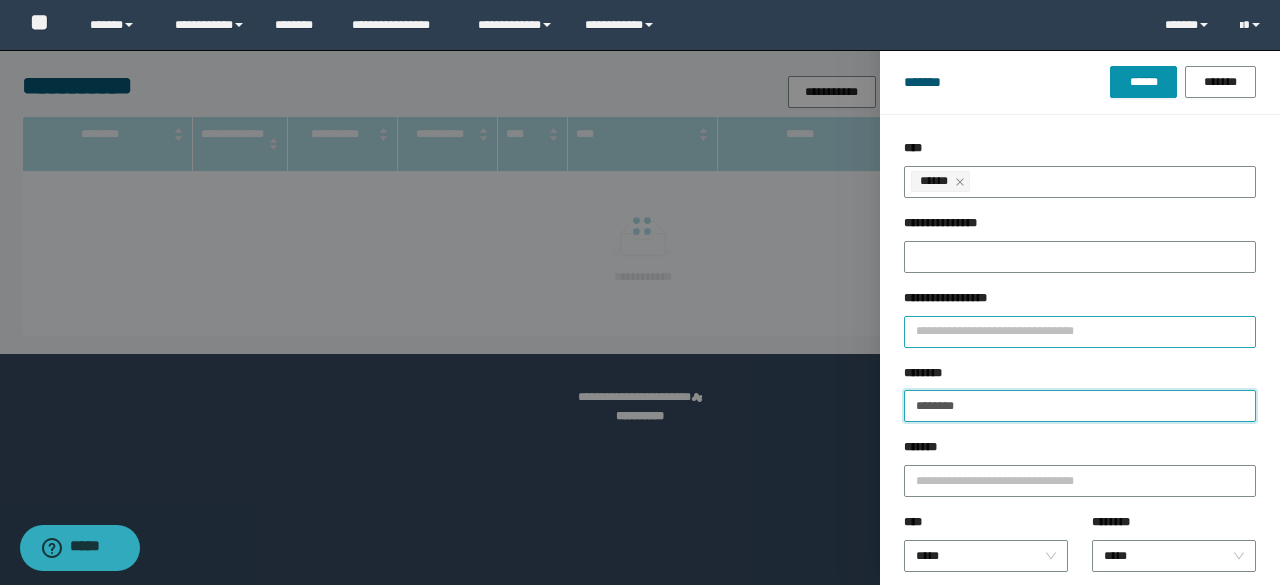type on "********" 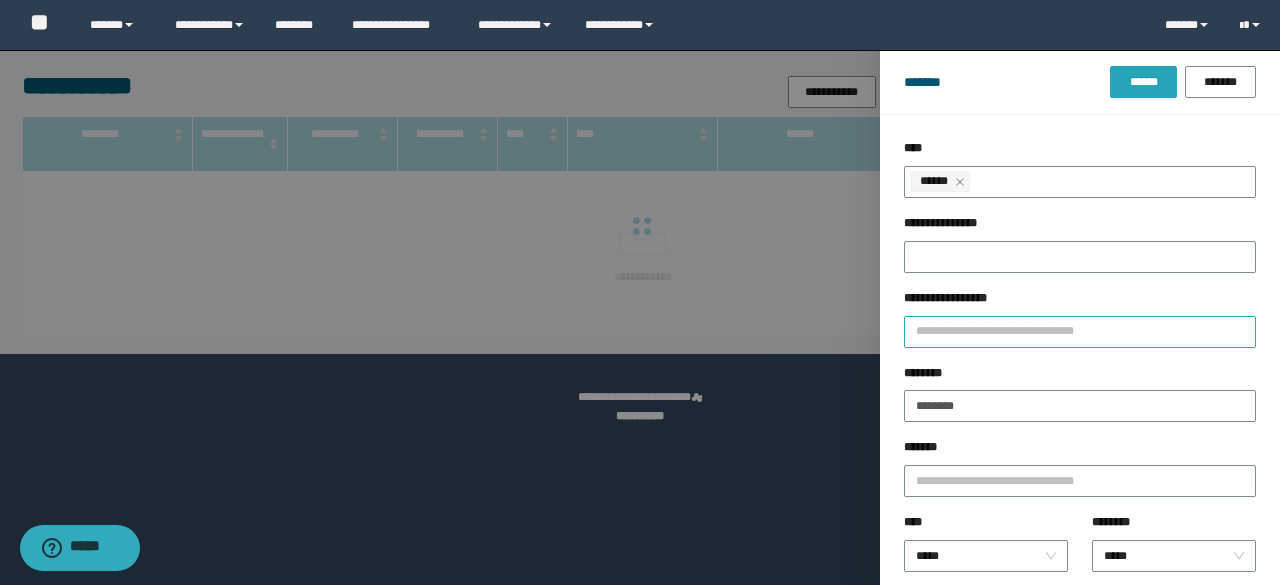 click on "******" at bounding box center [1143, 82] 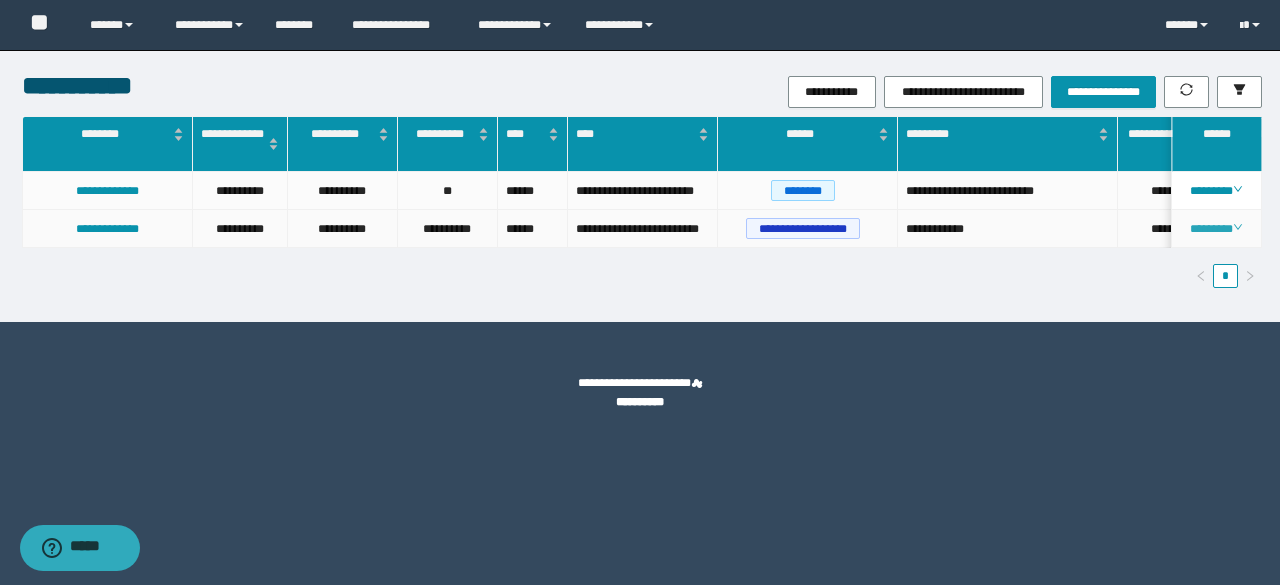 click on "********" at bounding box center (1216, 229) 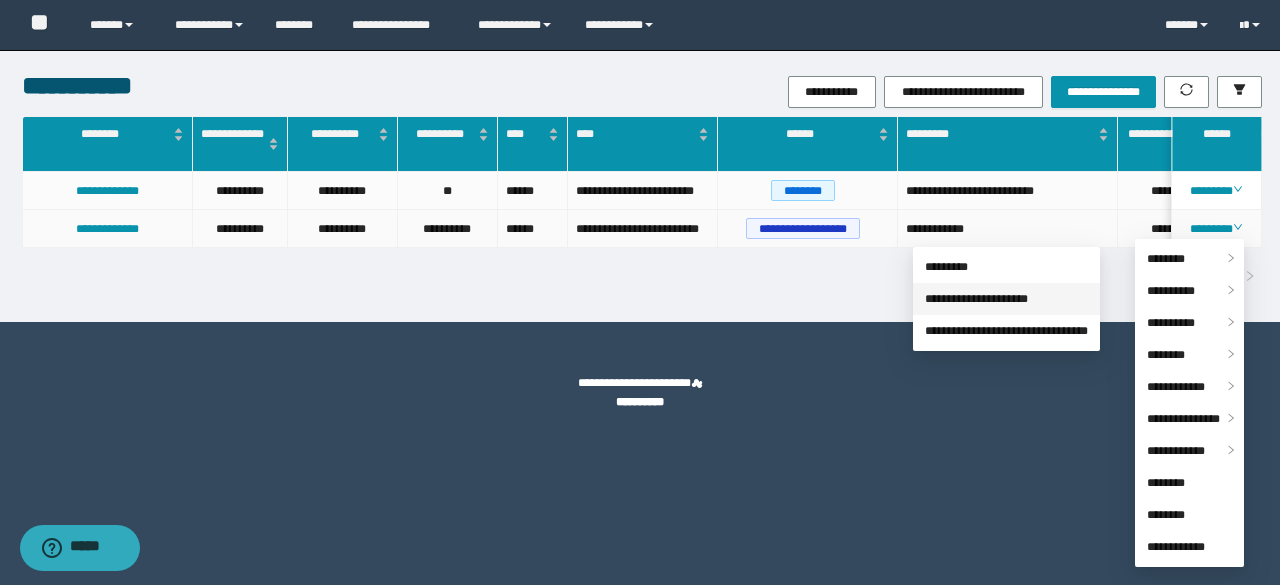 click on "**********" at bounding box center [976, 299] 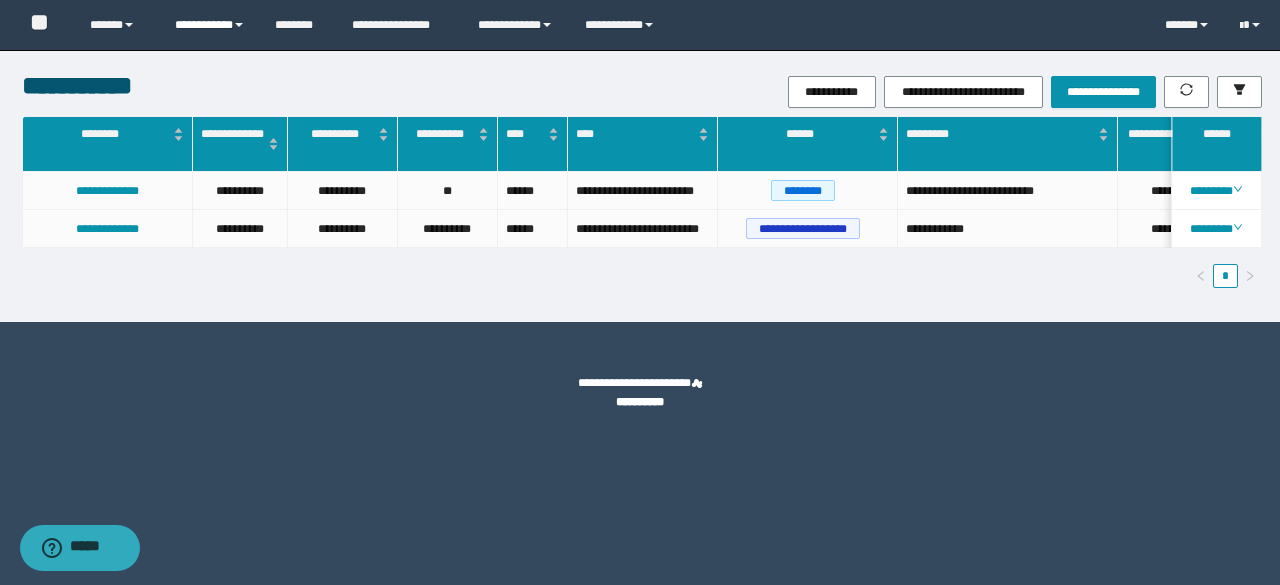 click on "**********" at bounding box center [210, 25] 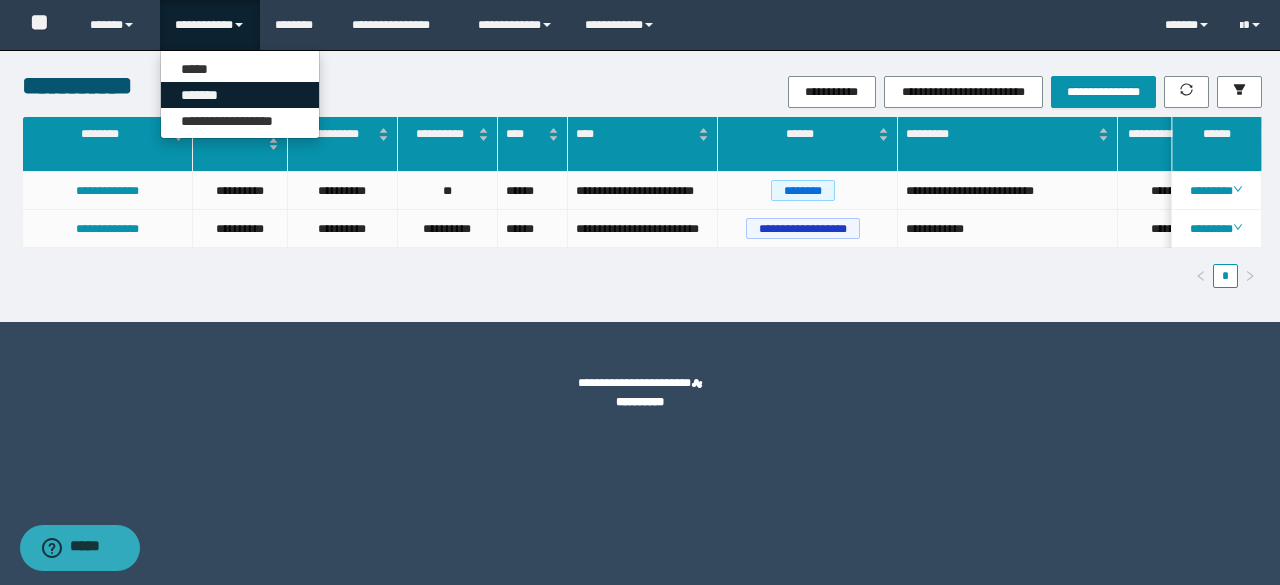 click on "*******" at bounding box center [240, 95] 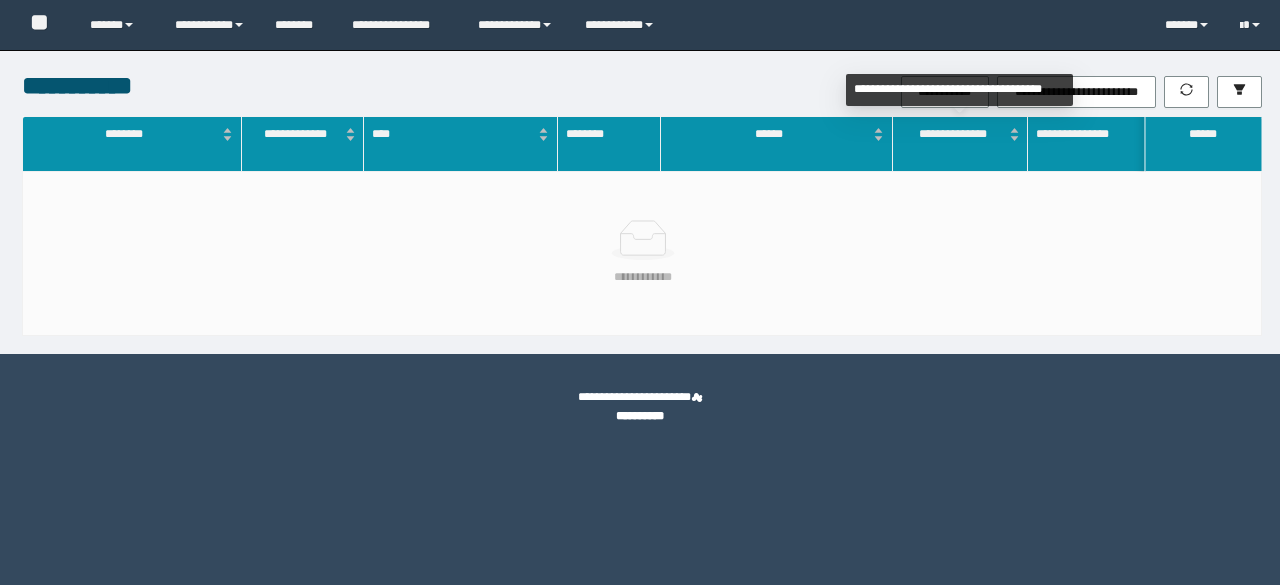 scroll, scrollTop: 0, scrollLeft: 0, axis: both 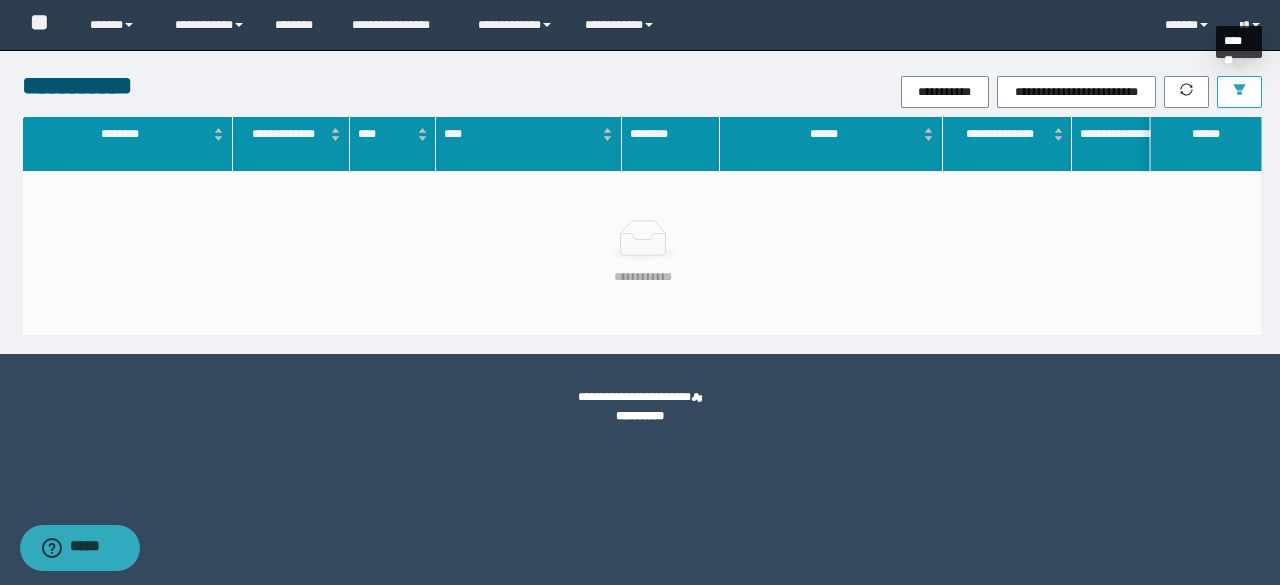 click 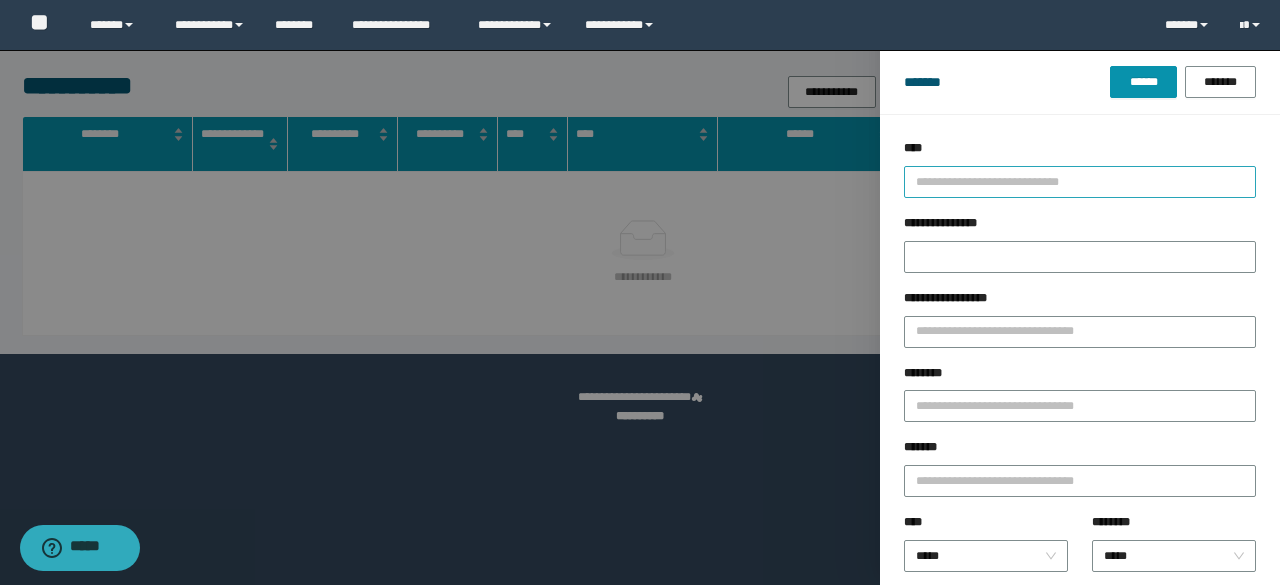 click at bounding box center (1071, 181) 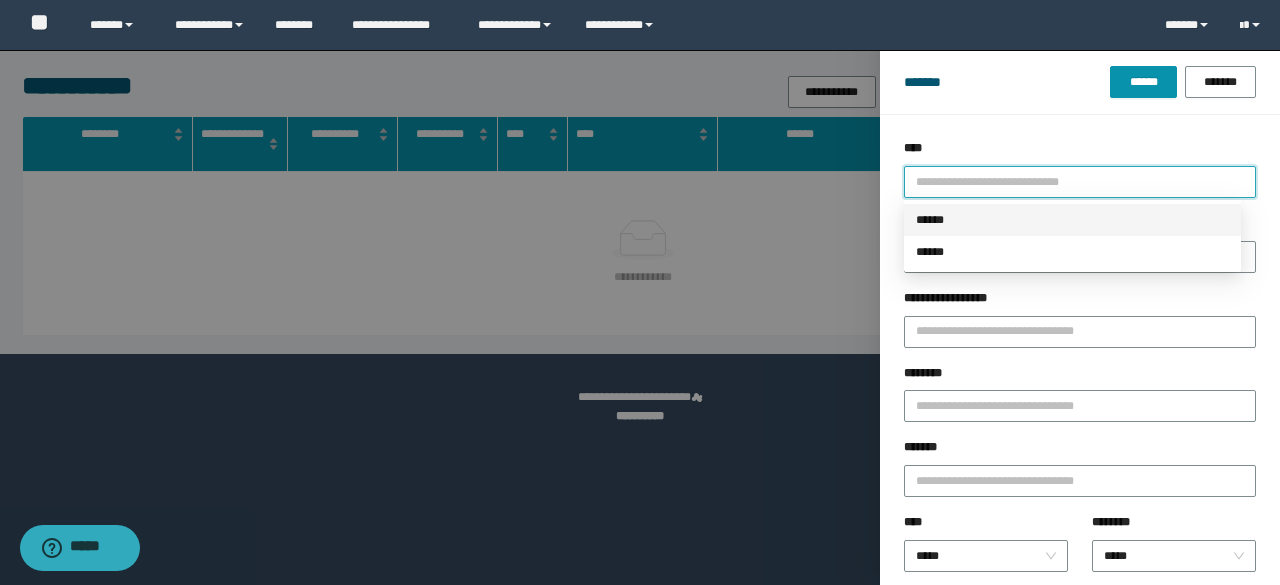 click on "******" at bounding box center [1072, 220] 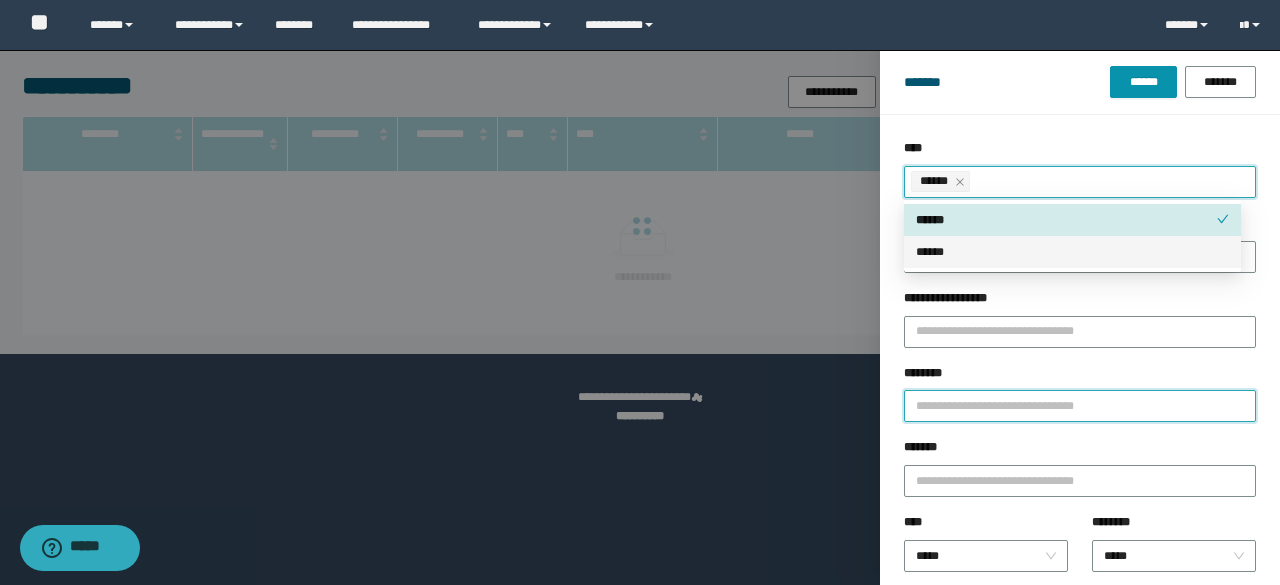 click on "********" at bounding box center [1080, 406] 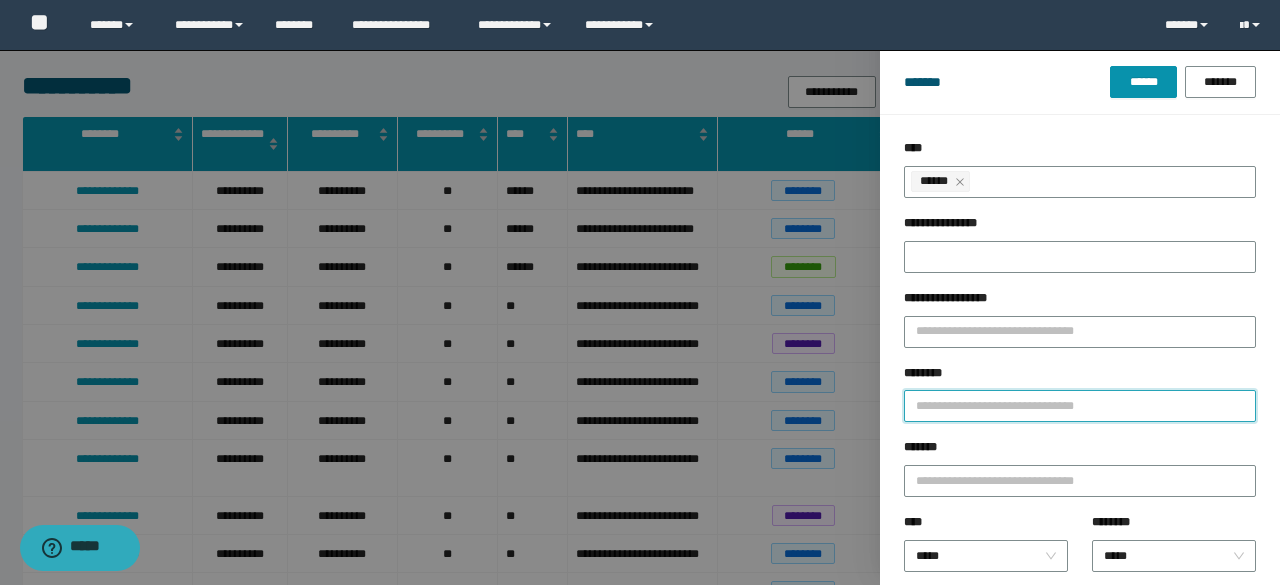 paste on "********" 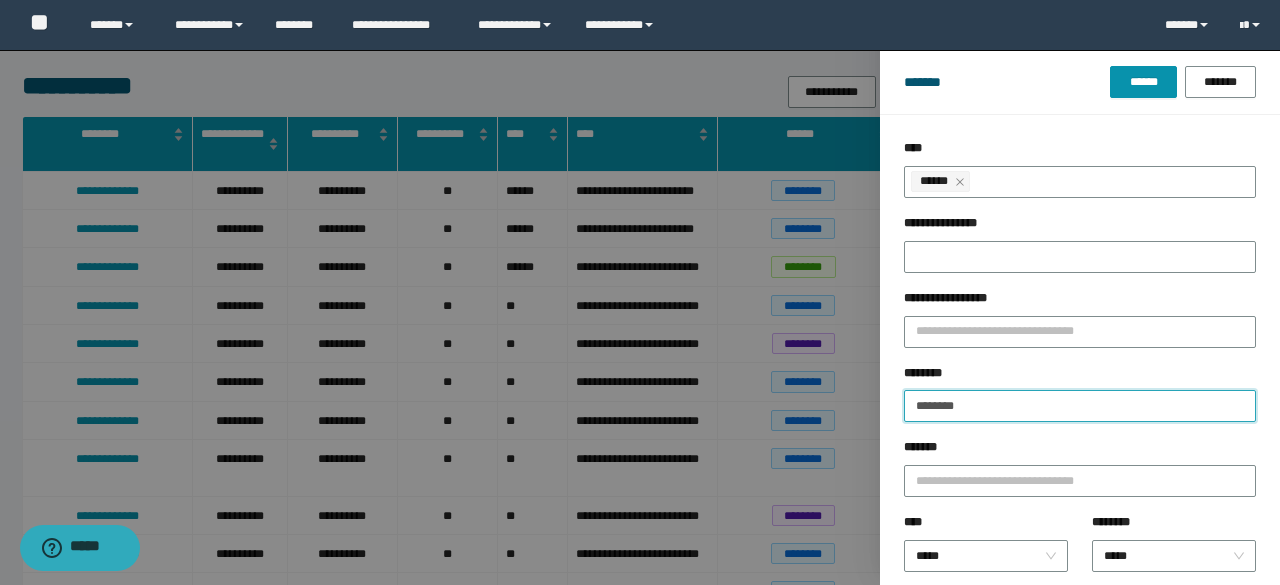 type on "********" 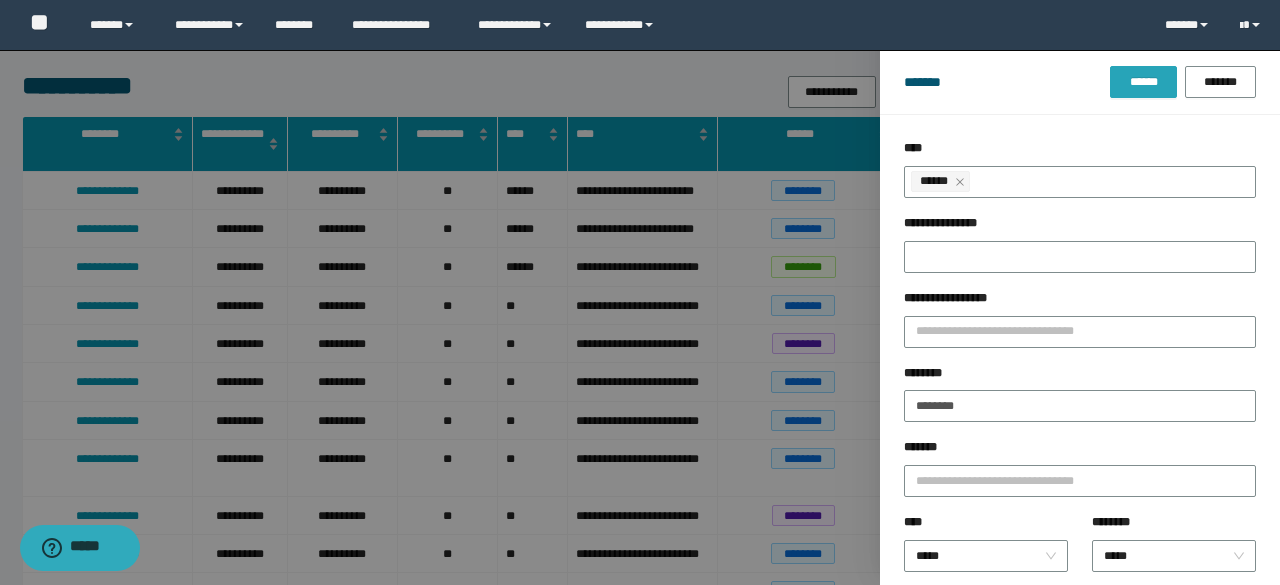 click on "******" at bounding box center [1143, 82] 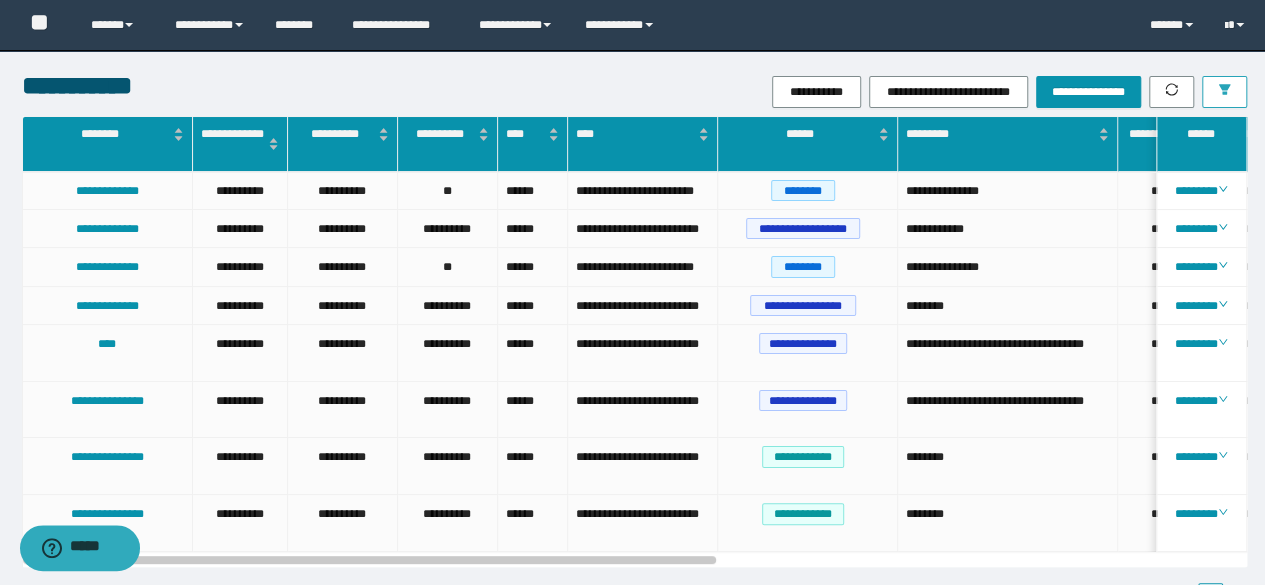 click at bounding box center (1224, 92) 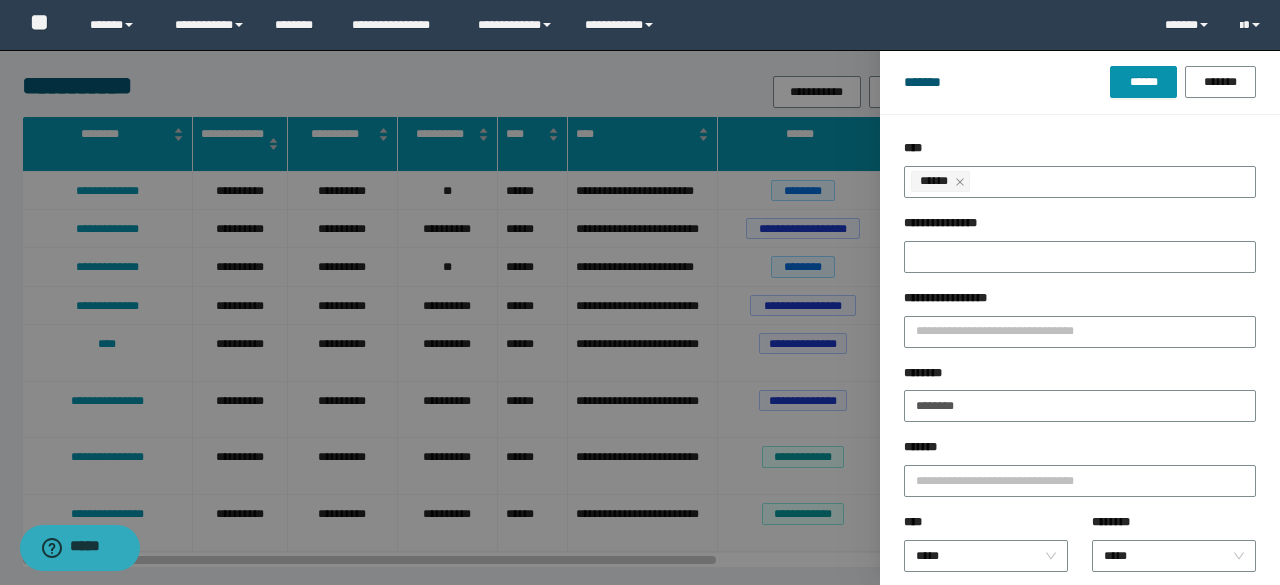 click at bounding box center (640, 292) 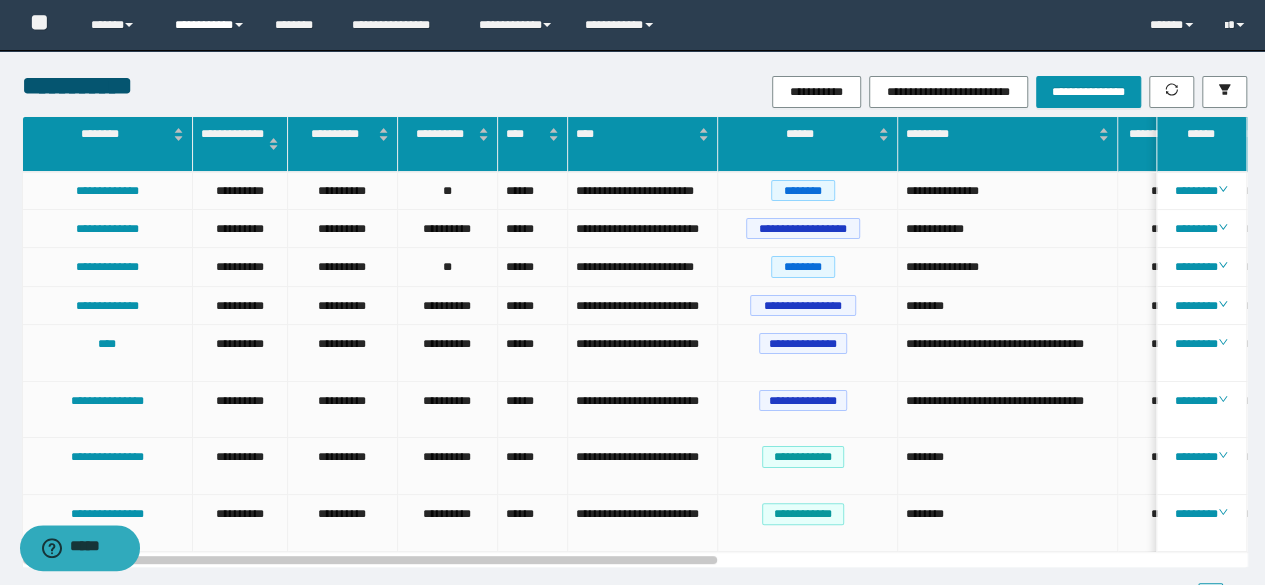 click on "**********" at bounding box center [210, 25] 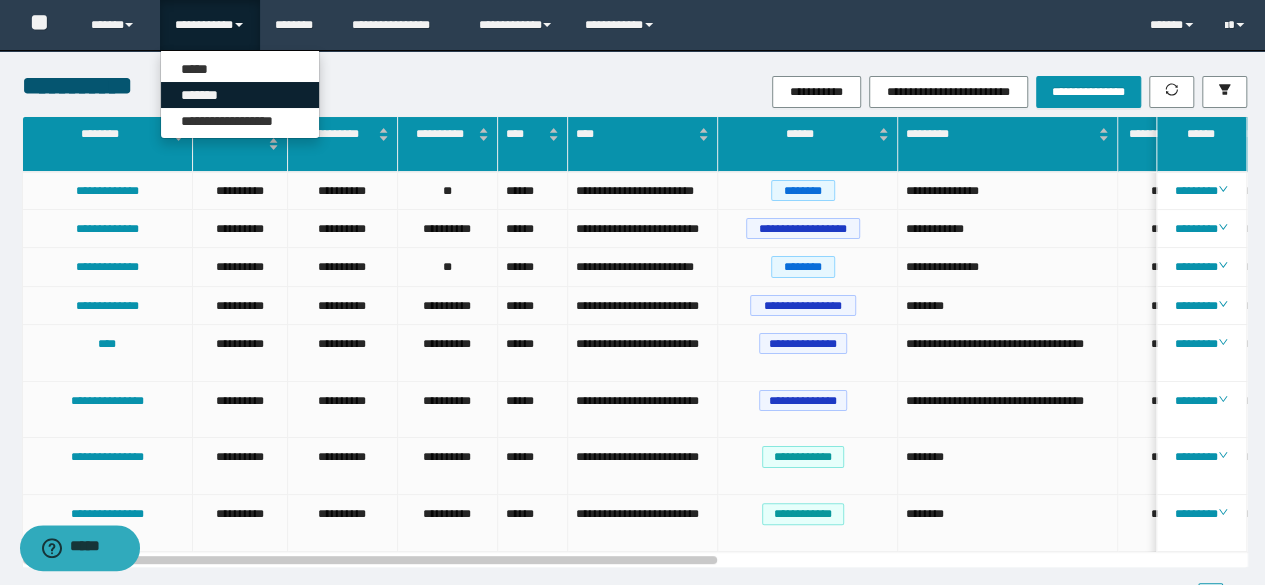 click on "*******" at bounding box center [240, 95] 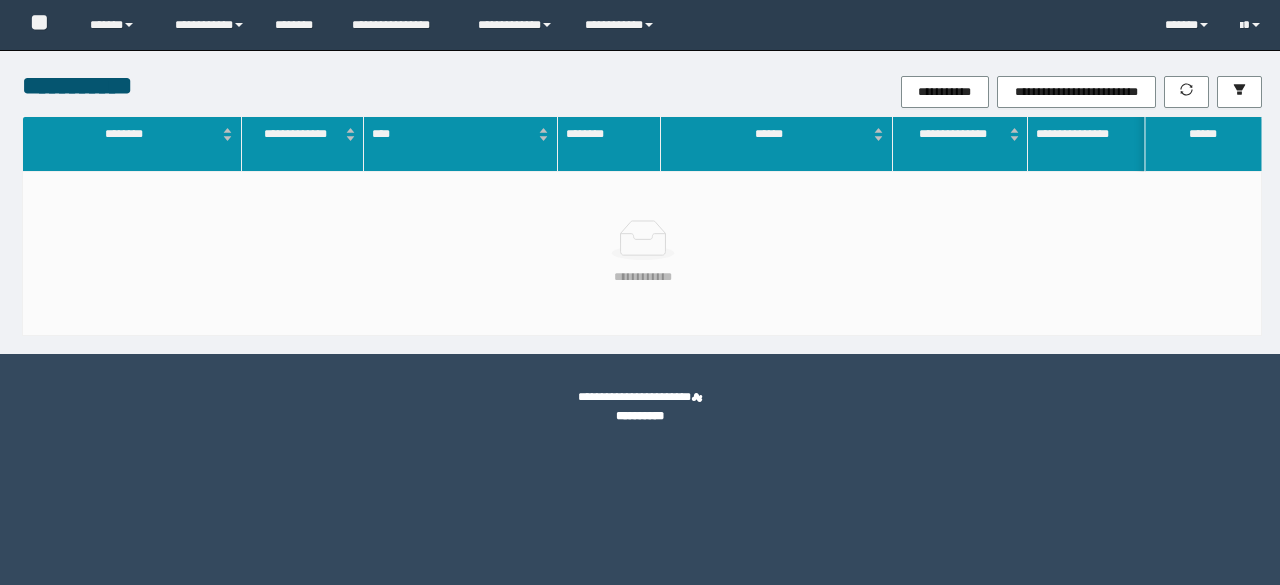 scroll, scrollTop: 0, scrollLeft: 0, axis: both 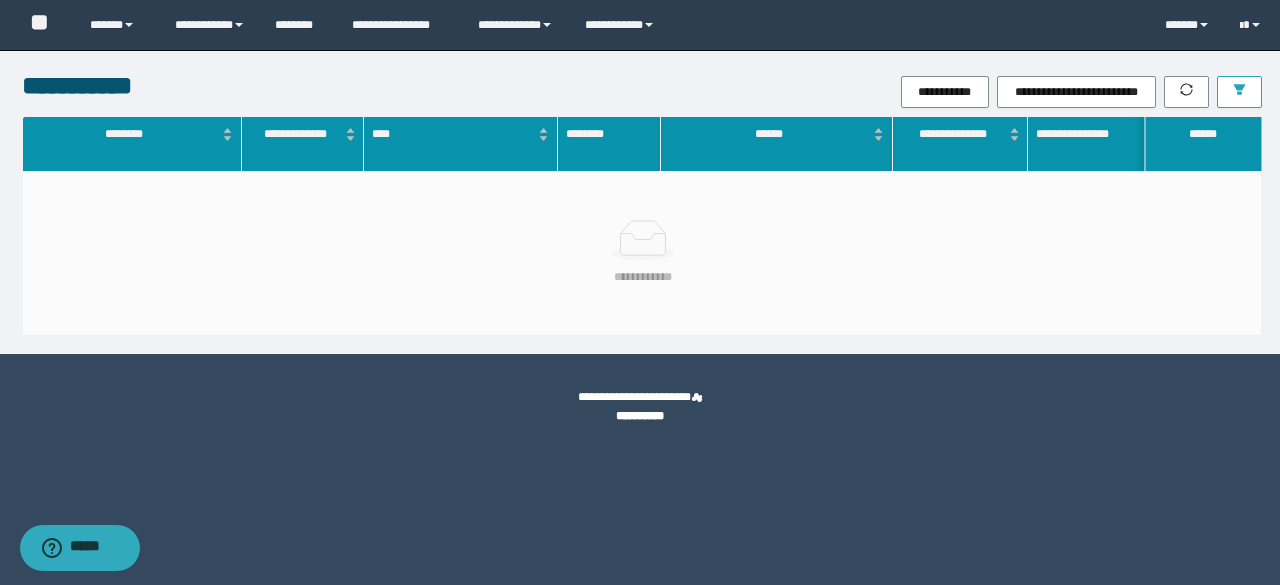 click 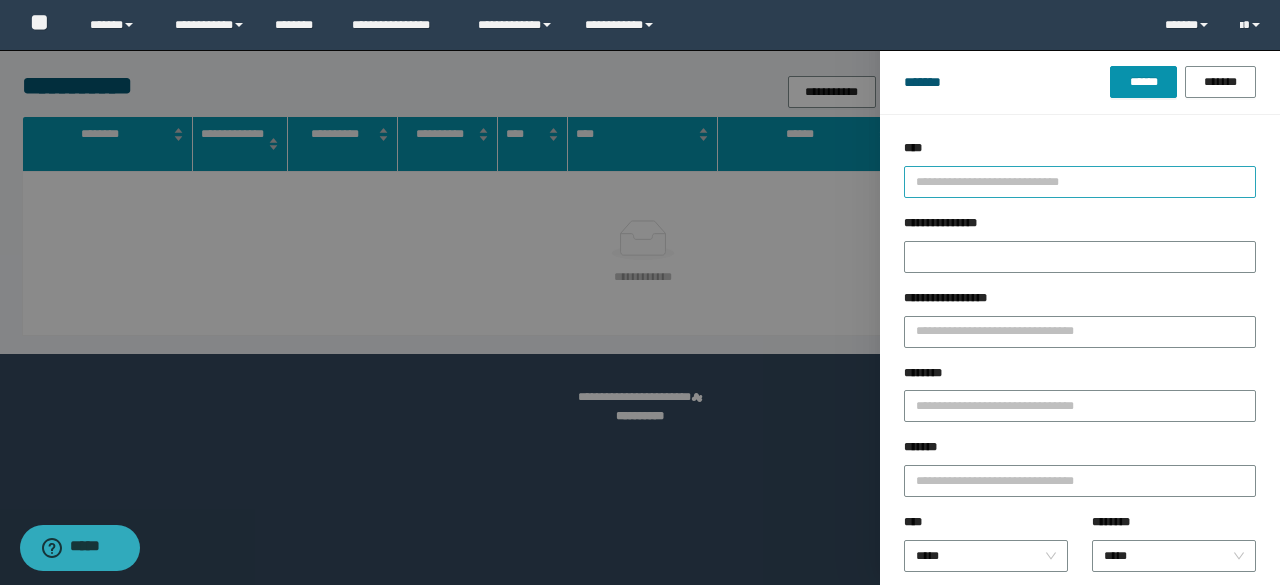 click at bounding box center [1071, 181] 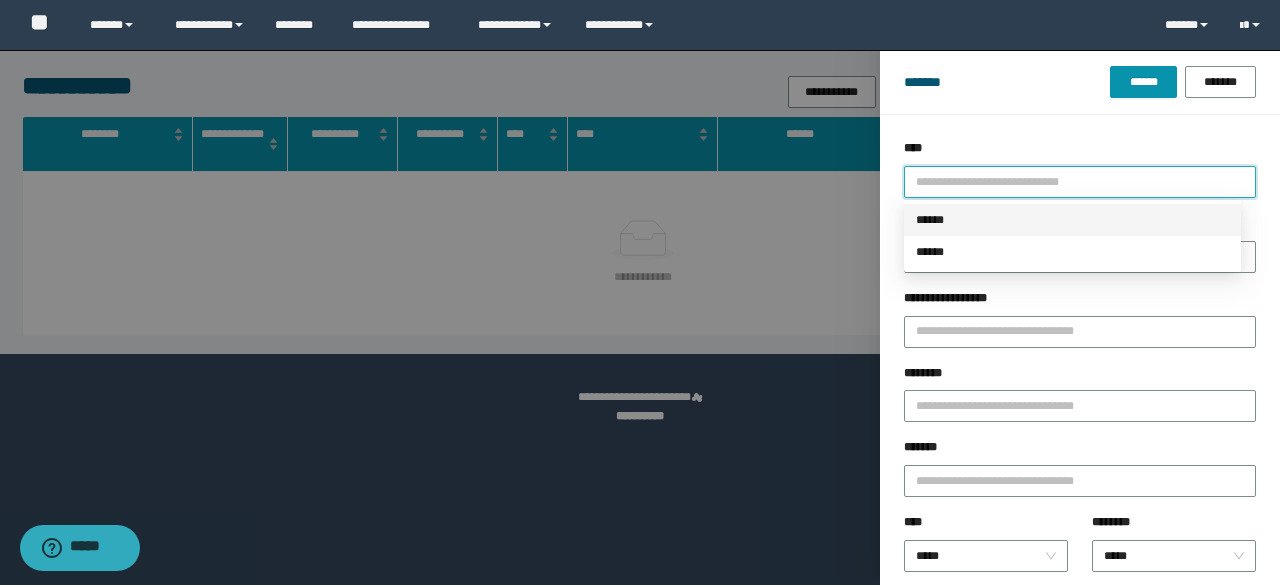 click on "******" at bounding box center [1072, 220] 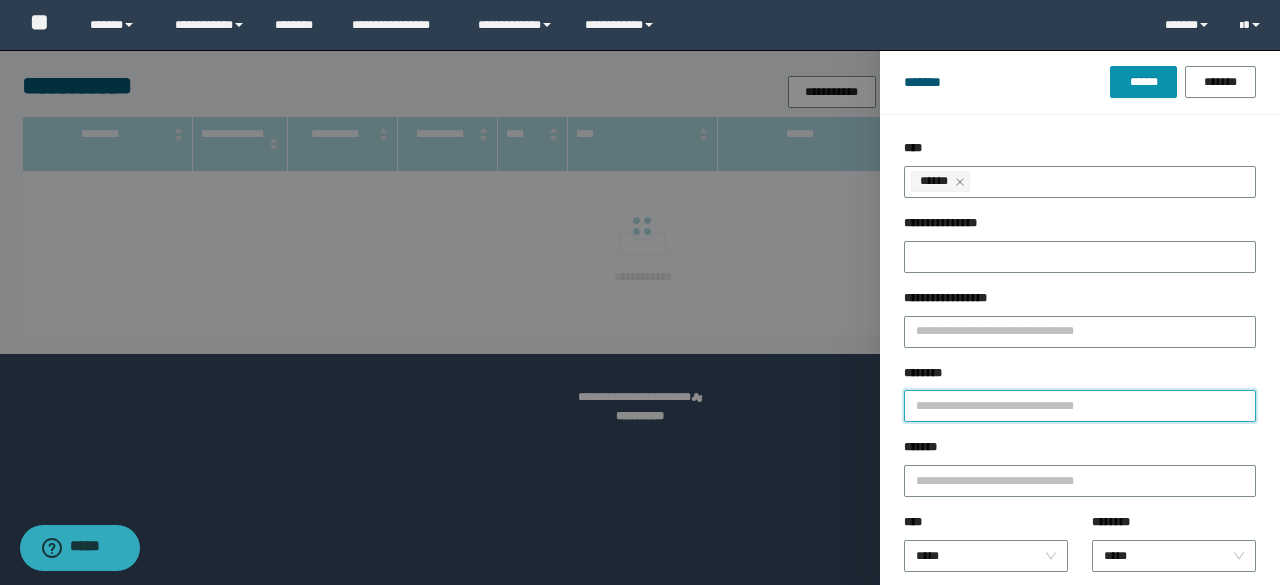 click on "********" at bounding box center (1080, 406) 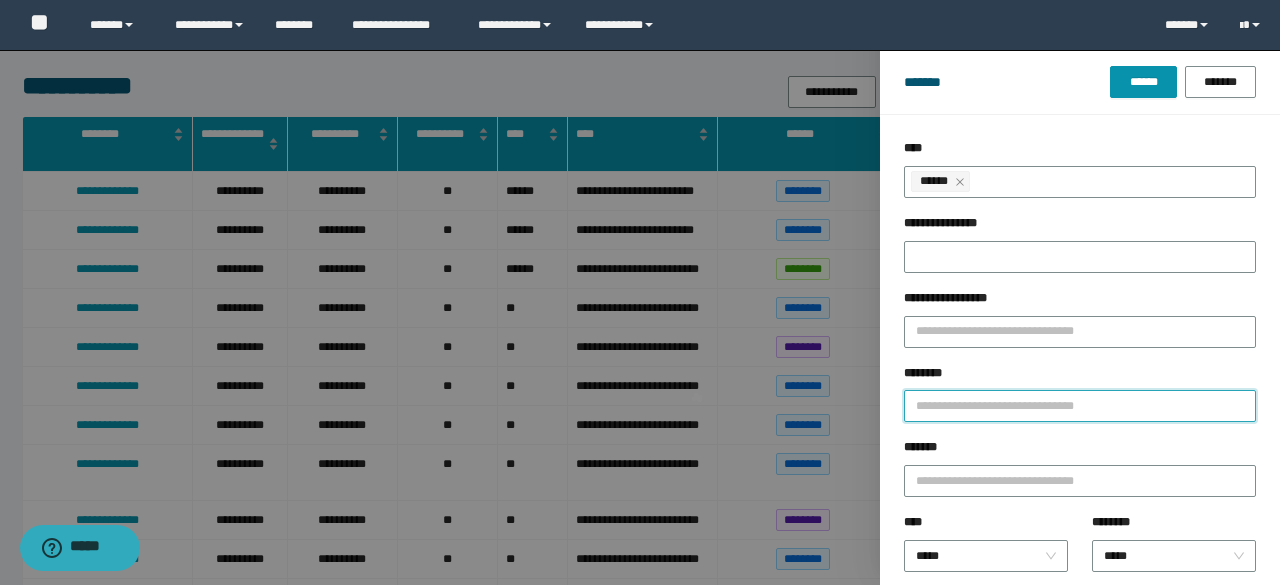 paste on "********" 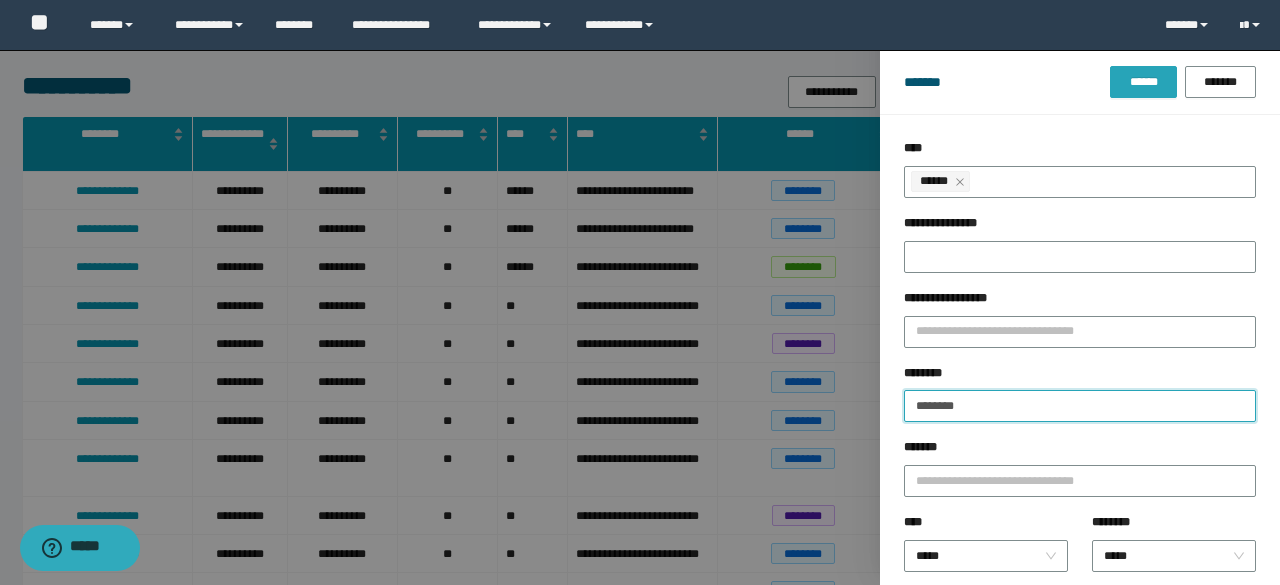 type on "********" 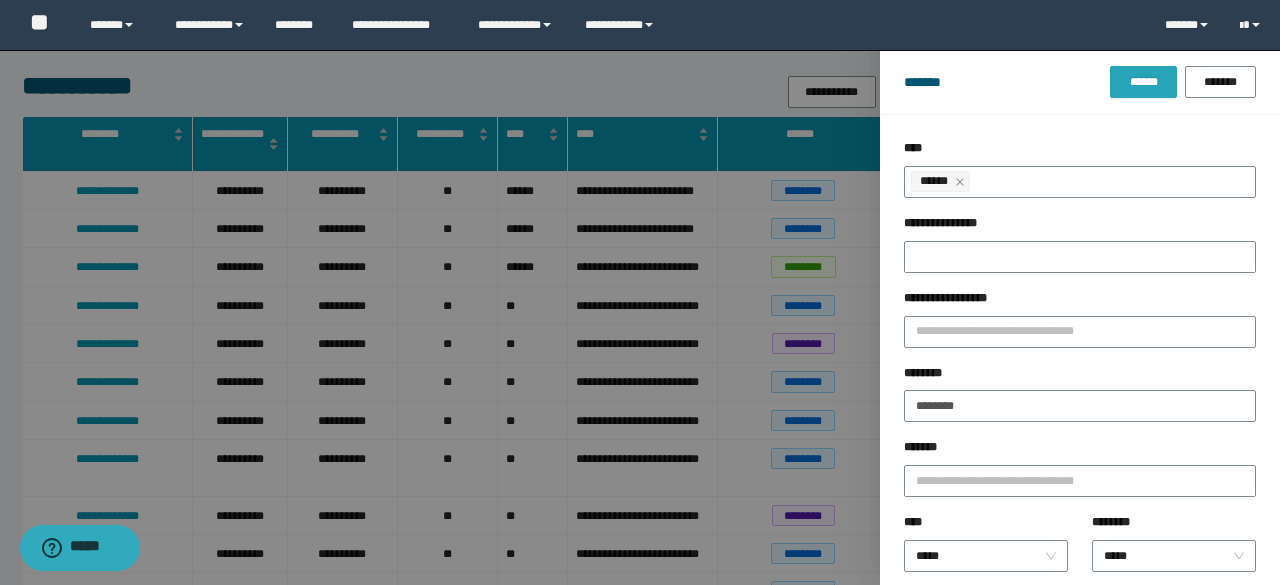 click on "******" at bounding box center [1143, 82] 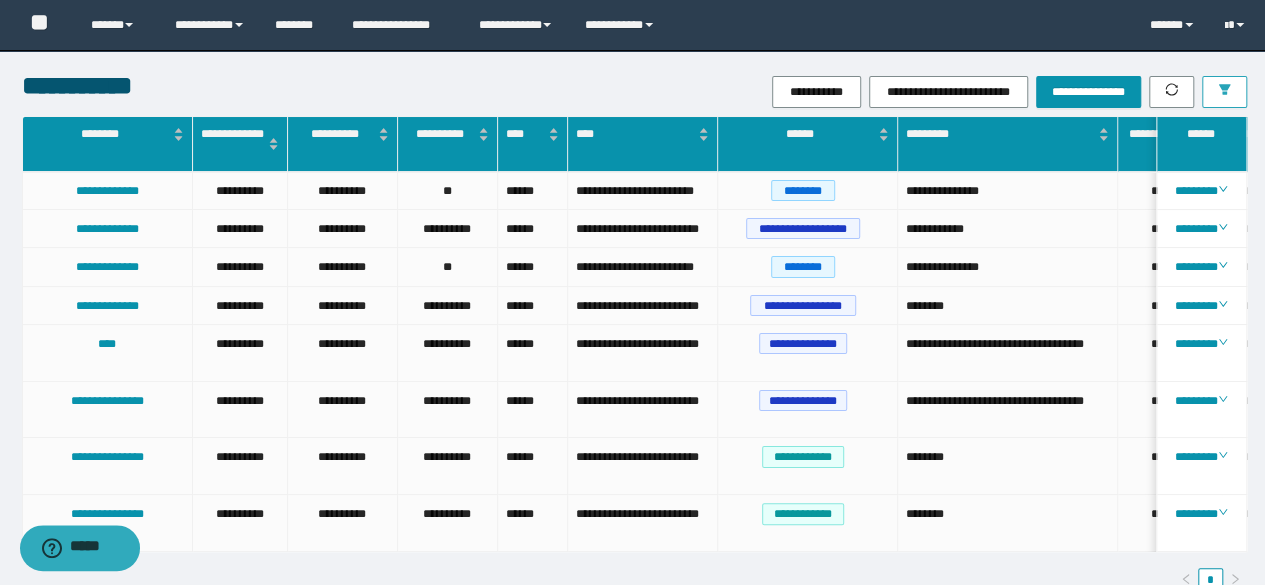 scroll, scrollTop: 0, scrollLeft: 122, axis: horizontal 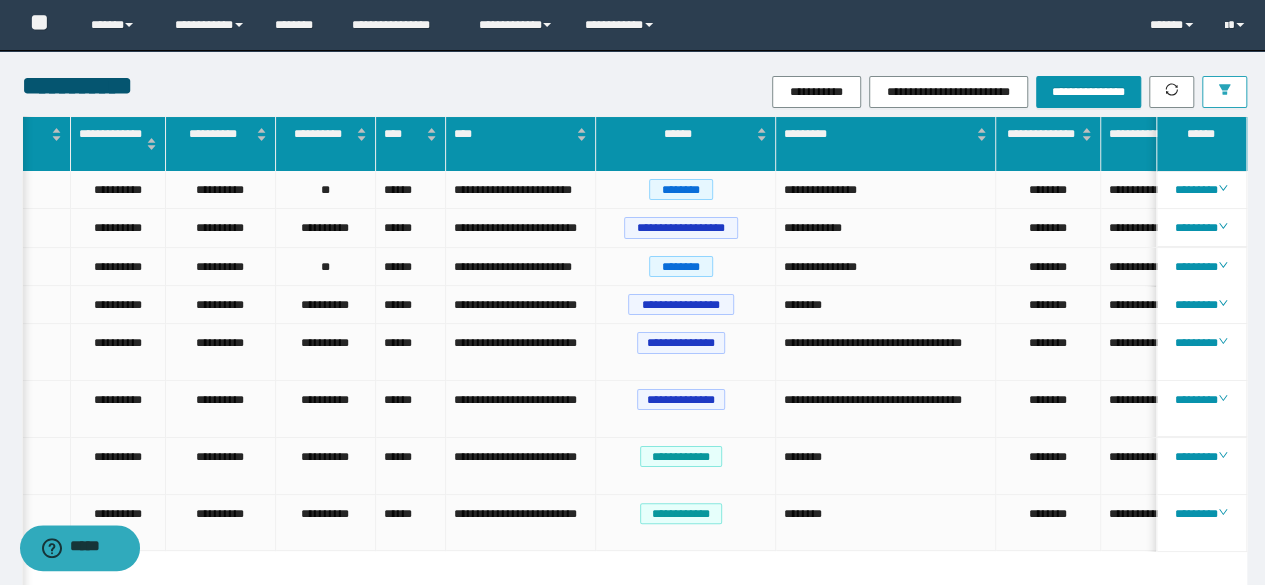 drag, startPoint x: 637, startPoint y: 579, endPoint x: 857, endPoint y: 600, distance: 221 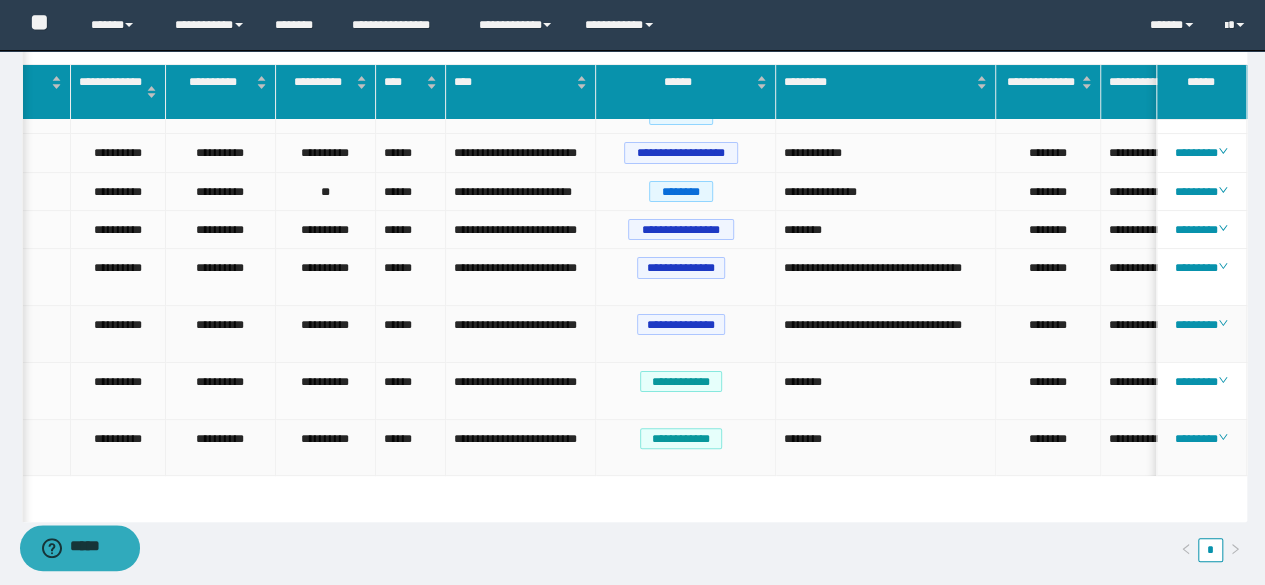 scroll, scrollTop: 163, scrollLeft: 0, axis: vertical 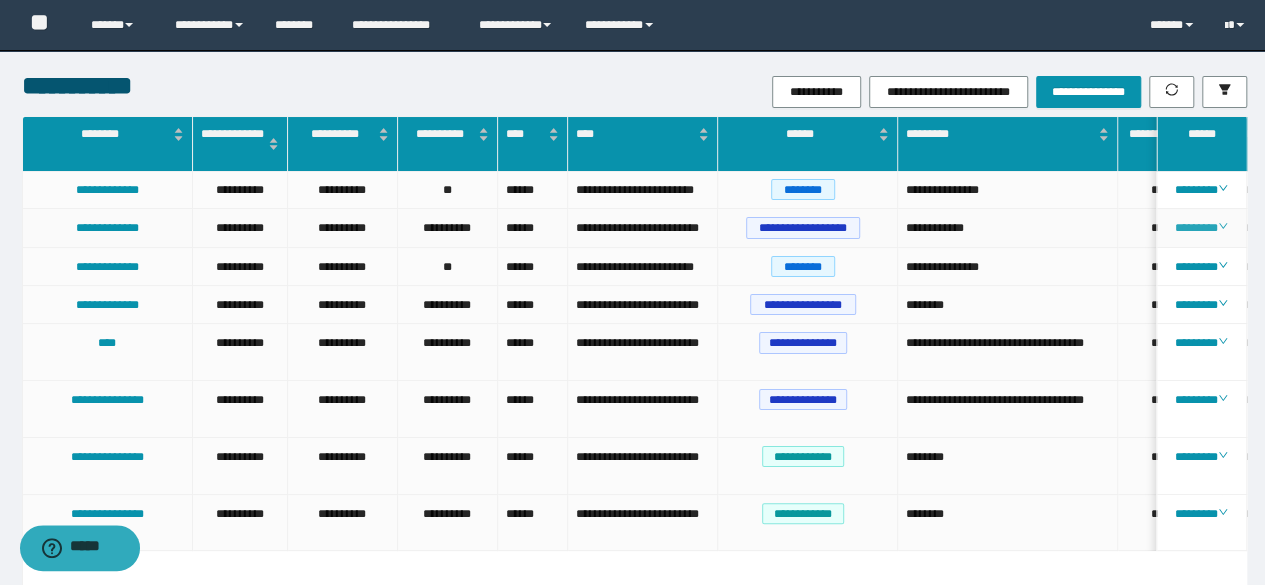 click on "********" at bounding box center (1201, 228) 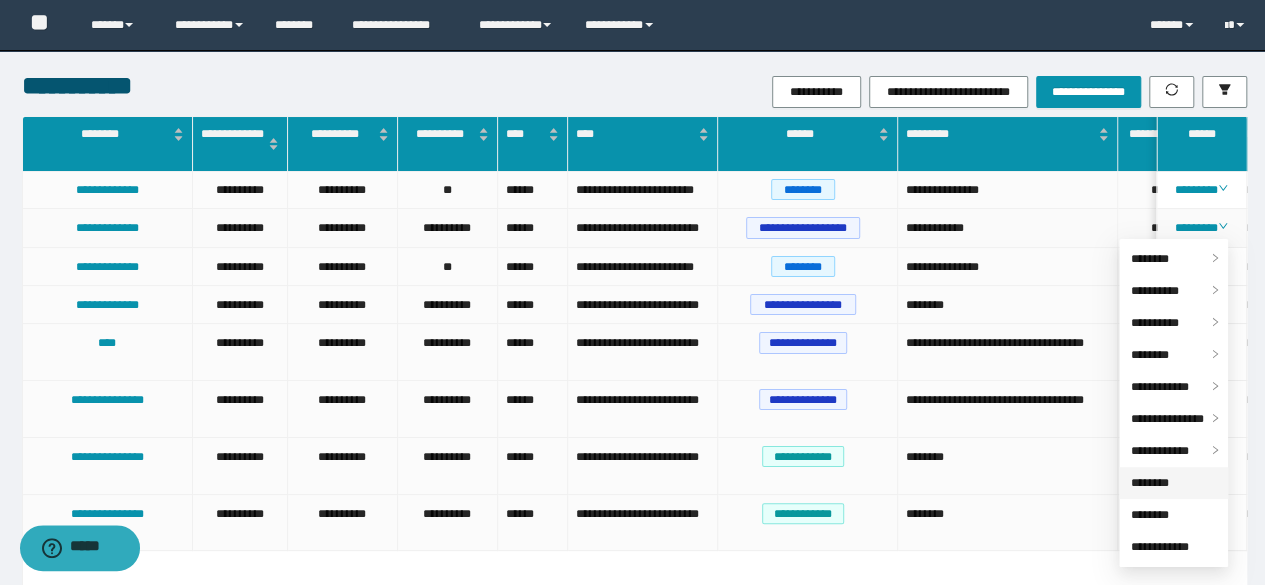 click on "********" at bounding box center (1150, 483) 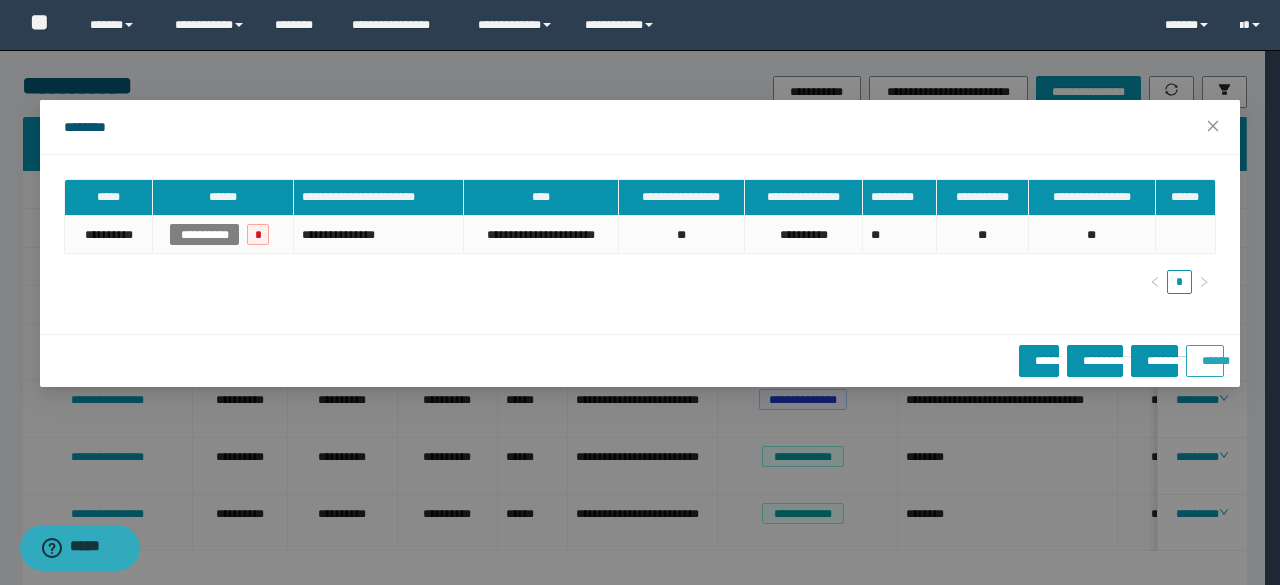 click on "******" at bounding box center [1205, 361] 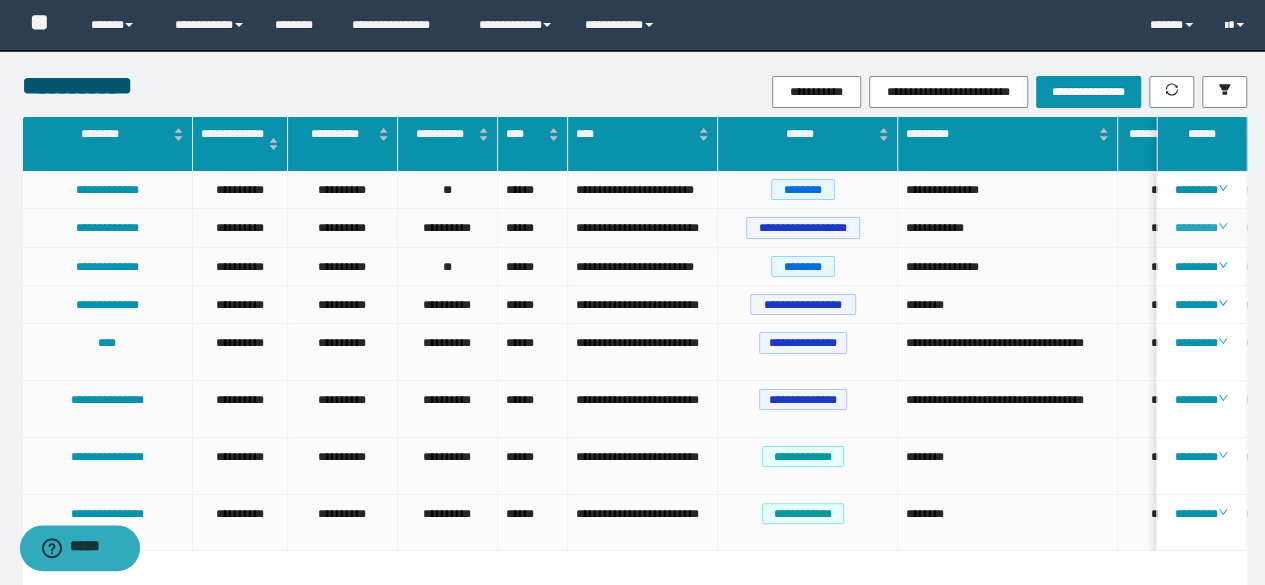 click on "********" at bounding box center [1201, 228] 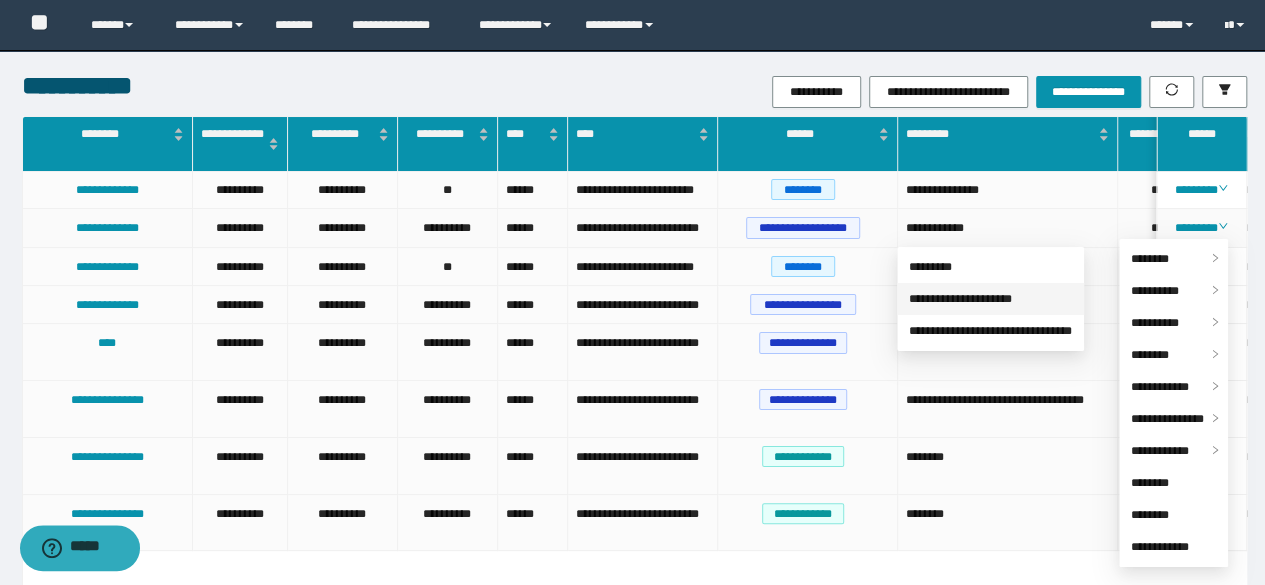 click on "**********" at bounding box center [960, 299] 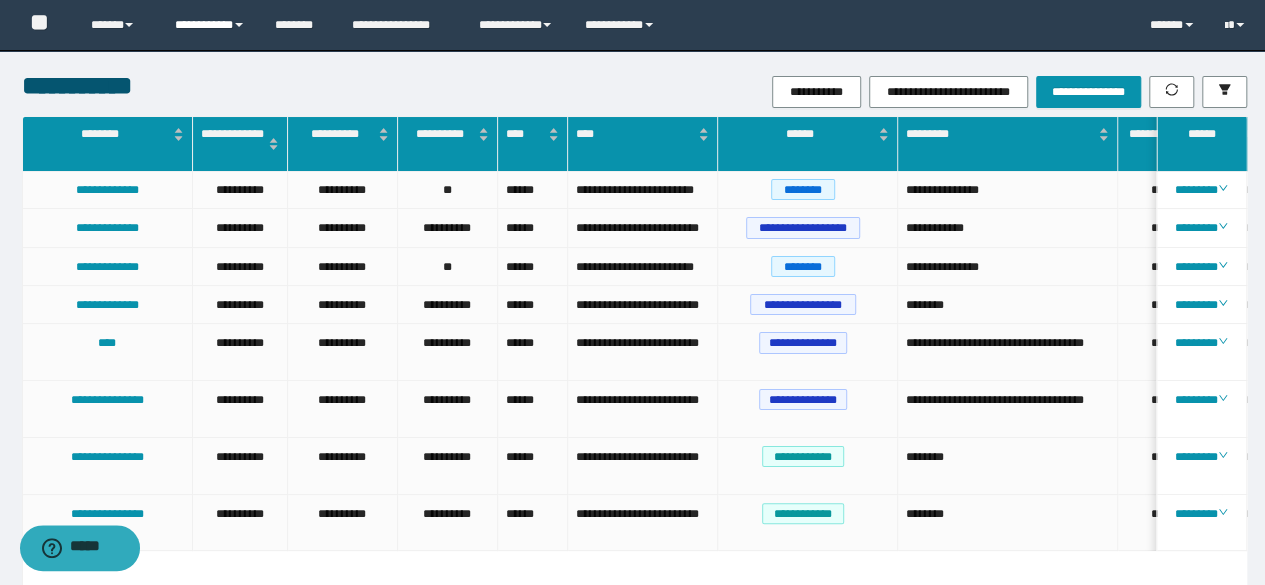 click on "**********" at bounding box center (210, 25) 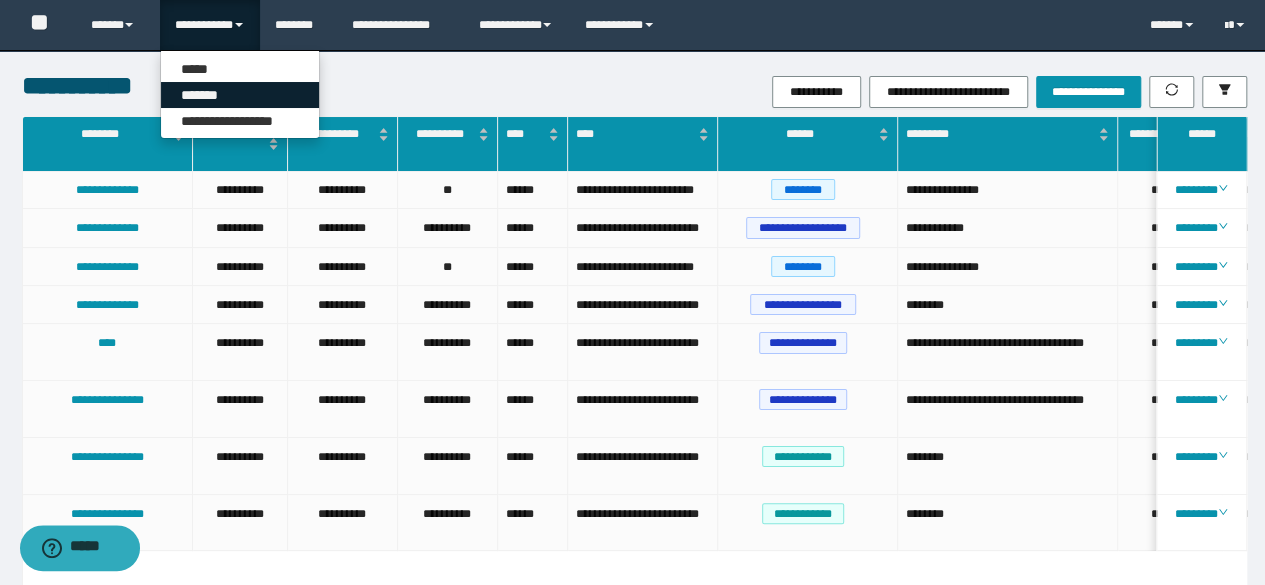 click on "*******" at bounding box center [240, 95] 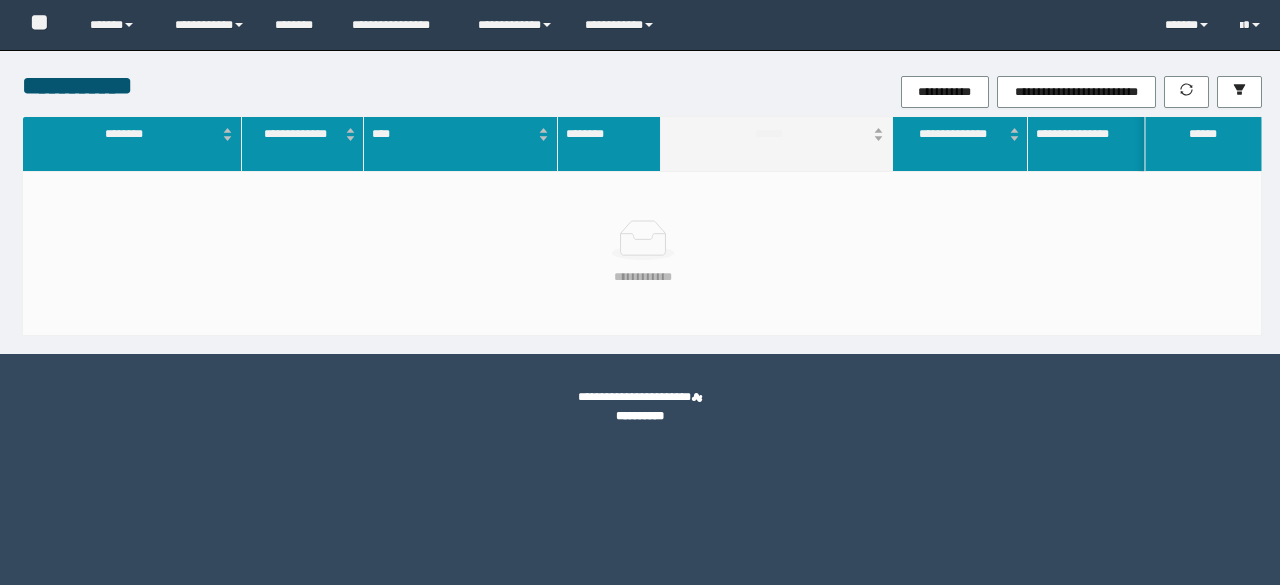 scroll, scrollTop: 0, scrollLeft: 0, axis: both 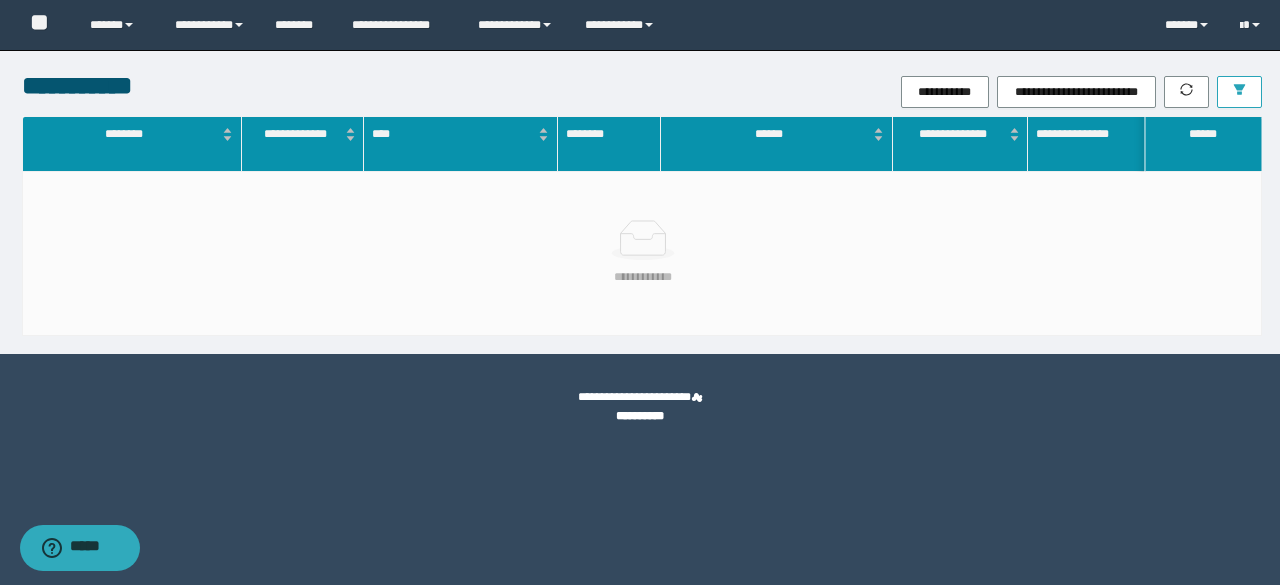 click 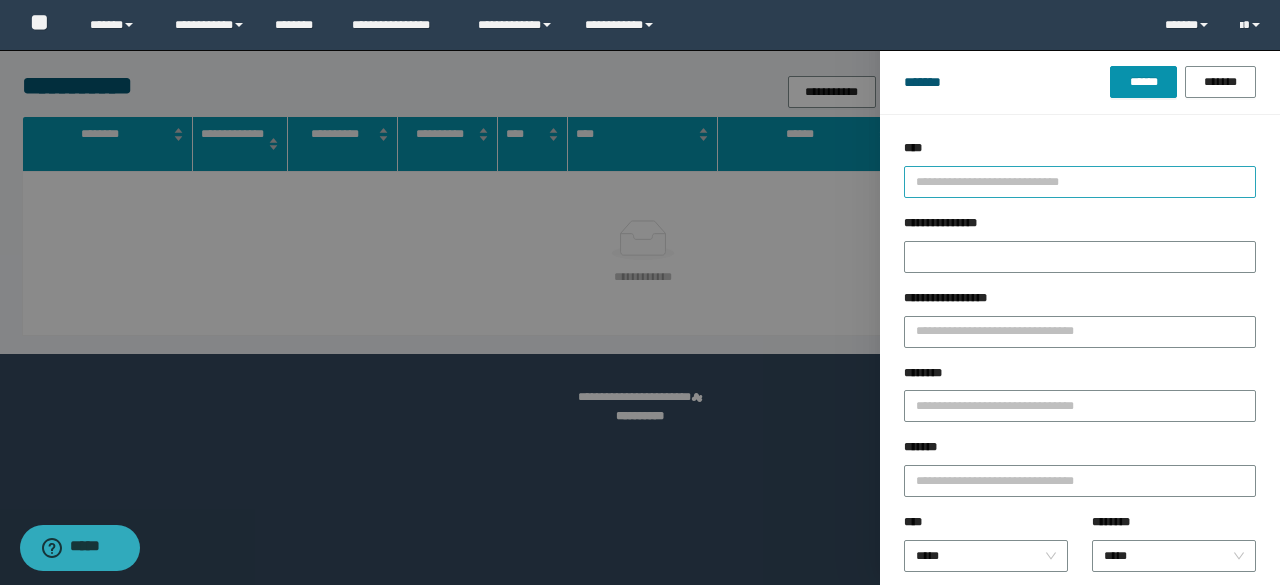 click at bounding box center (1071, 181) 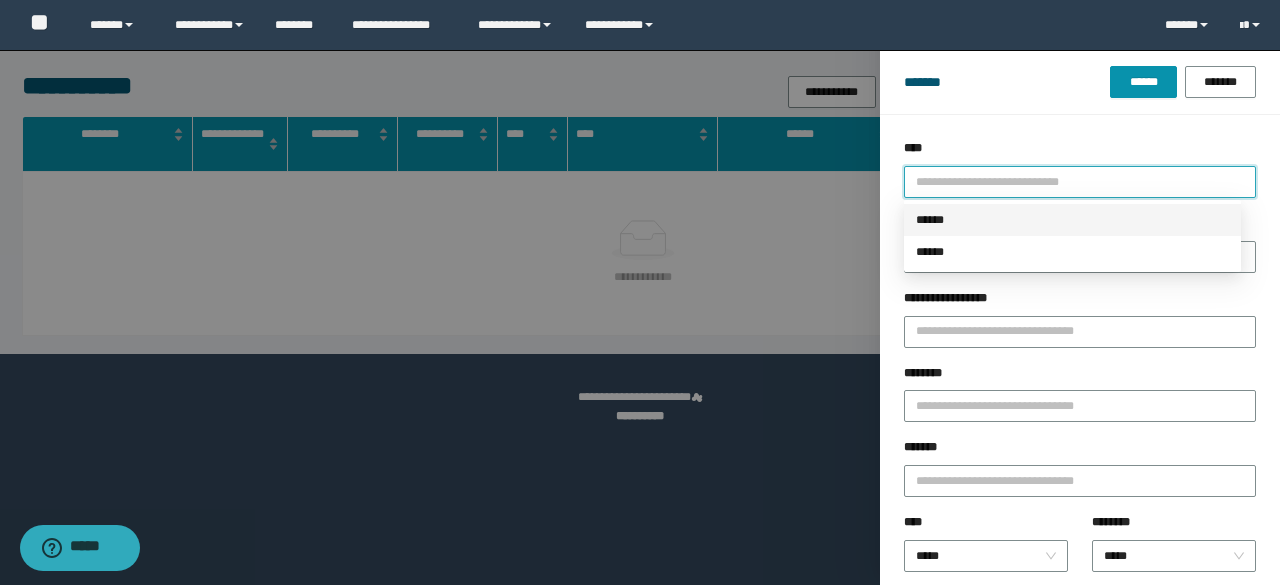 click on "******" at bounding box center [1072, 220] 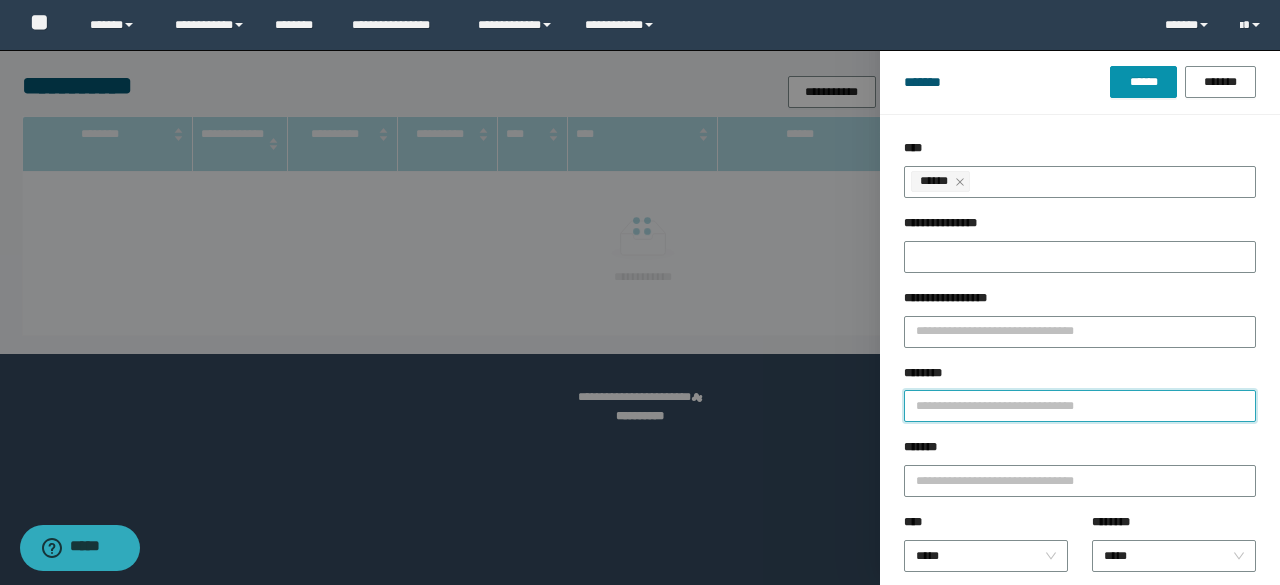 click on "********" at bounding box center [1080, 406] 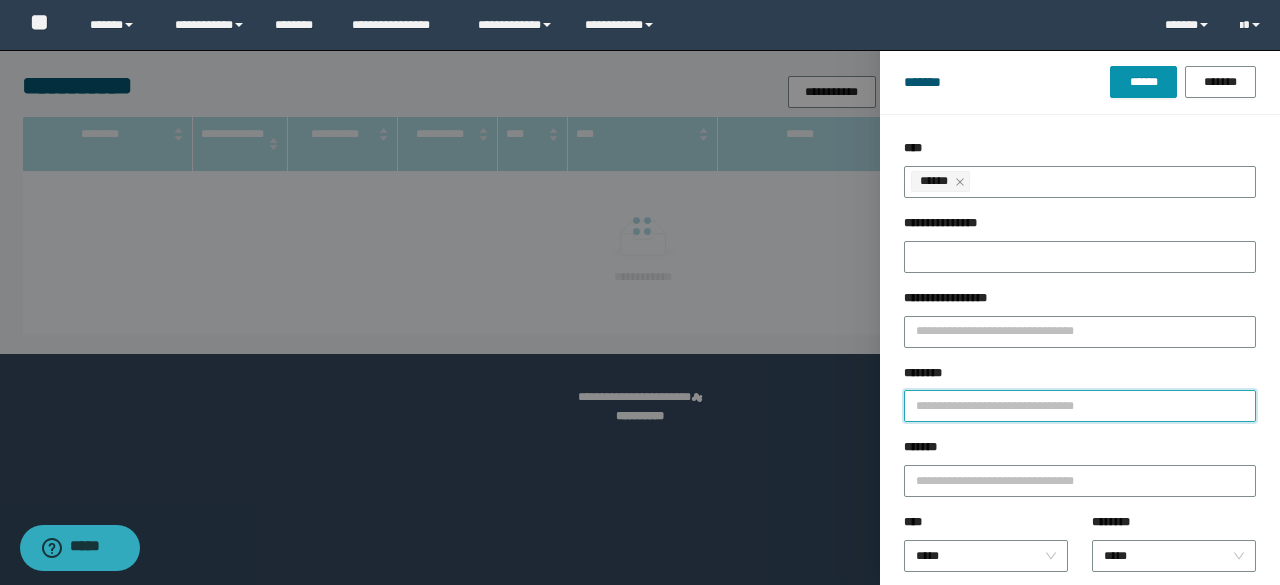 paste on "********" 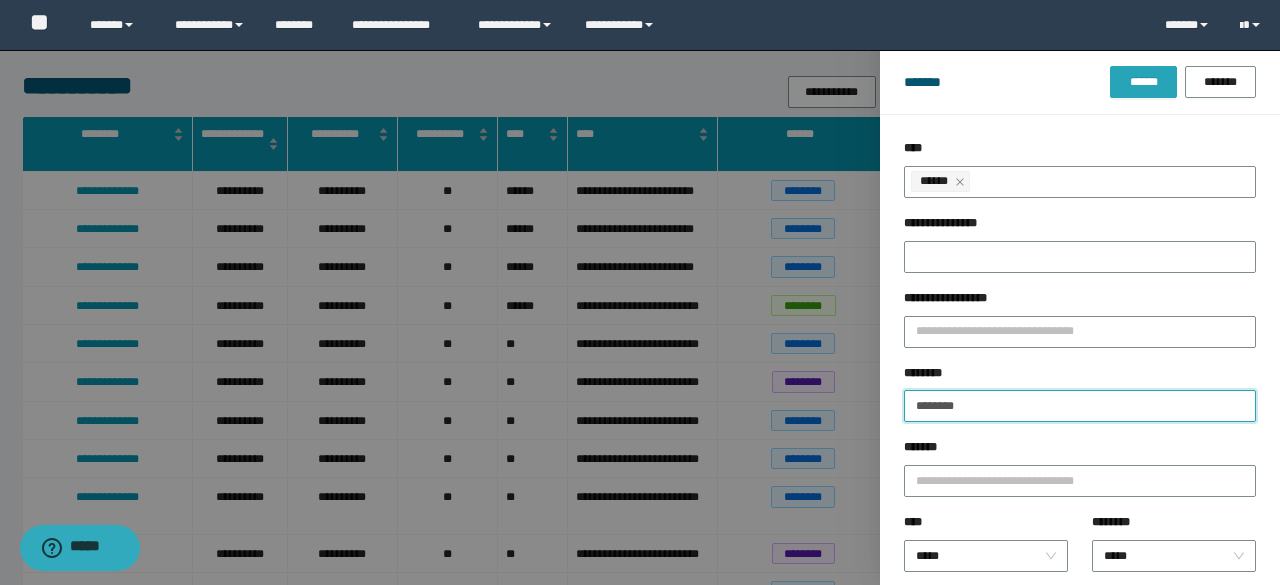 type on "********" 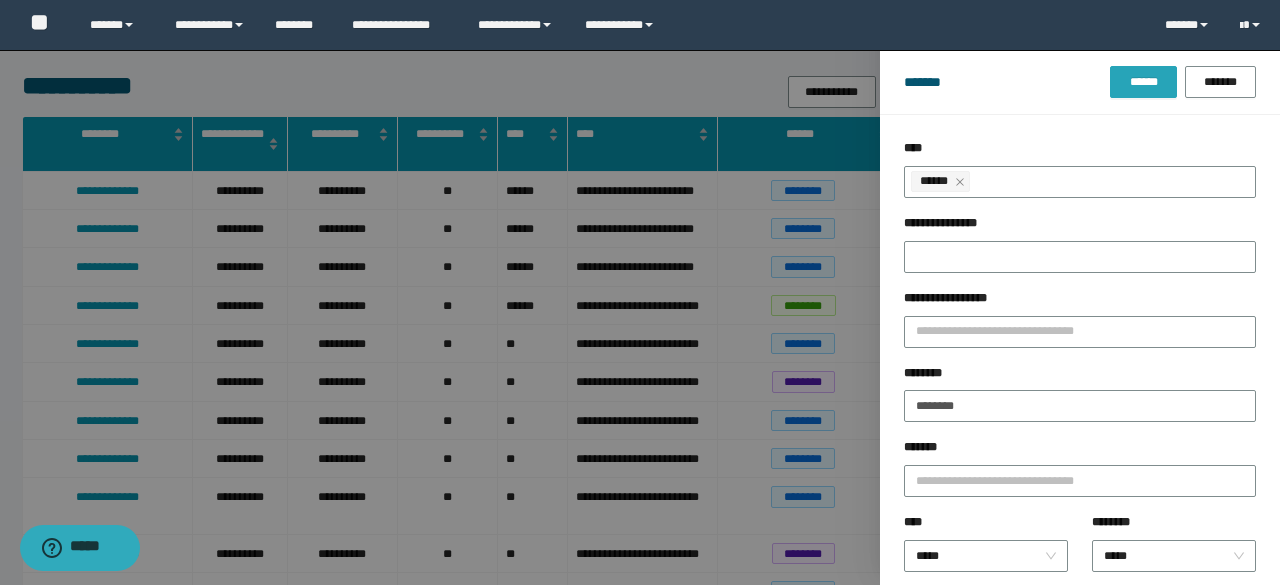 drag, startPoint x: 1124, startPoint y: 87, endPoint x: 622, endPoint y: 238, distance: 524.21844 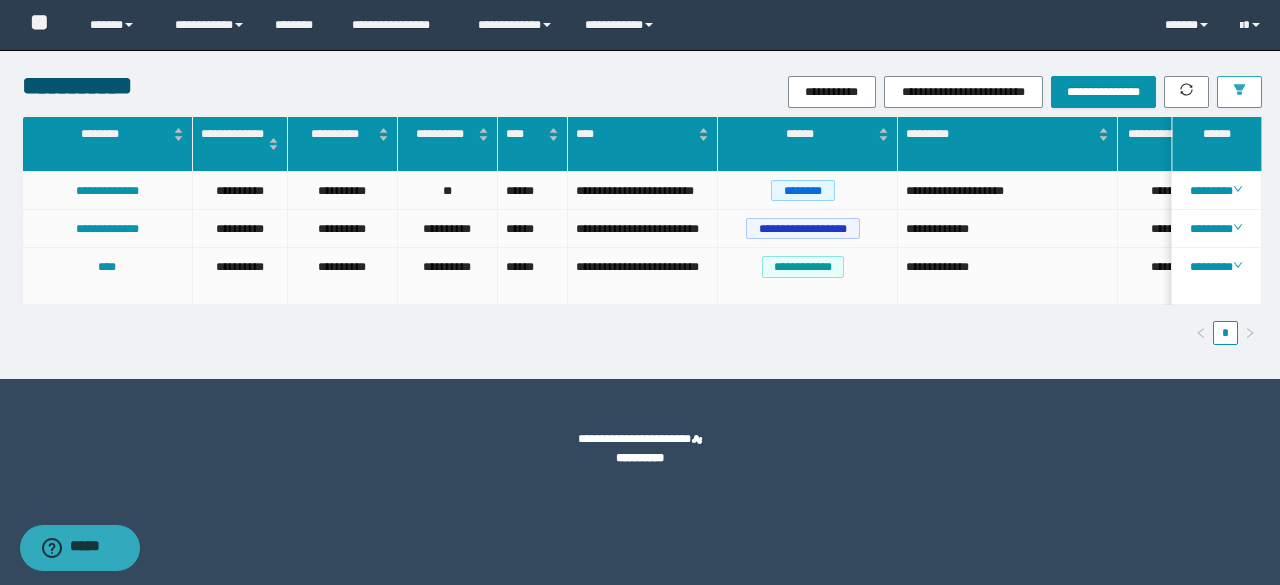 scroll, scrollTop: 0, scrollLeft: 107, axis: horizontal 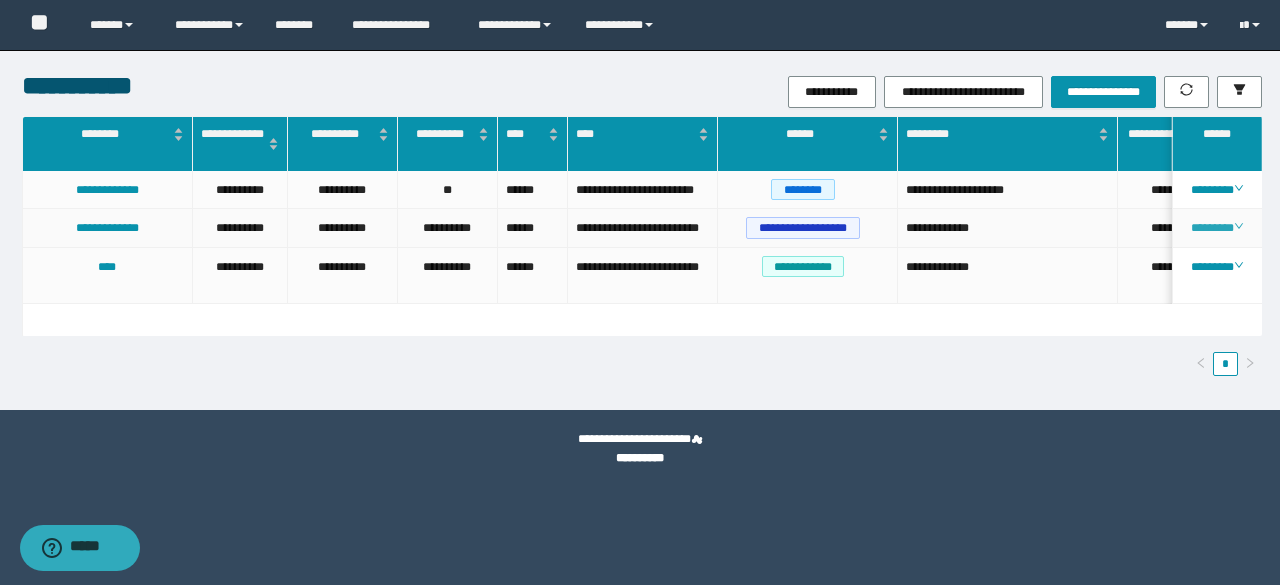 click on "********" at bounding box center (1216, 228) 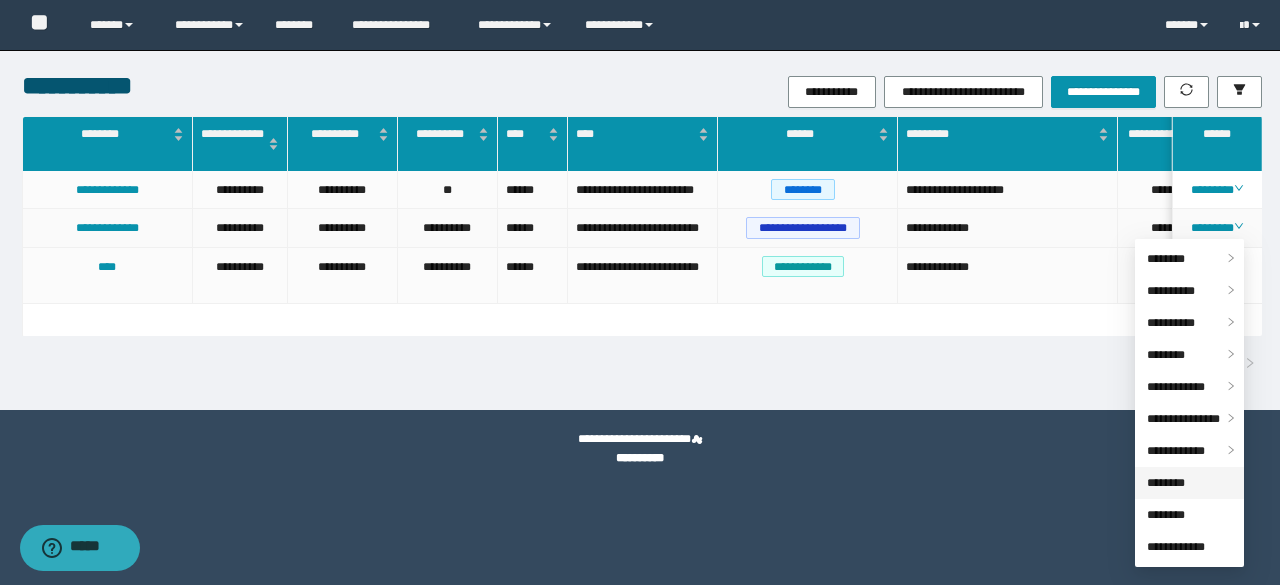 click on "********" at bounding box center [1166, 483] 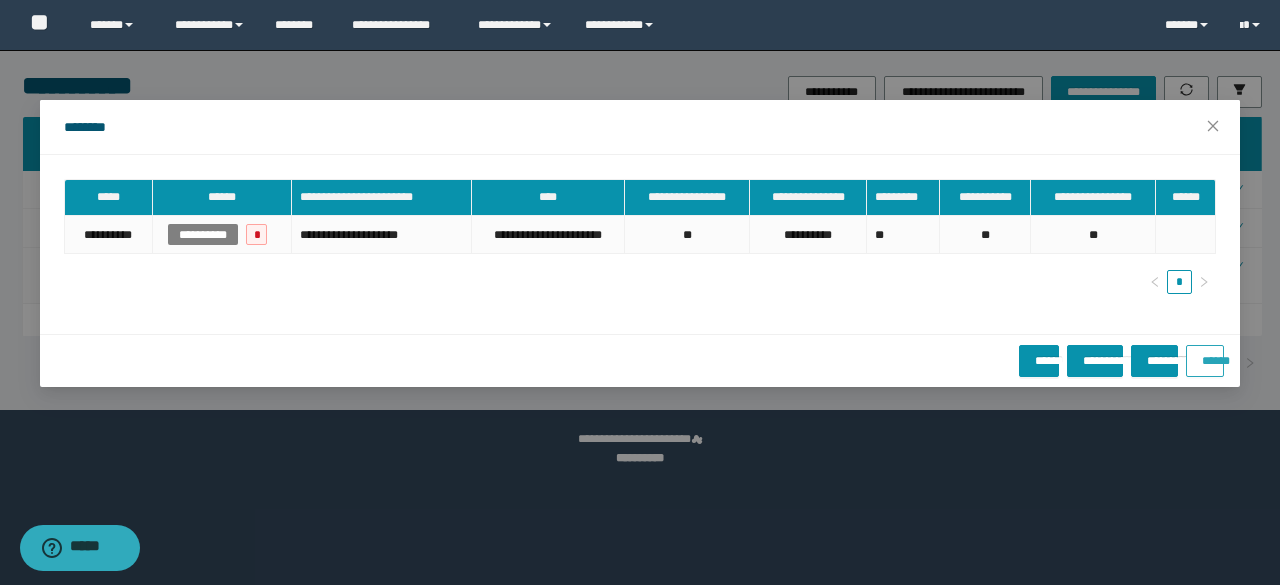 click on "******" at bounding box center (1205, 354) 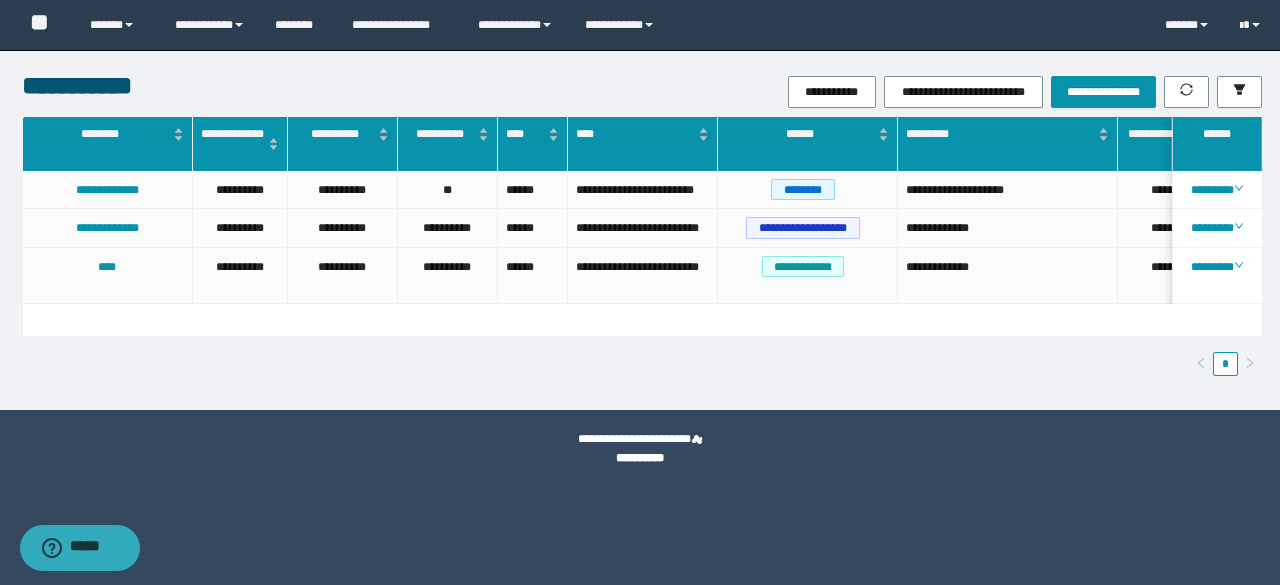scroll, scrollTop: 0, scrollLeft: 190, axis: horizontal 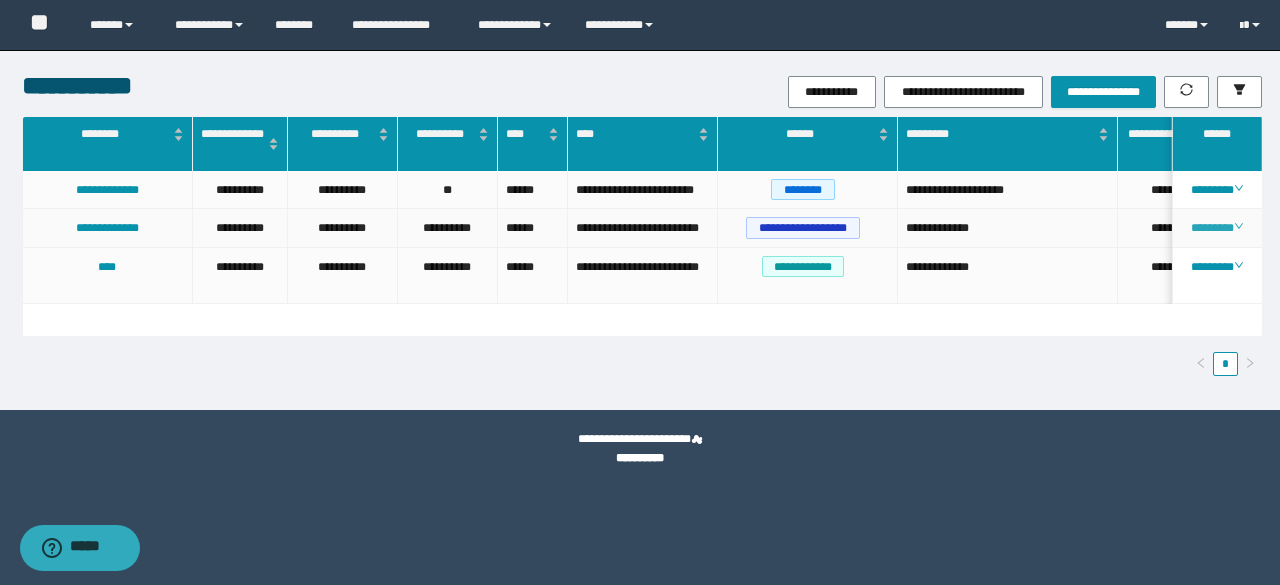 click on "********" at bounding box center (1216, 228) 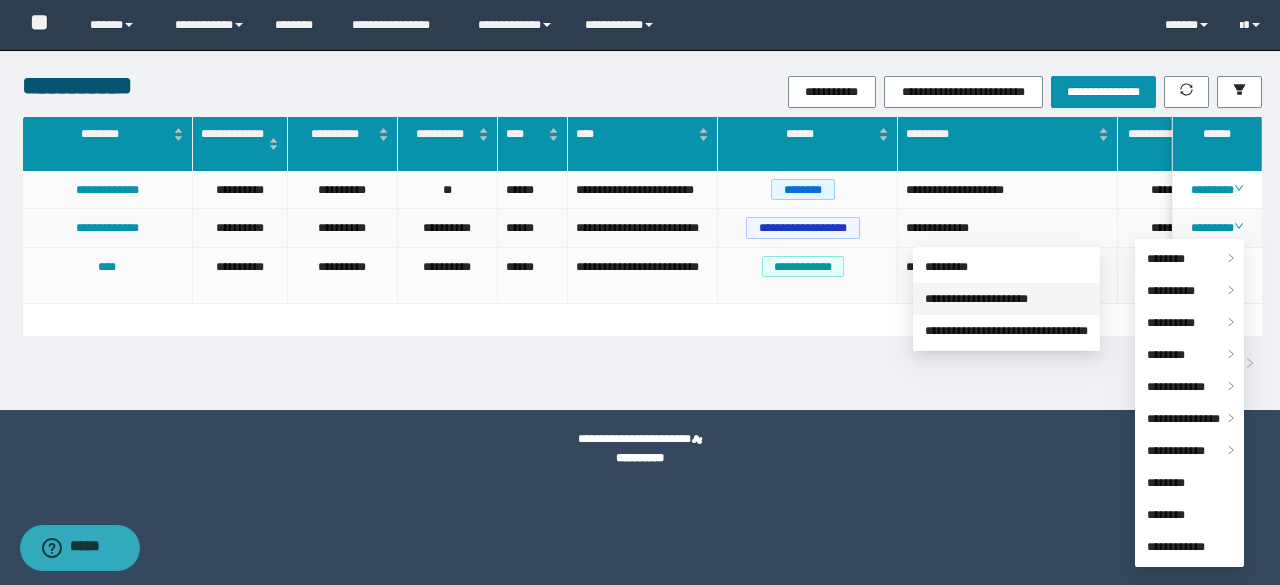 click on "**********" at bounding box center [976, 299] 